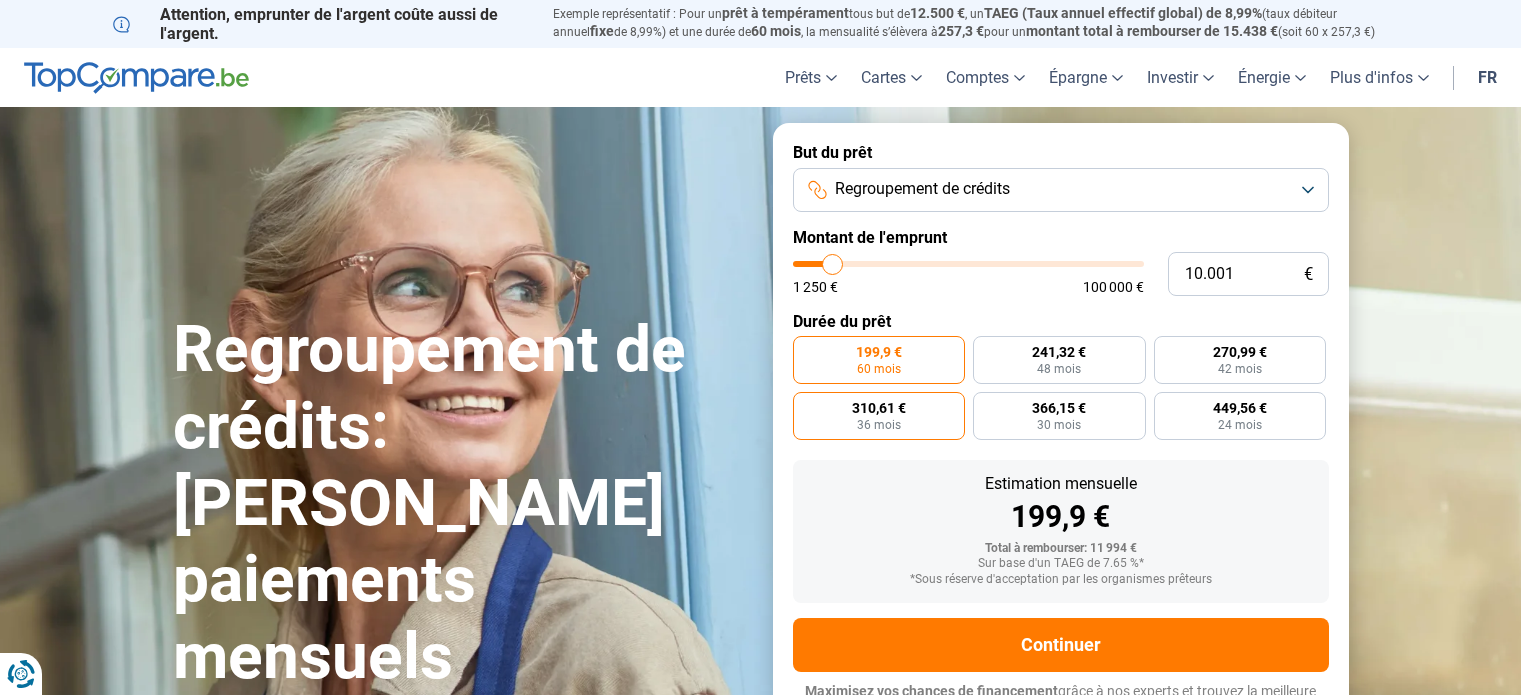 scroll, scrollTop: 0, scrollLeft: 0, axis: both 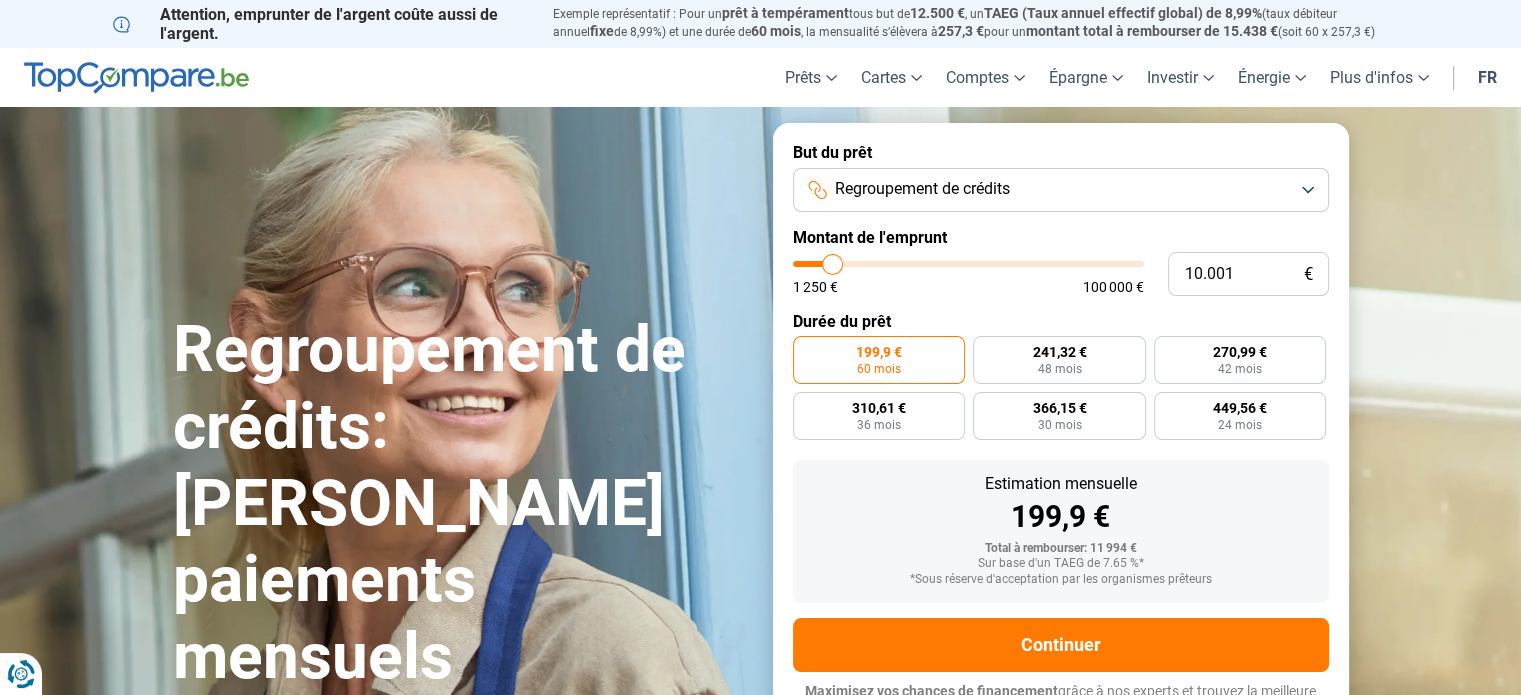 click on "Regroupement de crédits" at bounding box center [922, 189] 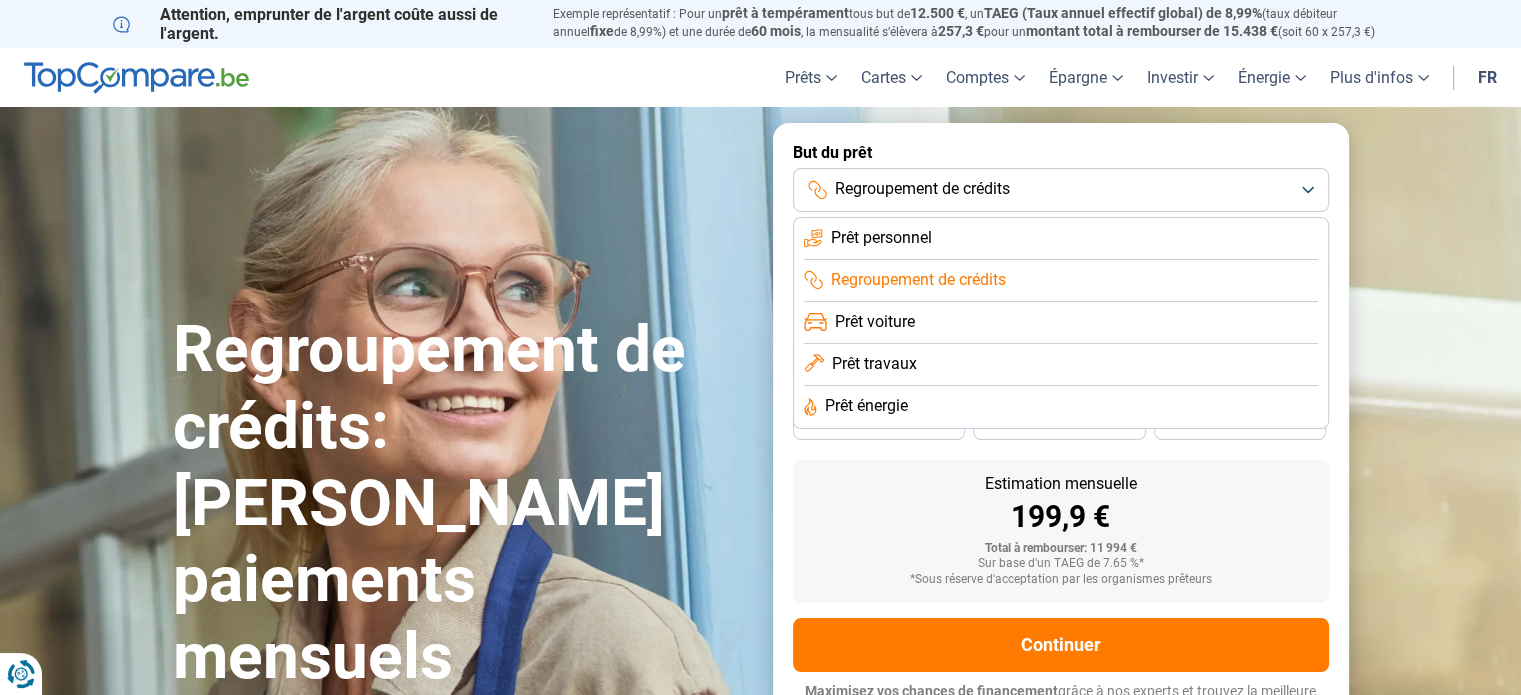 click on "Regroupement de crédits" at bounding box center (922, 189) 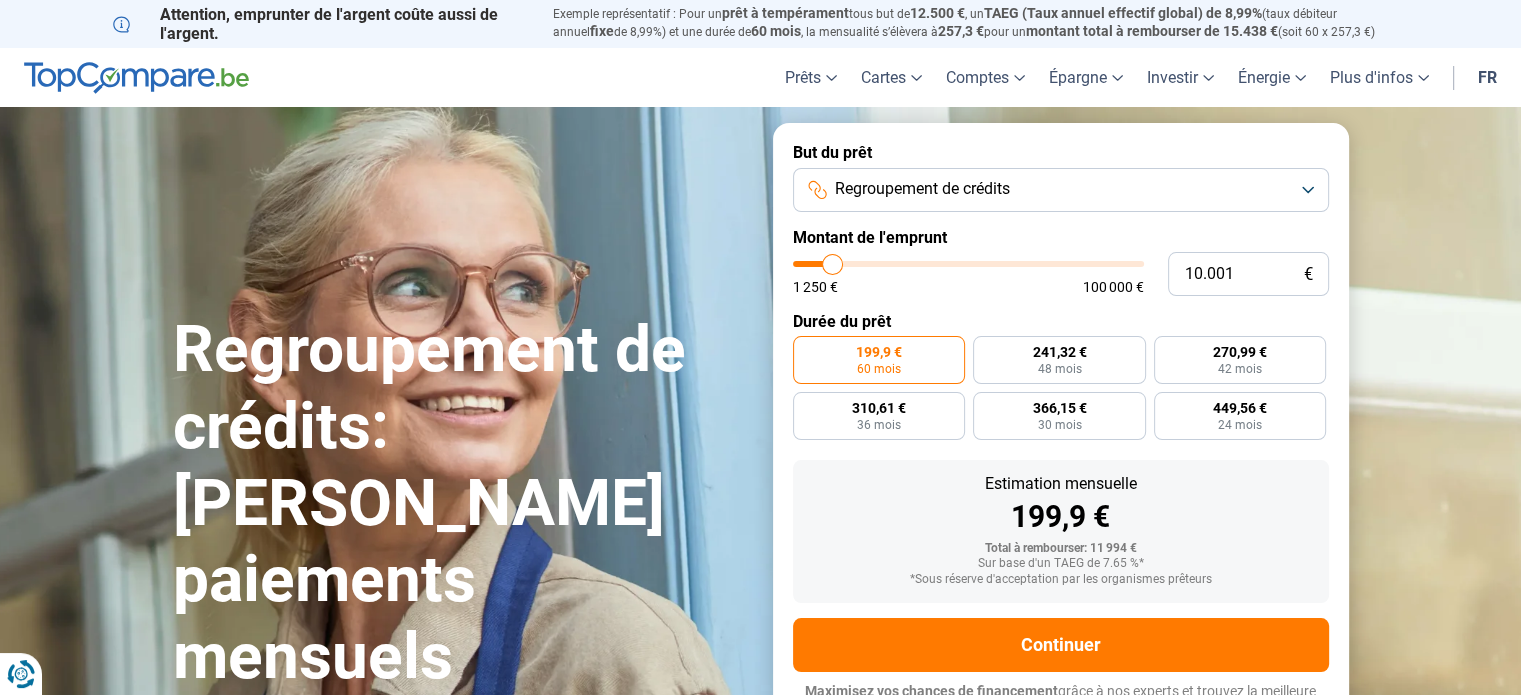 type on "13.000" 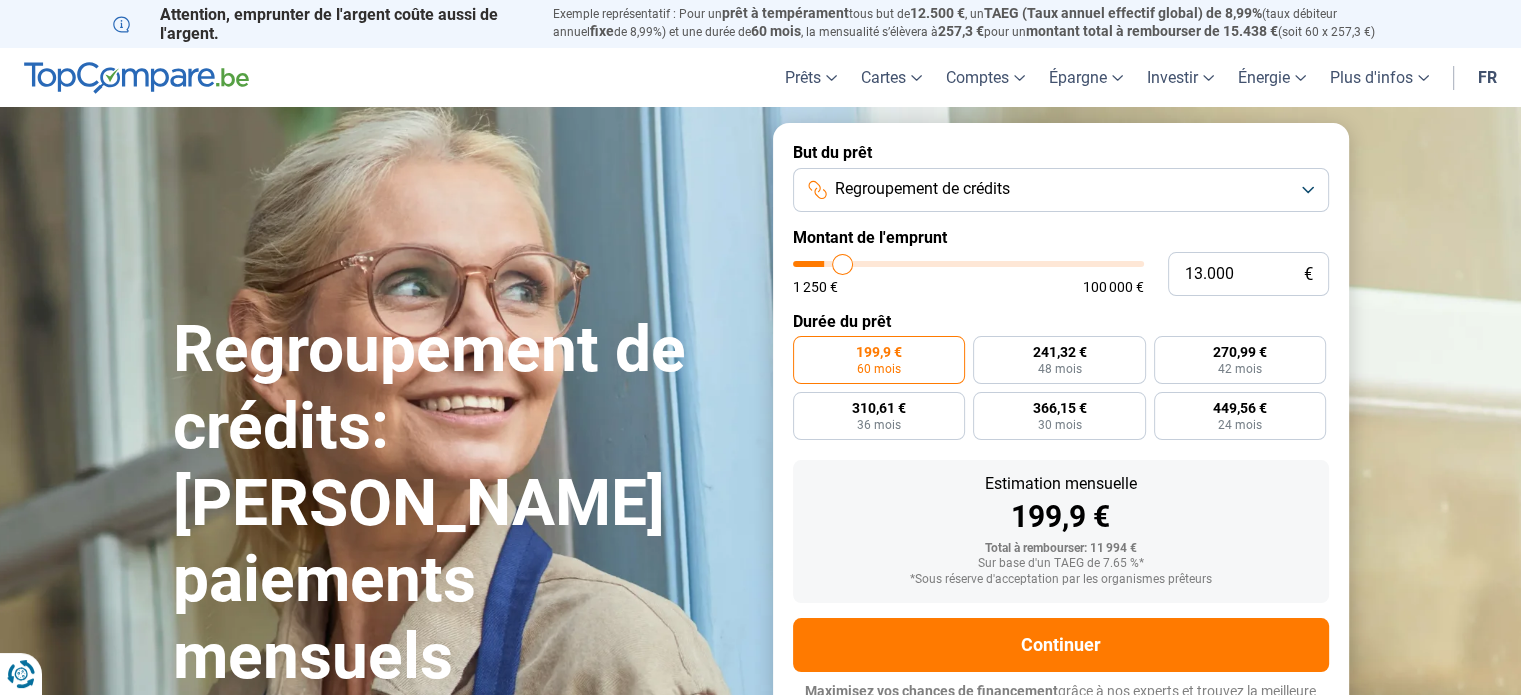 type on "13.500" 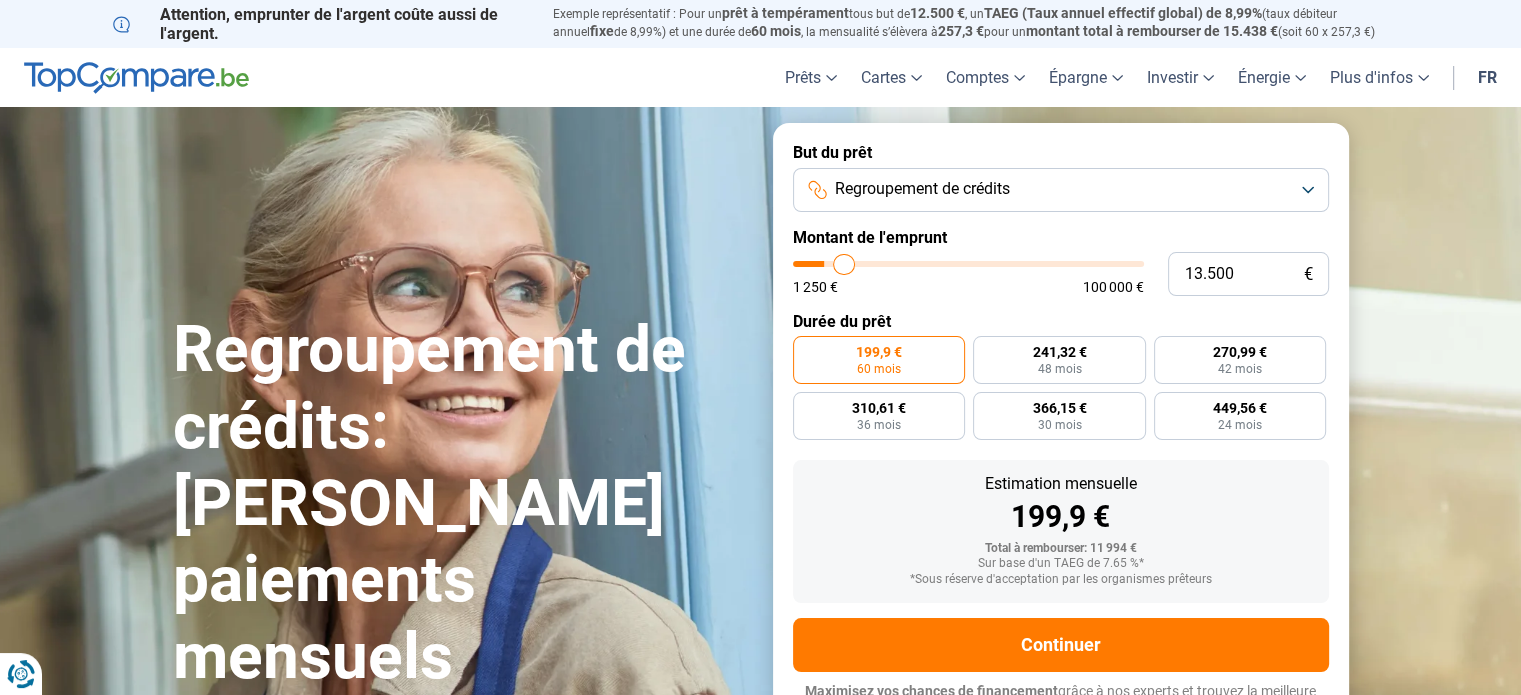 type on "13.750" 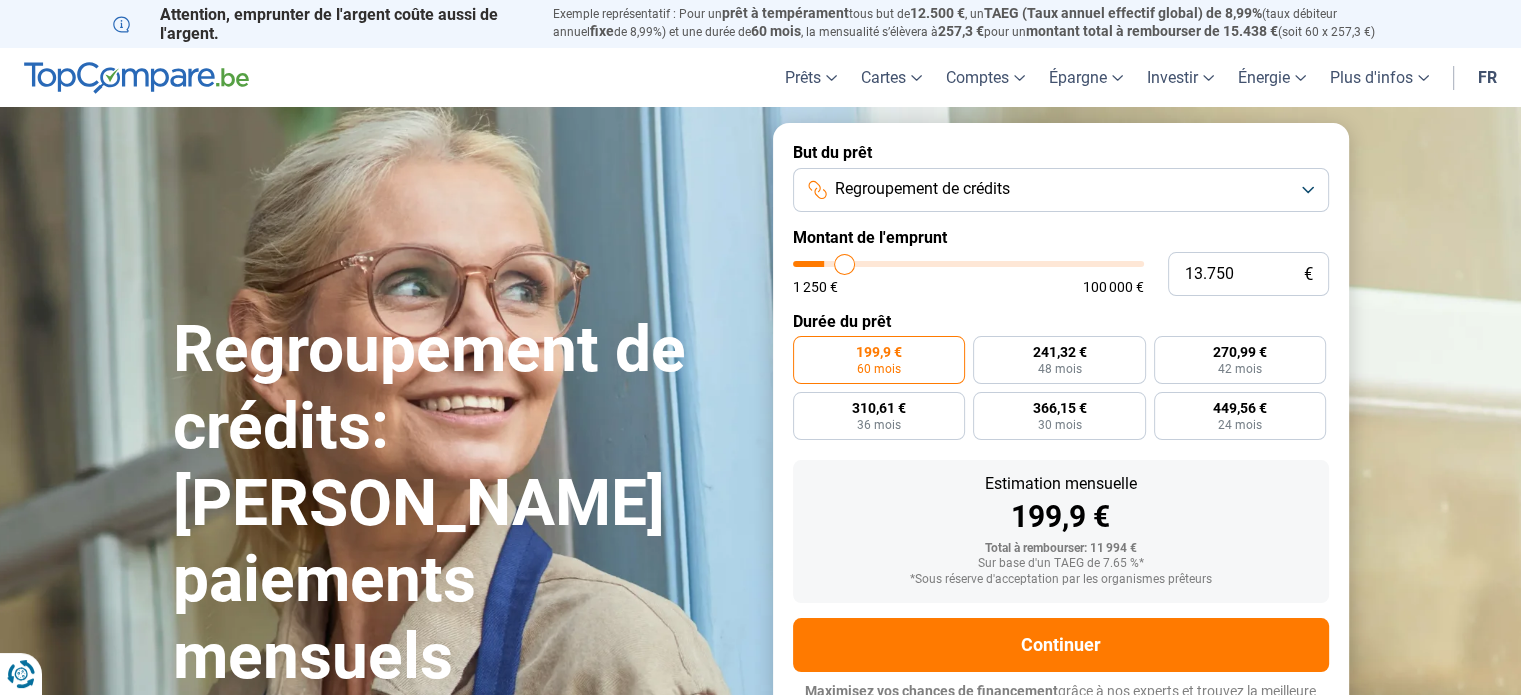 type on "14.000" 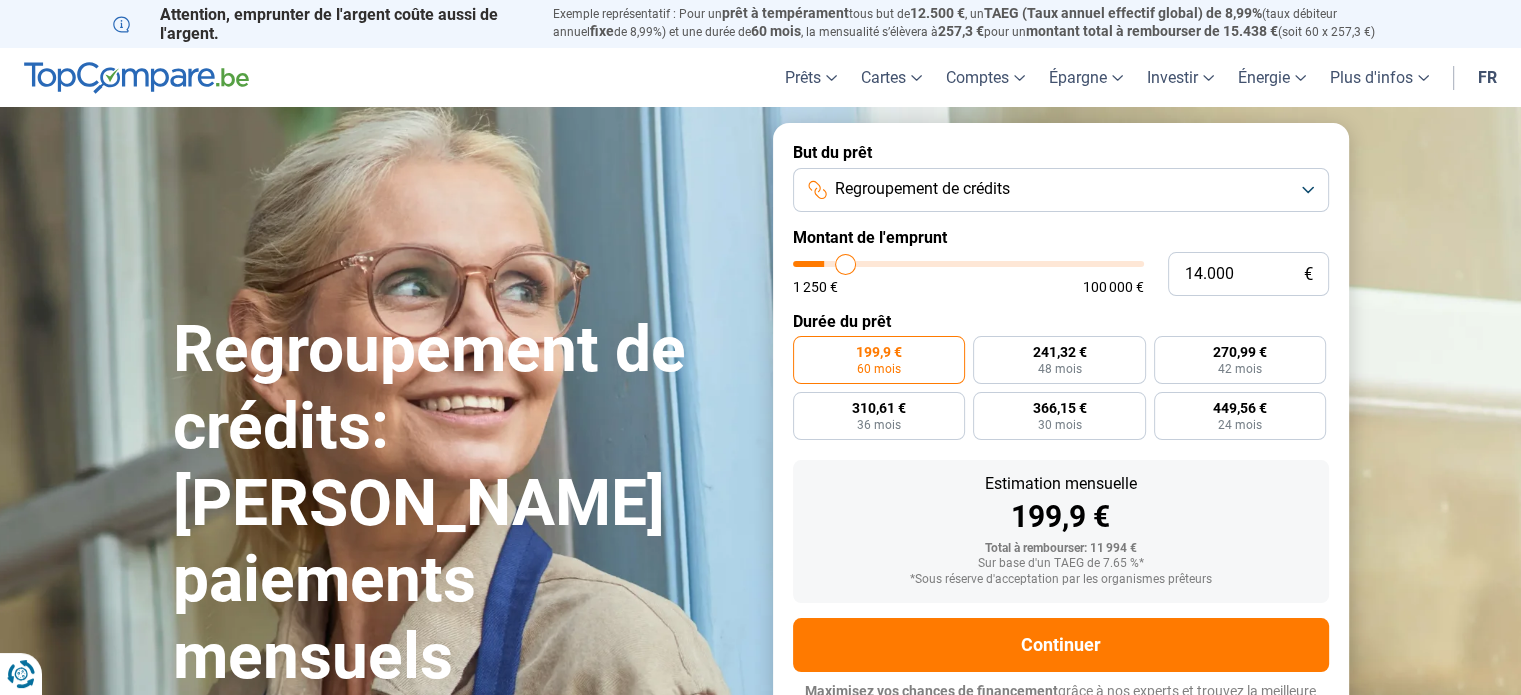 type on "14.250" 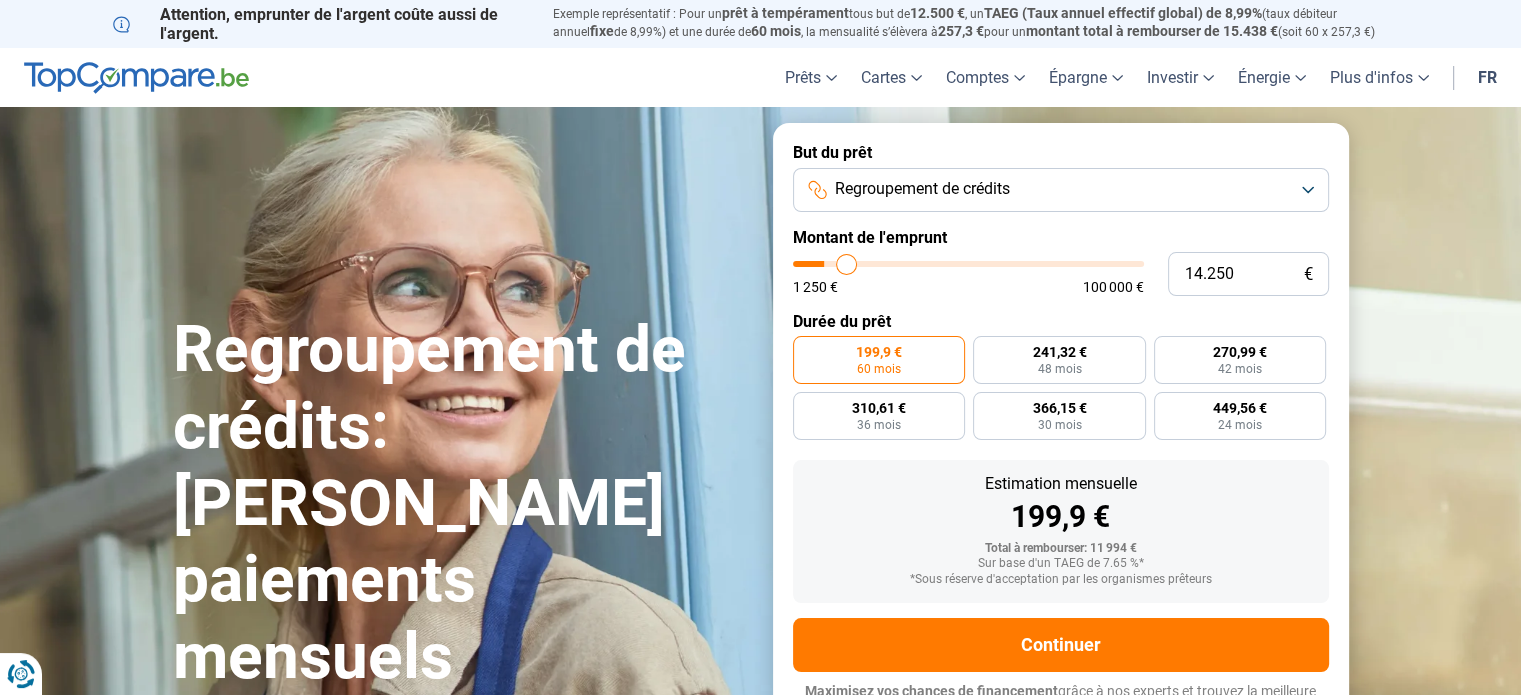 type on "15.000" 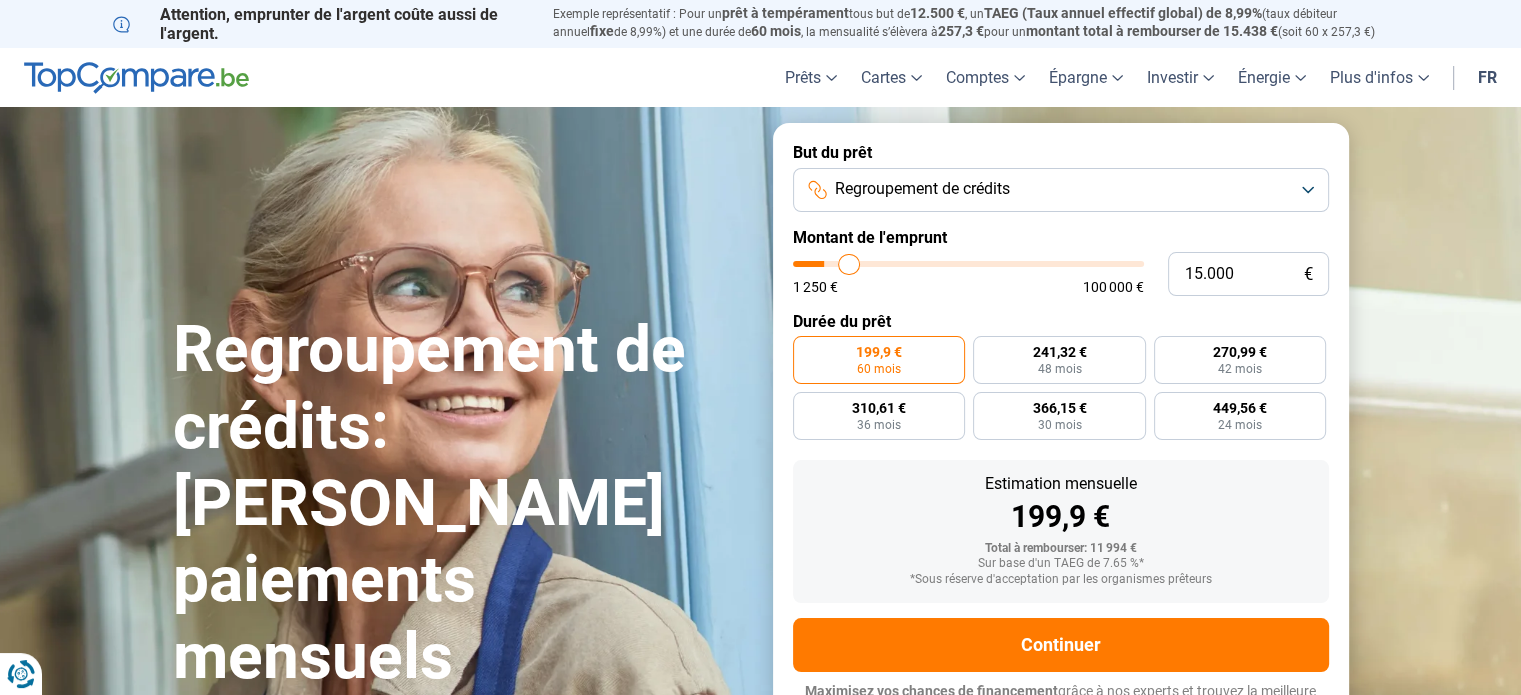 type on "16.500" 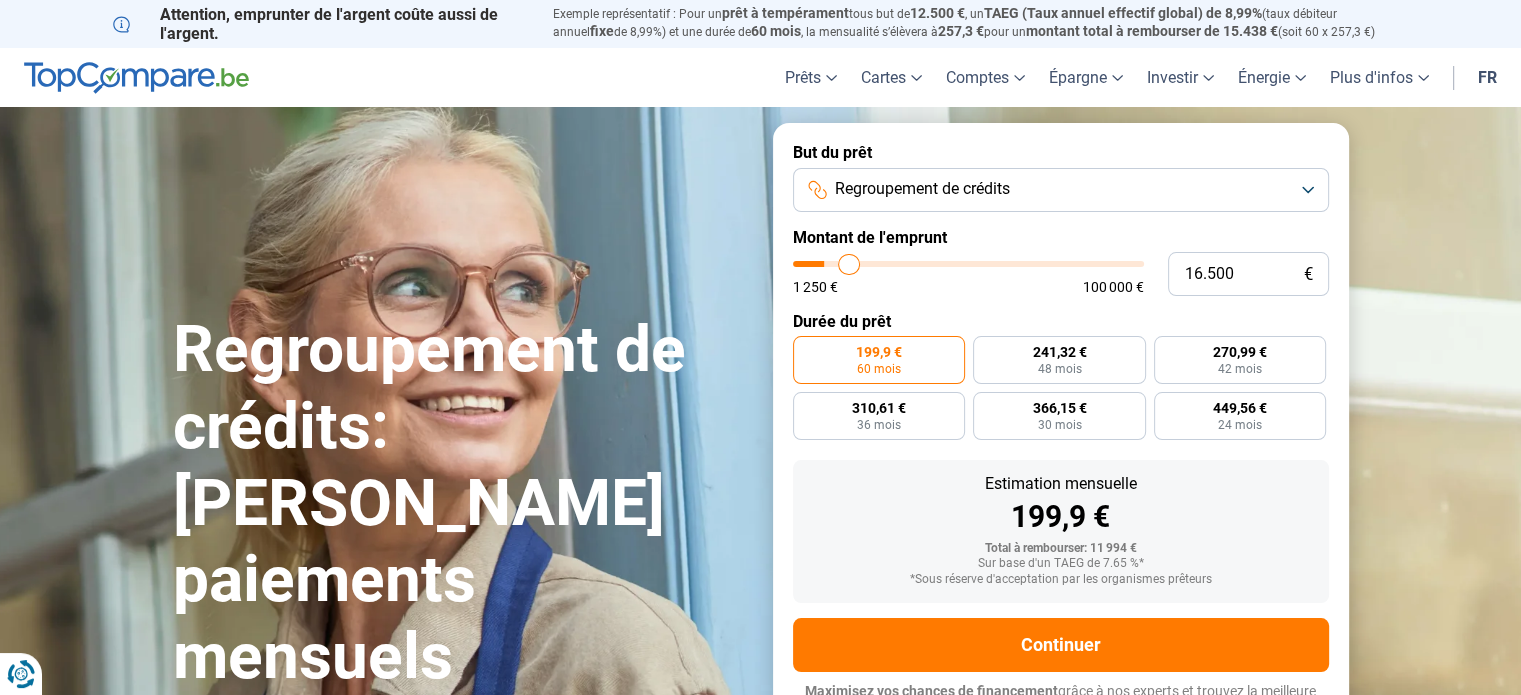 type on "16500" 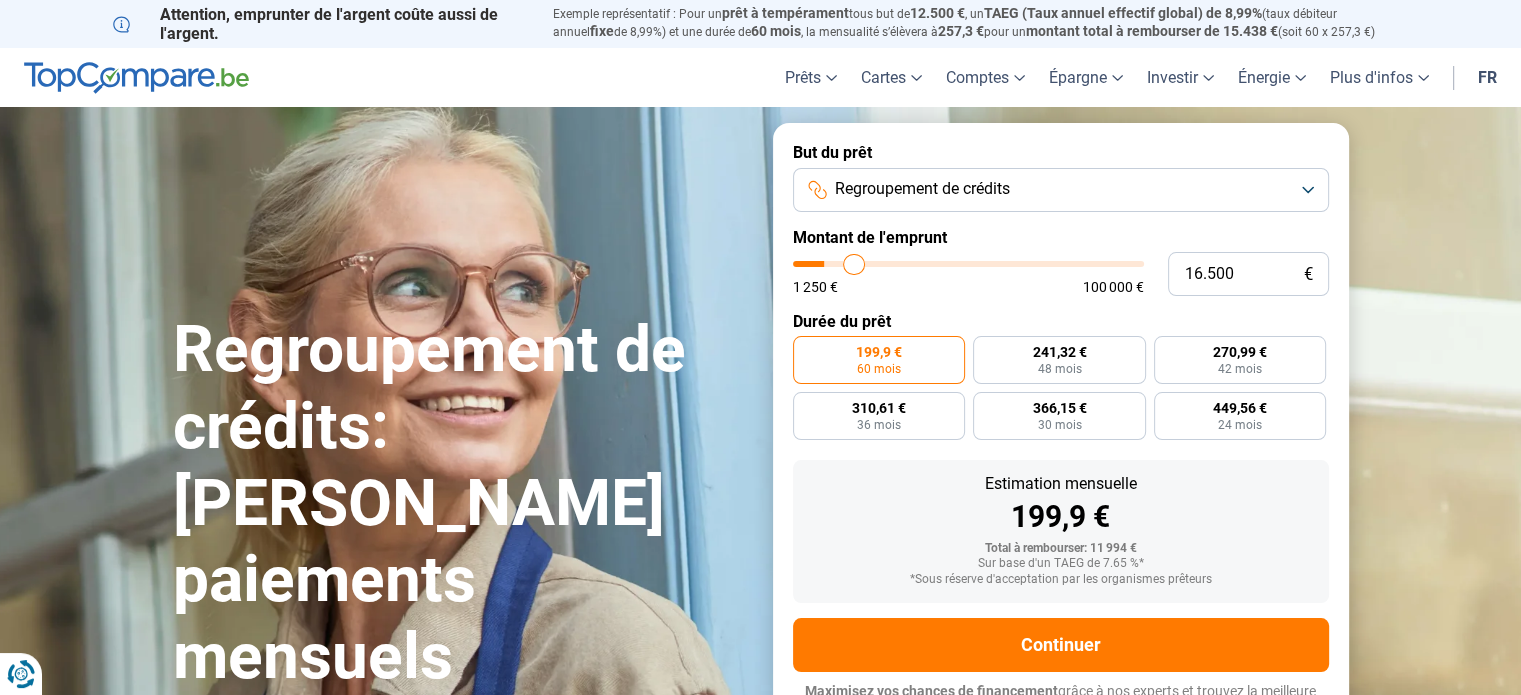 type on "17.750" 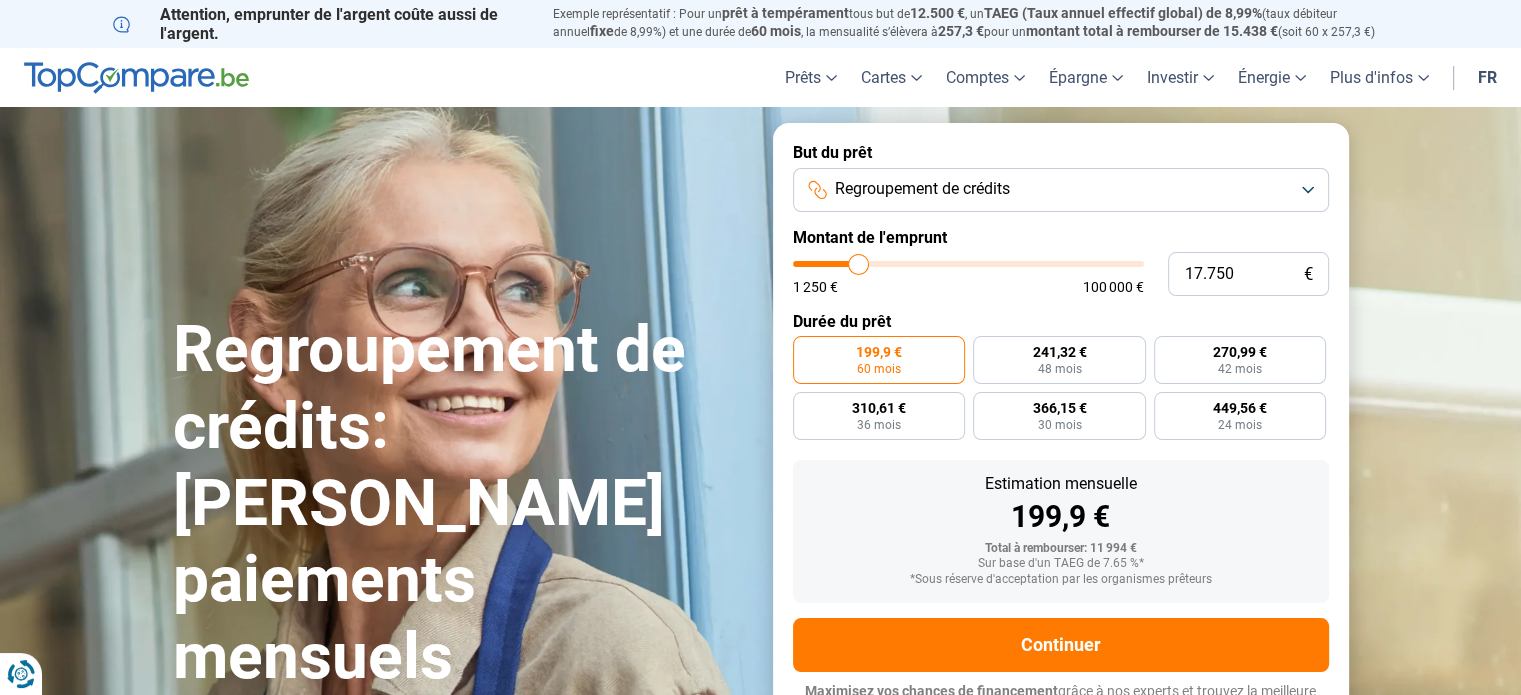 type on "18.250" 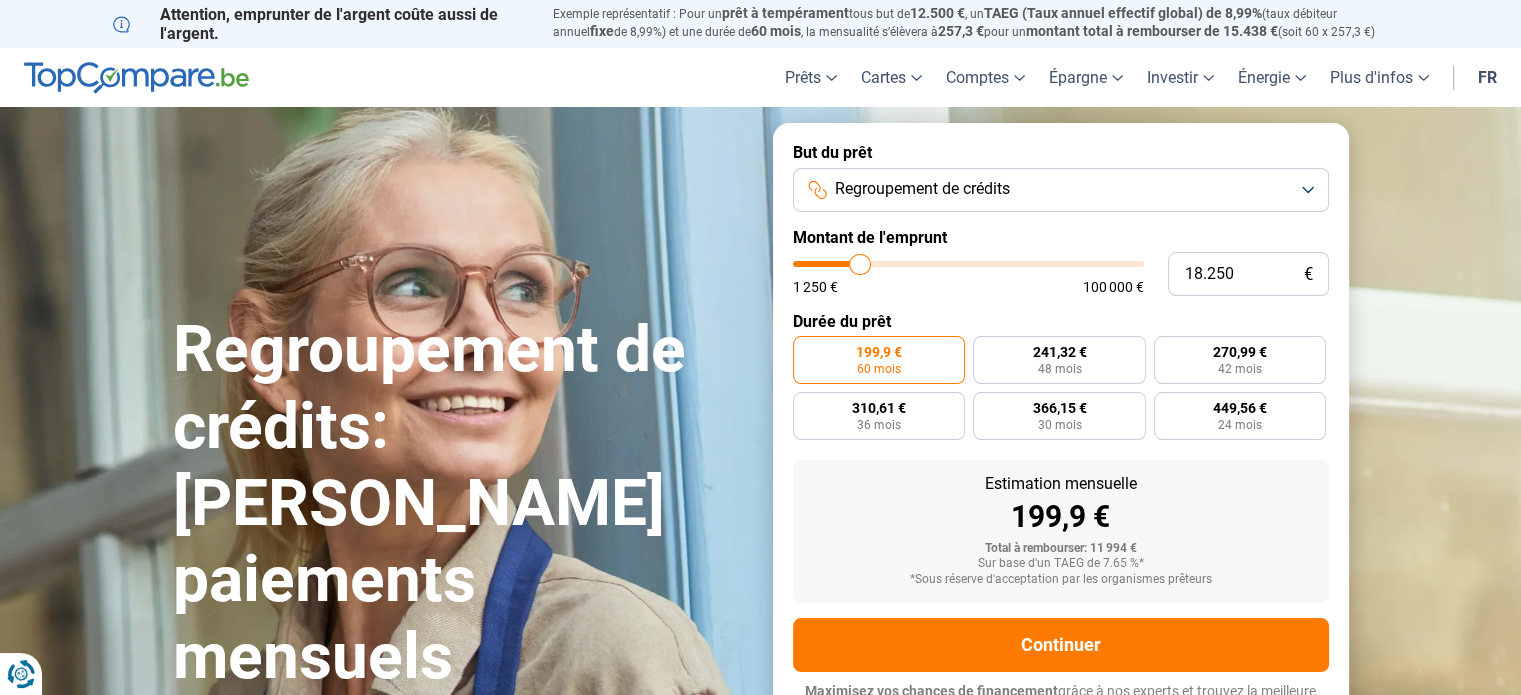 type on "18.500" 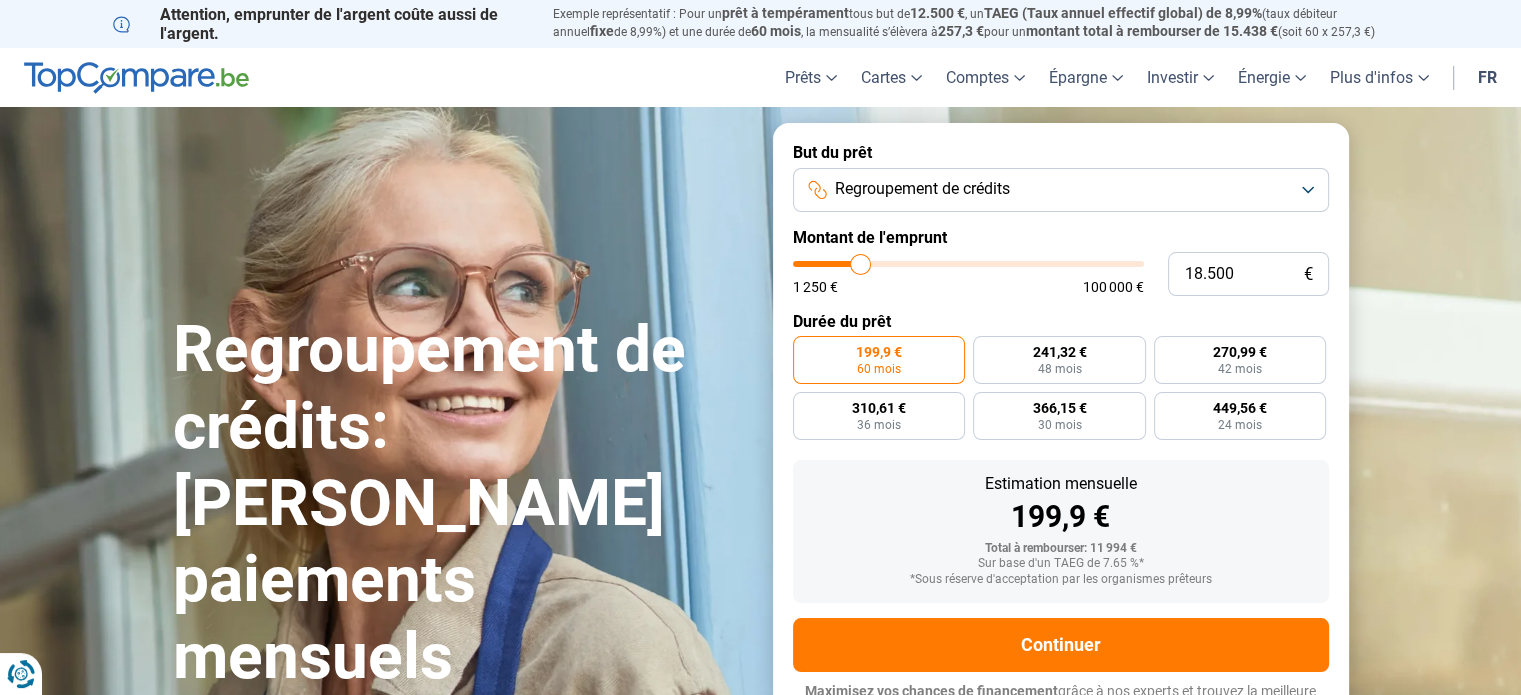 type on "19.000" 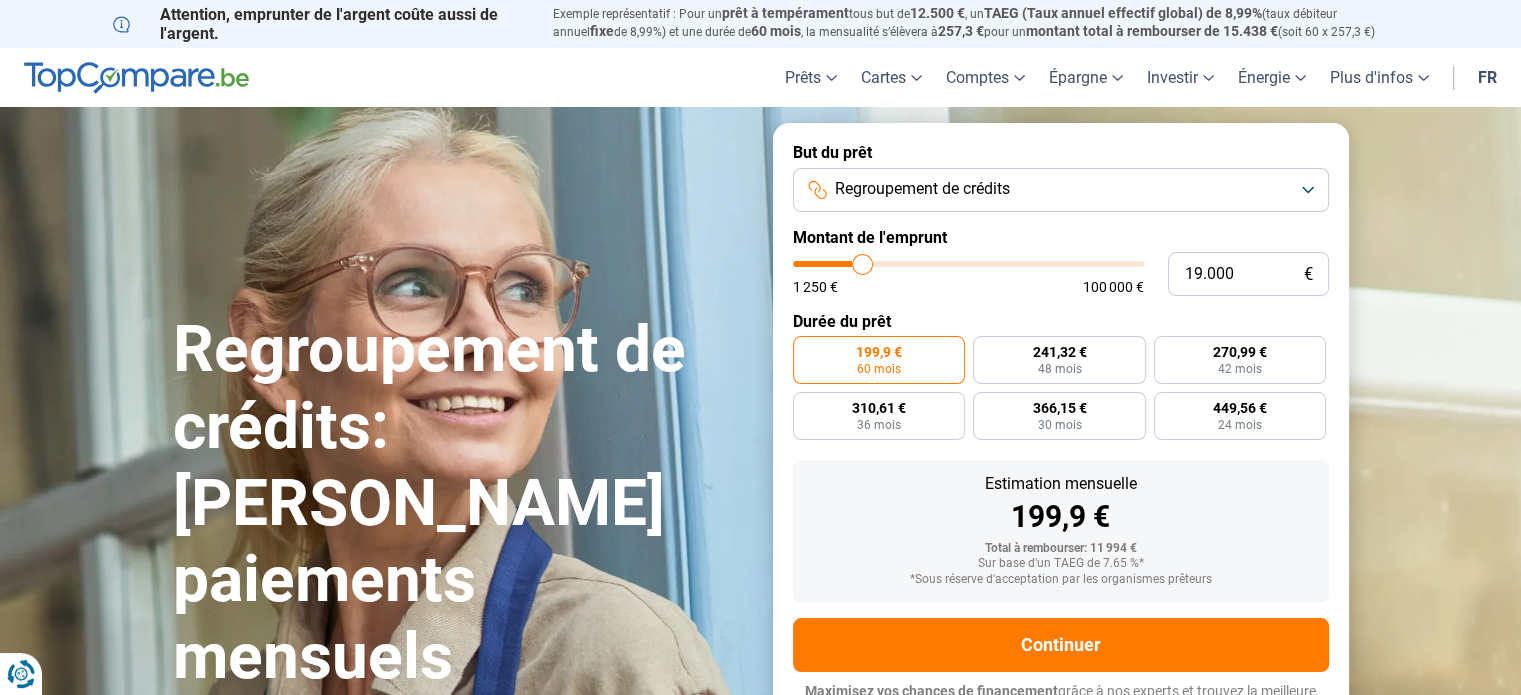 type on "19.250" 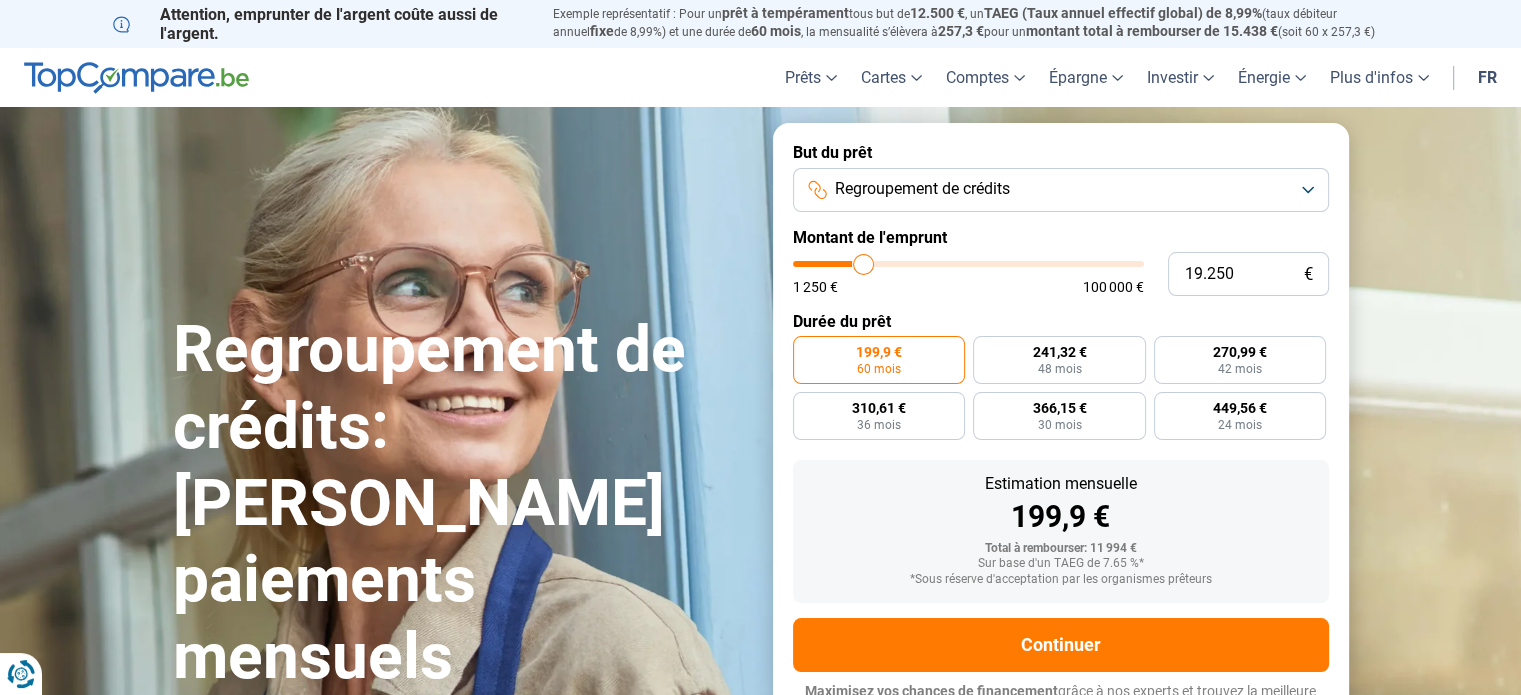 type on "20.250" 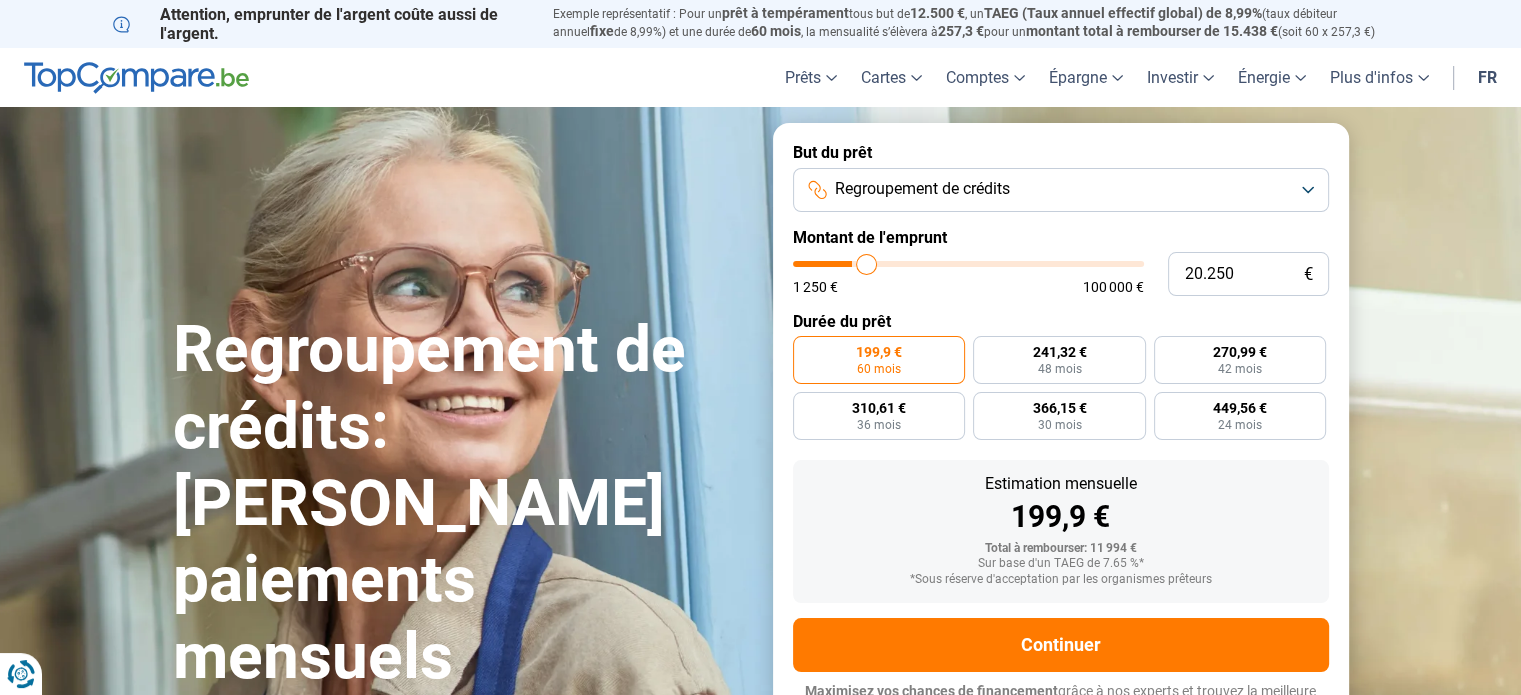 type on "20.500" 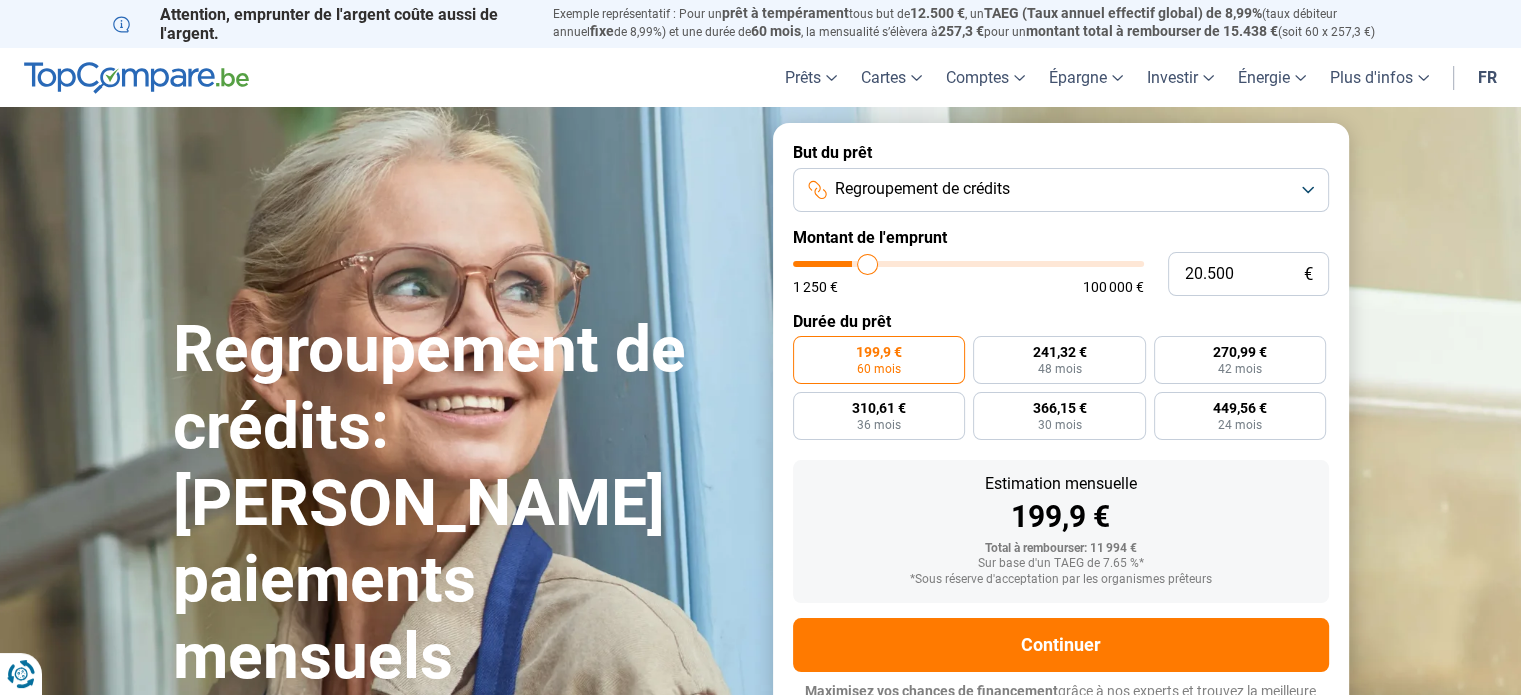 type on "22.000" 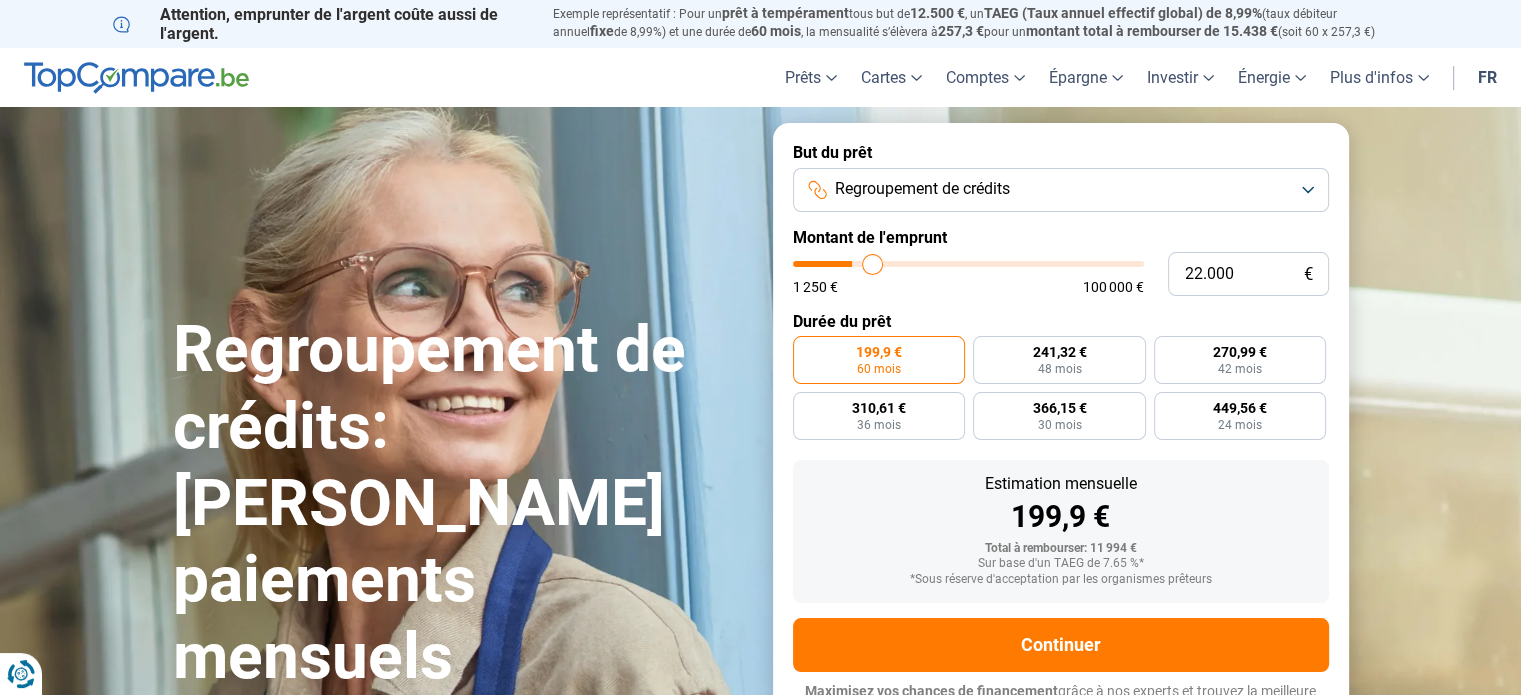 type on "23.500" 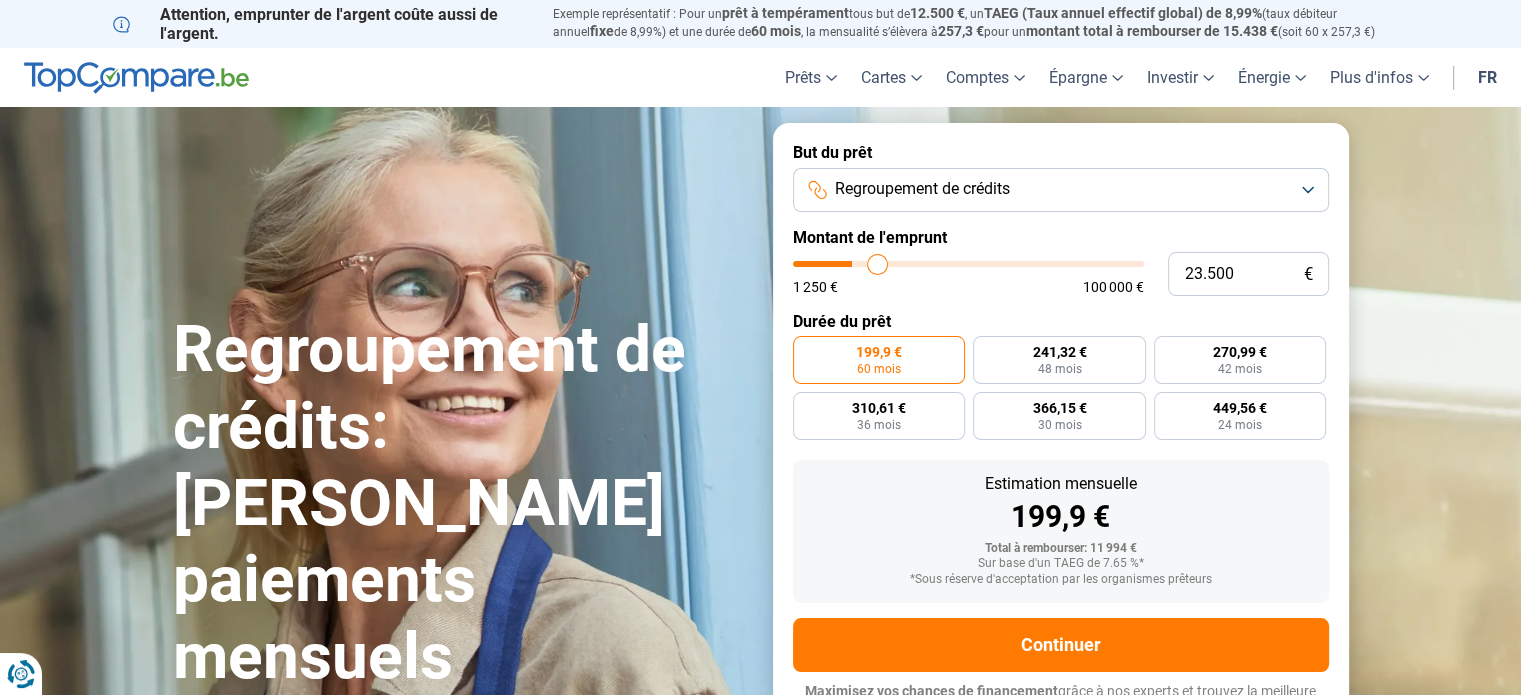 type on "25.000" 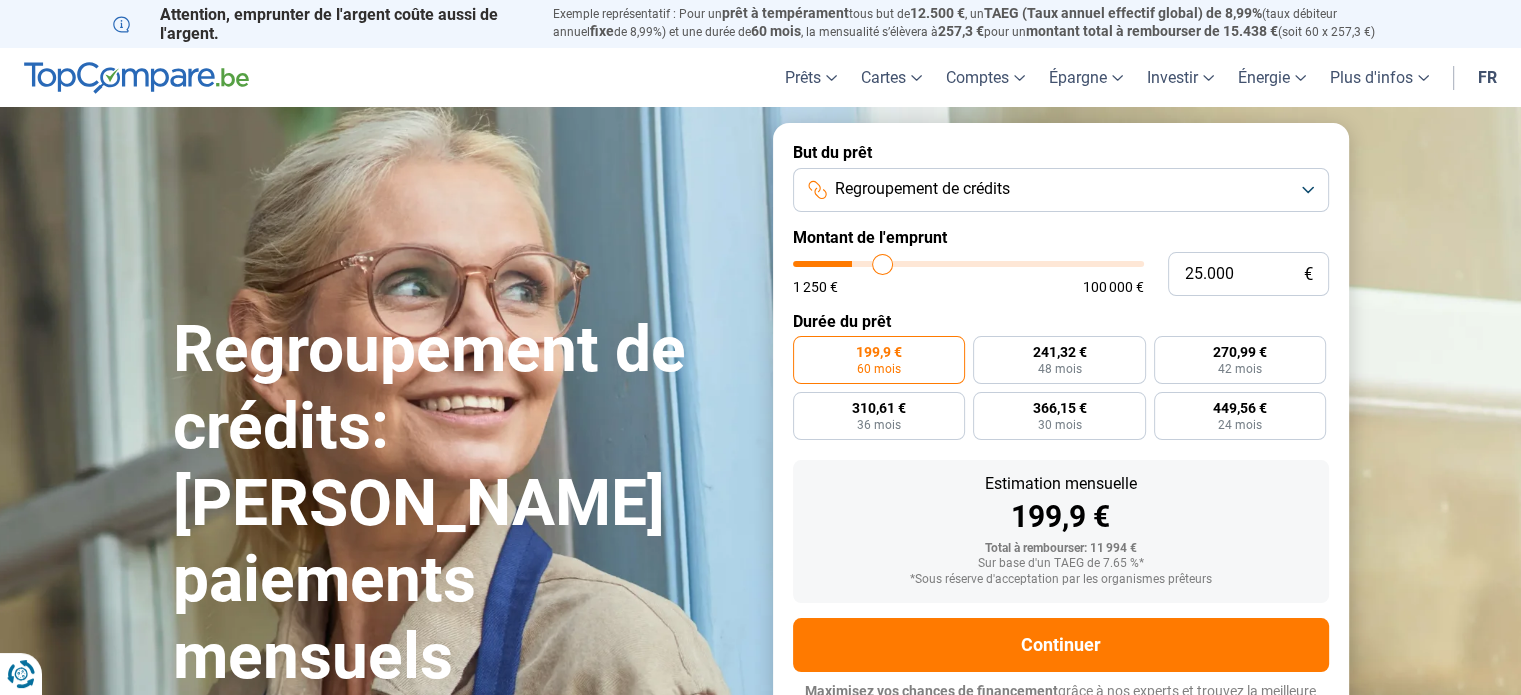 type on "25.250" 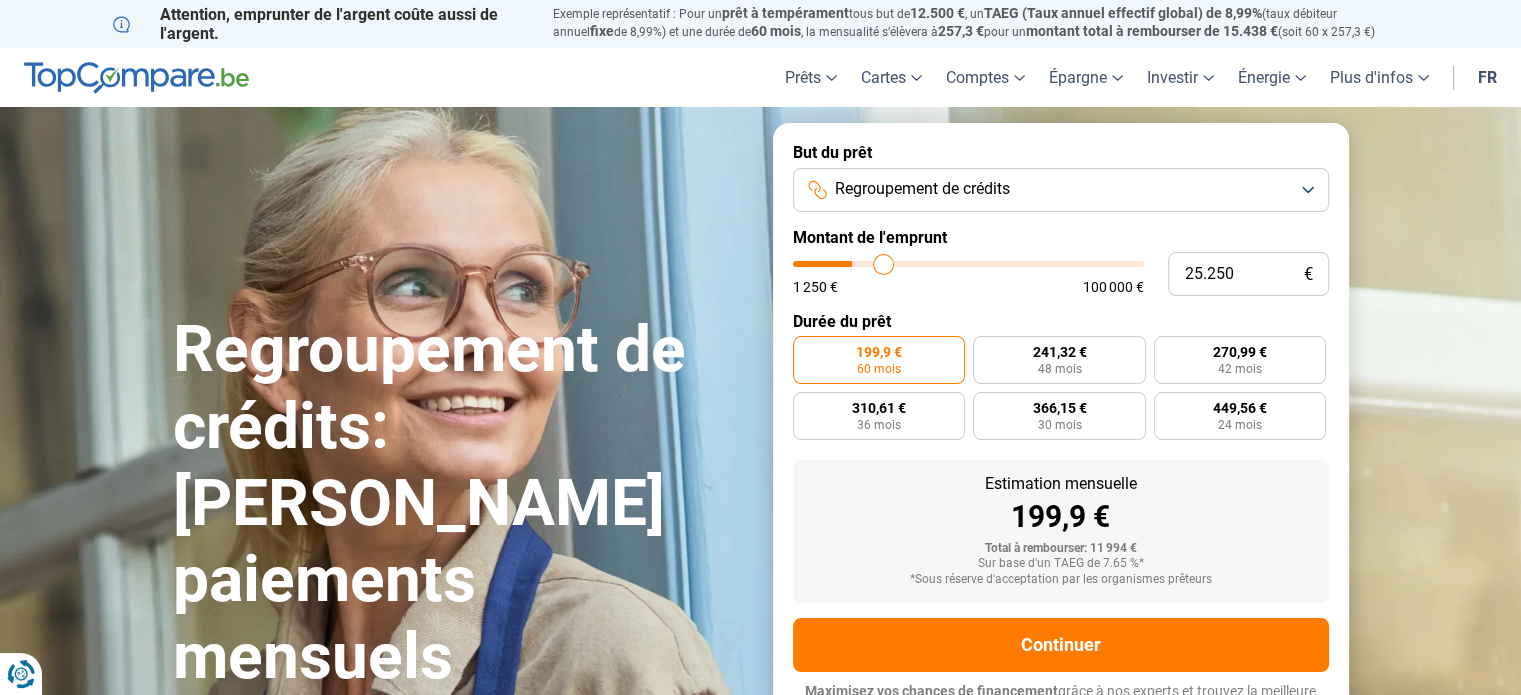 type on "26.500" 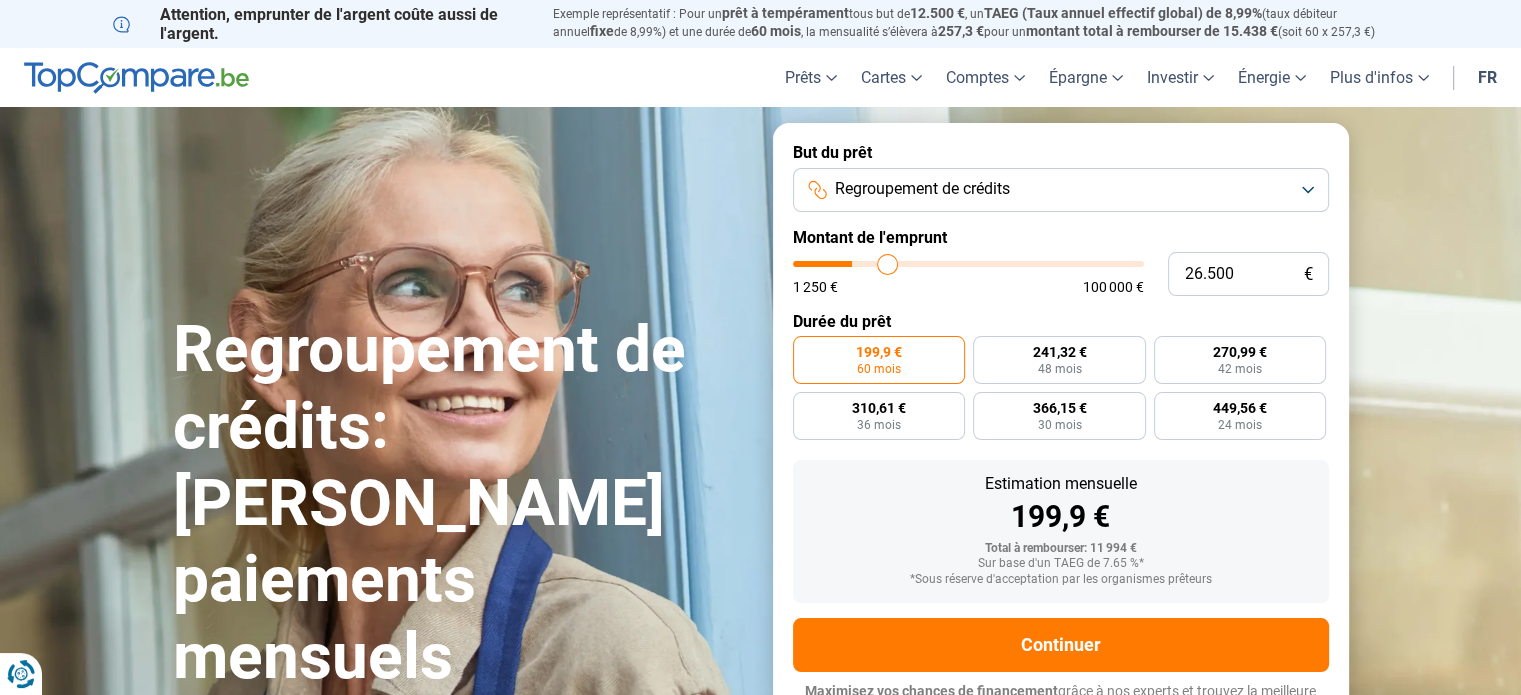 type on "27.500" 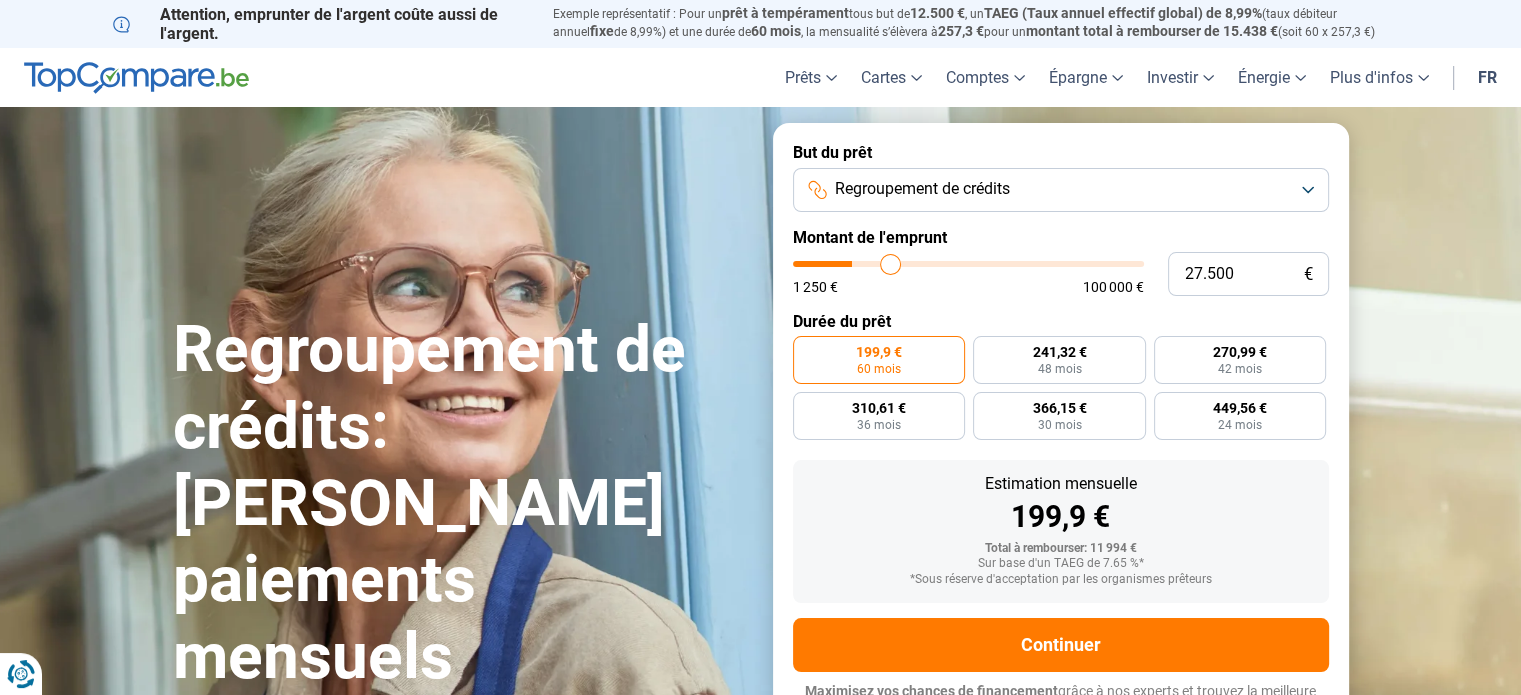 type on "28.000" 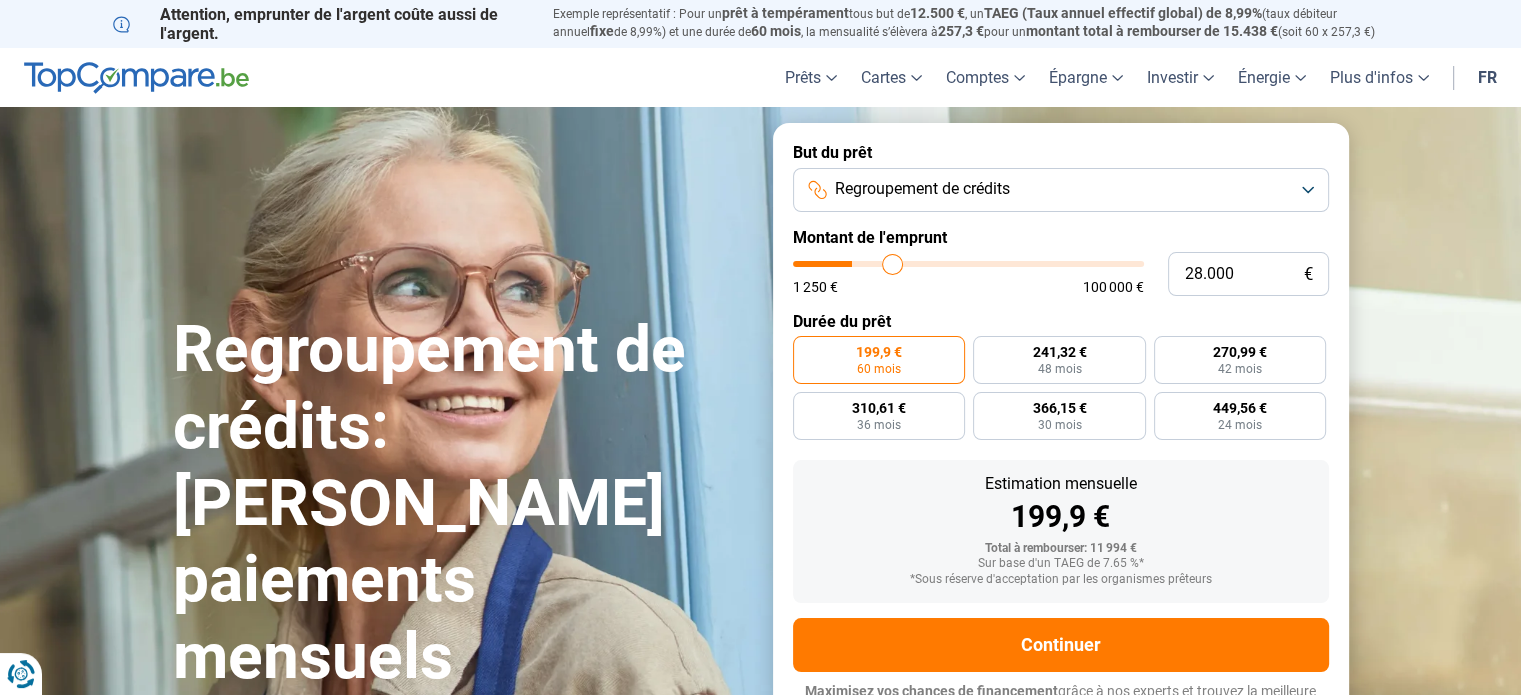 type on "28.500" 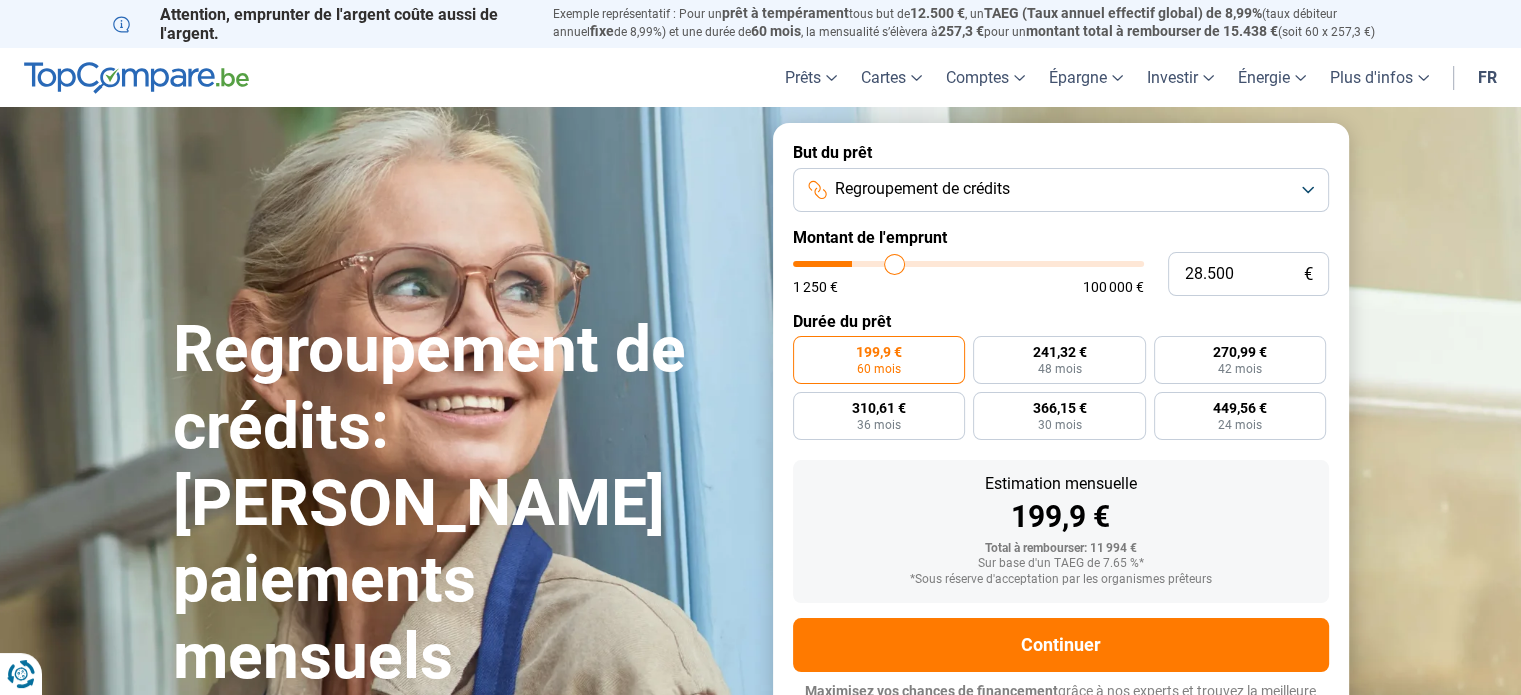 type on "28.750" 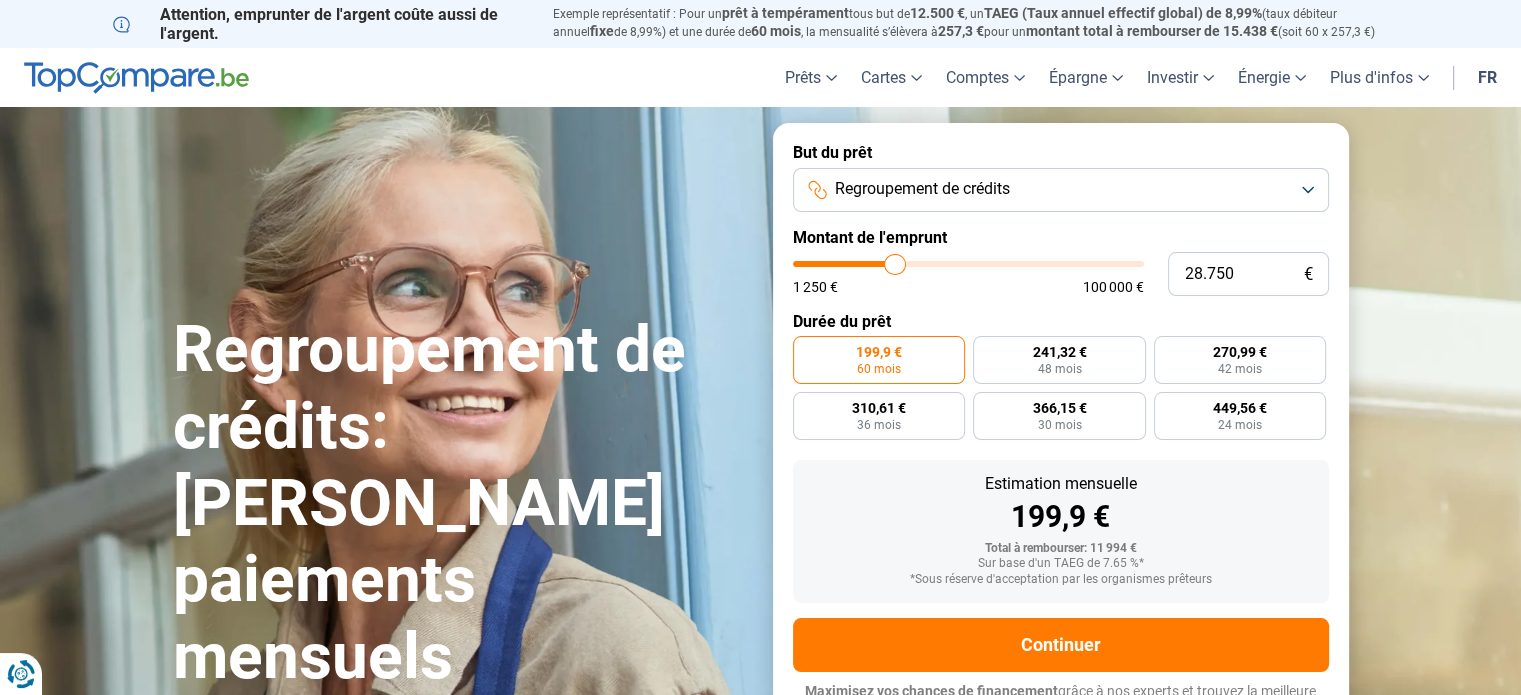 type on "29.250" 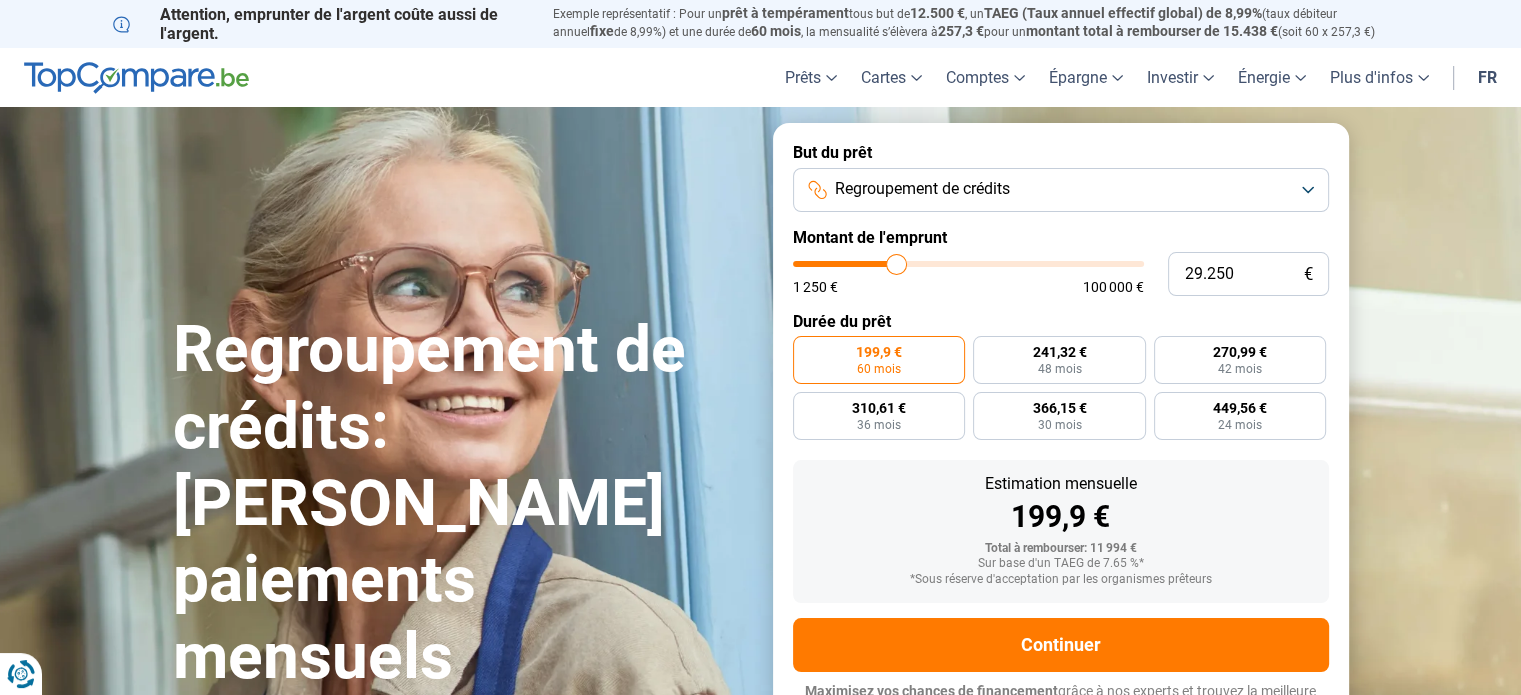 type on "29.750" 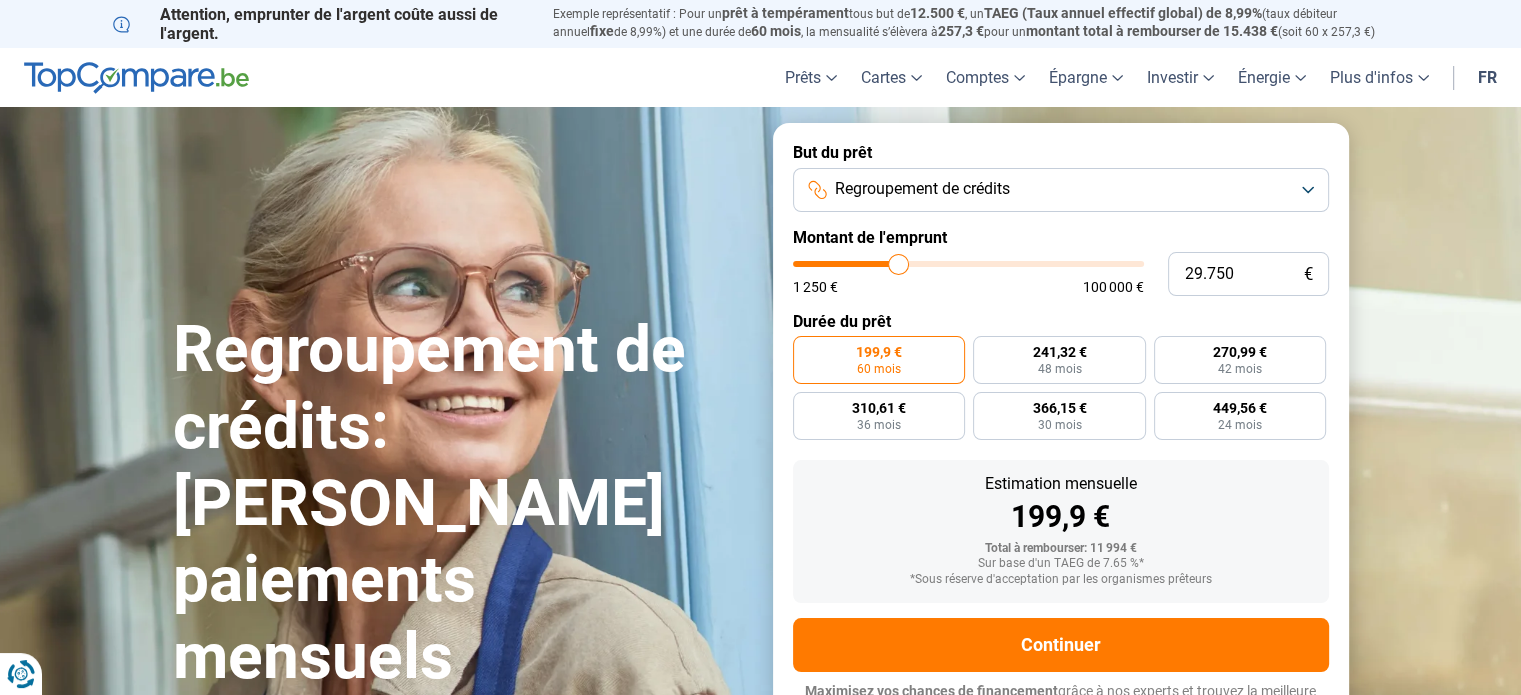 type on "30.000" 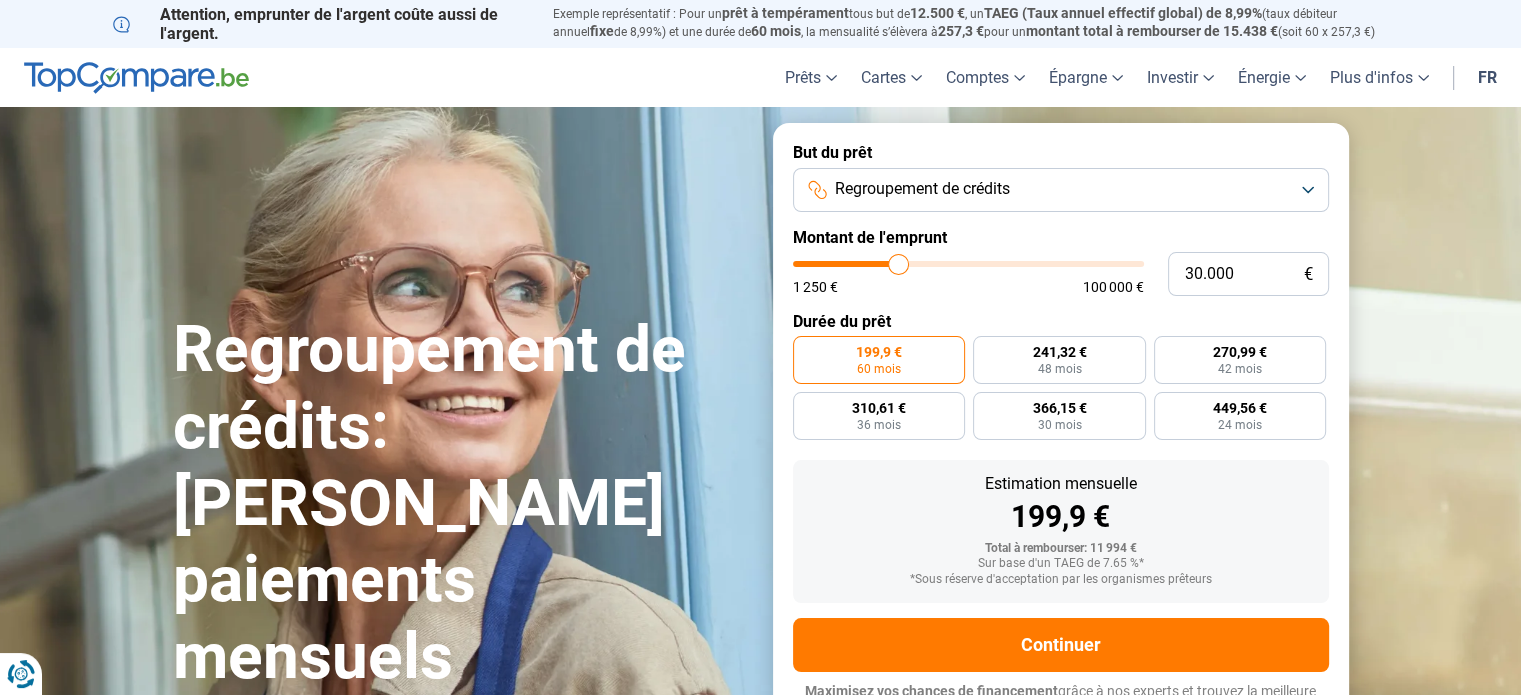 type on "30000" 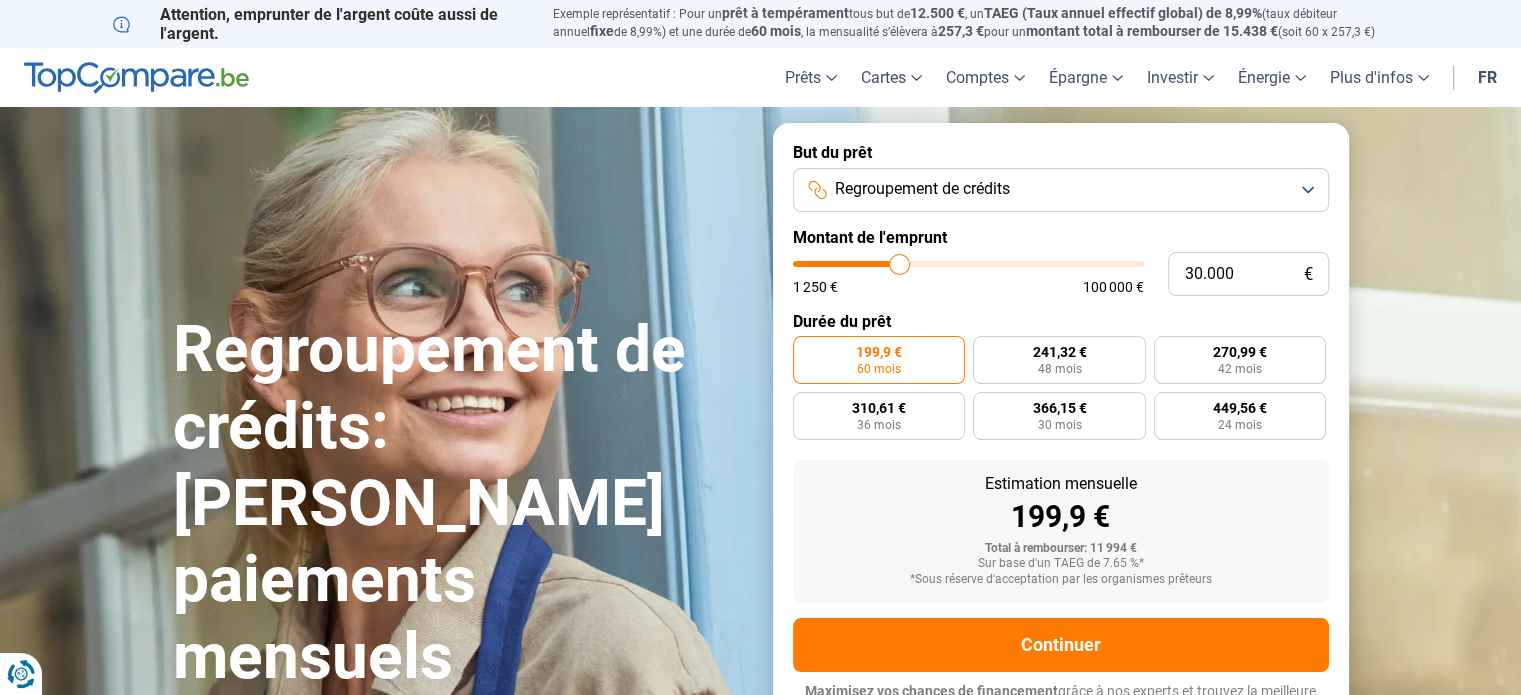 type on "30.500" 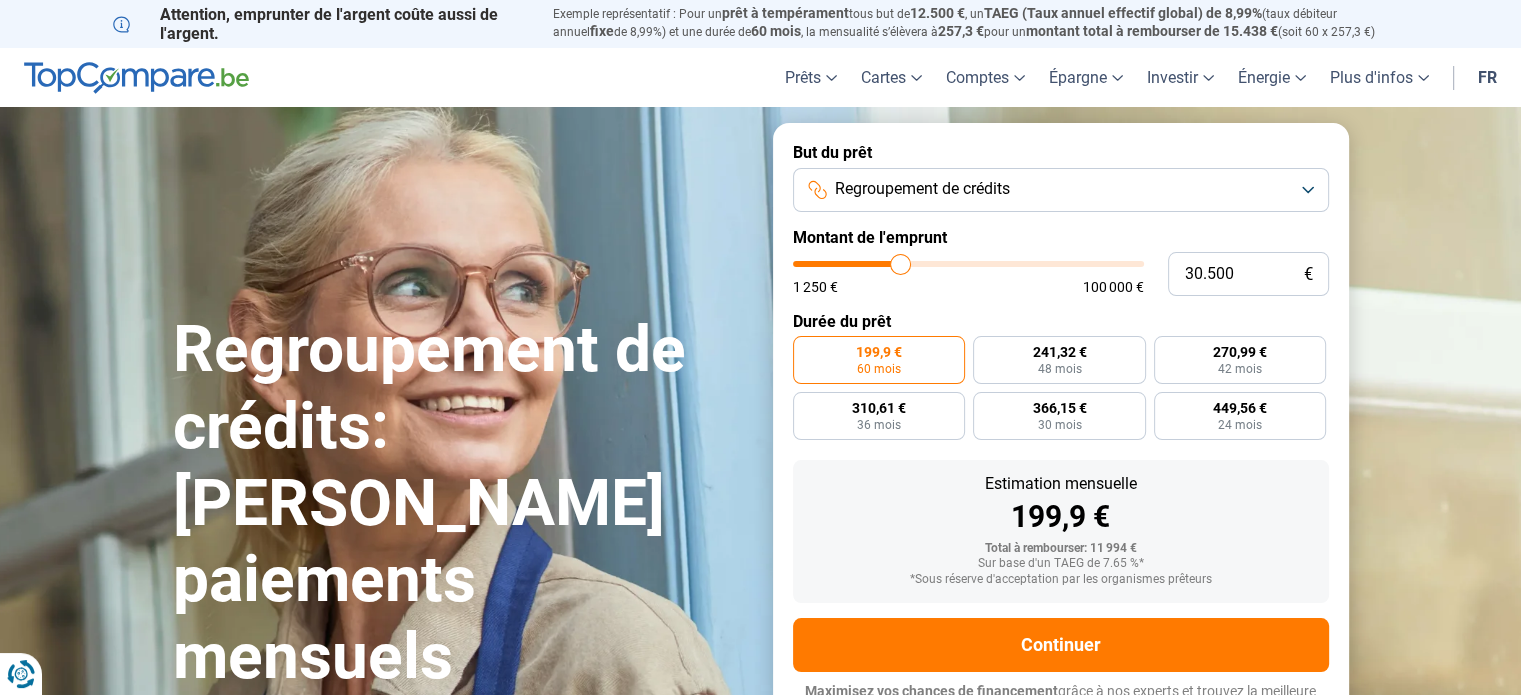 type on "31.250" 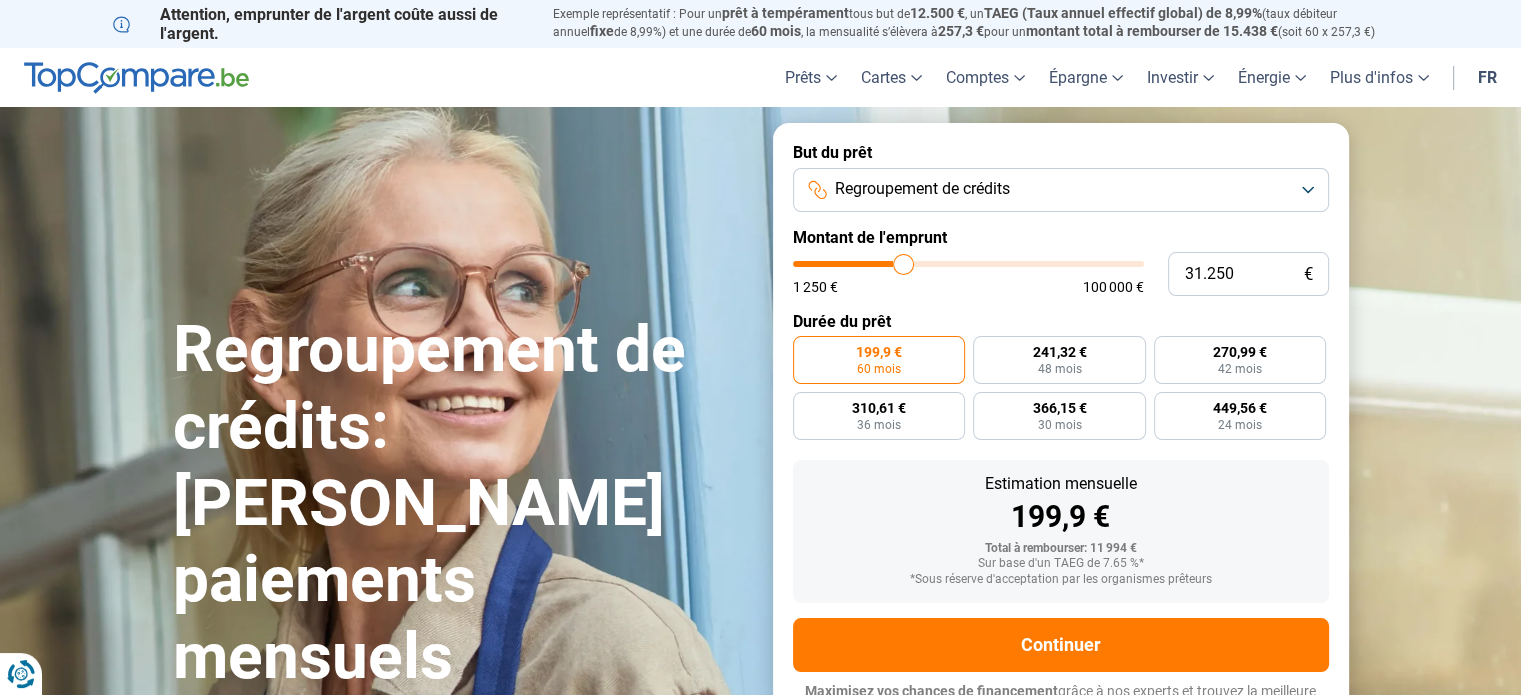 type on "31.500" 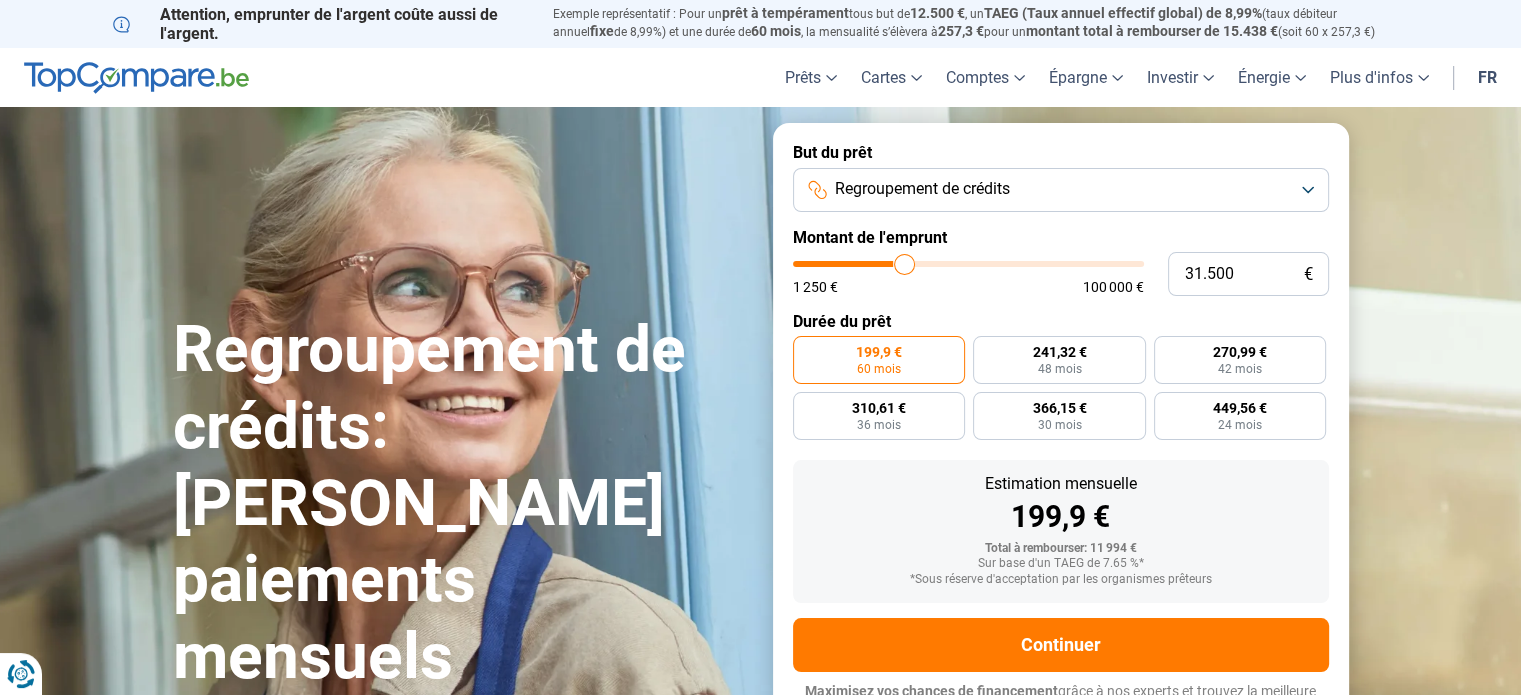 type on "31.750" 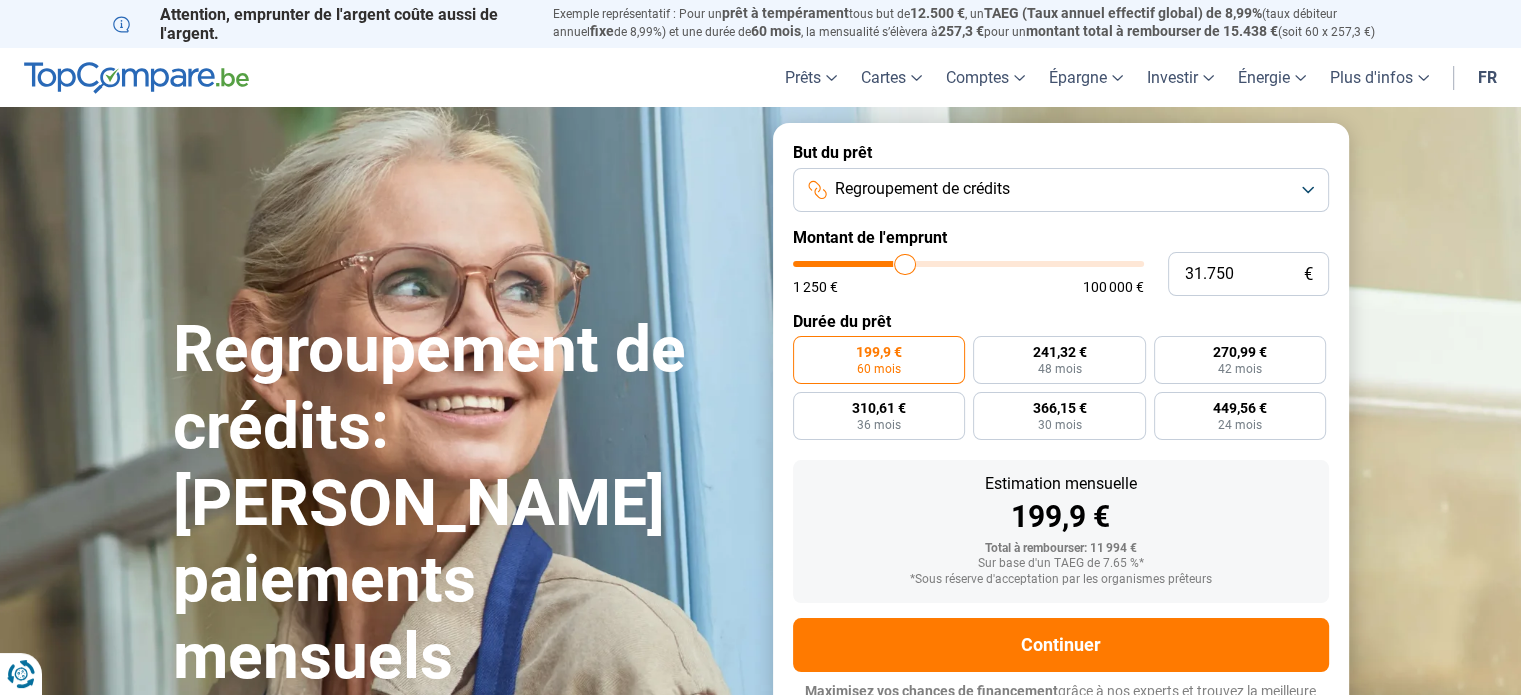 type on "32.000" 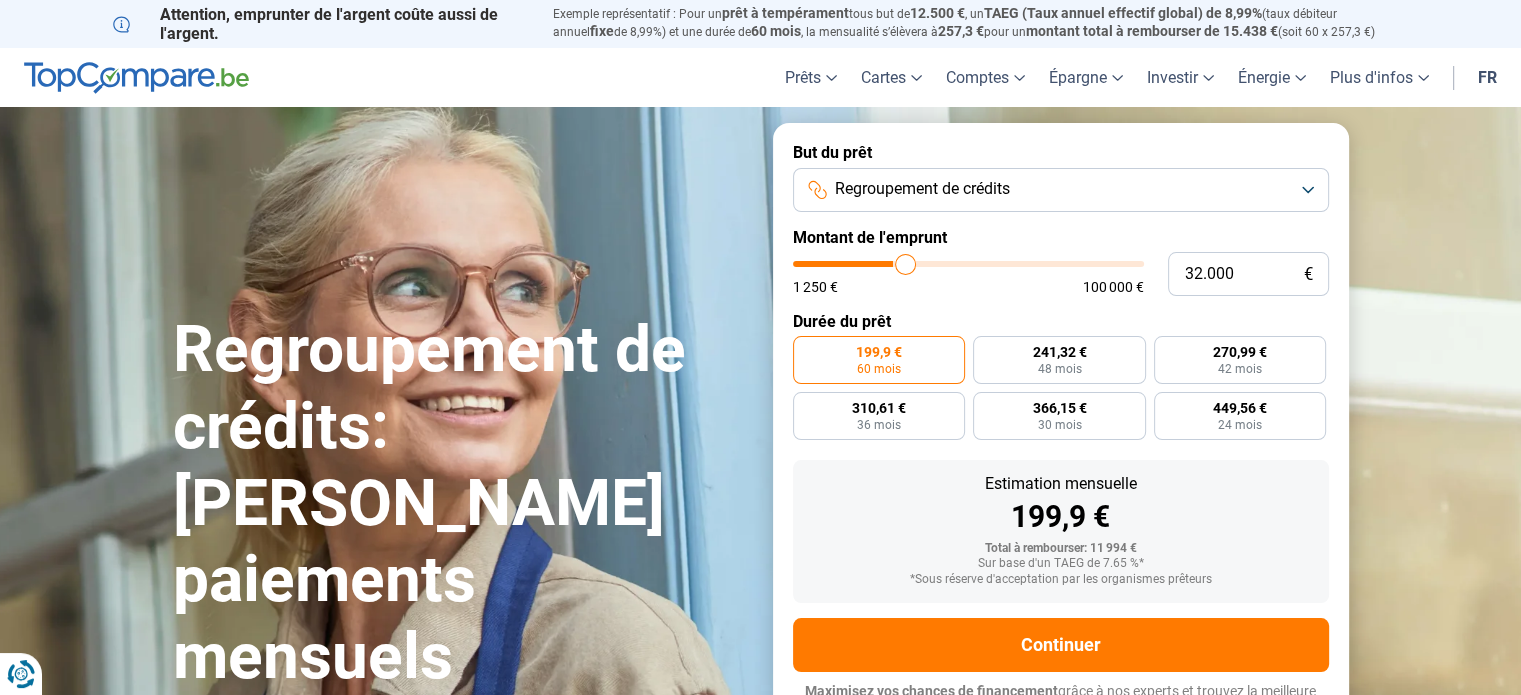 type on "32.250" 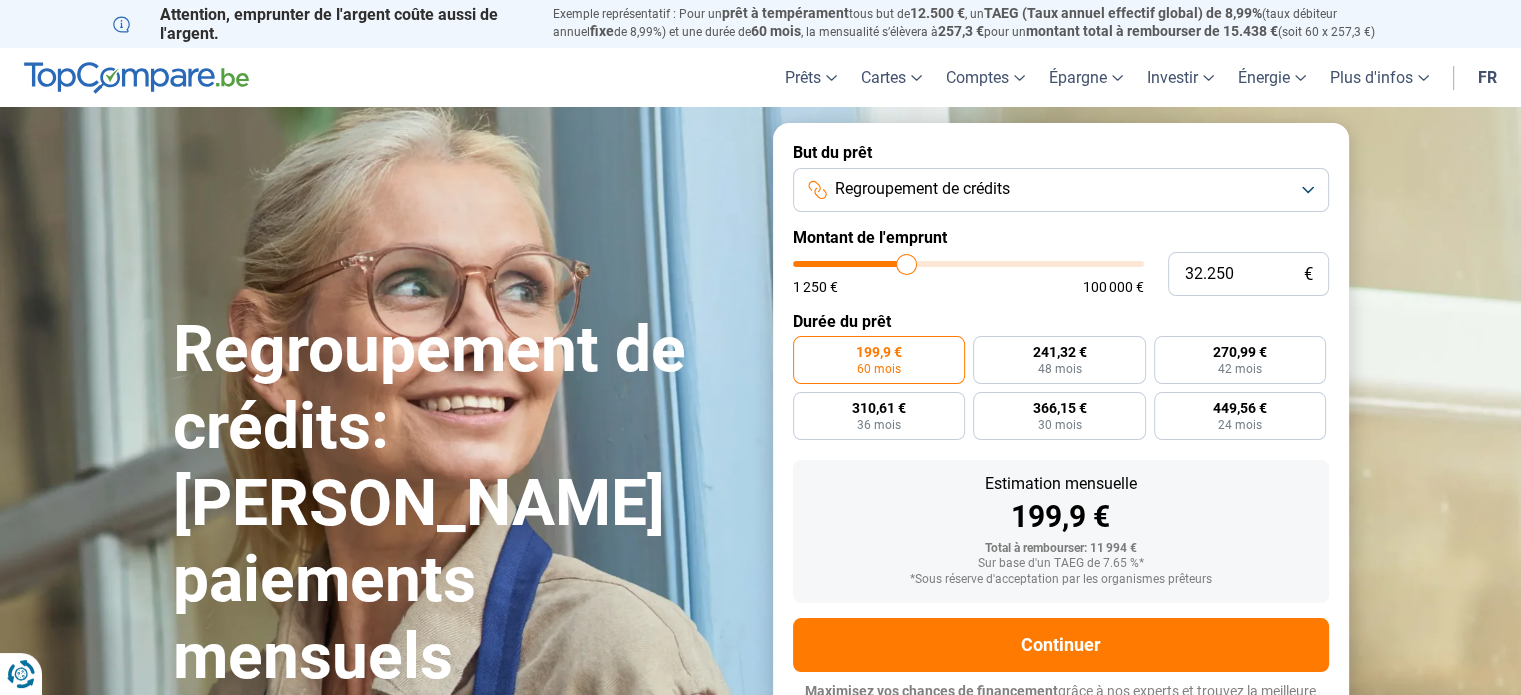 type on "32.000" 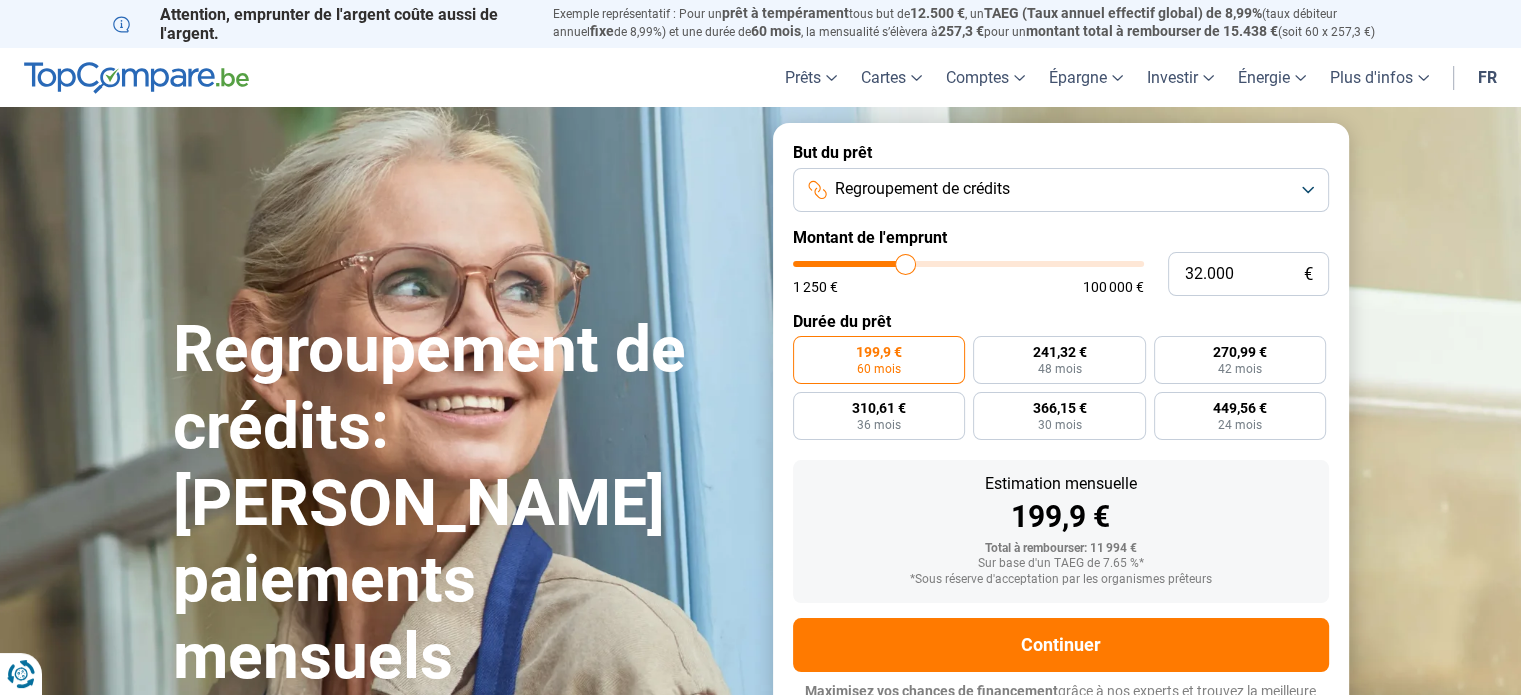 type on "31.750" 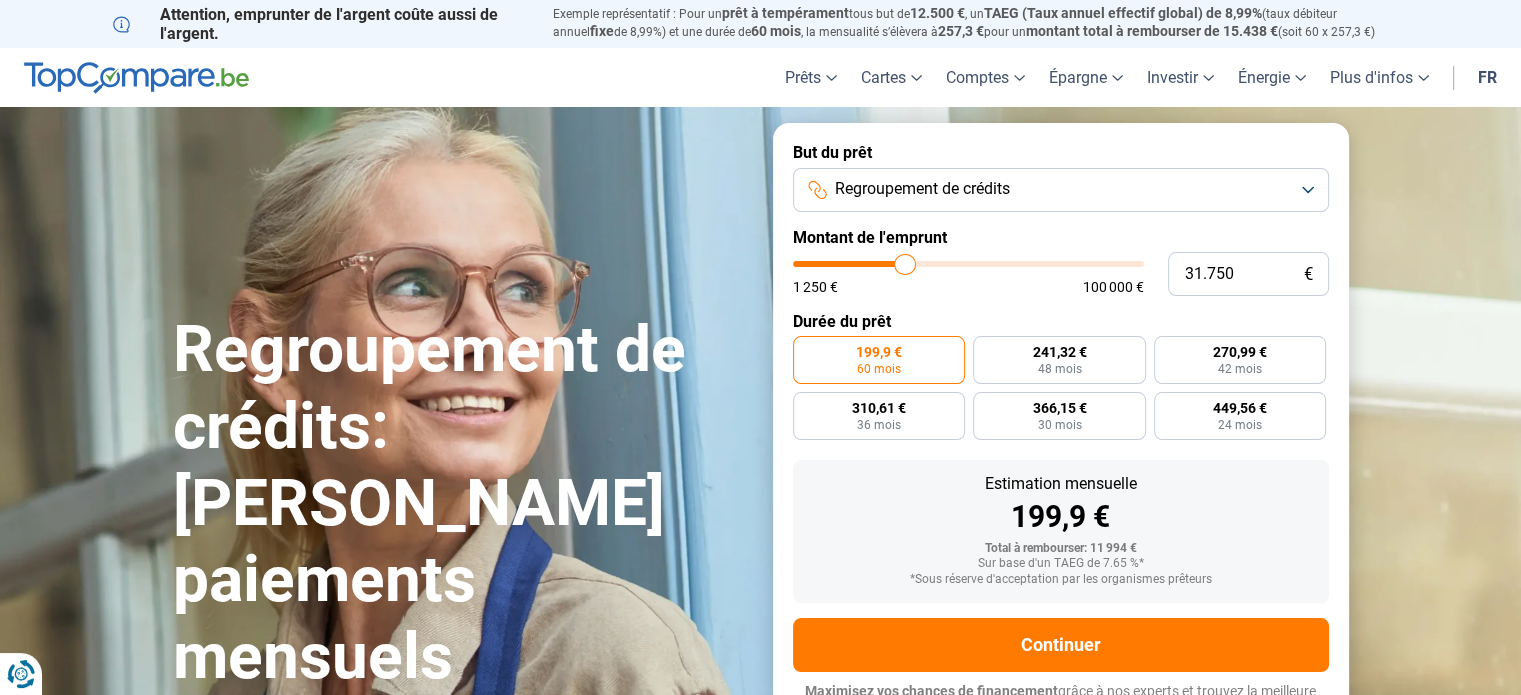 type on "31.000" 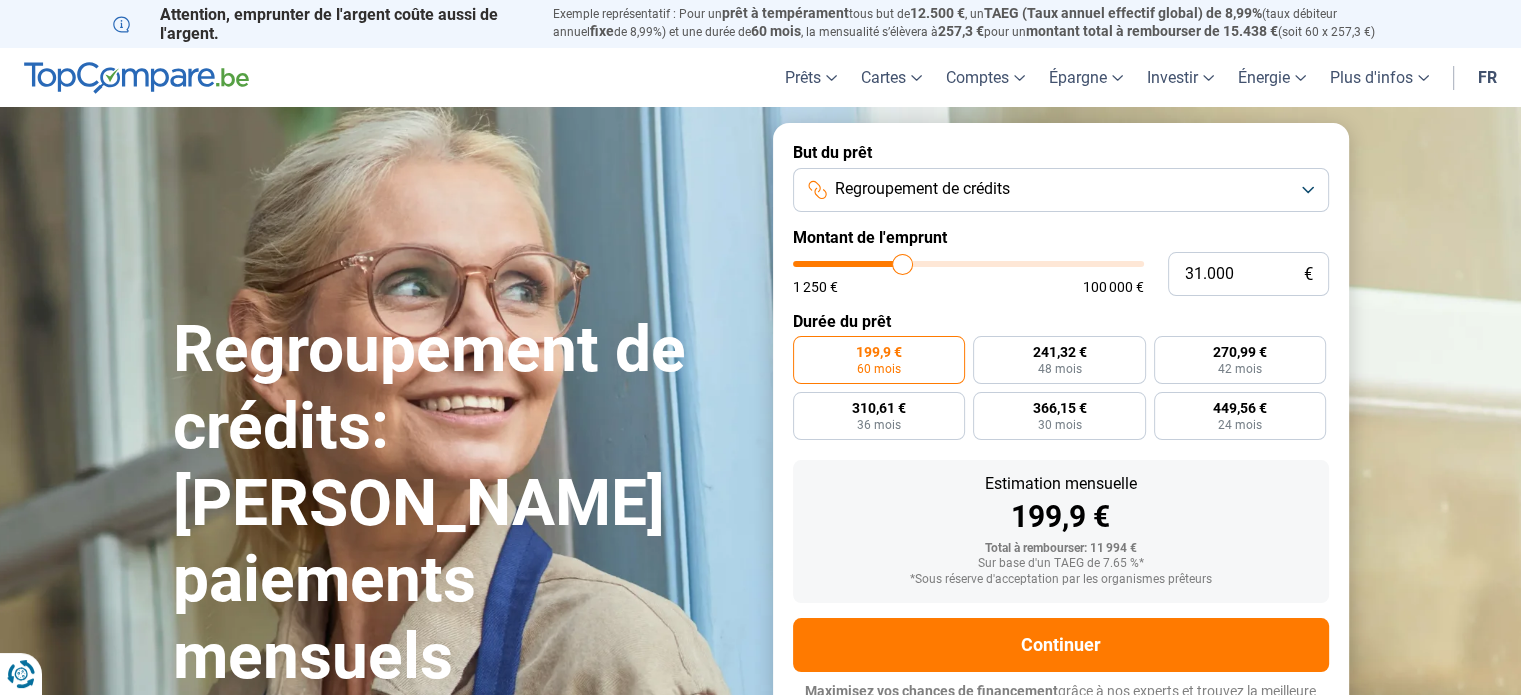 type on "30.250" 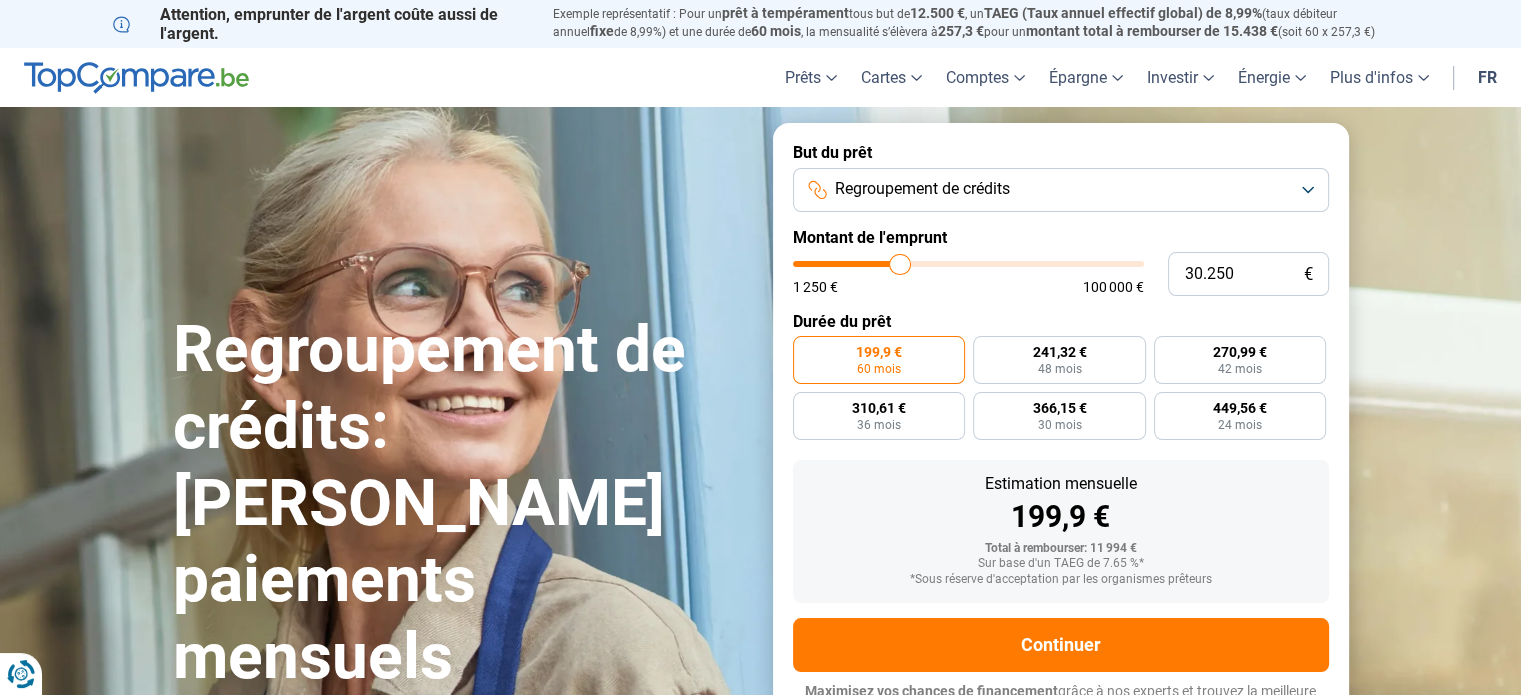 type on "29.500" 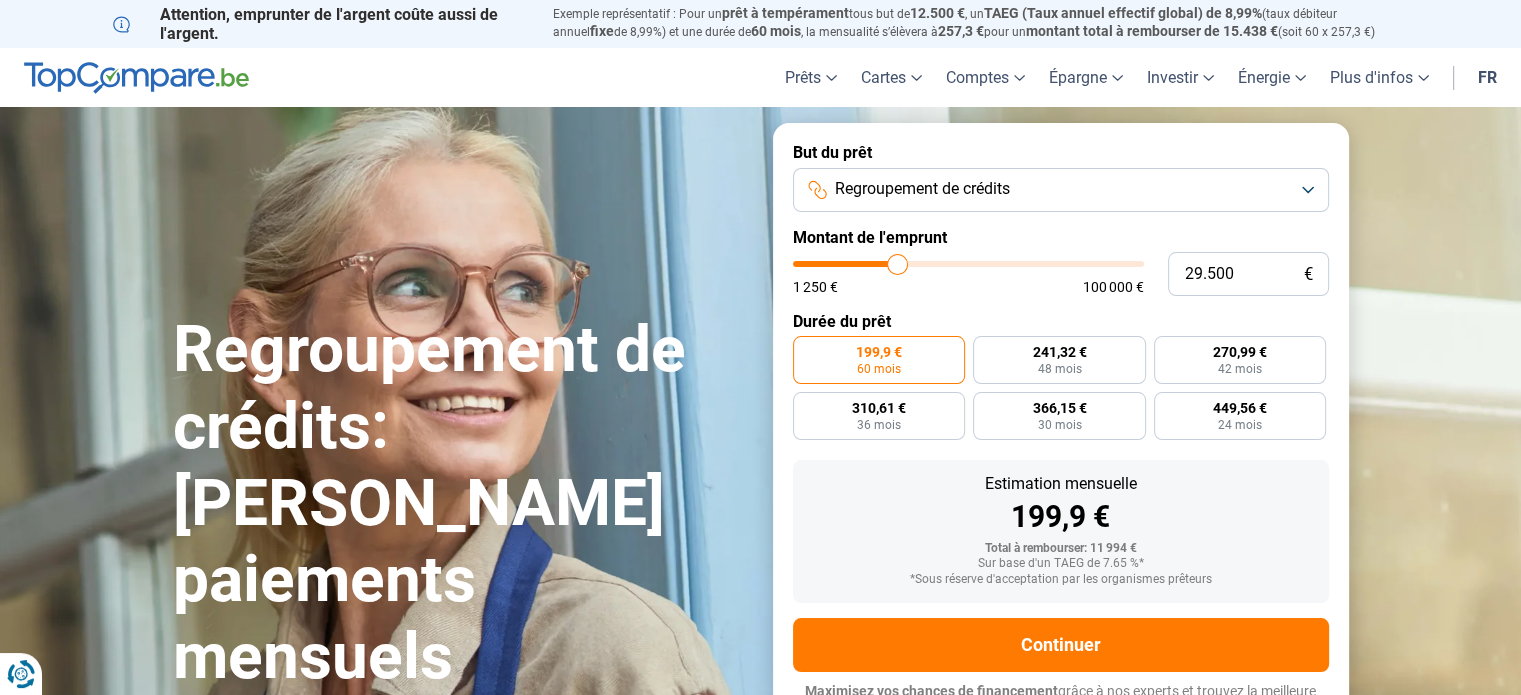 type on "29.000" 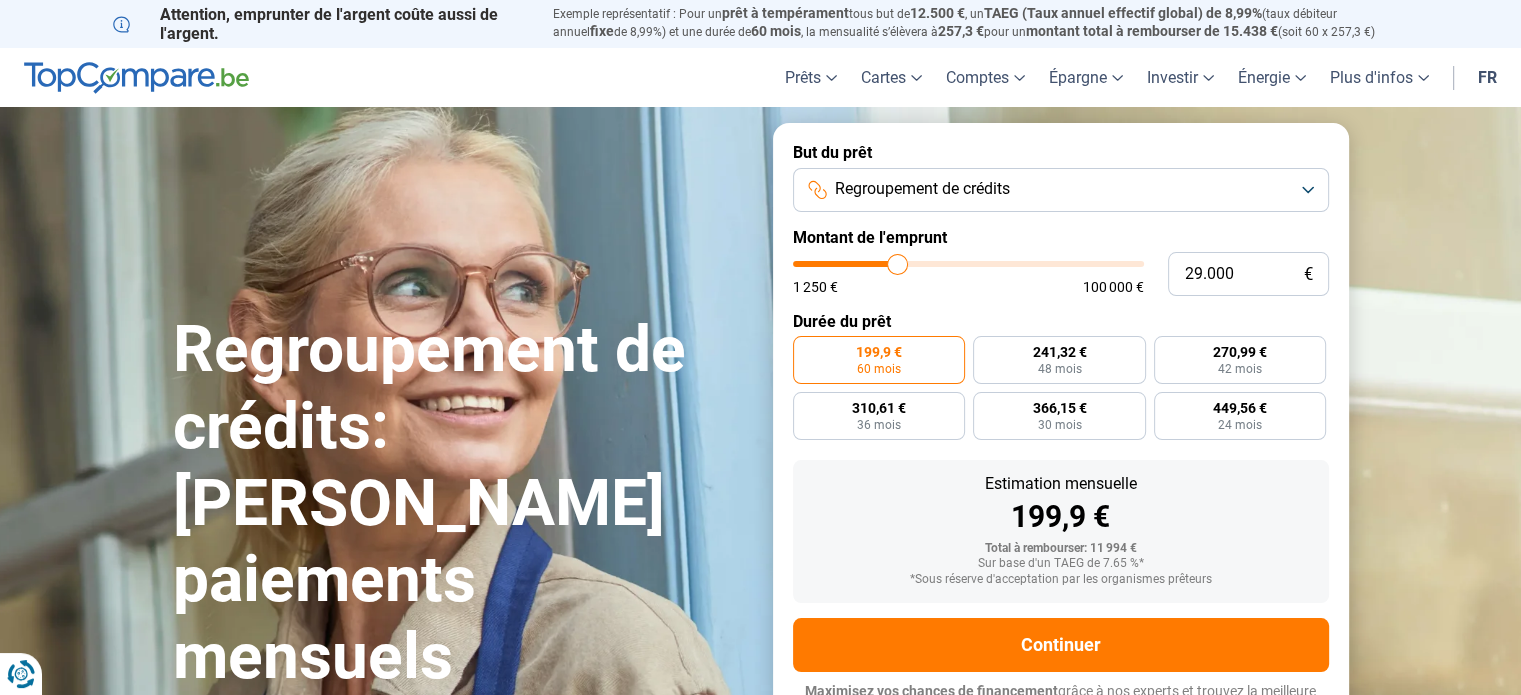 type on "29000" 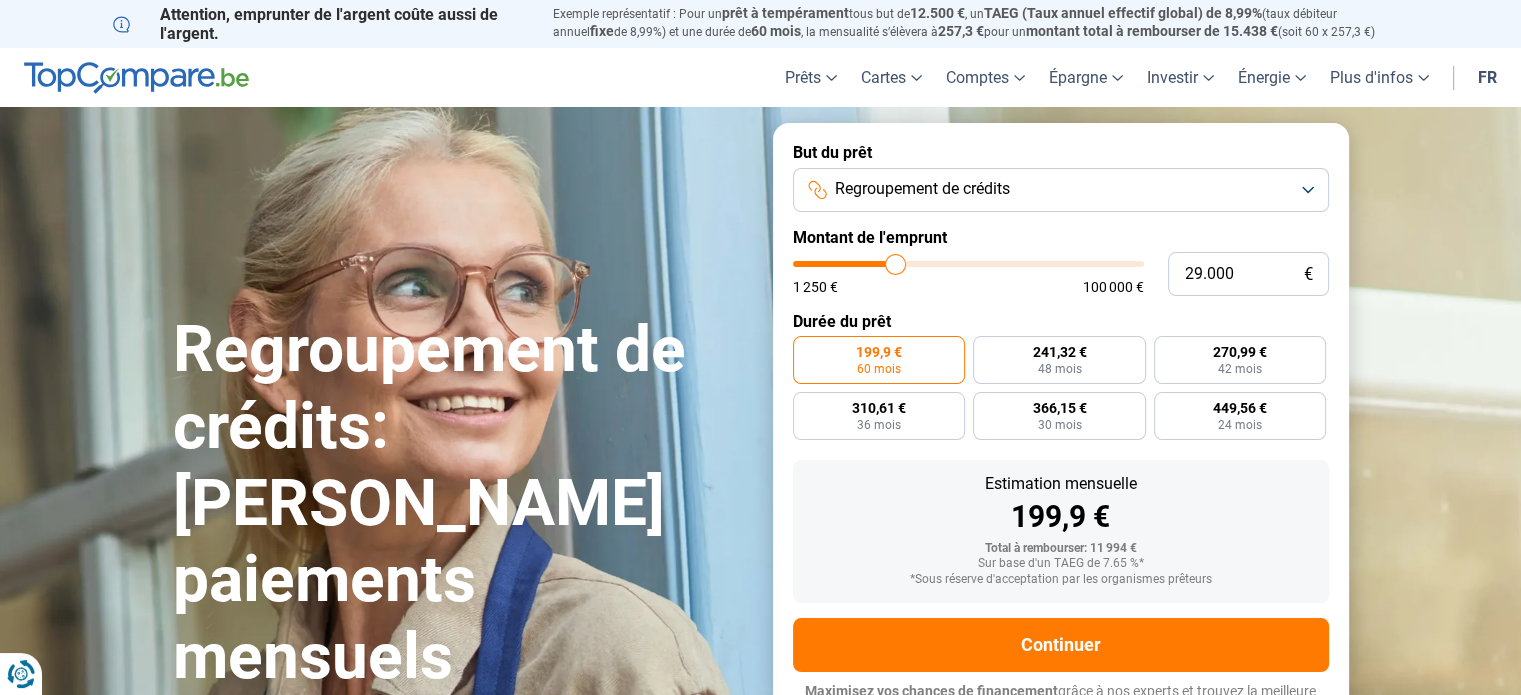 type on "28.250" 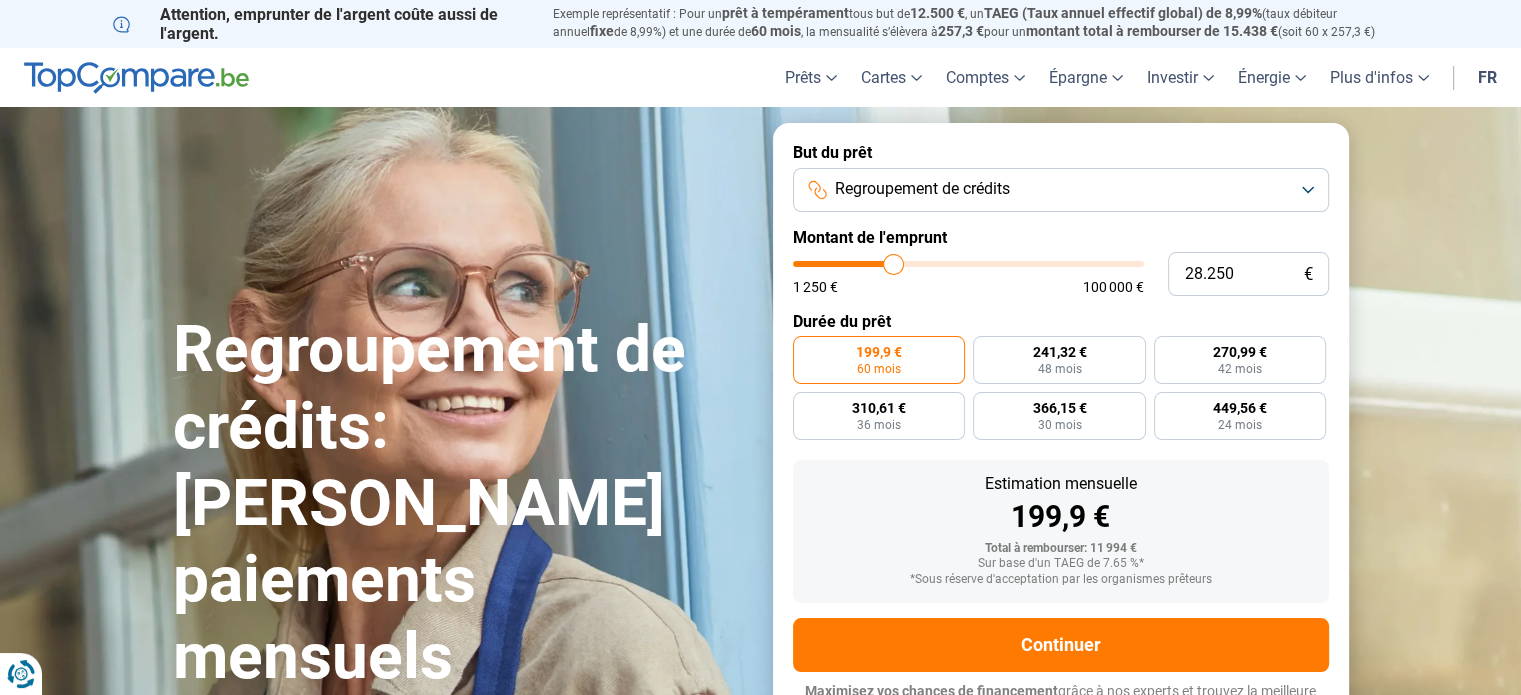 type on "27.500" 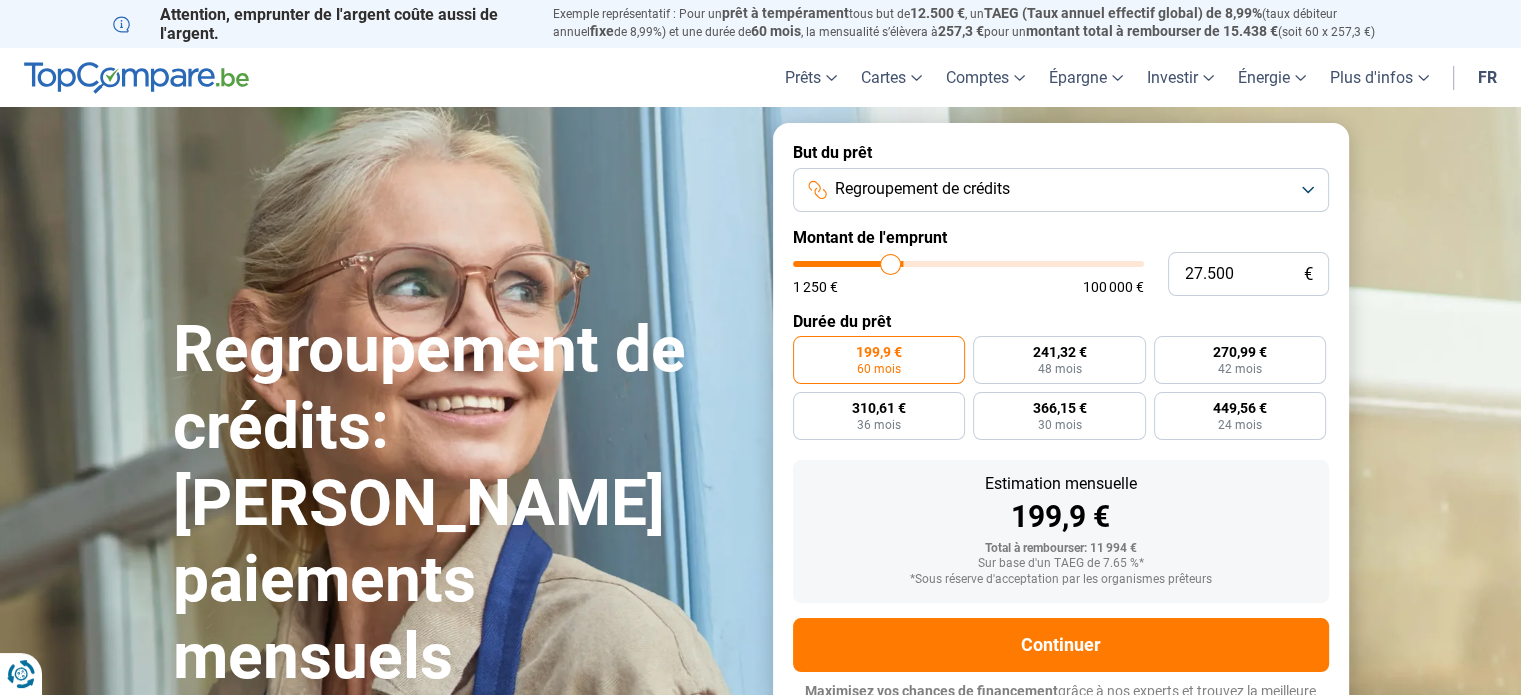 type on "26.250" 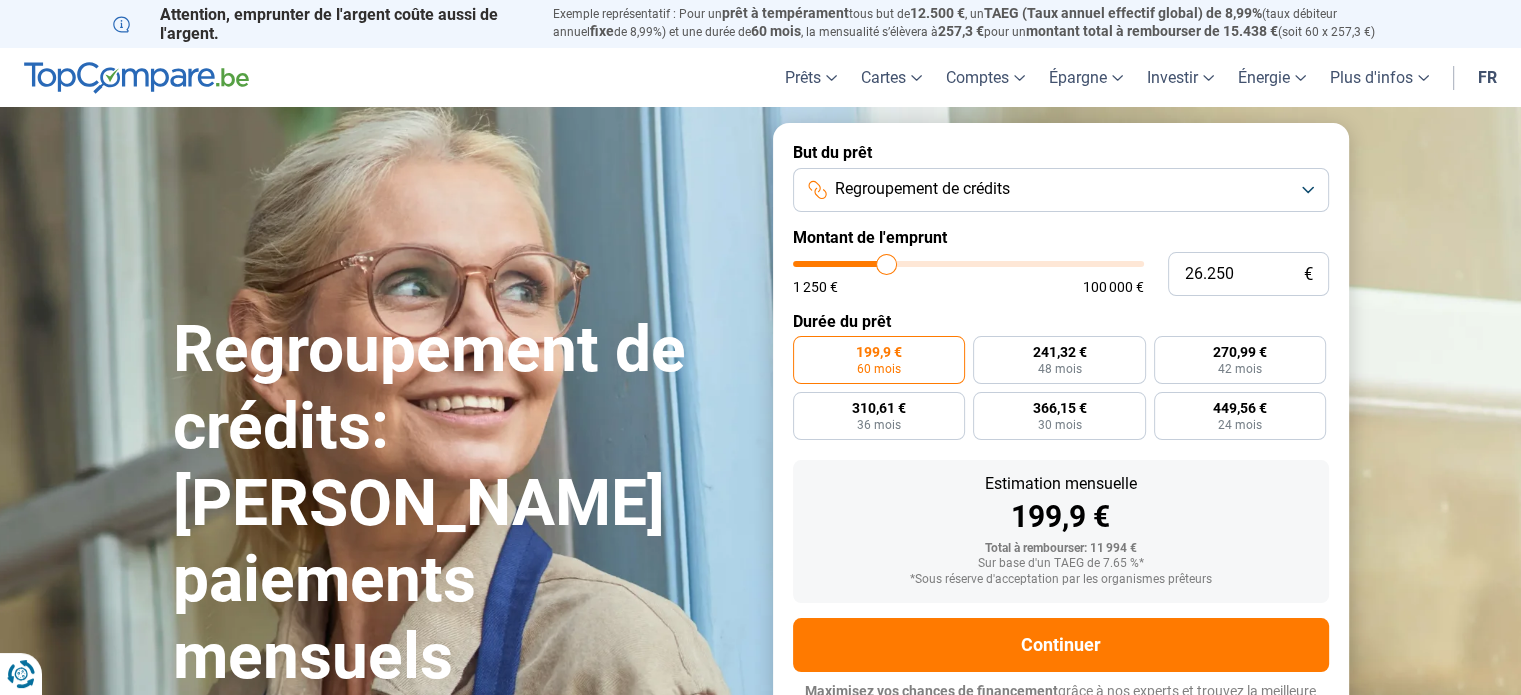 type on "25.250" 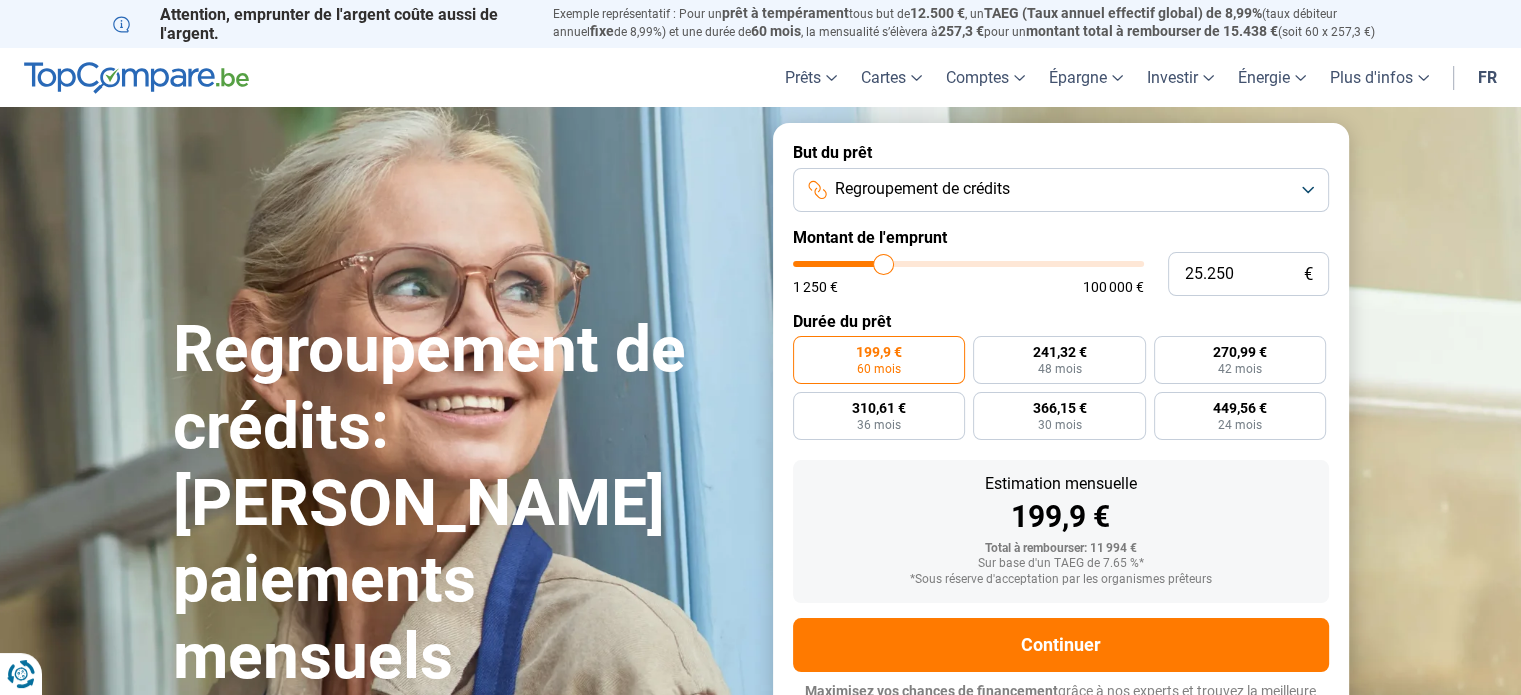 type on "24.750" 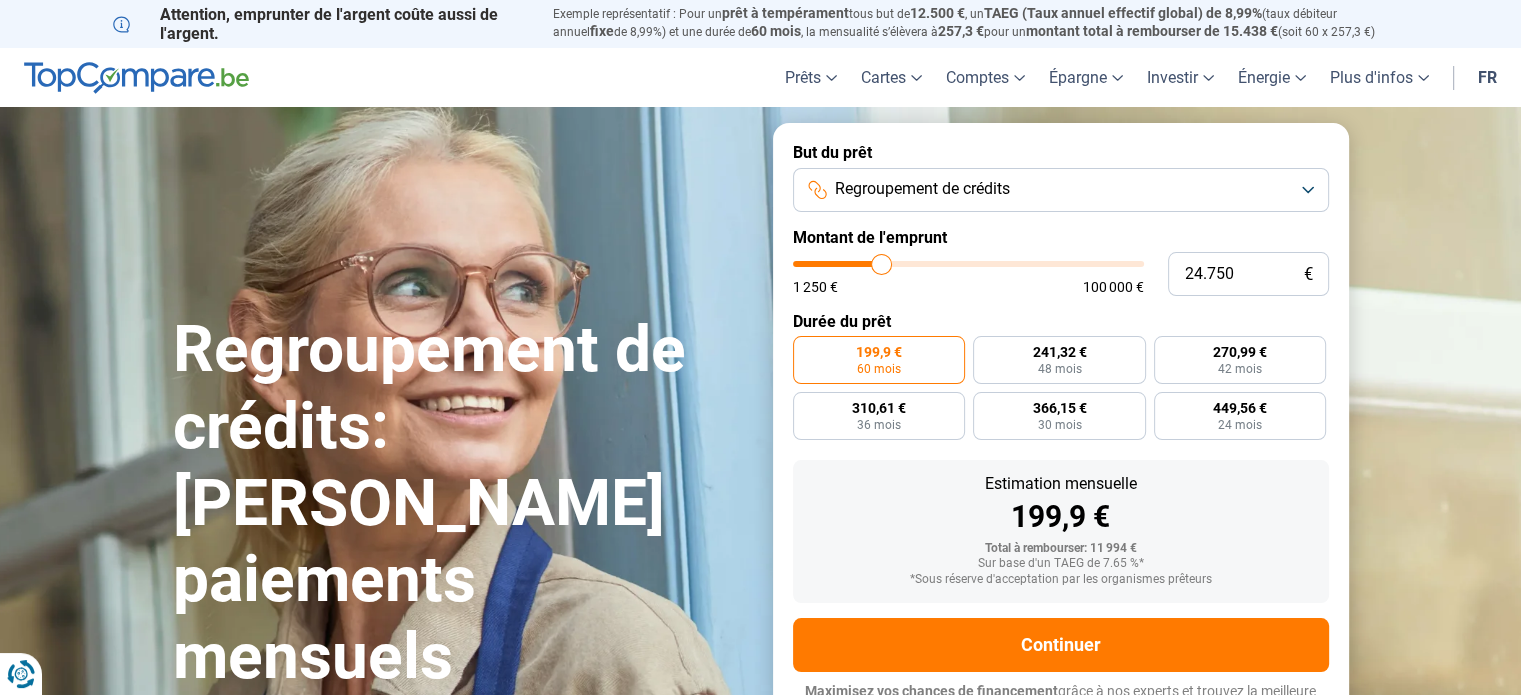type on "24.250" 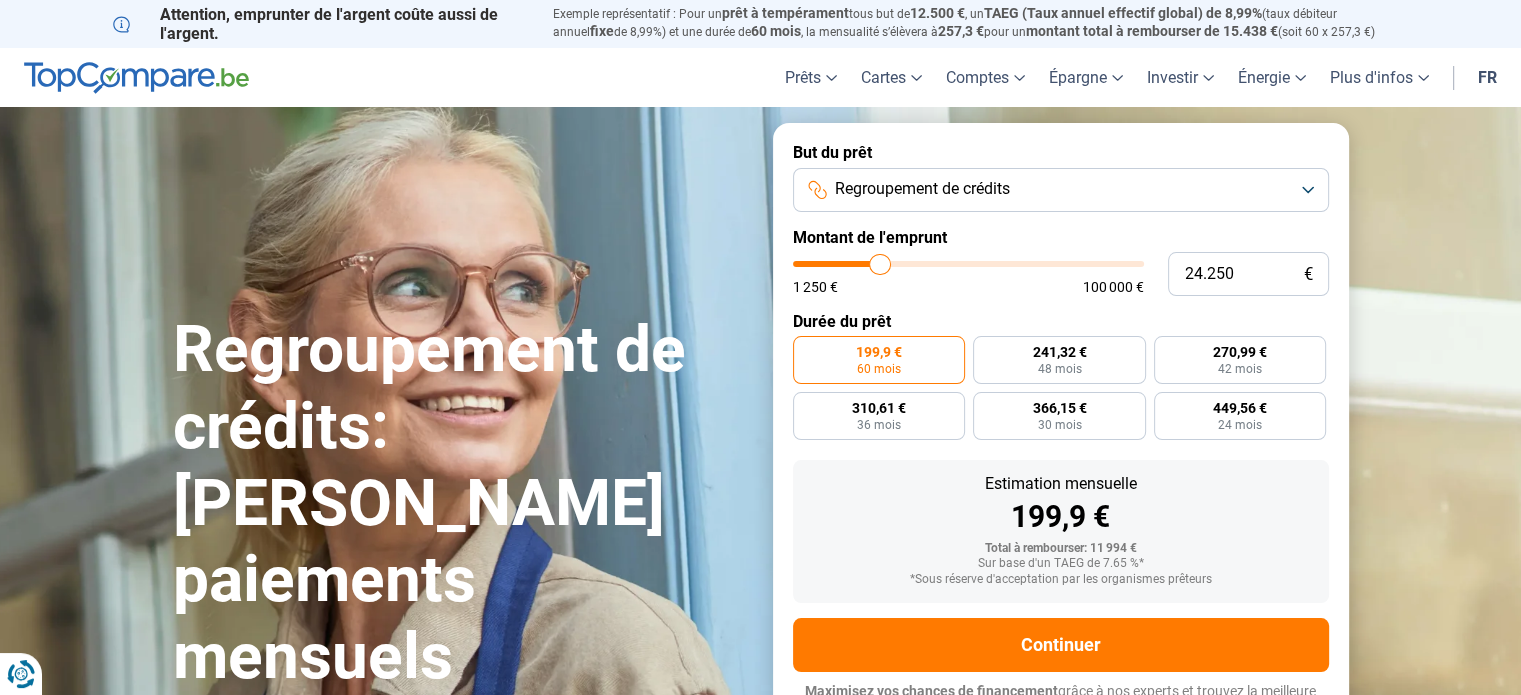 type on "23.750" 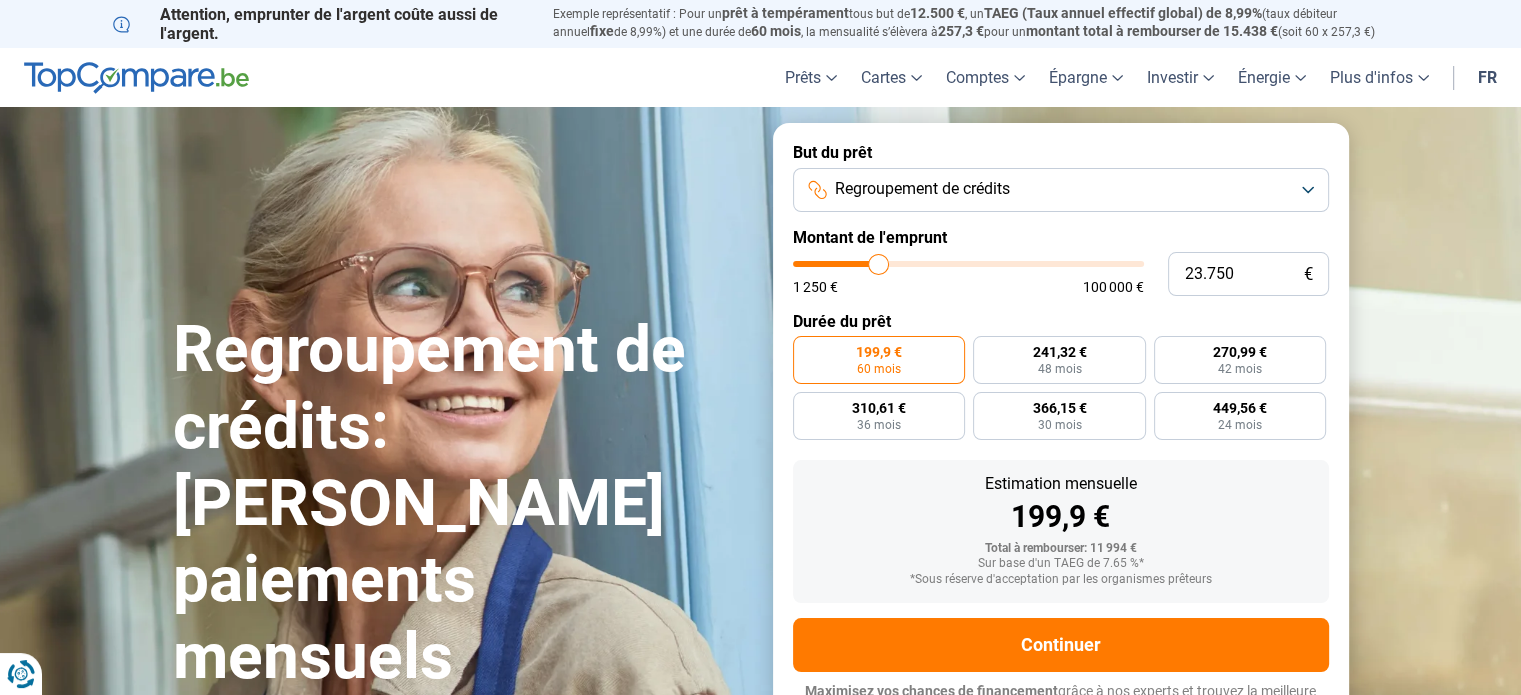 type on "23.250" 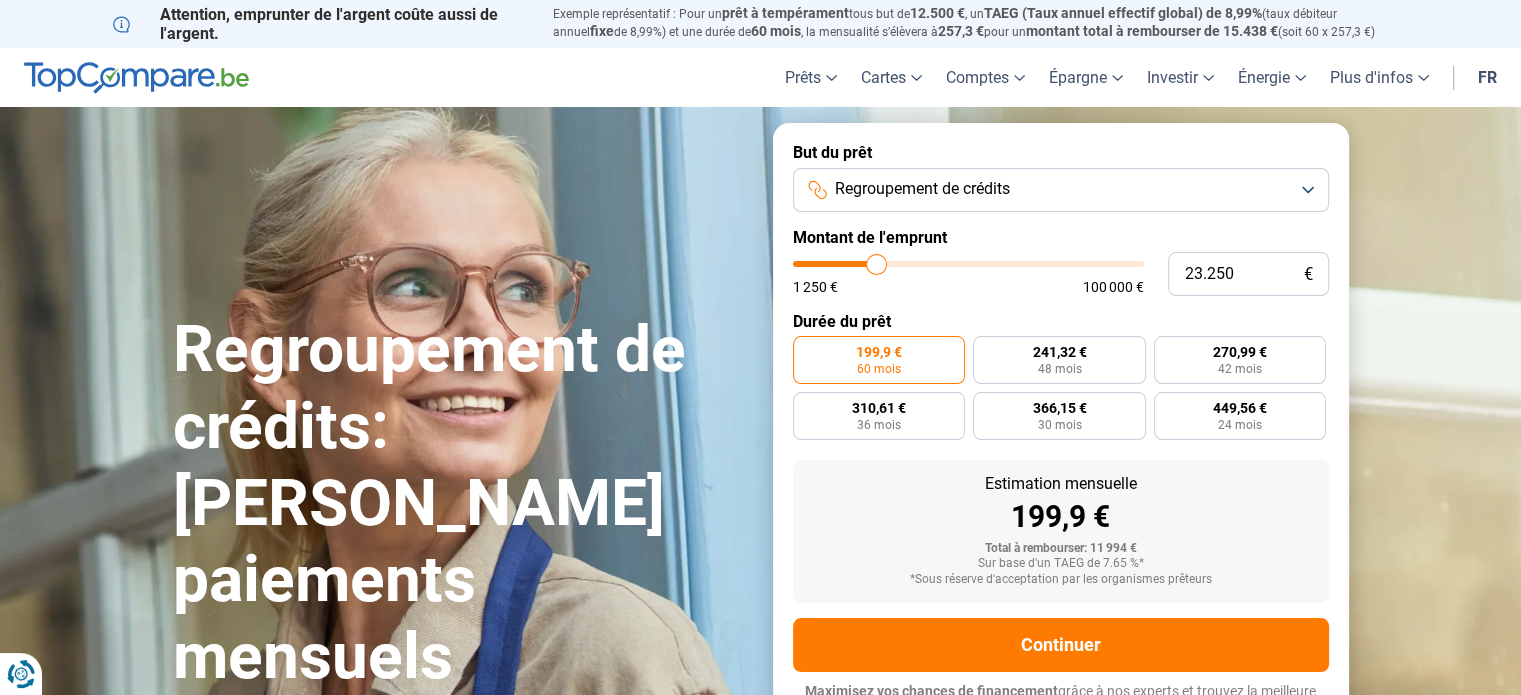 type on "22.750" 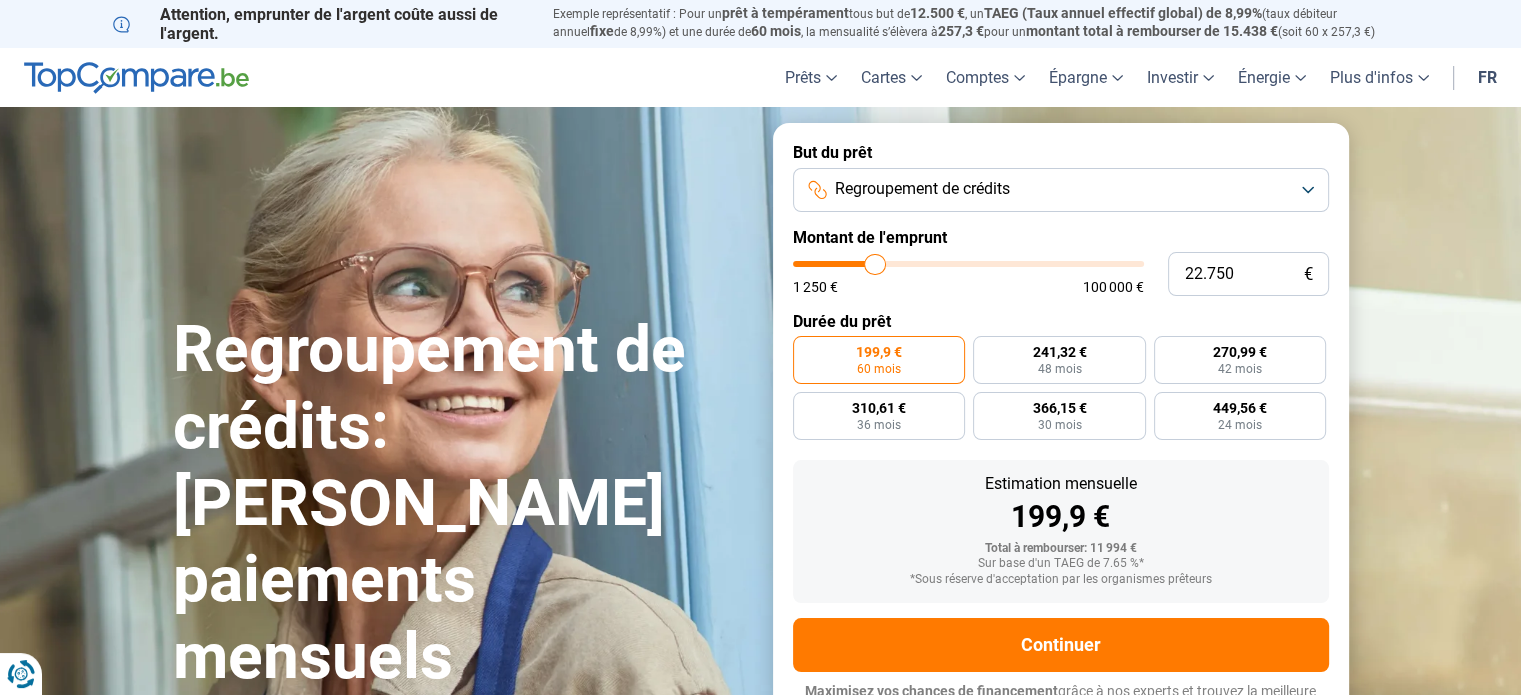 type on "22.500" 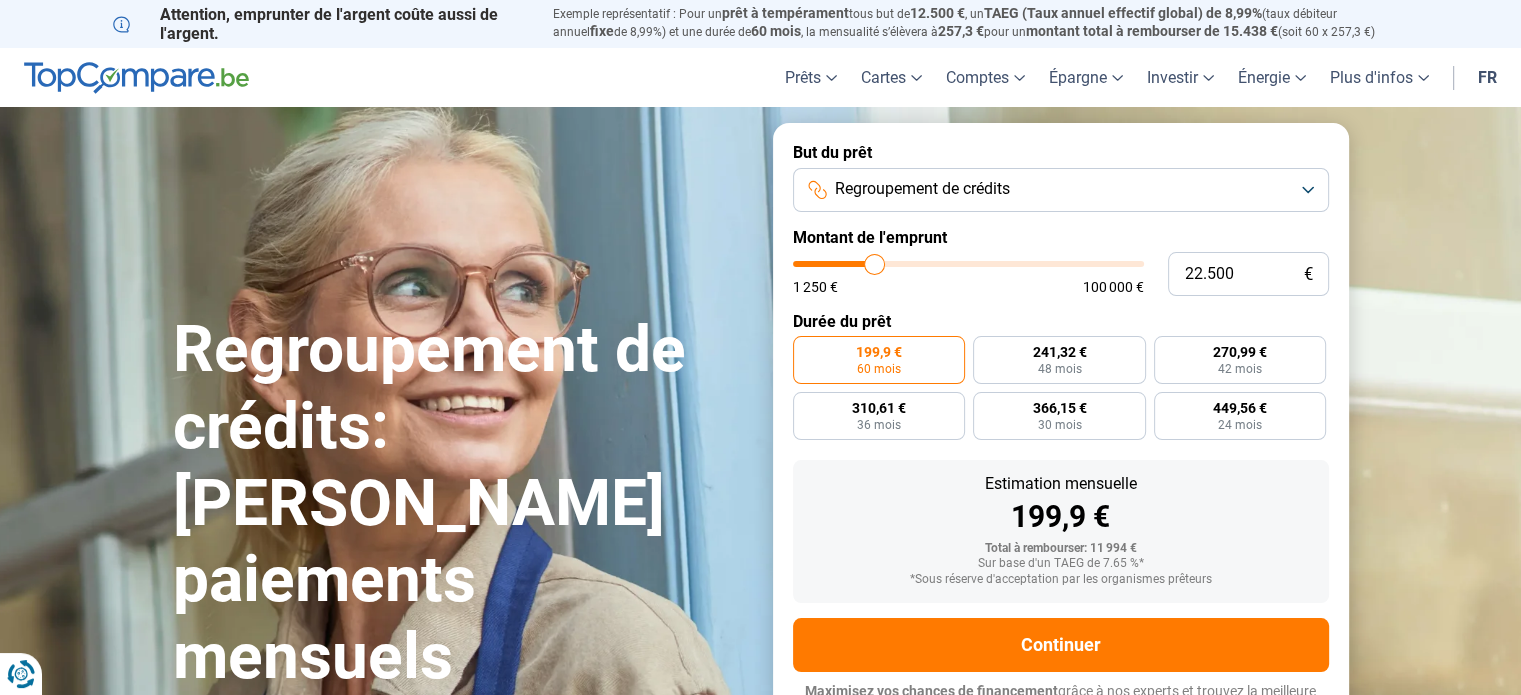type on "22.250" 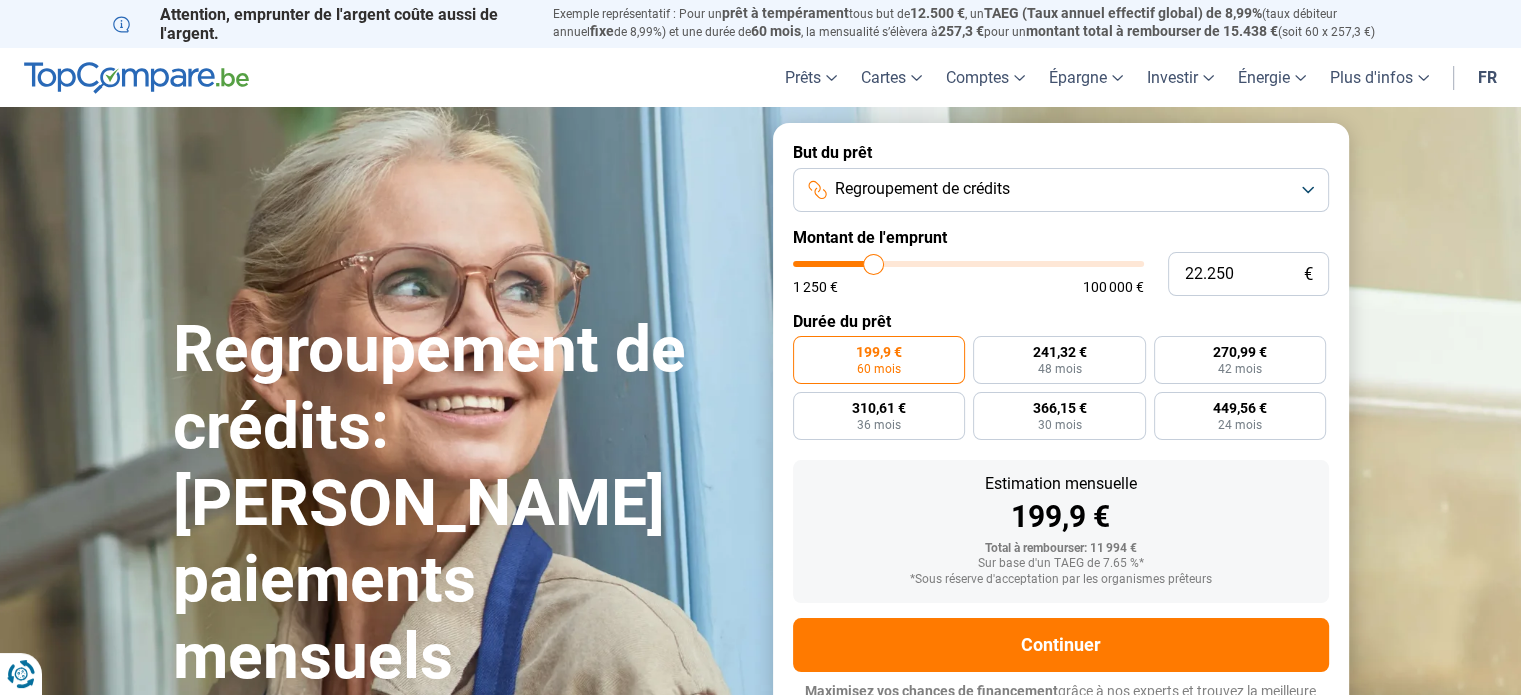 type on "22.000" 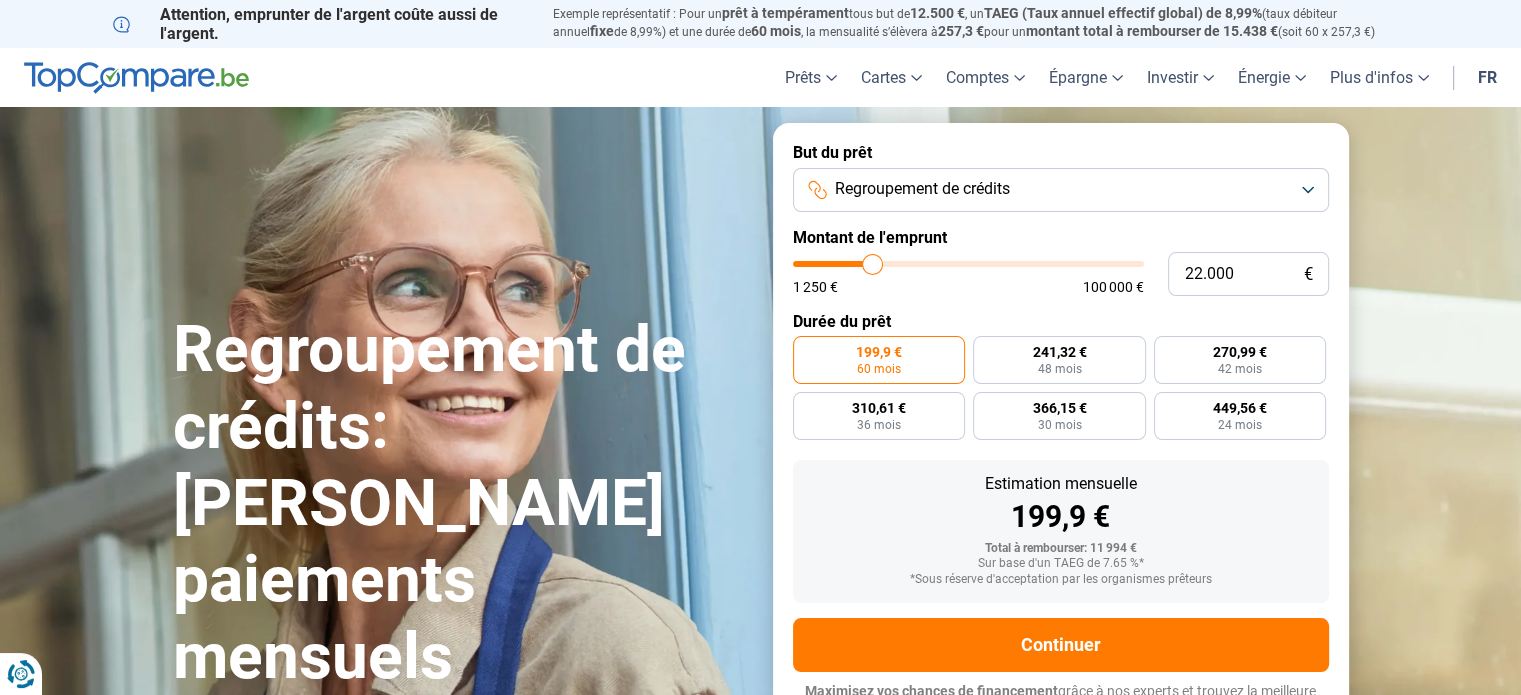 type on "21.250" 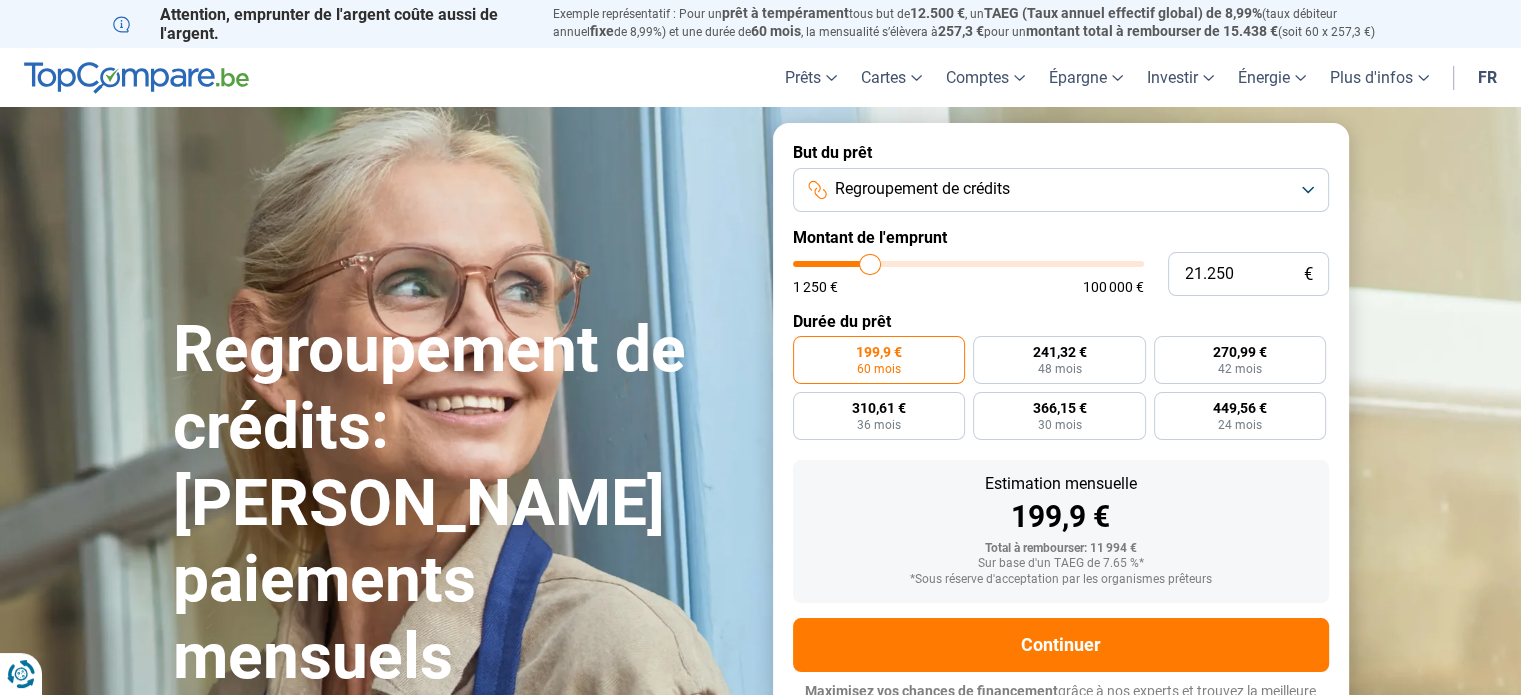 type on "20.750" 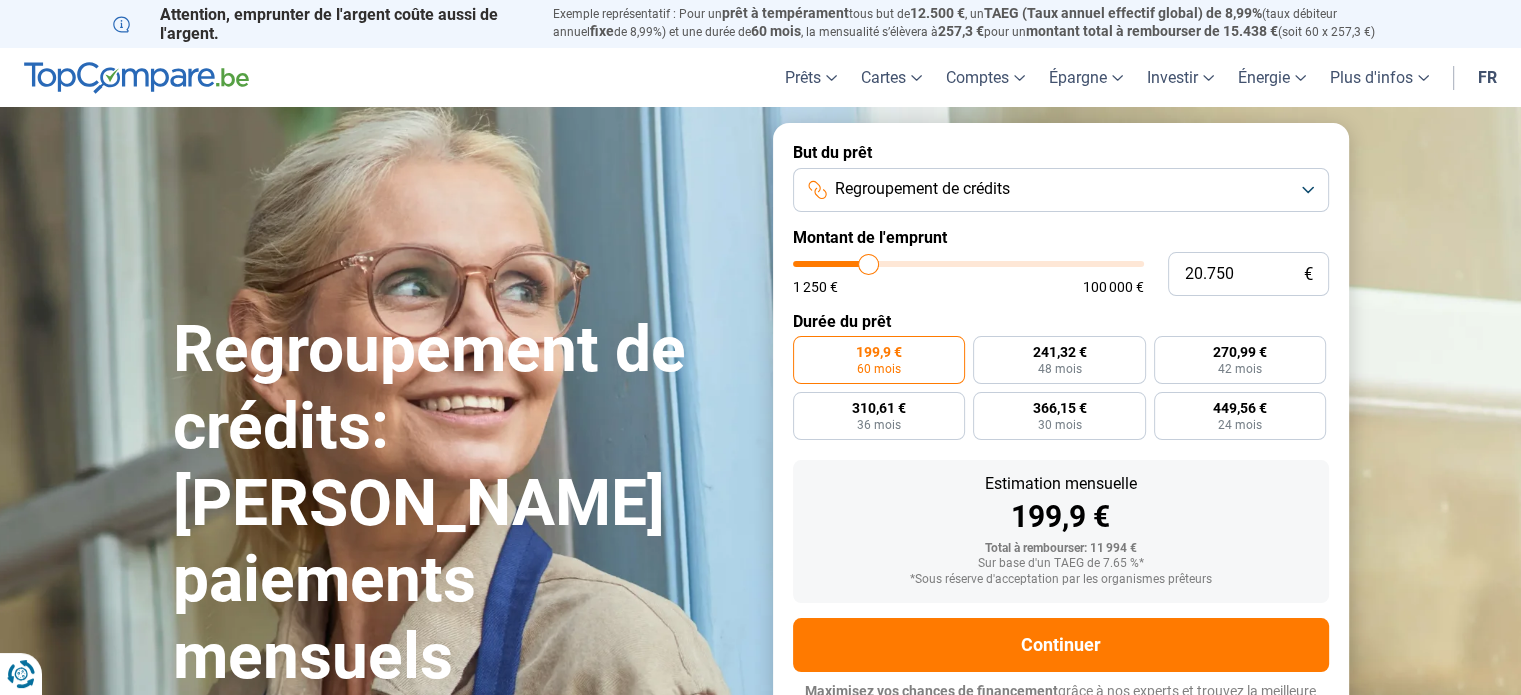 type on "20.250" 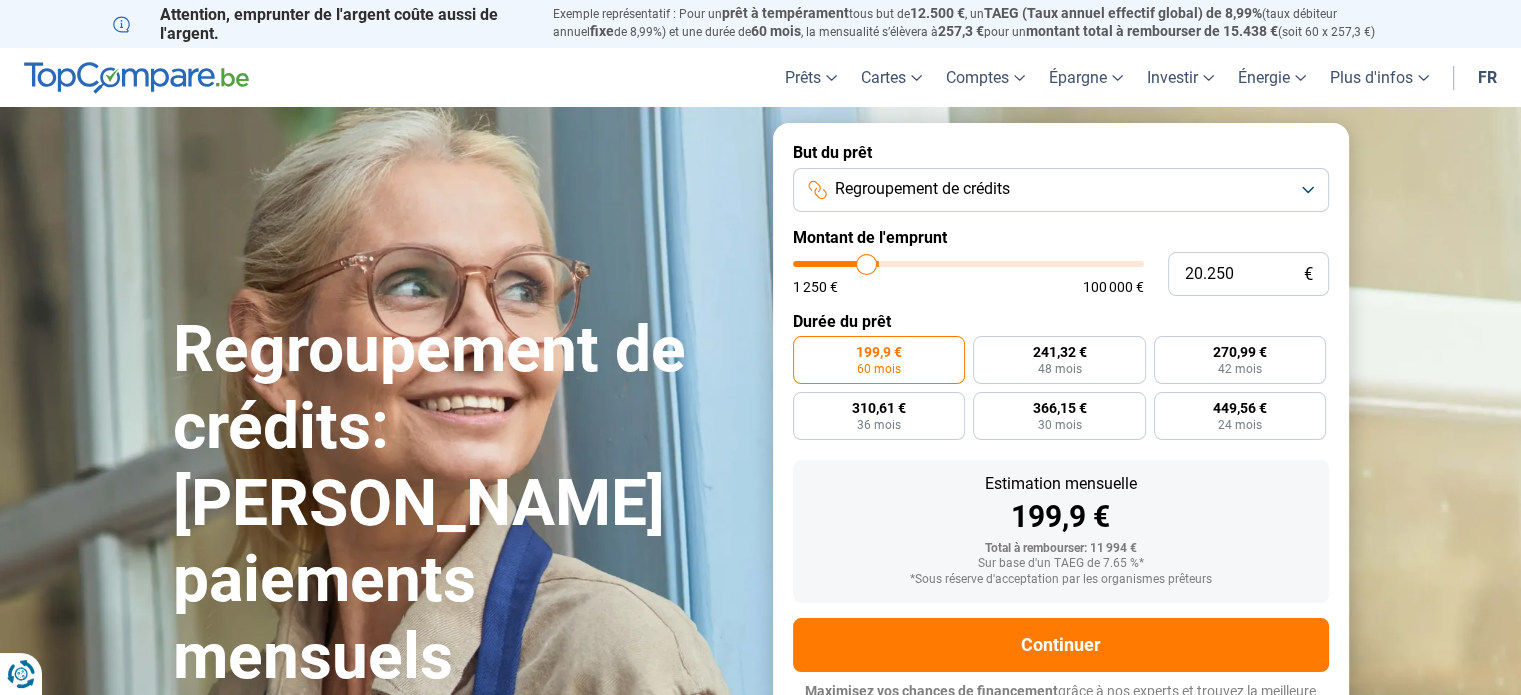 type on "19.250" 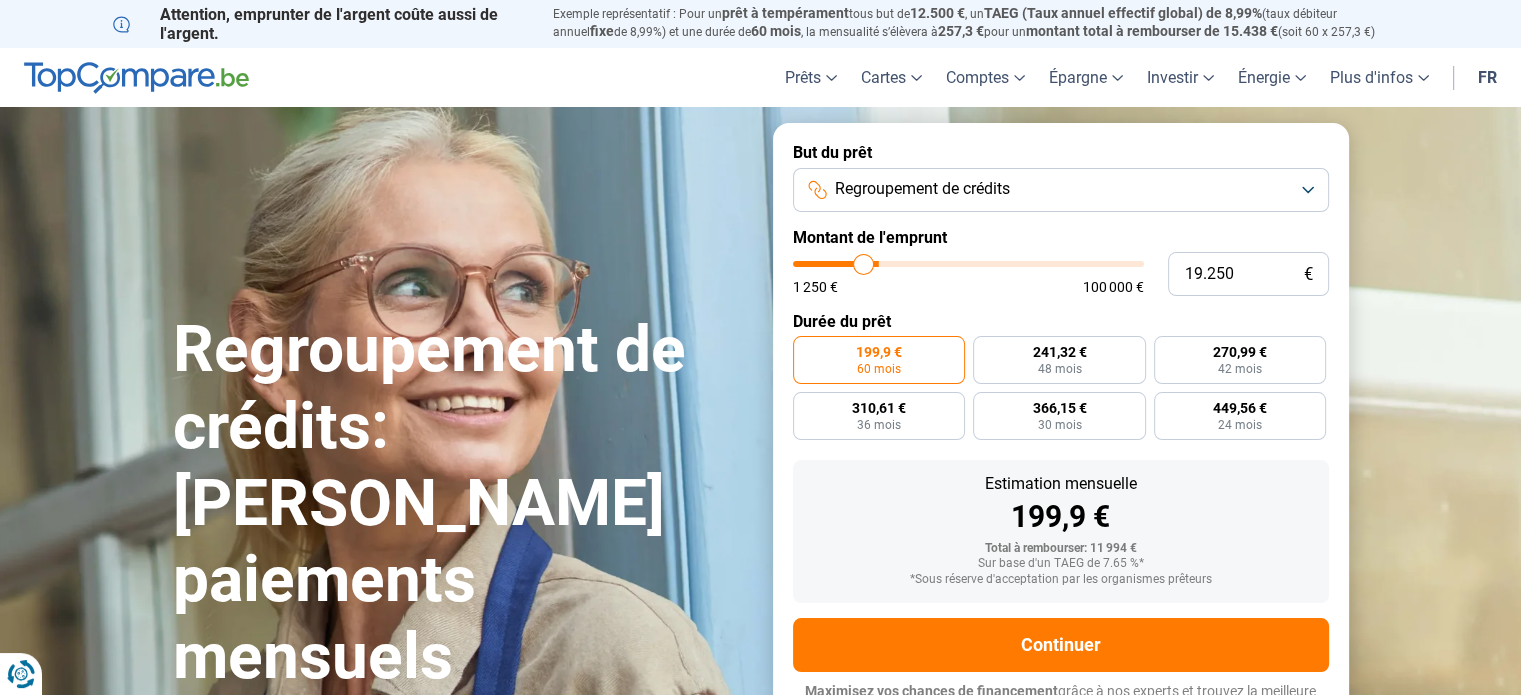 type on "18.750" 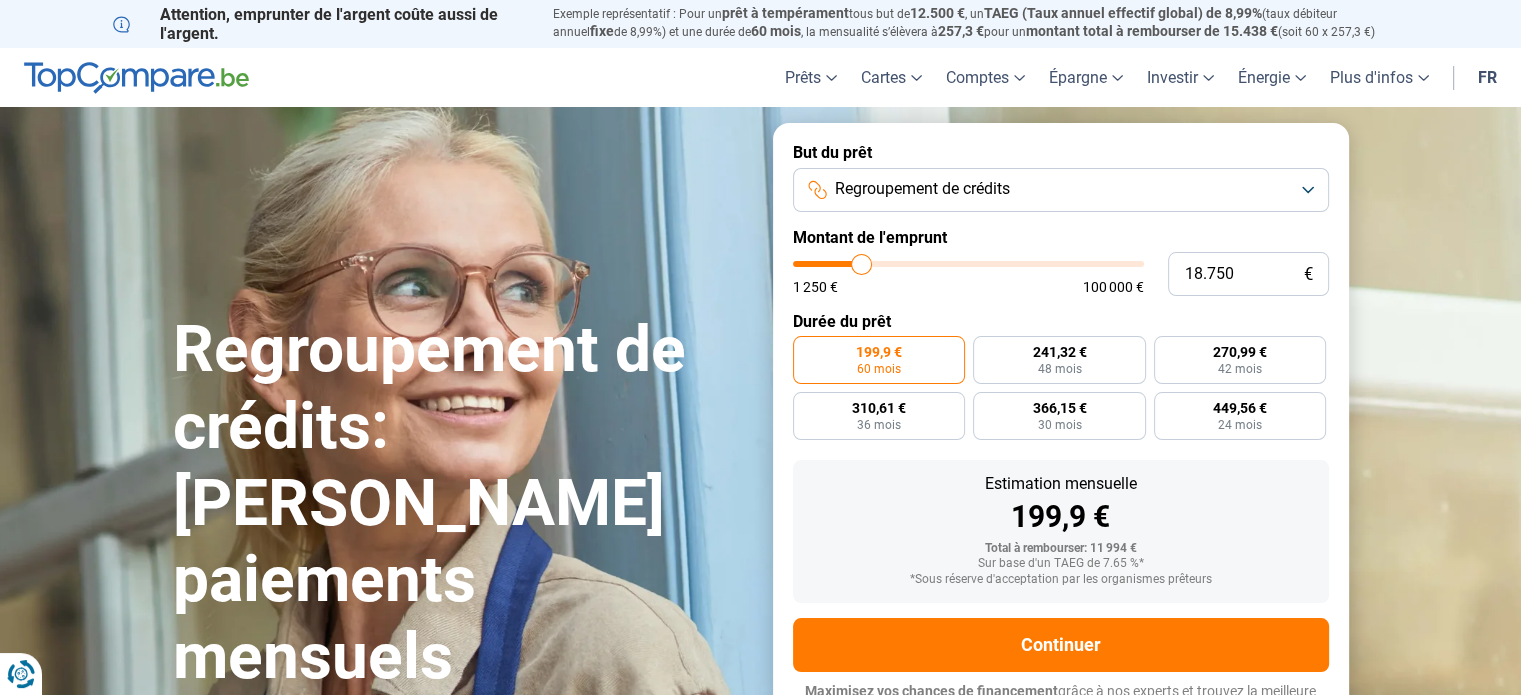 type on "18.500" 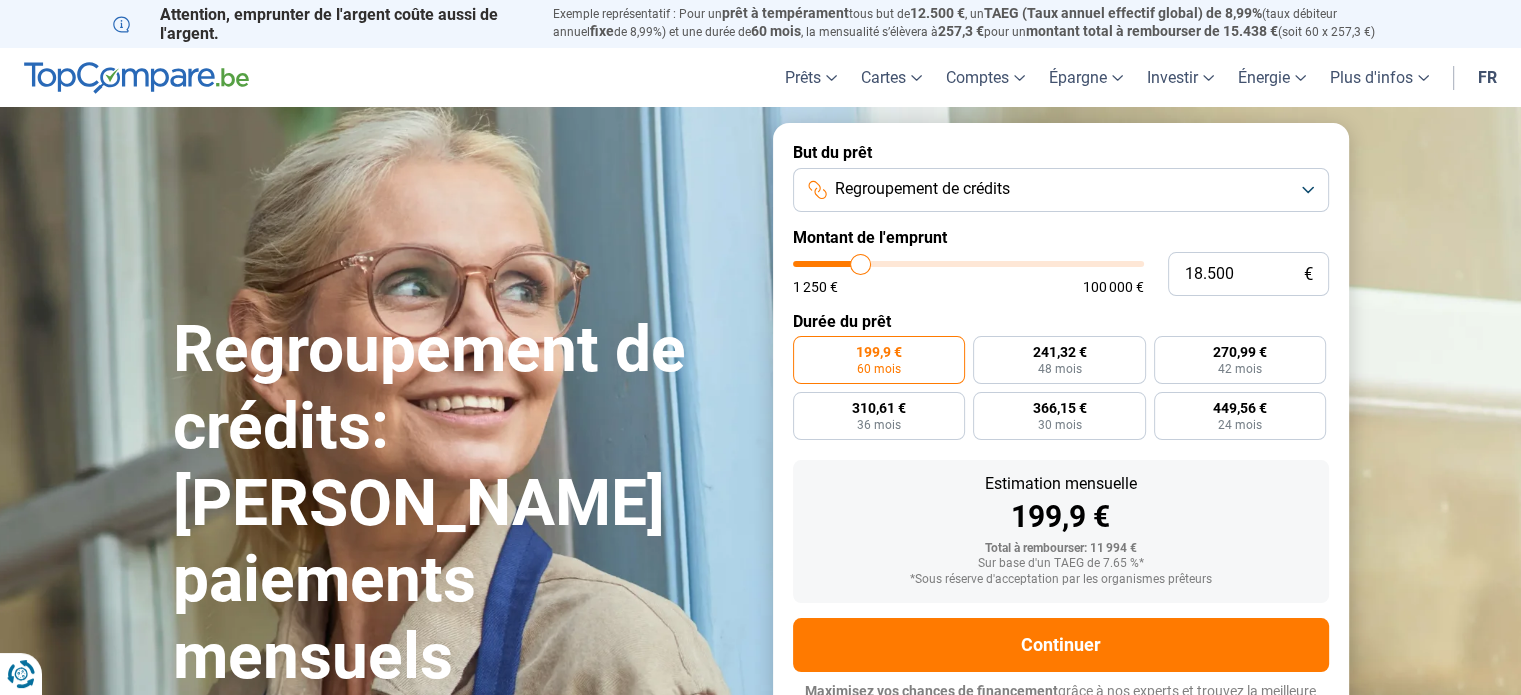type on "17.750" 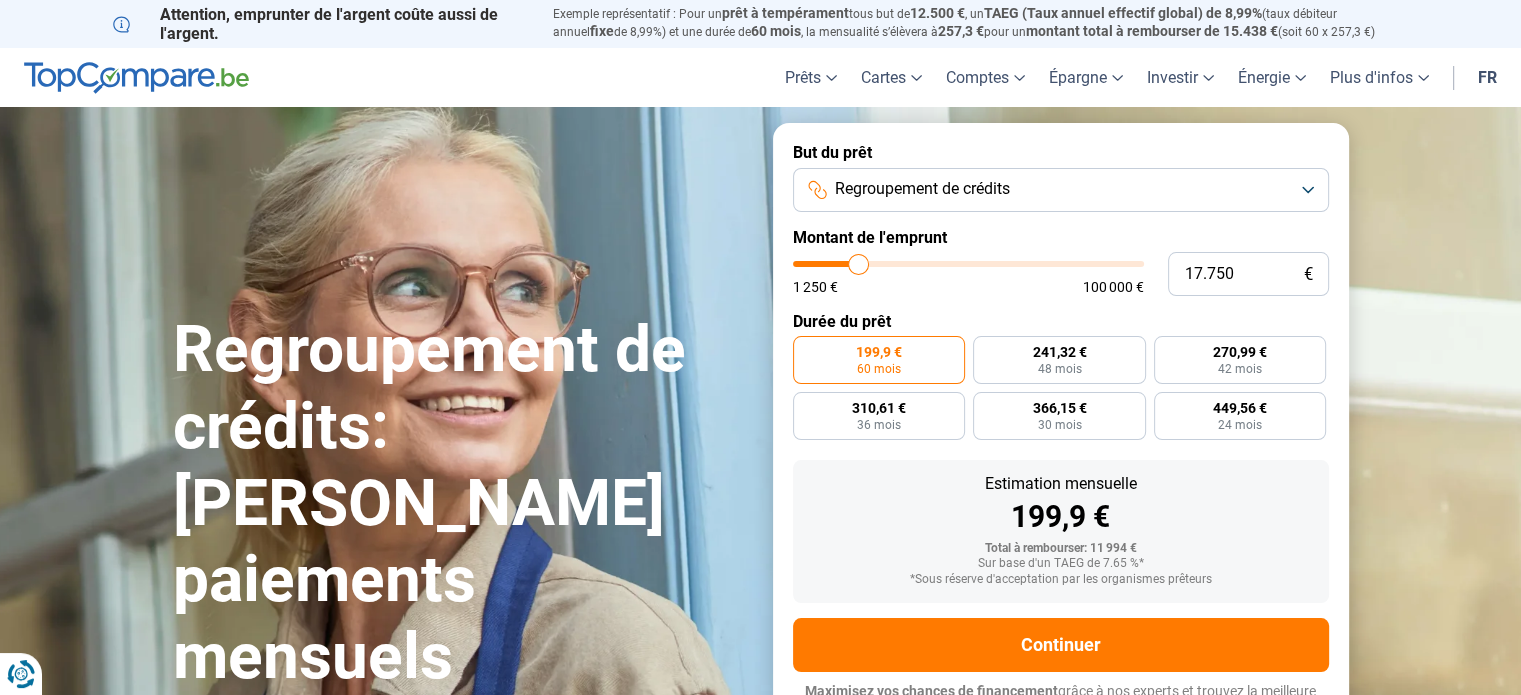 type on "16.500" 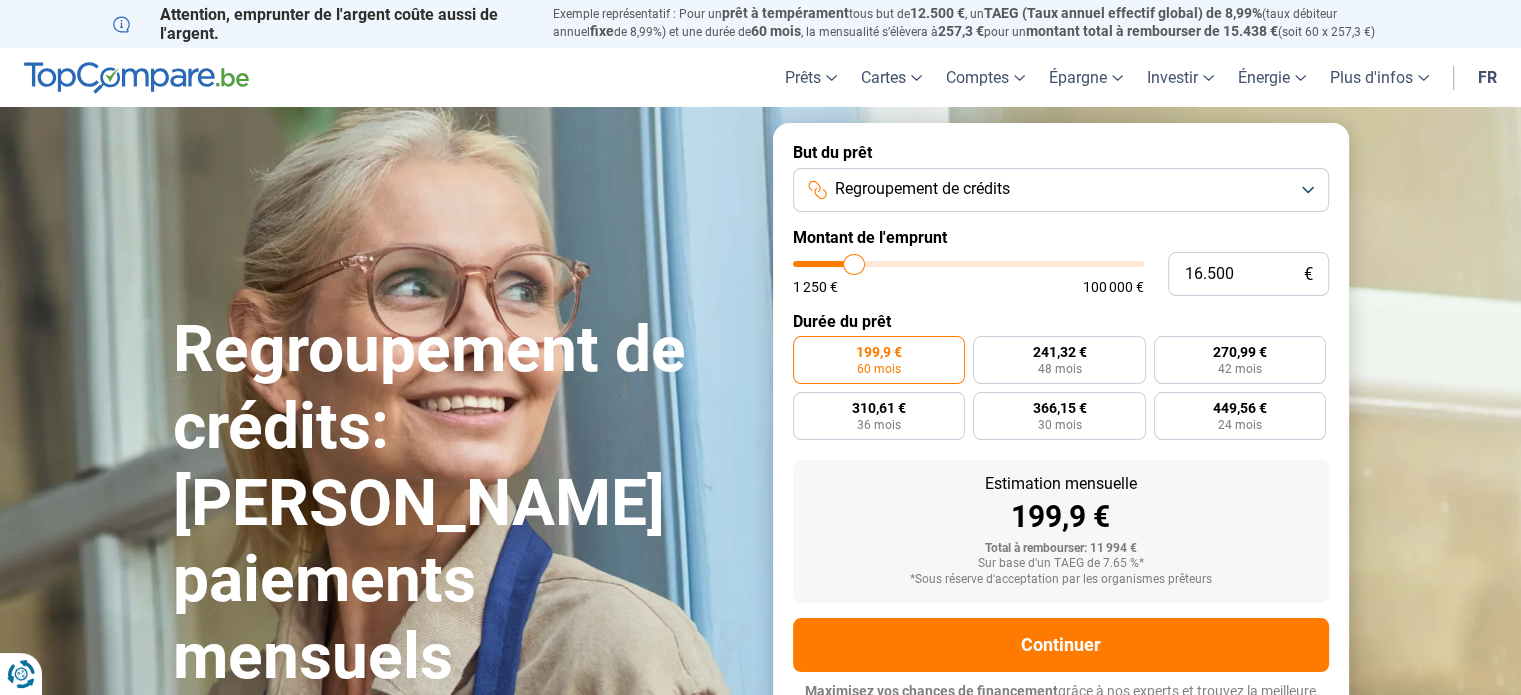 type on "16.000" 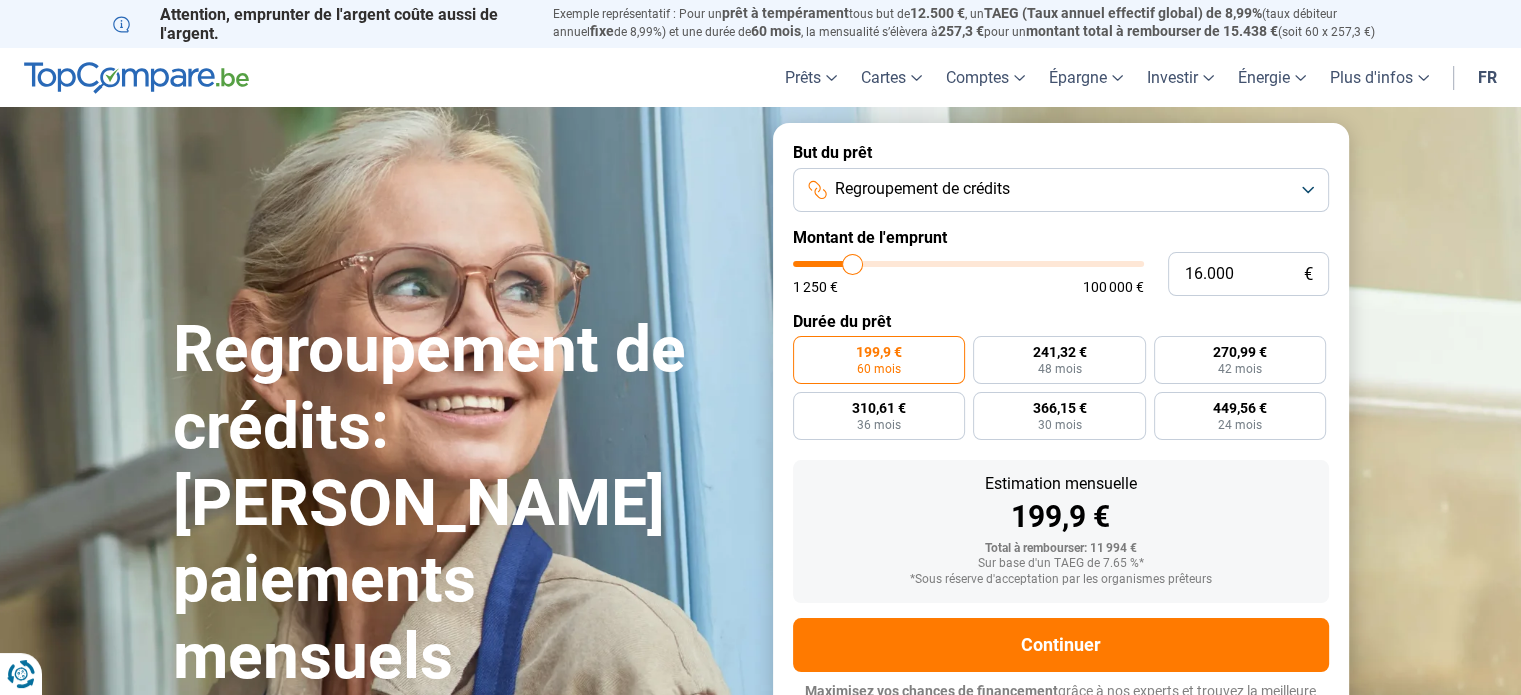type on "15.750" 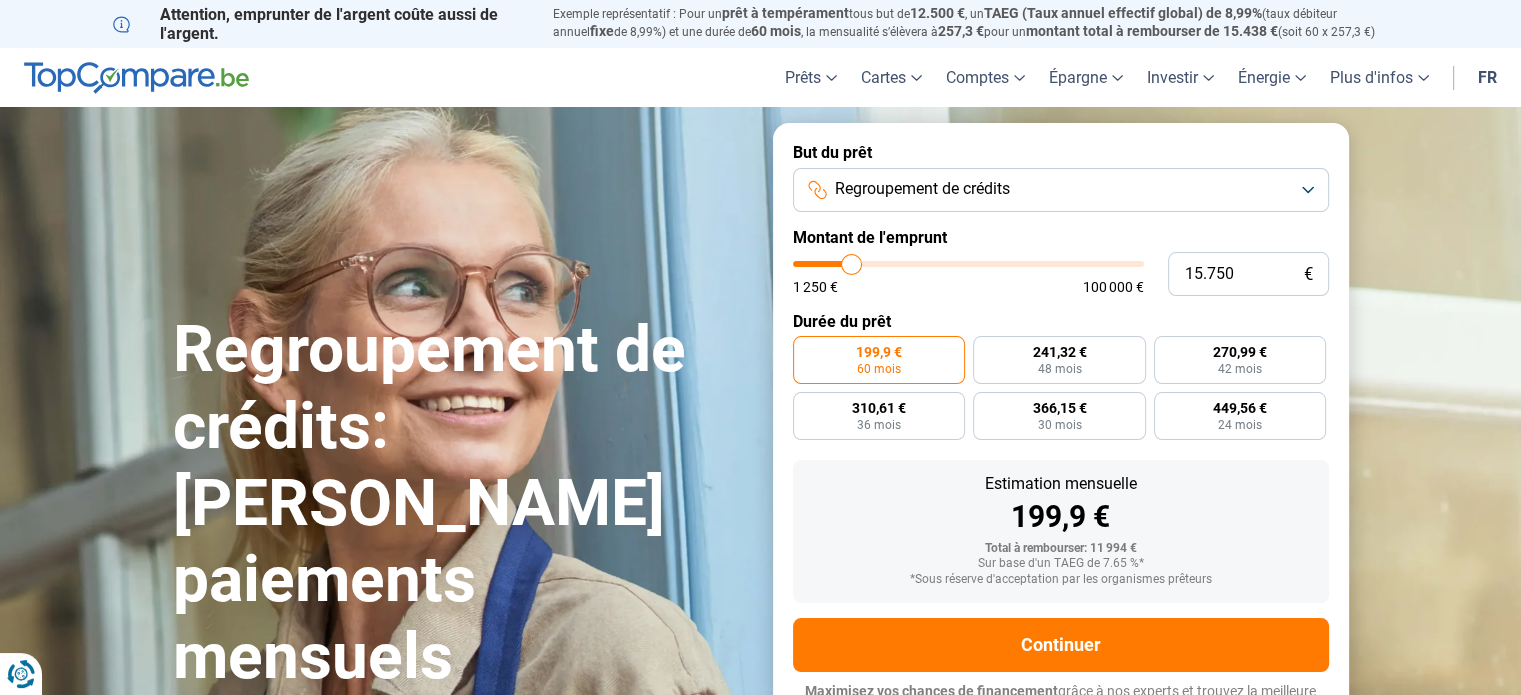 type on "15.250" 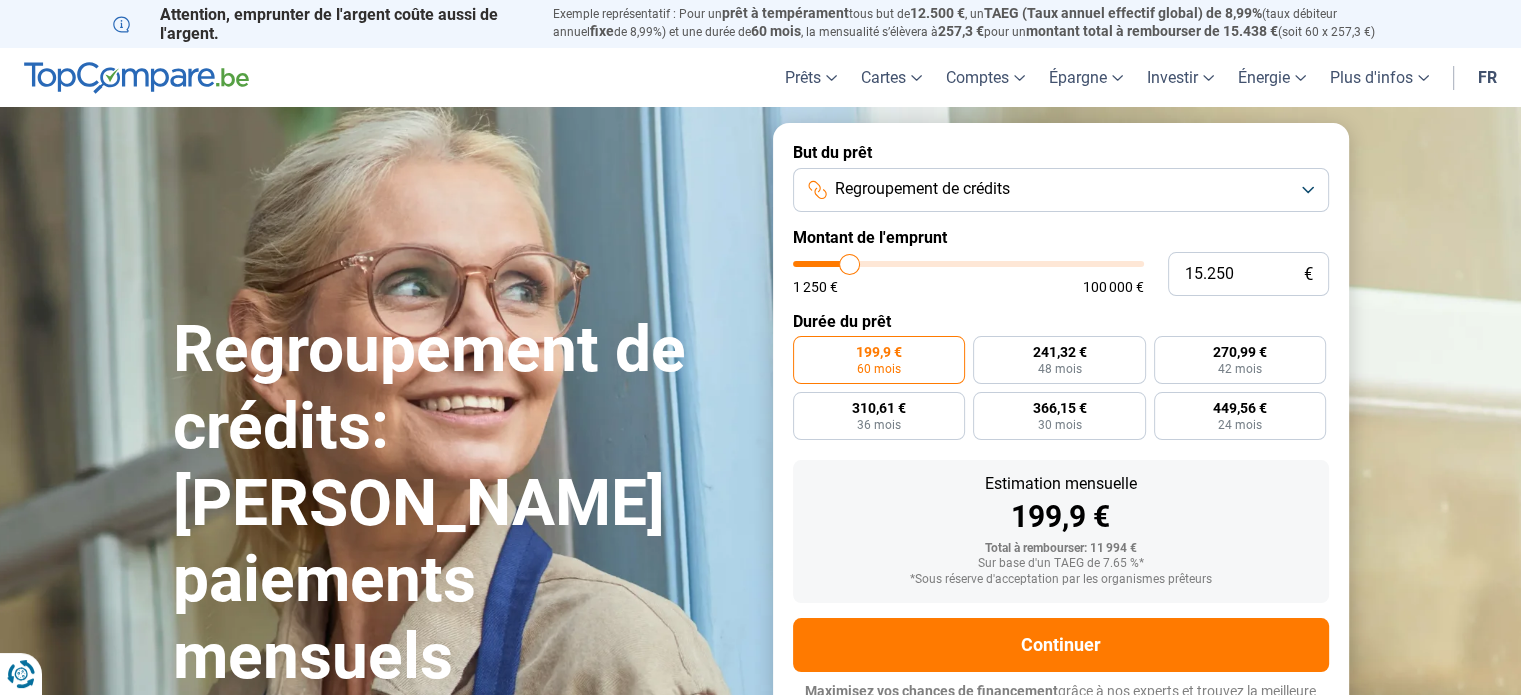type on "15.000" 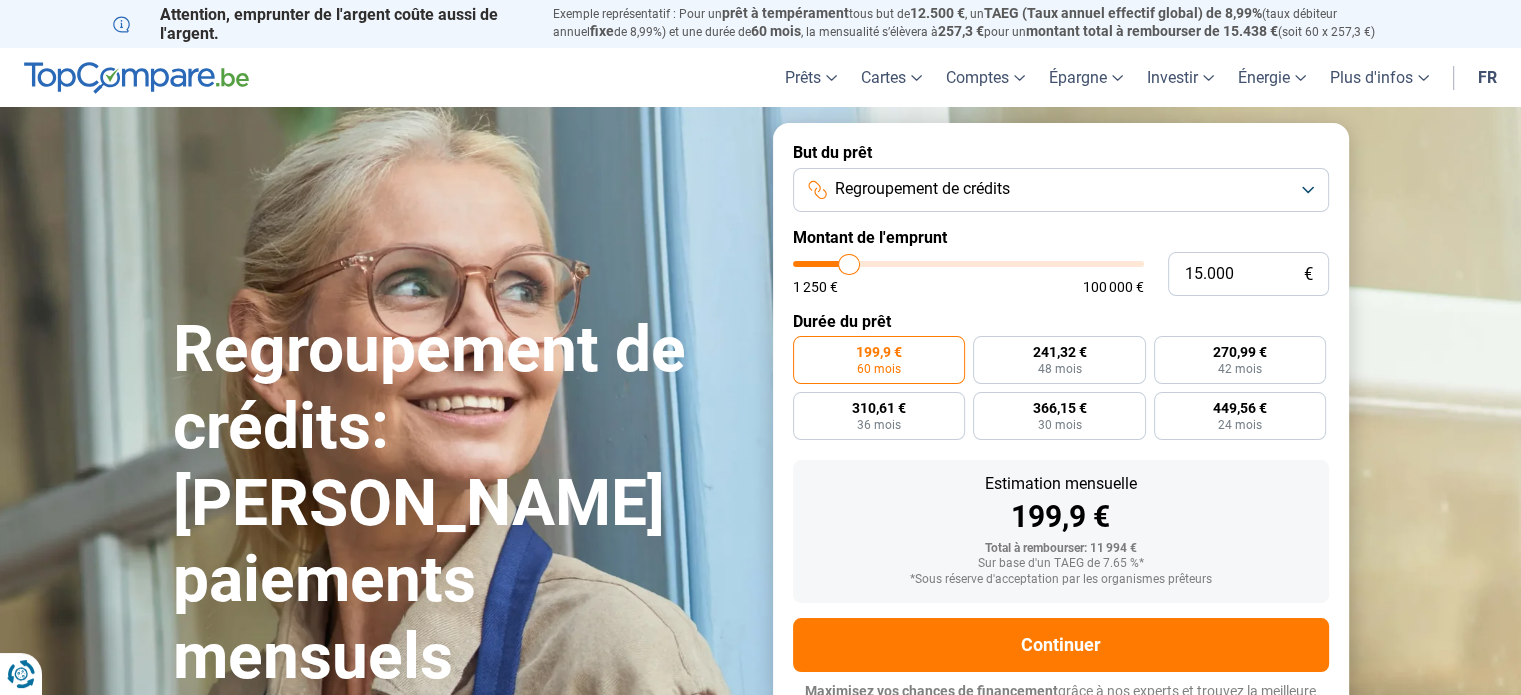 type on "14.750" 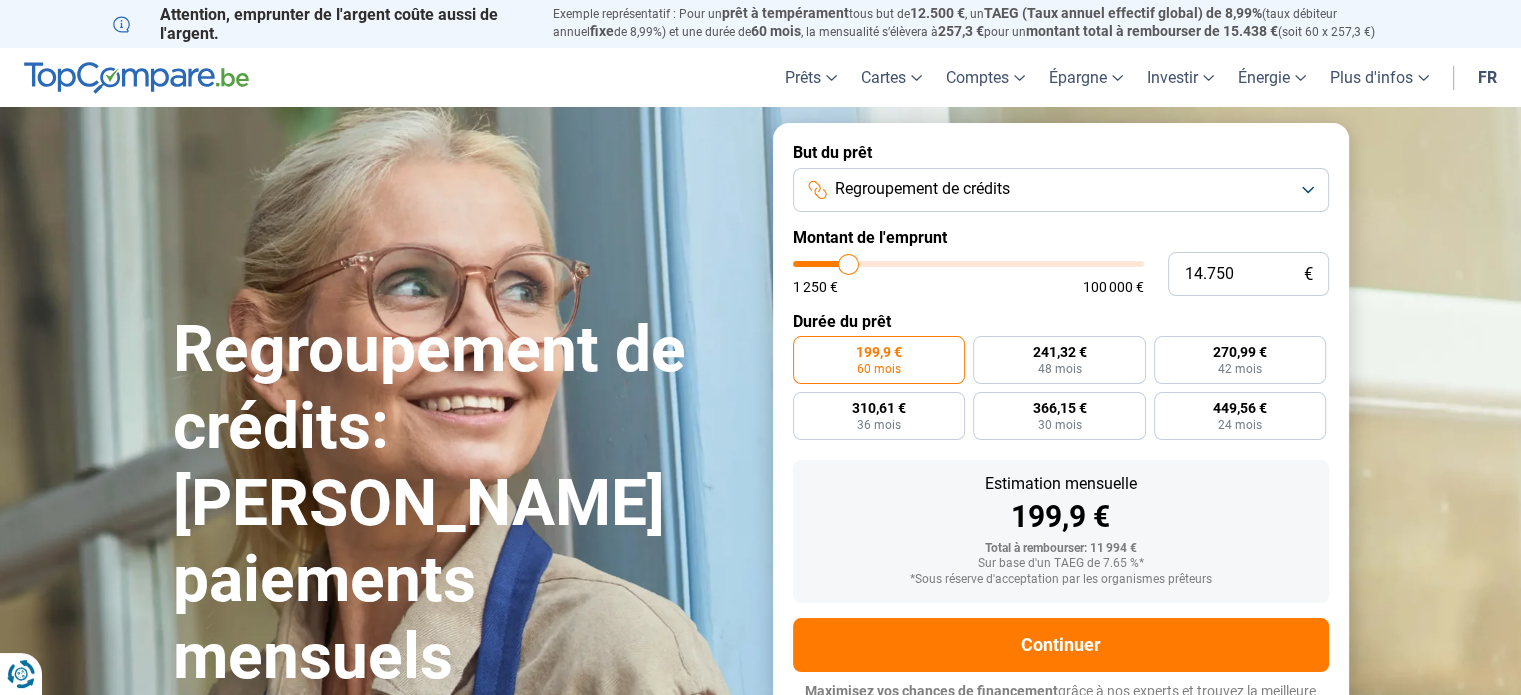 type on "14.250" 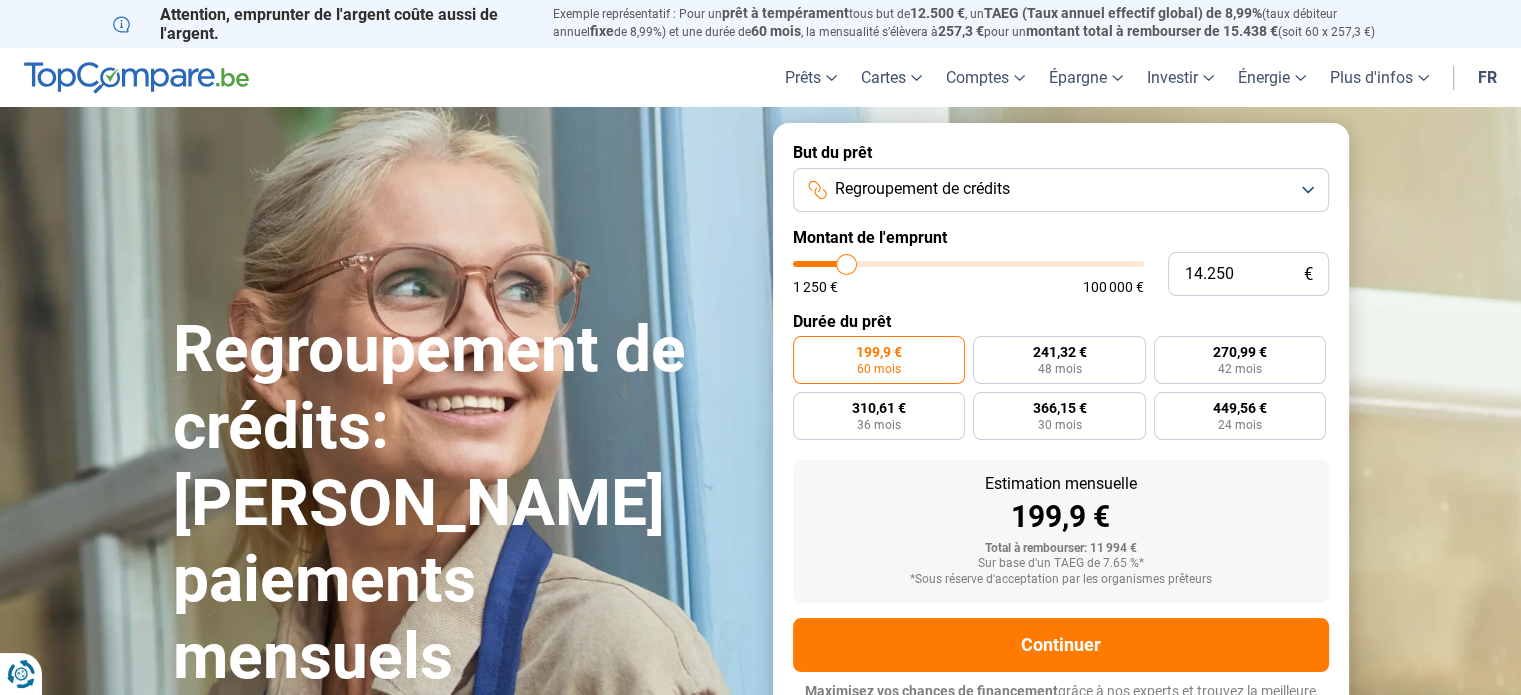 type on "14.000" 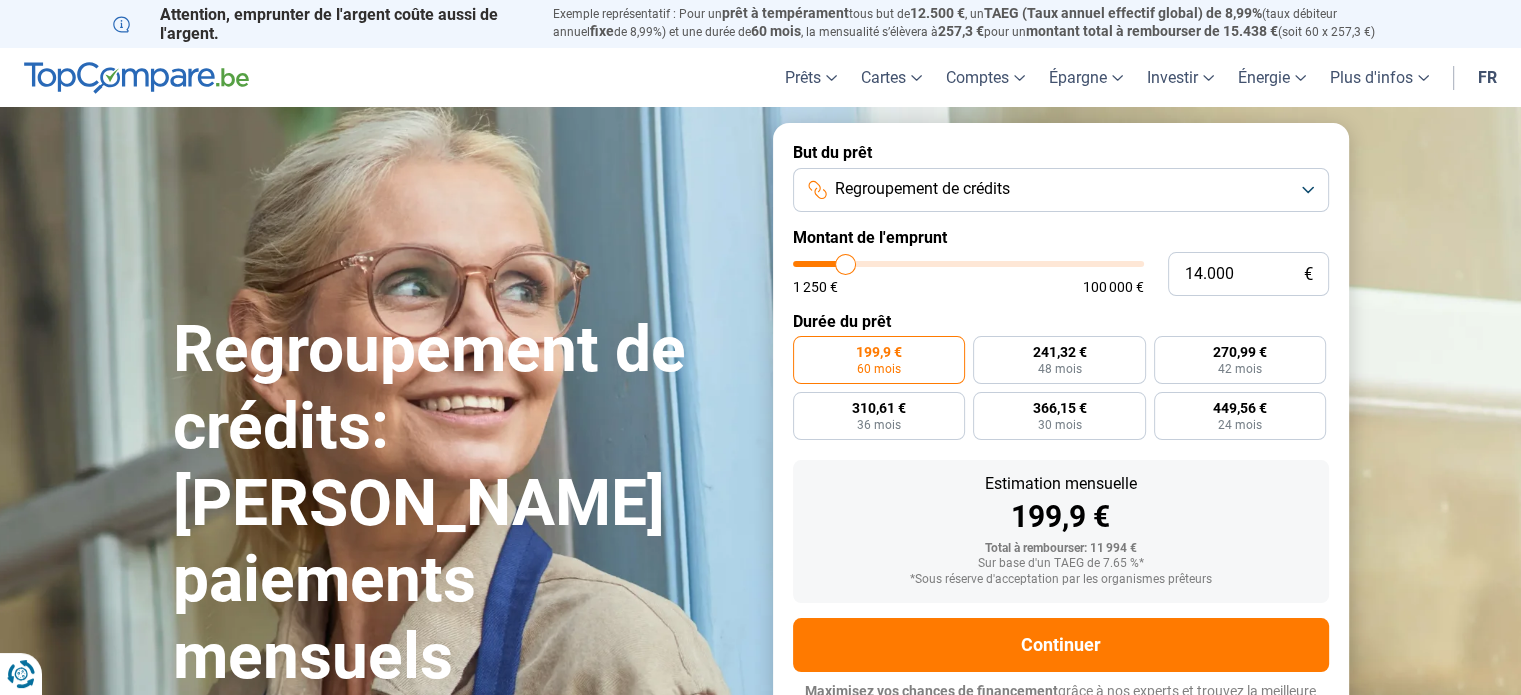 type on "13.750" 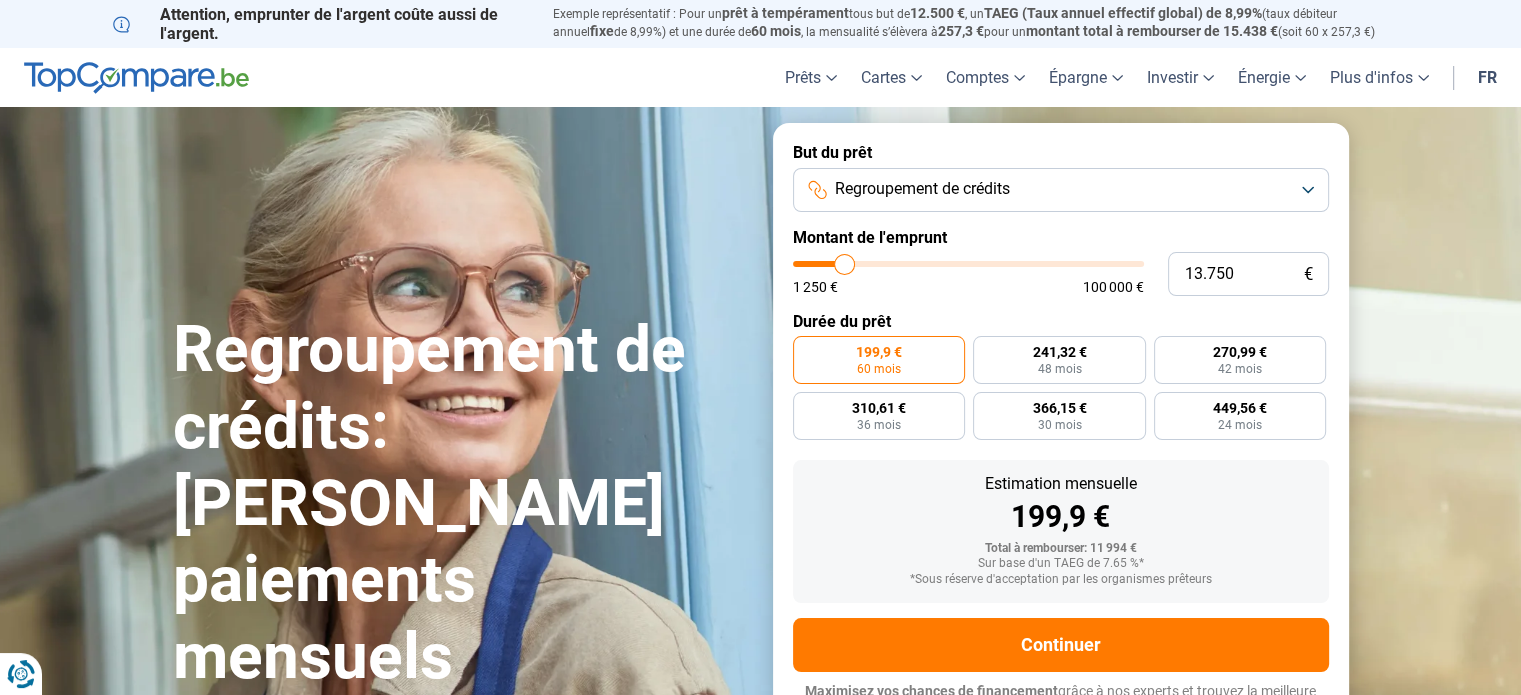 type on "13.250" 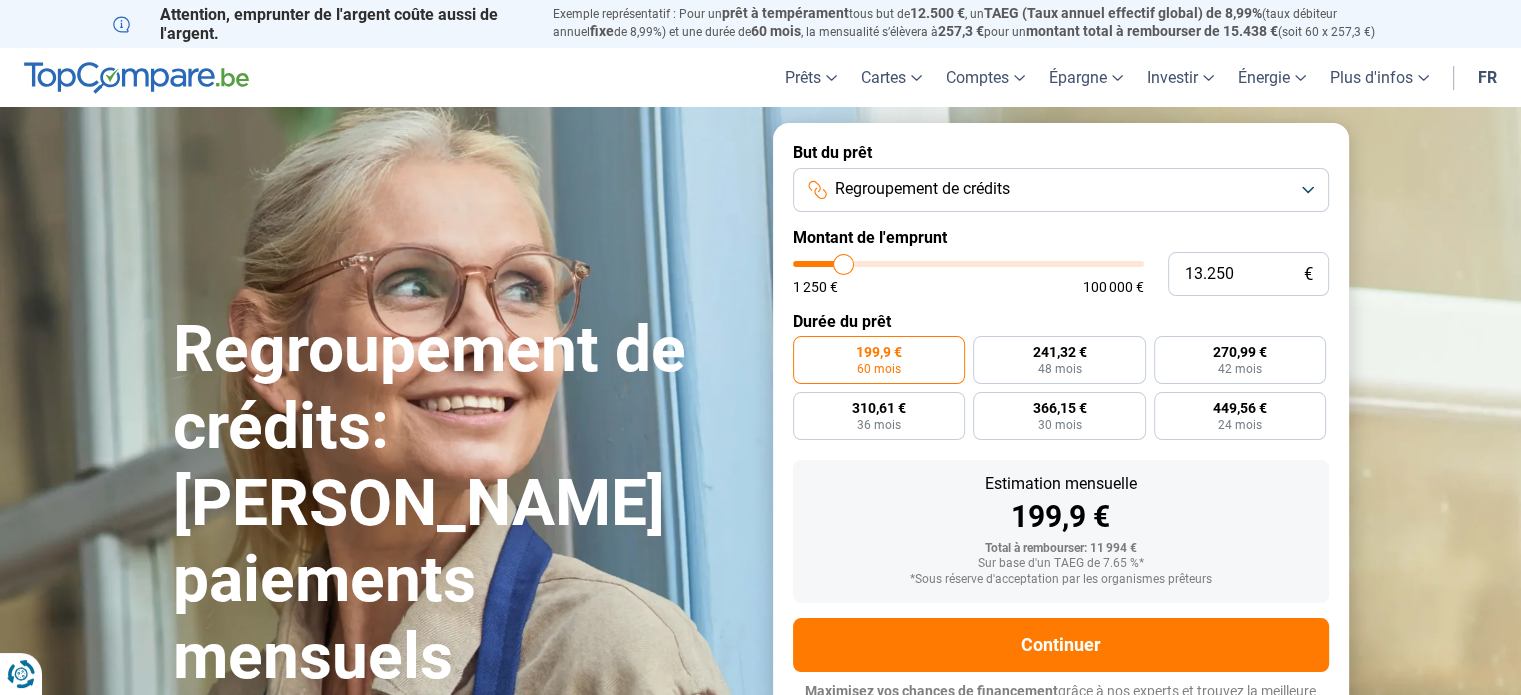 type on "12.750" 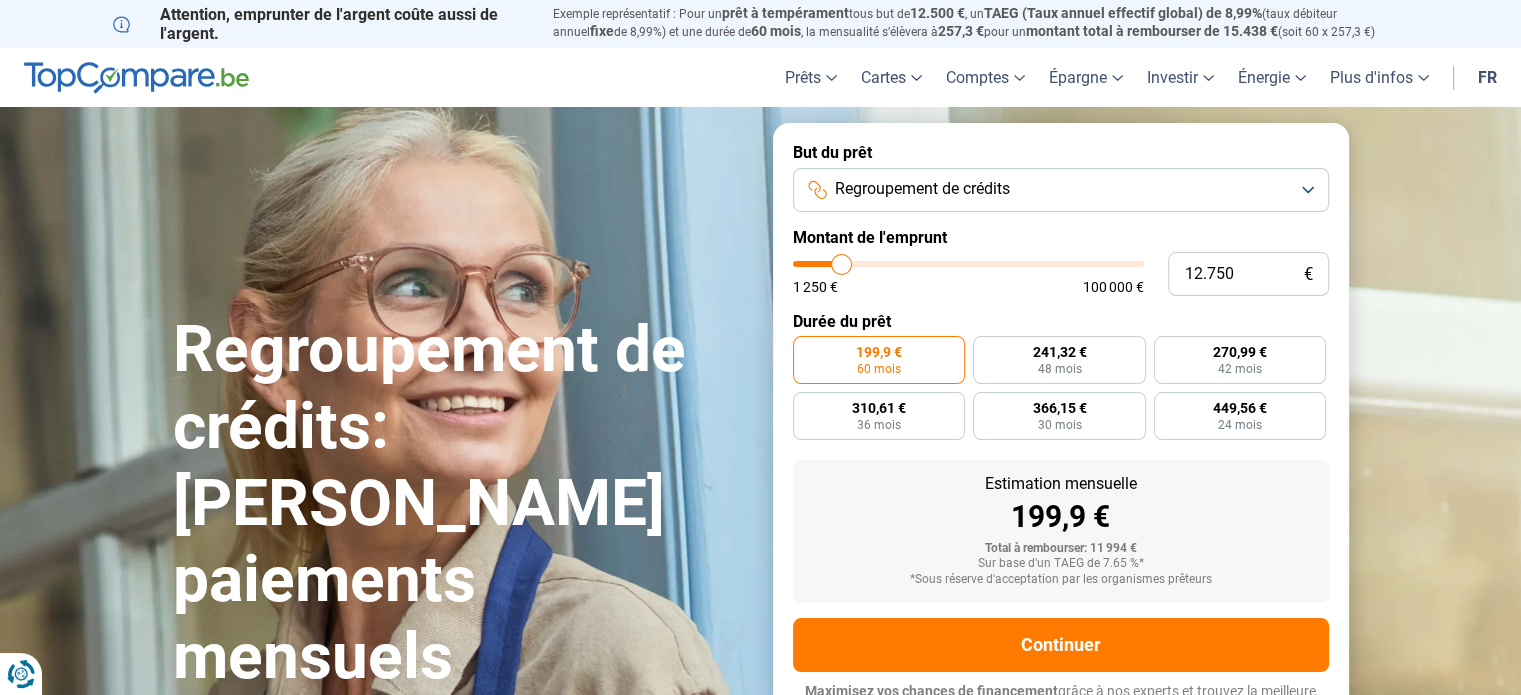 type on "12.250" 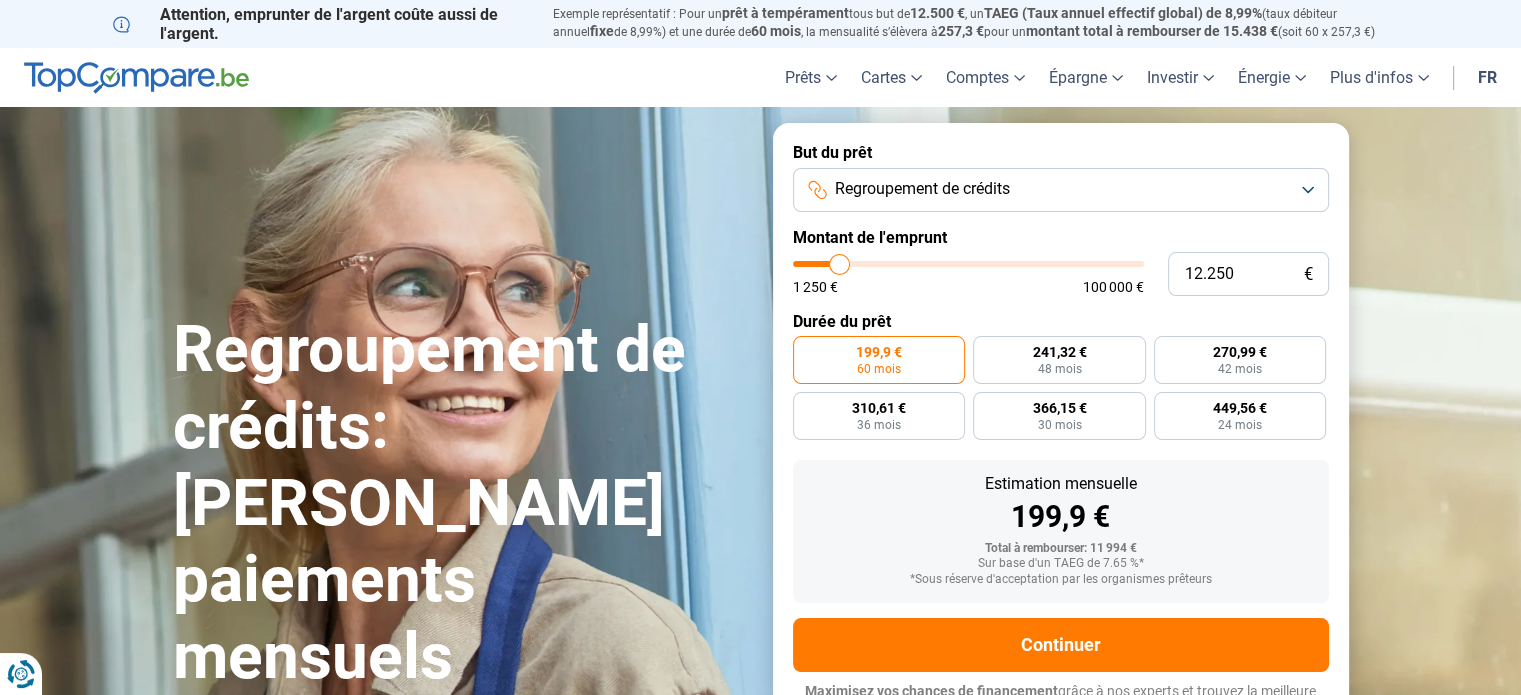 type on "12.000" 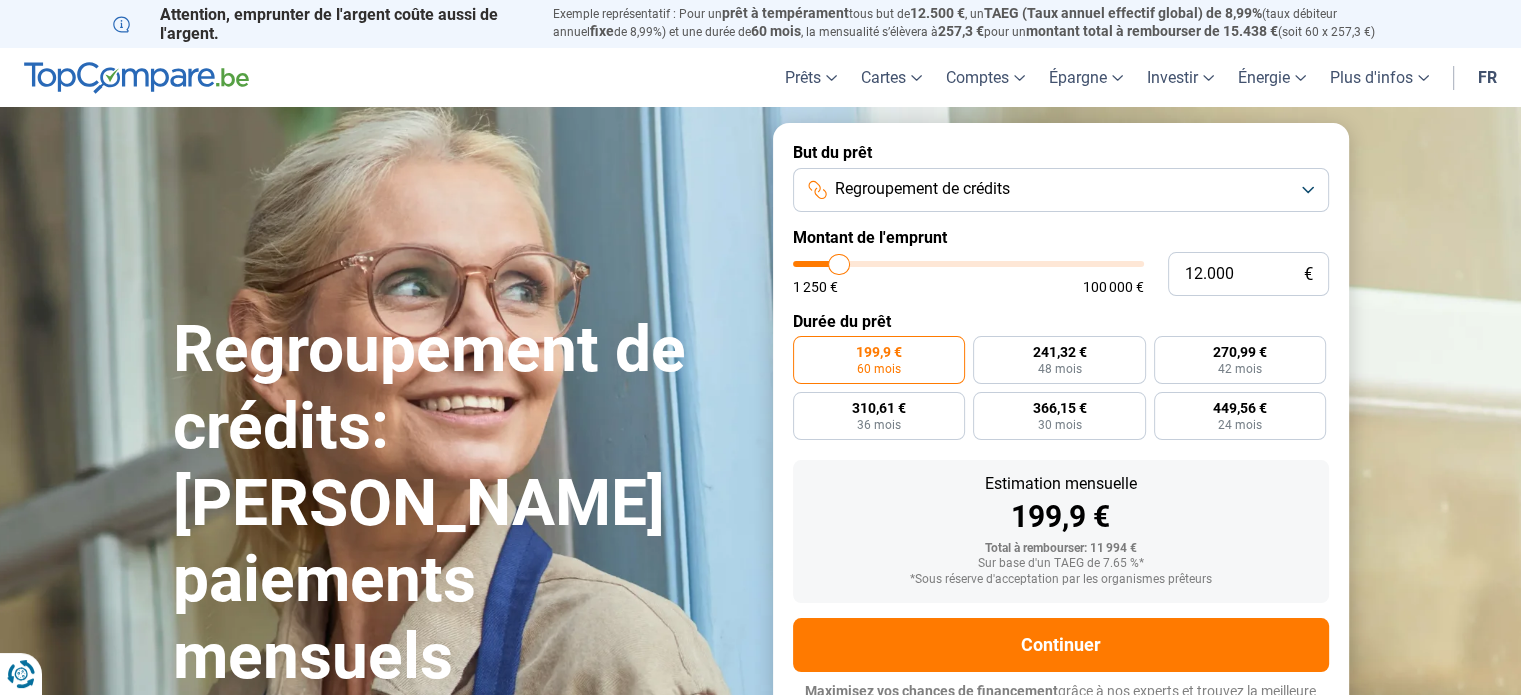 type on "11.750" 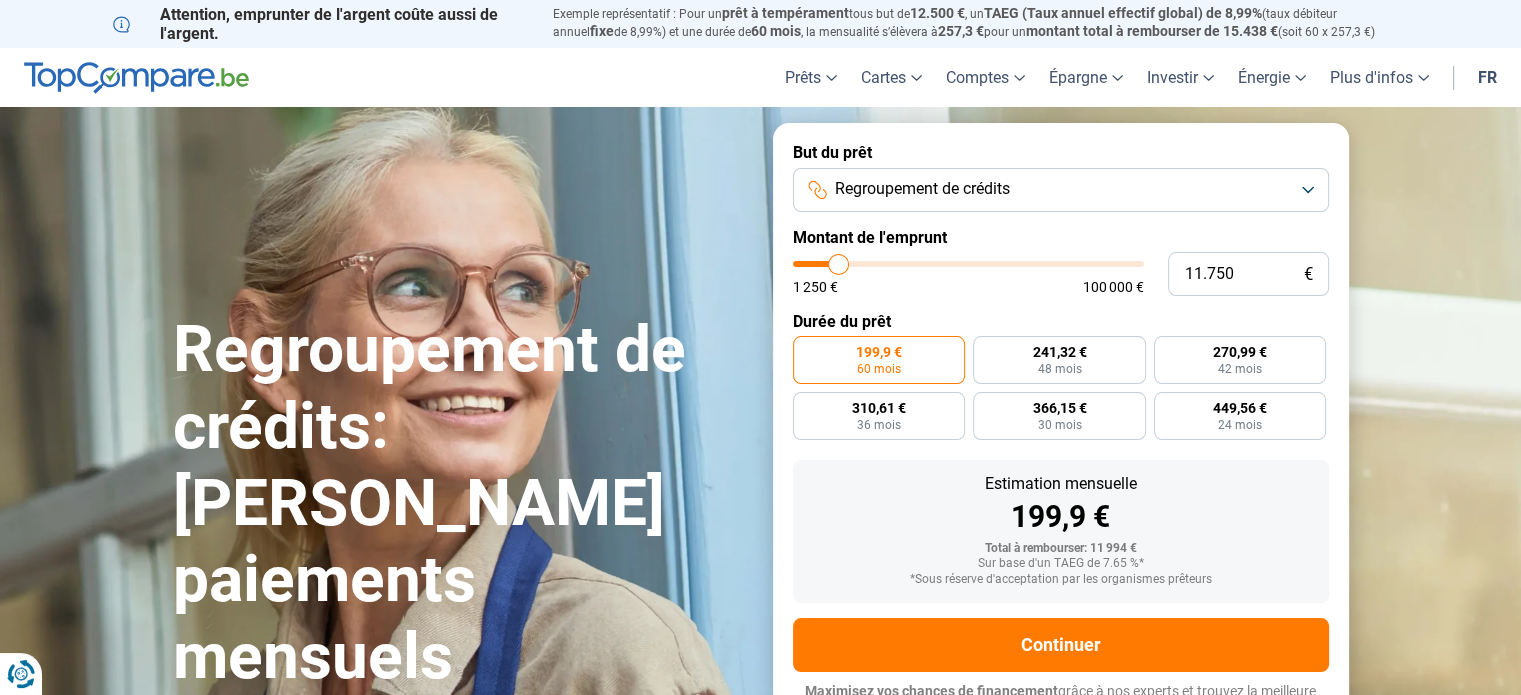 type on "11.500" 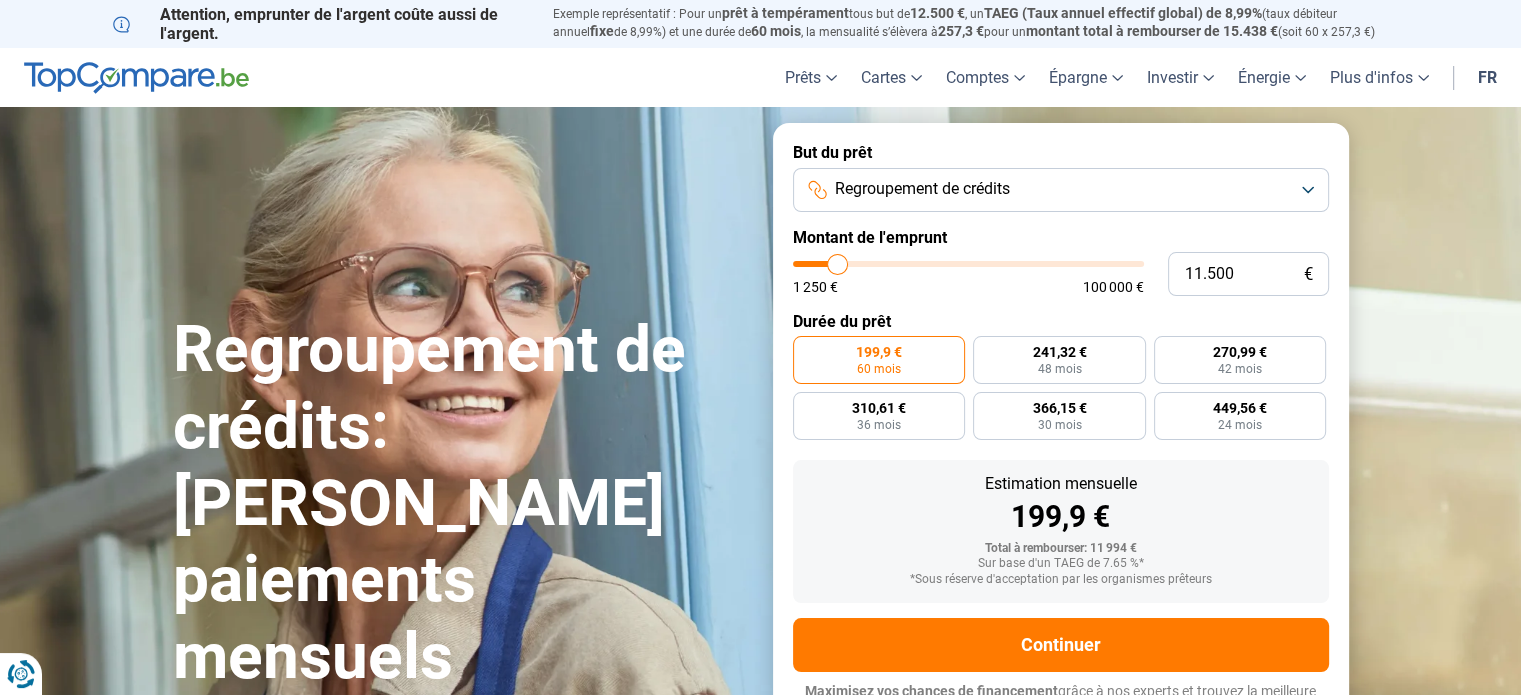 type on "10.500" 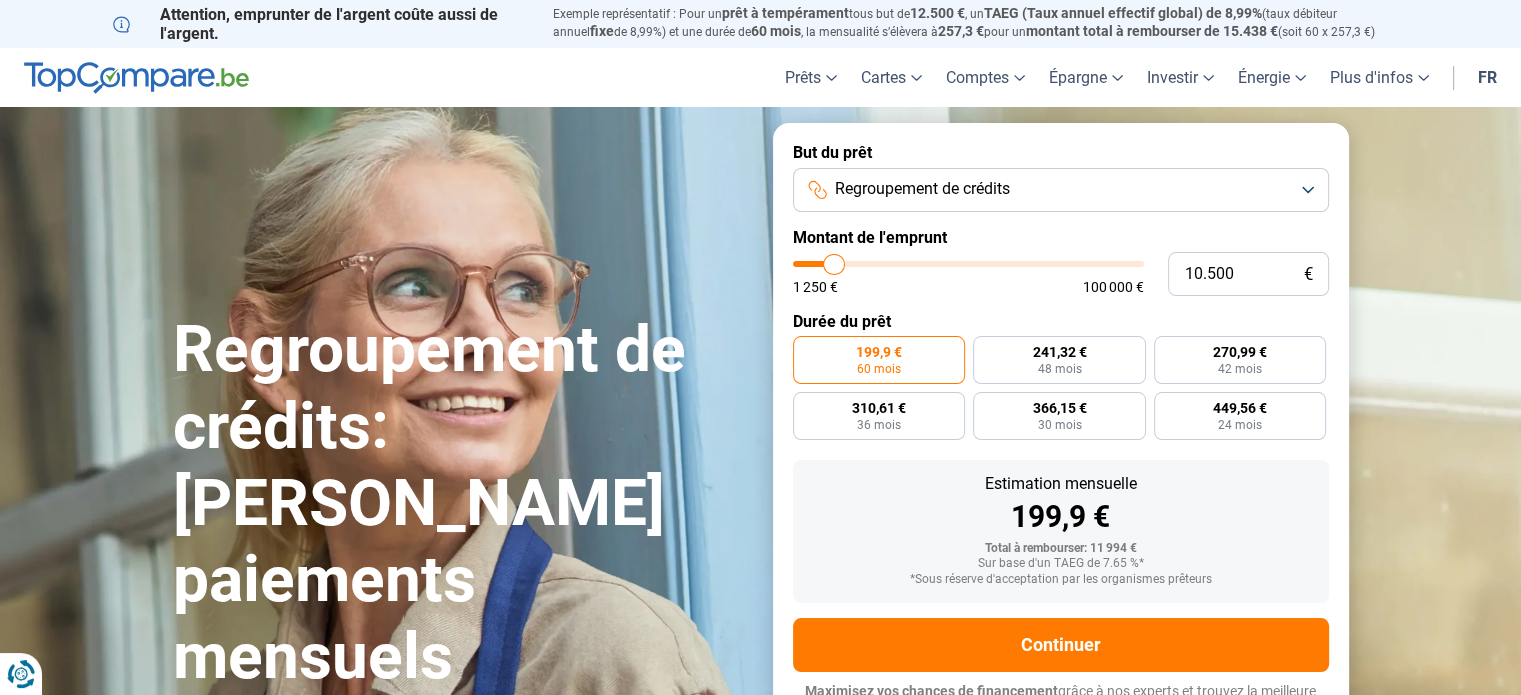type on "10.000" 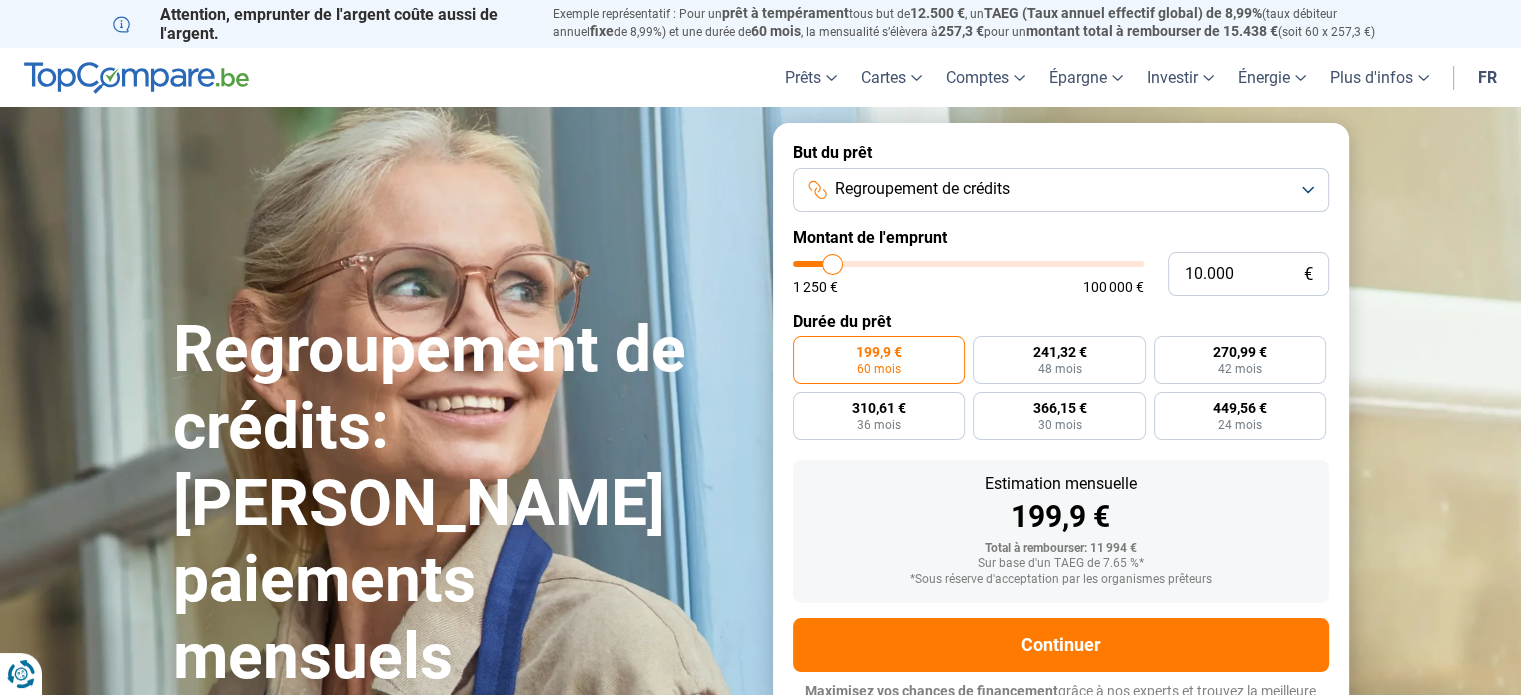 type on "9.500" 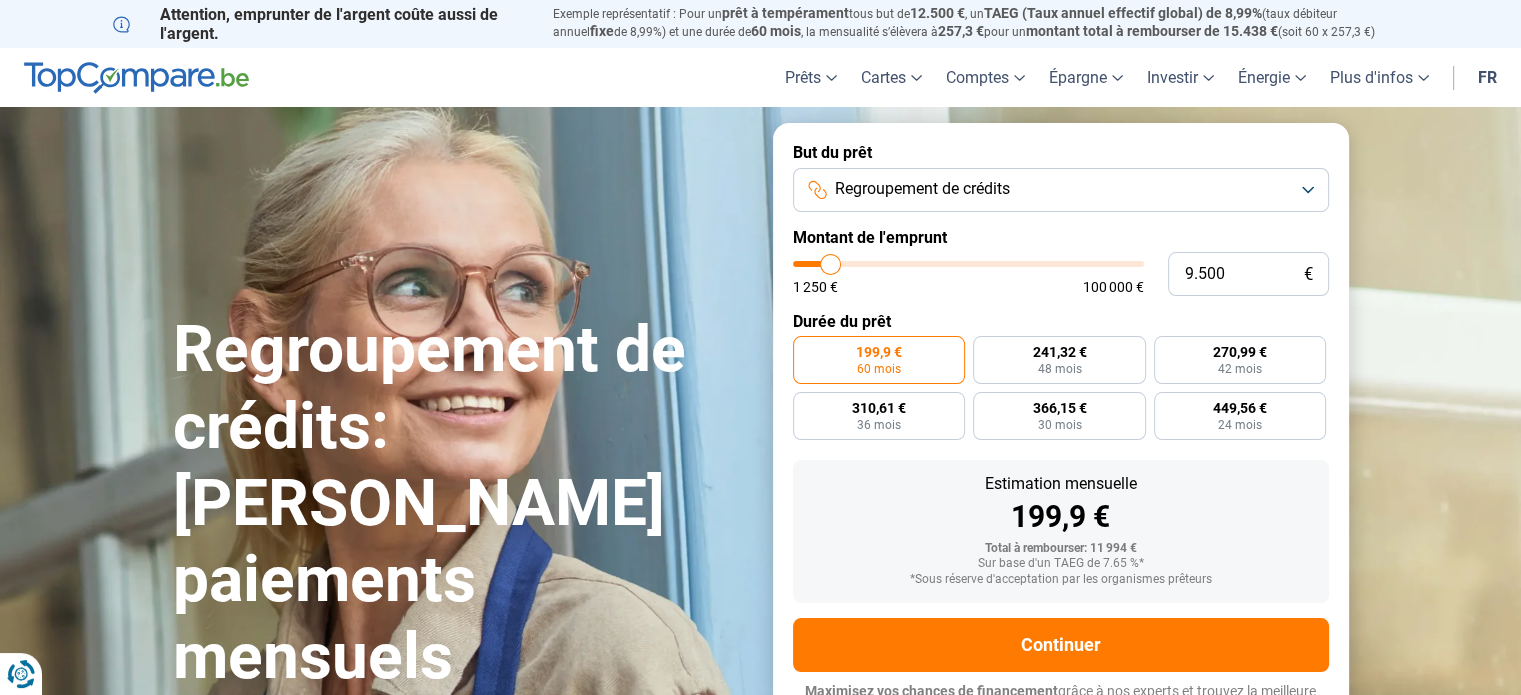 type on "8.750" 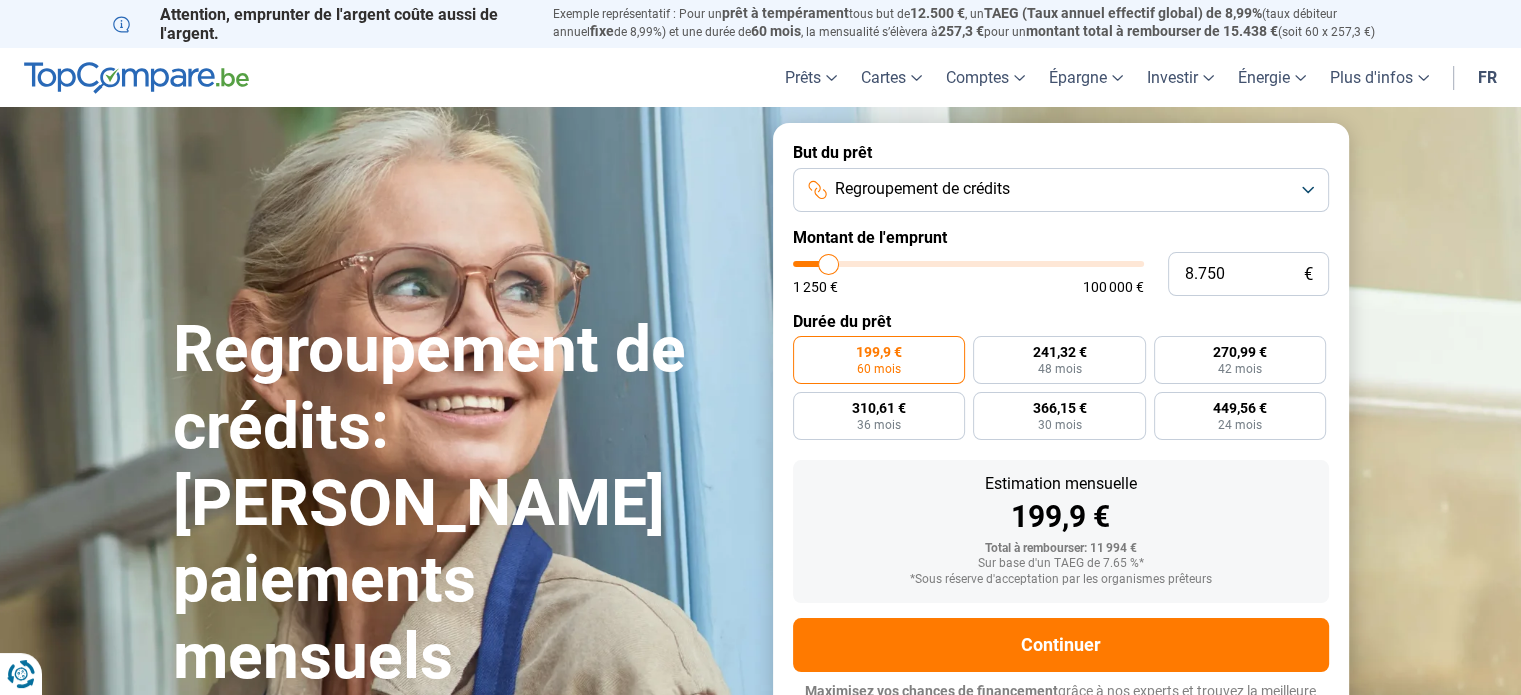 type on "8.500" 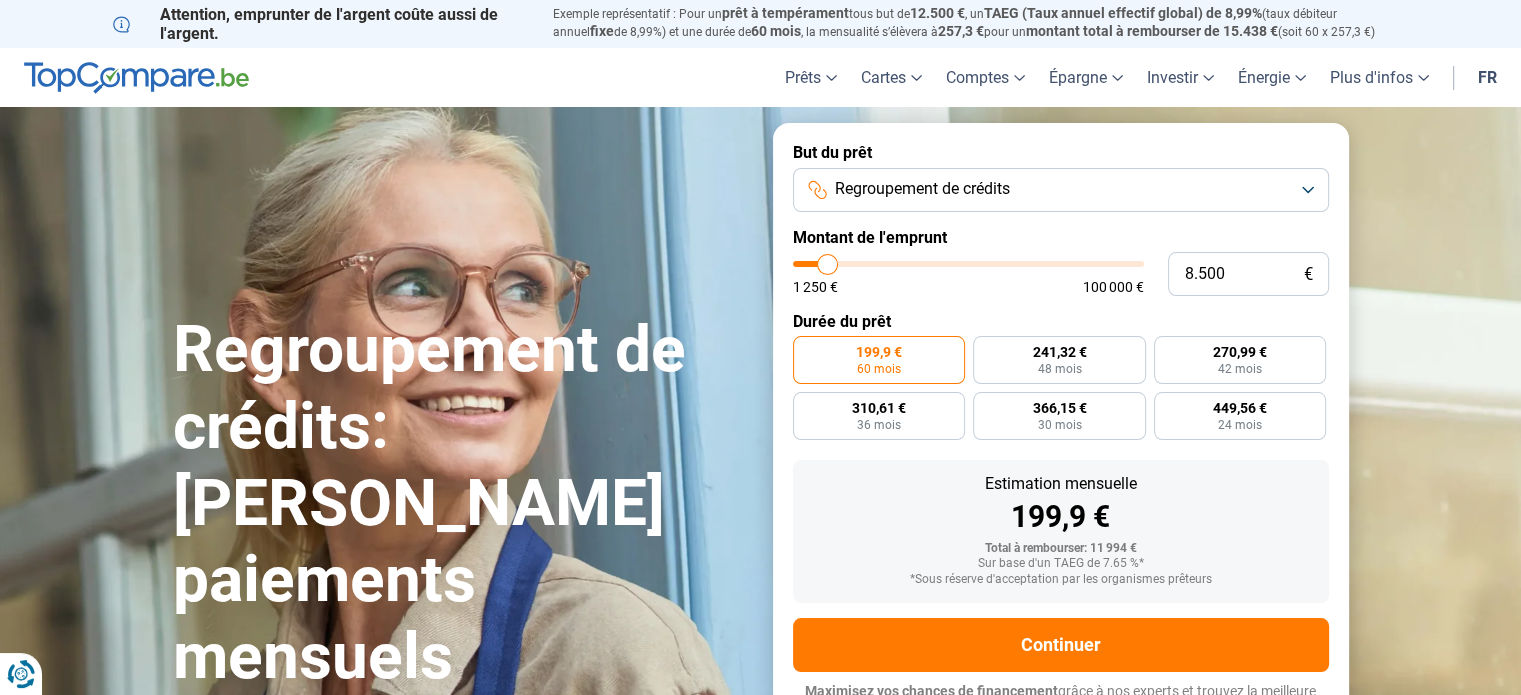 type on "8.250" 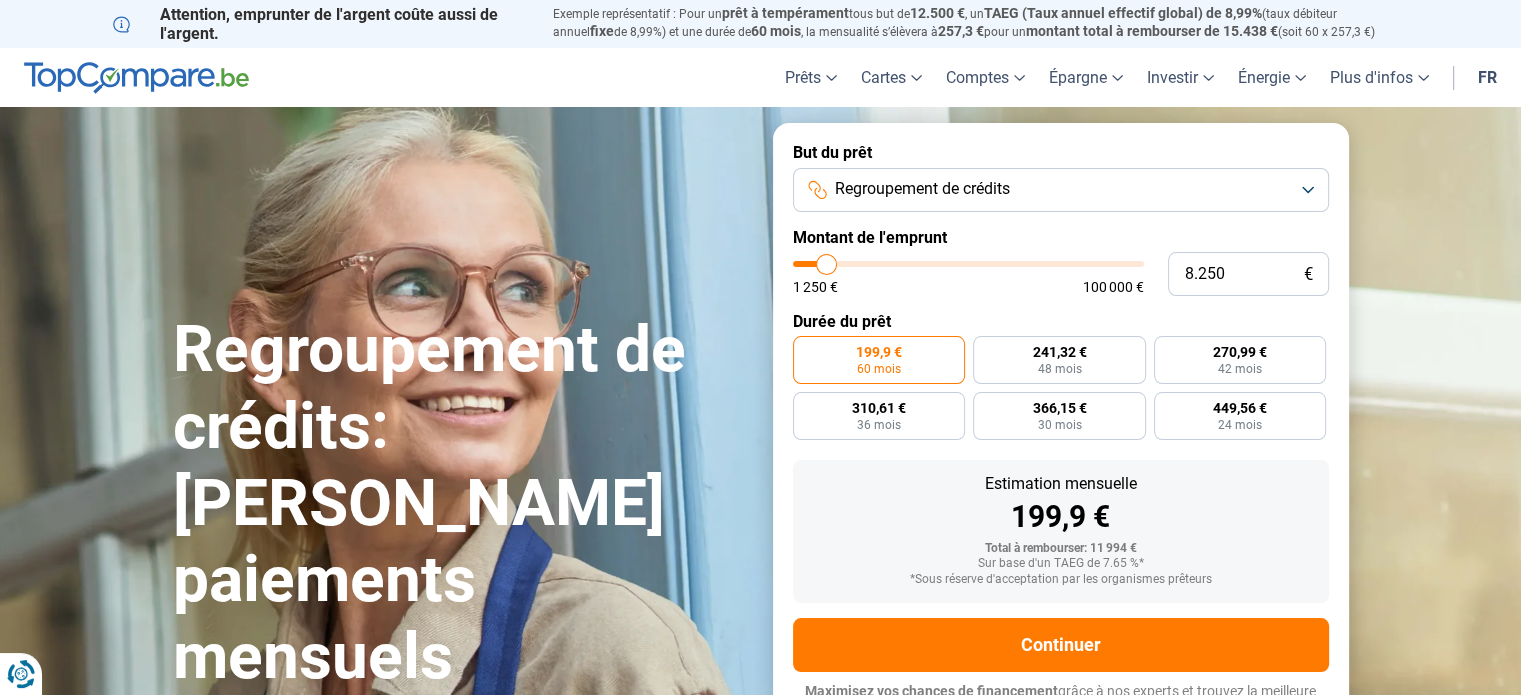 type on "8.000" 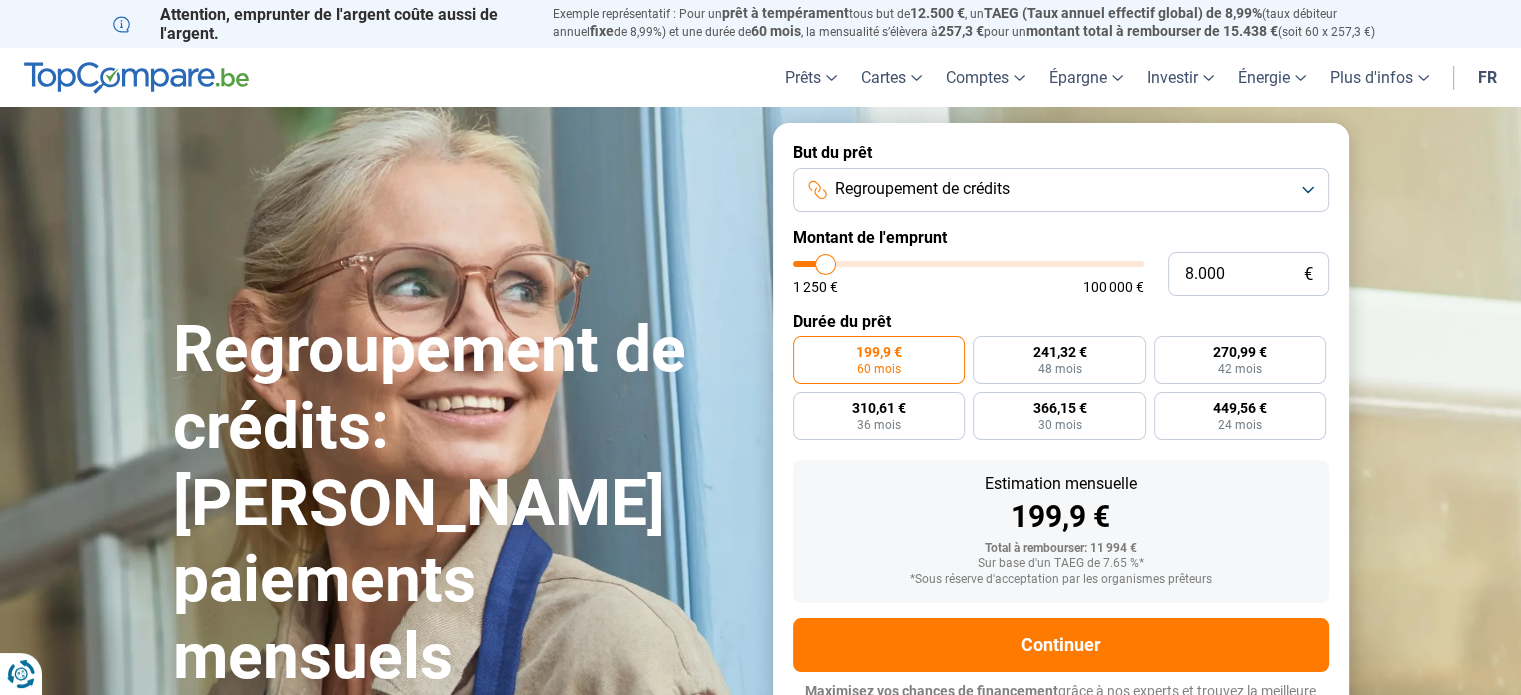 type on "6.500" 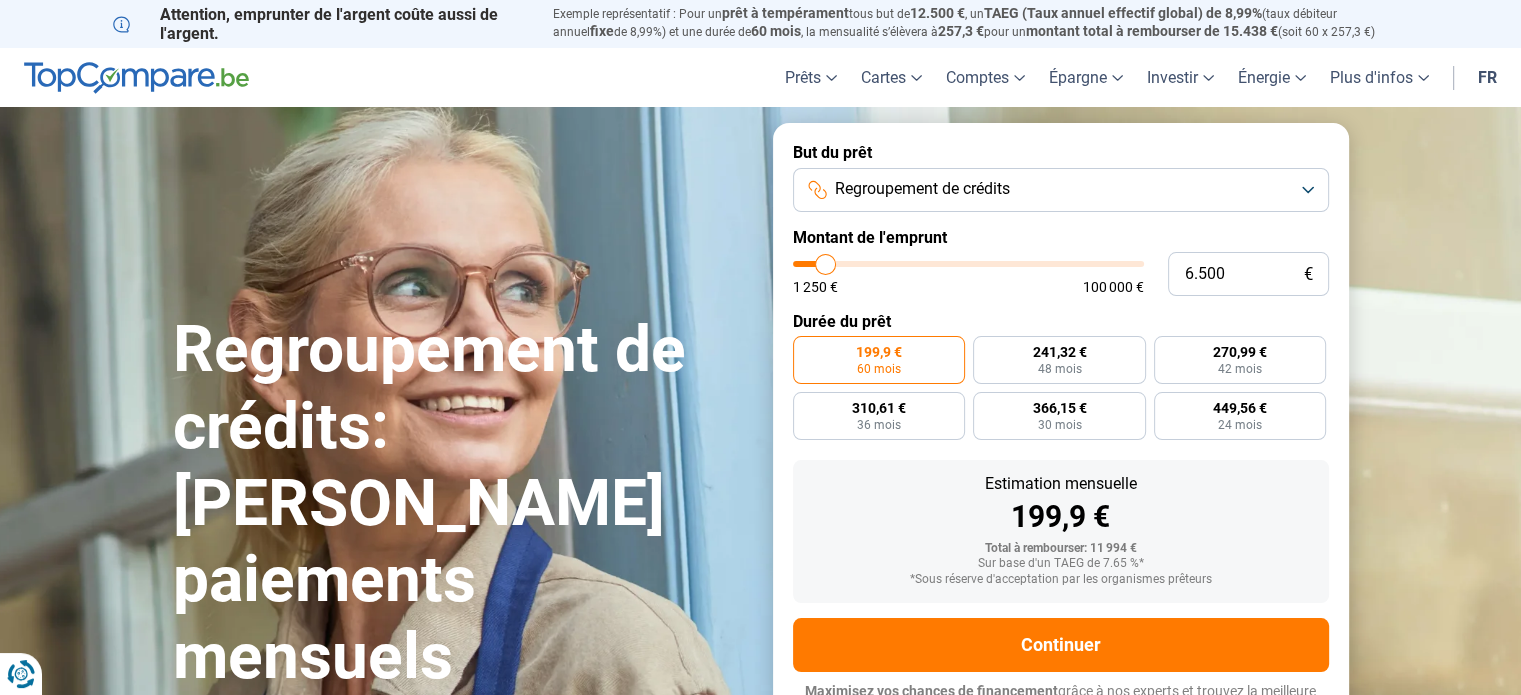 type on "6500" 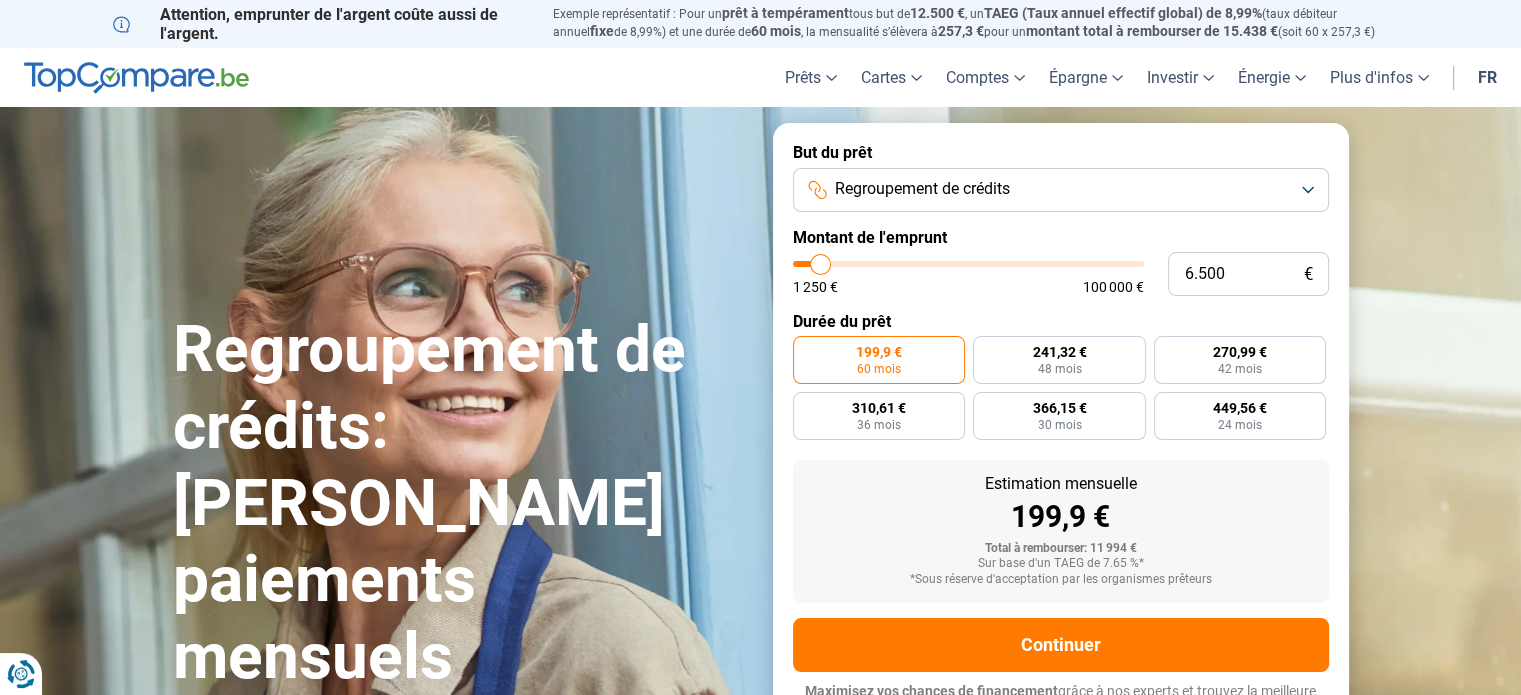 type on "6.250" 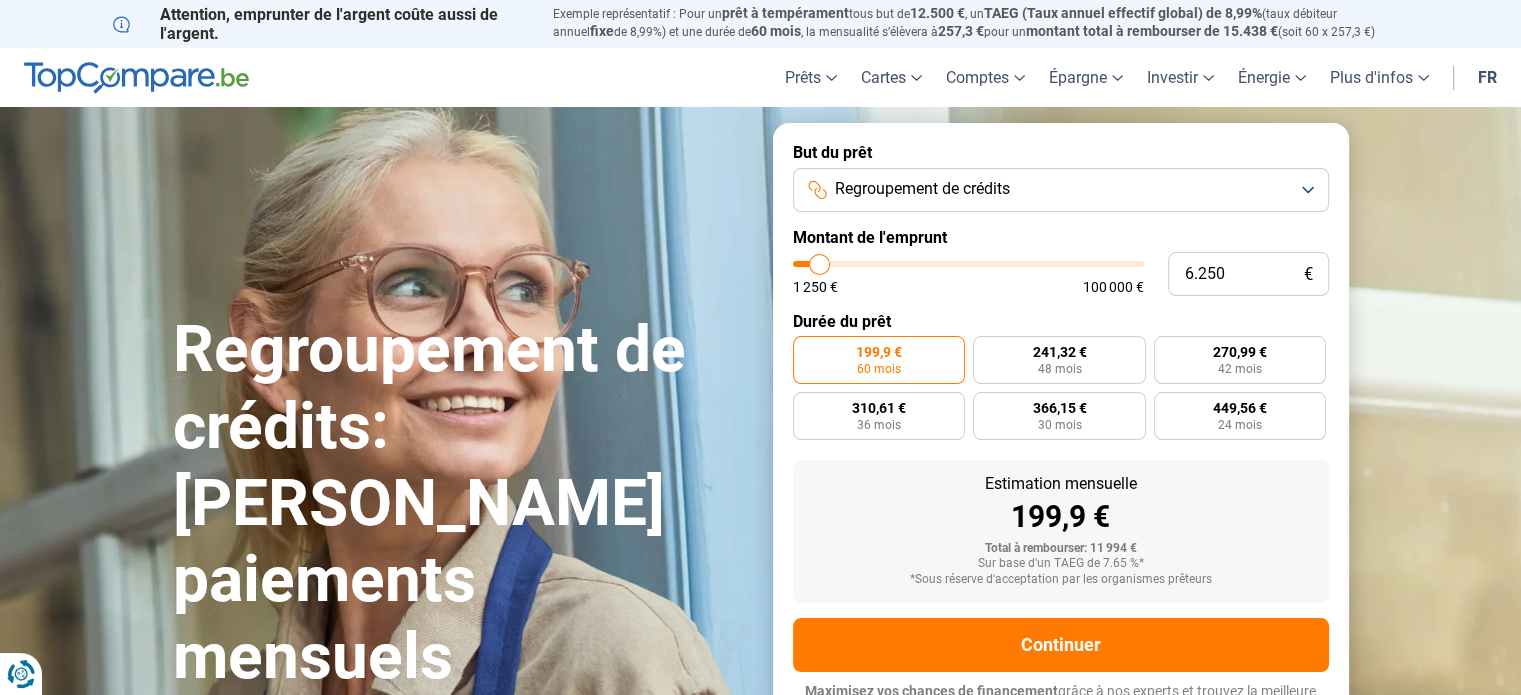 type on "6.000" 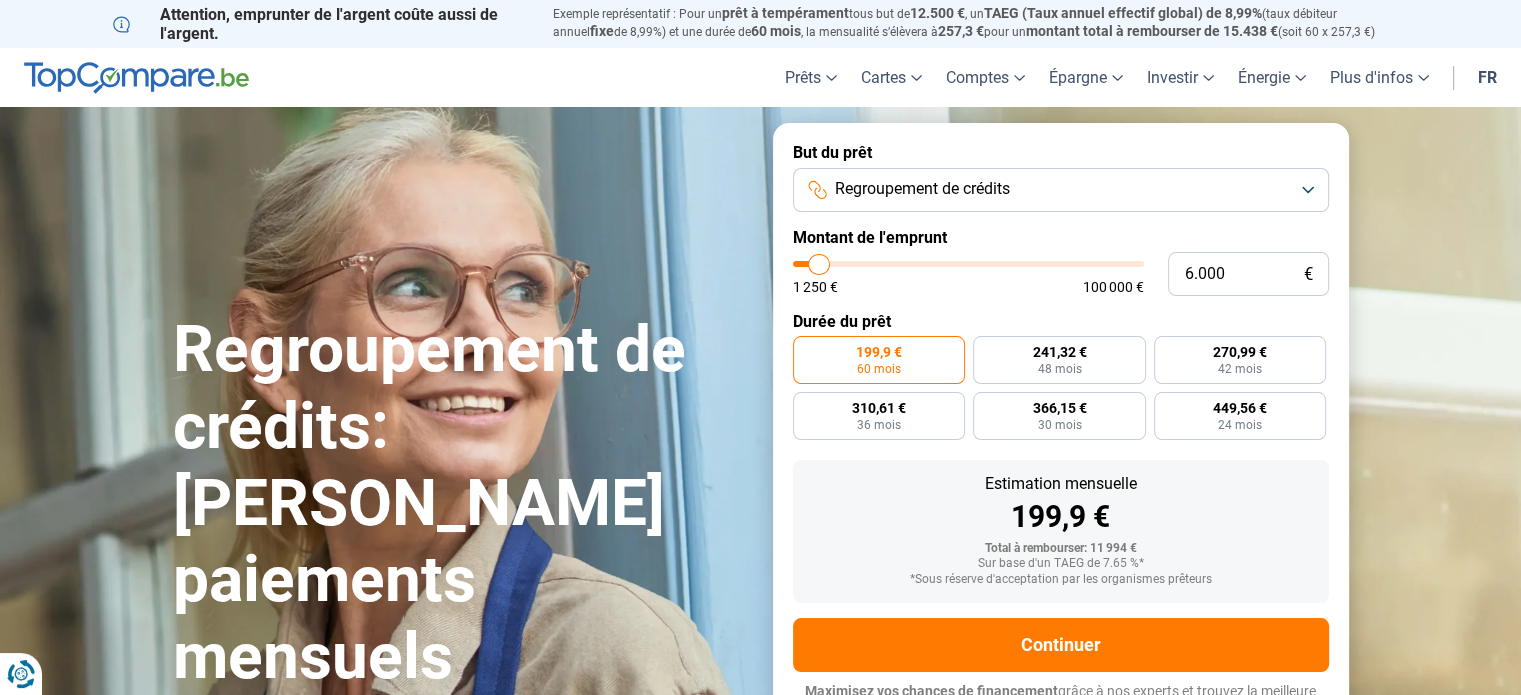 type on "5.750" 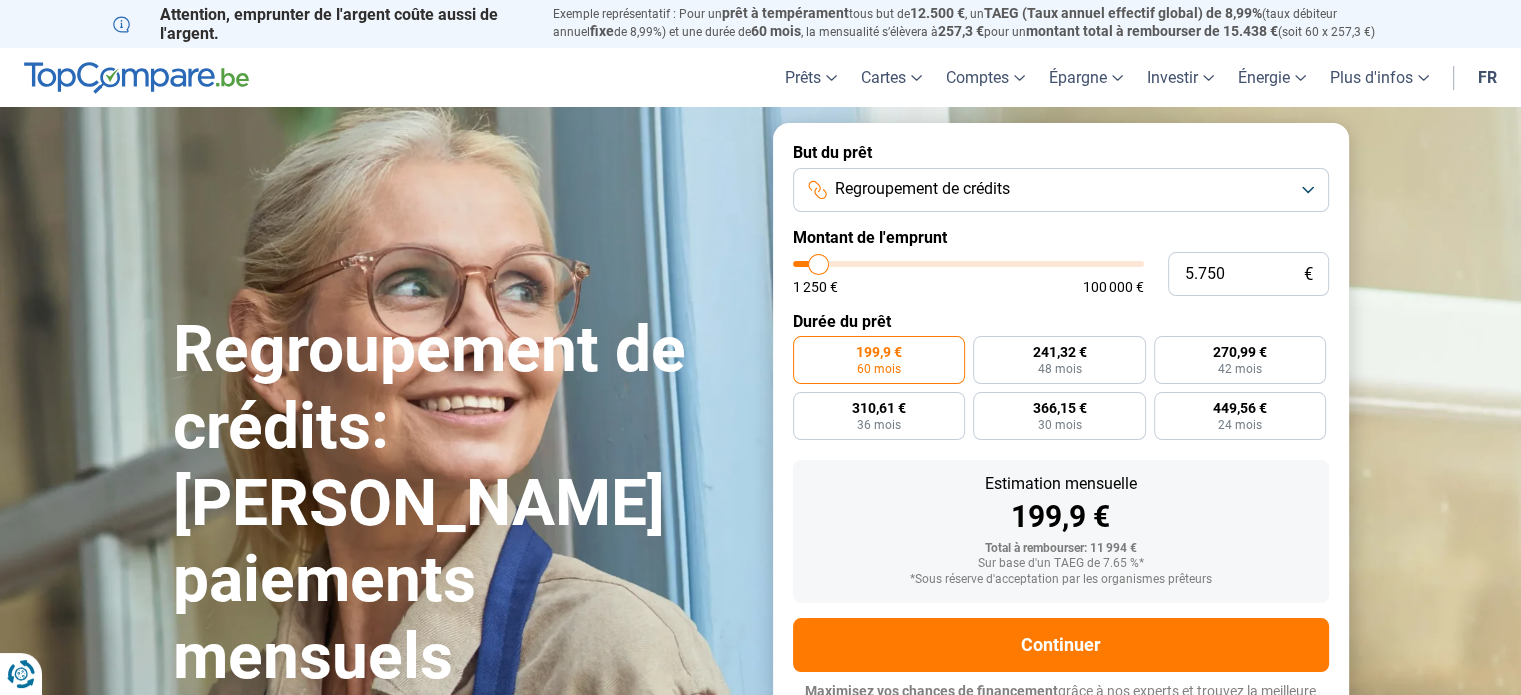type on "5.500" 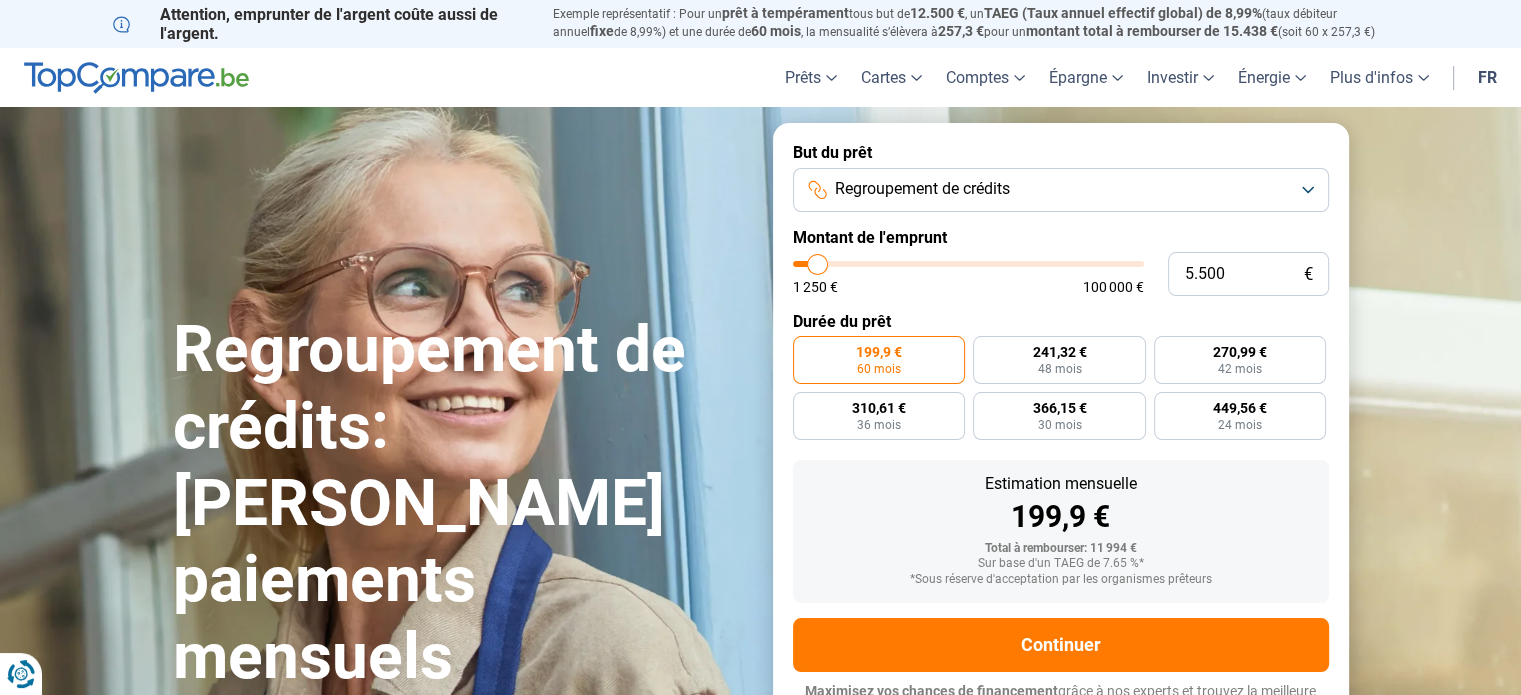 drag, startPoint x: 840, startPoint y: 266, endPoint x: 817, endPoint y: 271, distance: 23.537205 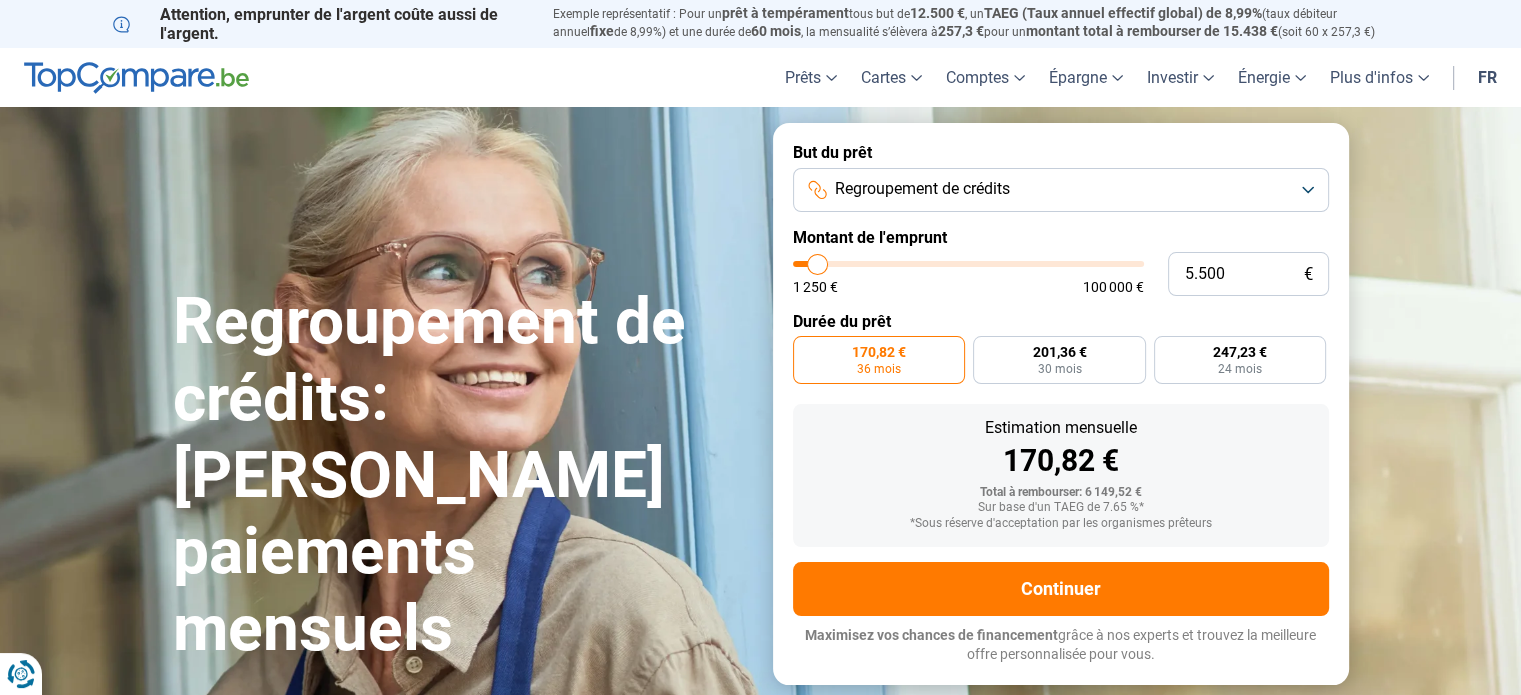click at bounding box center [968, 264] 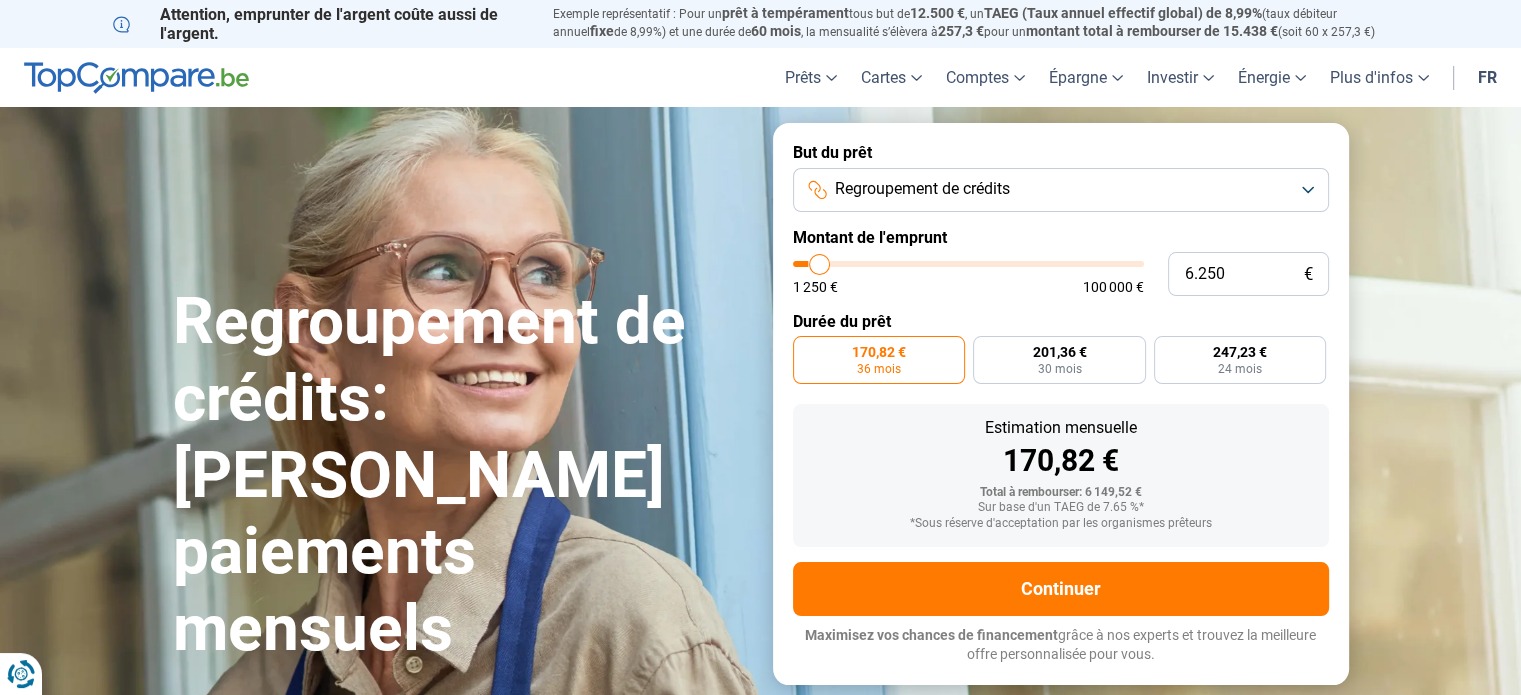 type on "6.500" 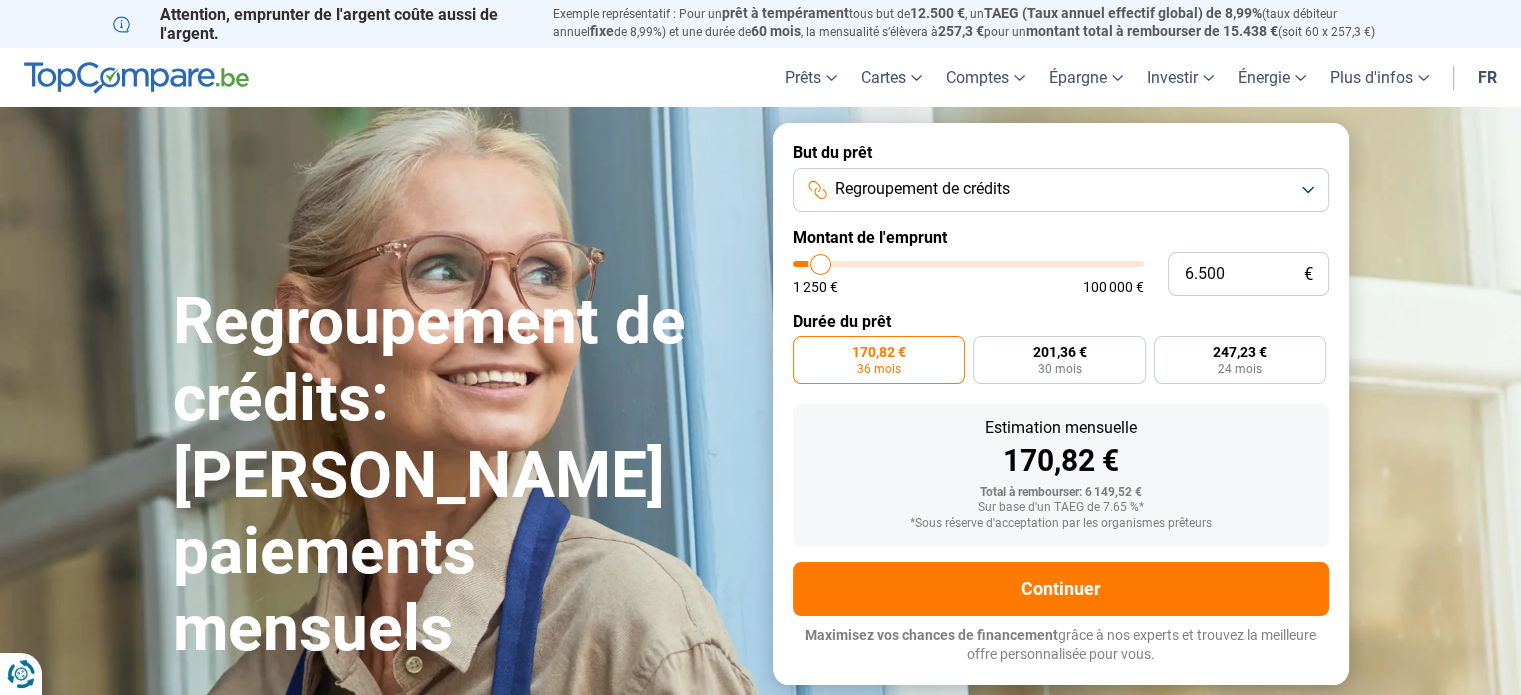 type on "6.750" 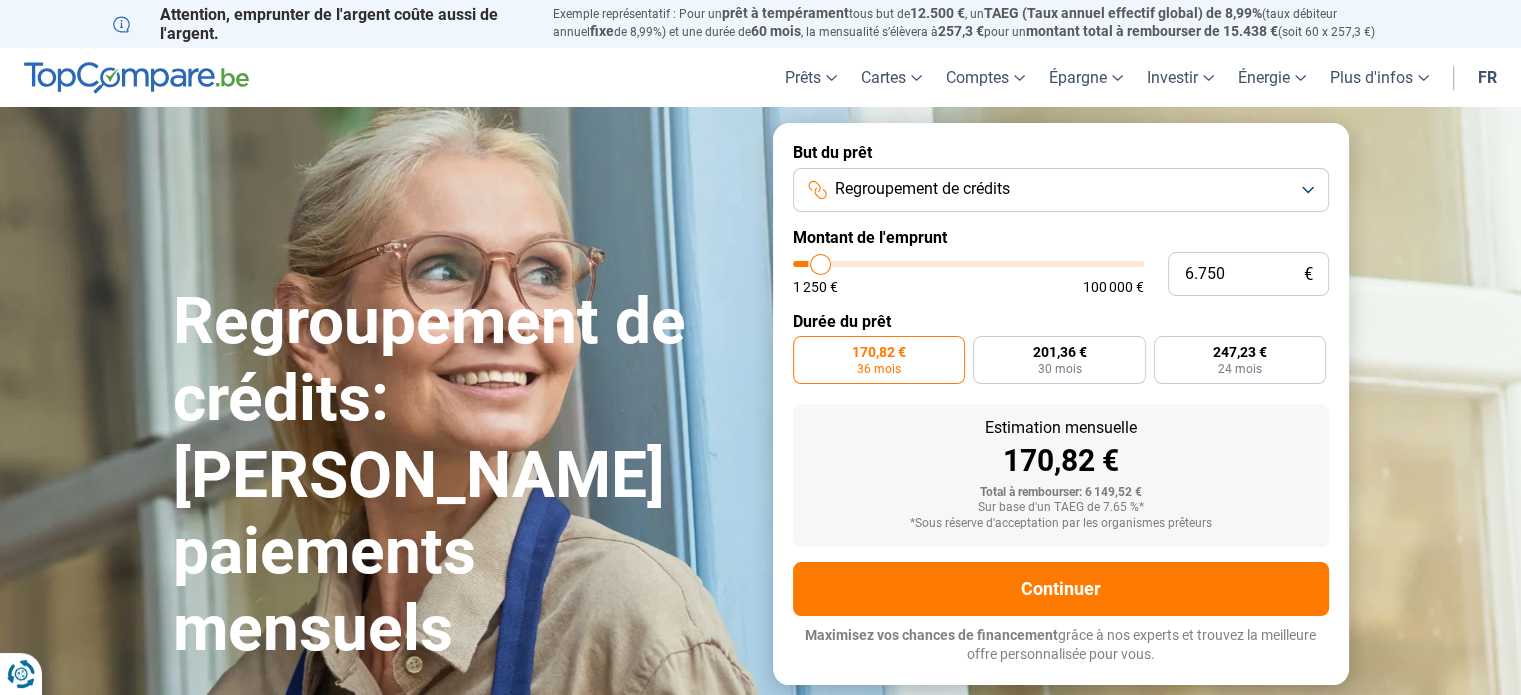 type on "6750" 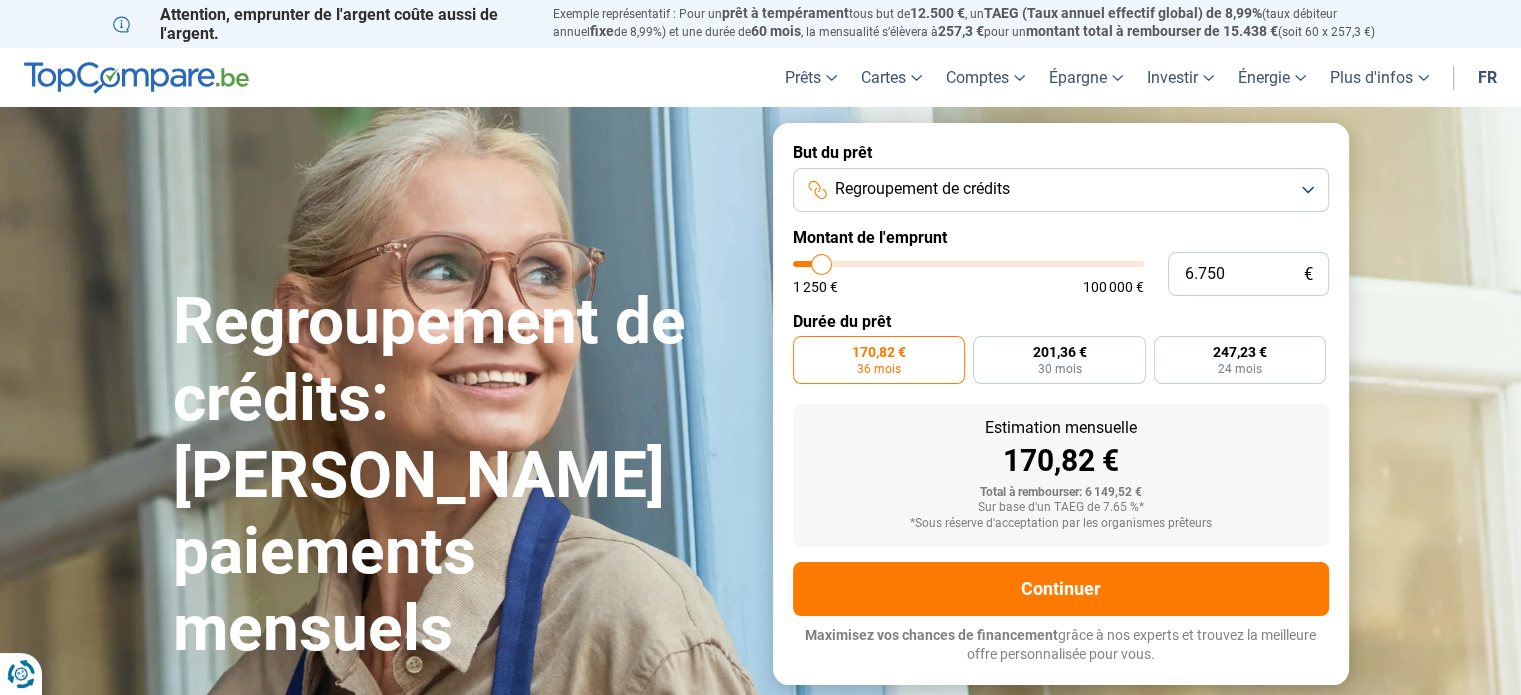 type on "7.000" 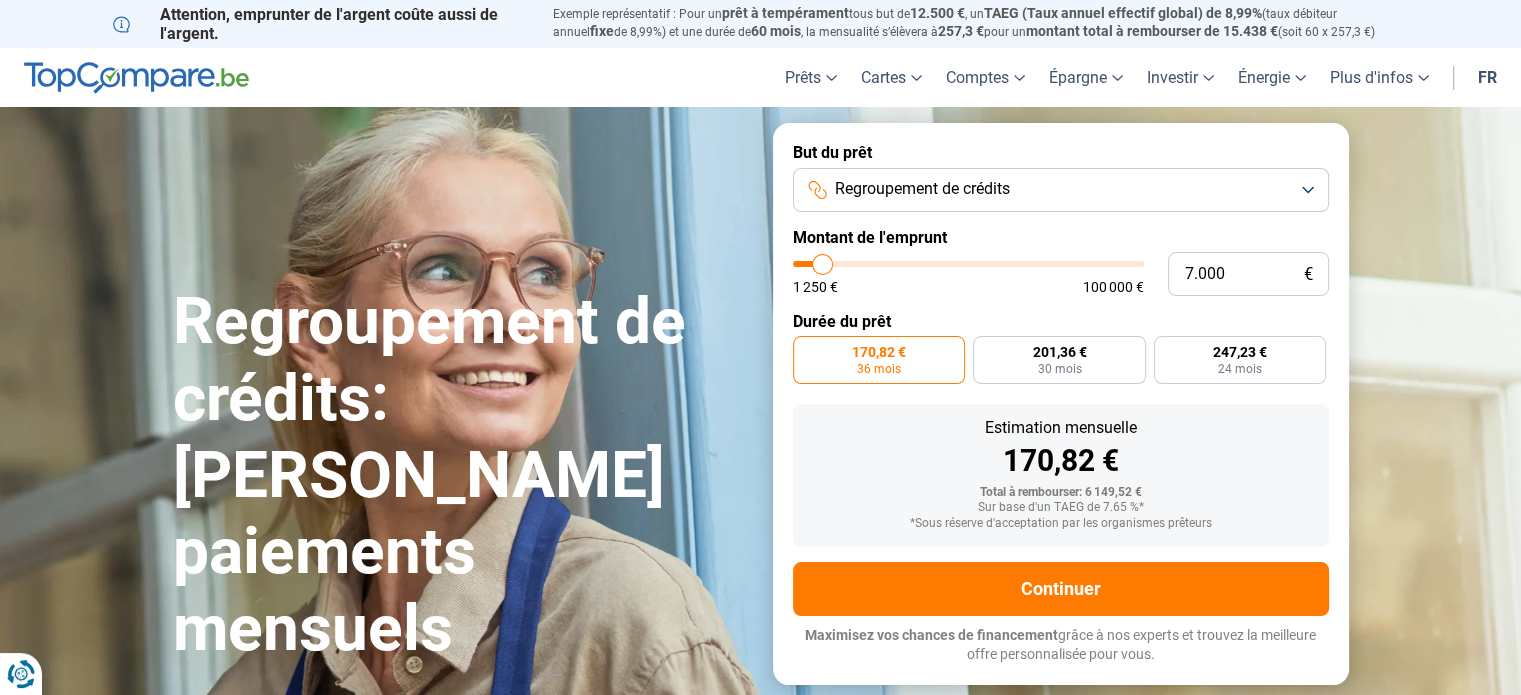 type on "7.250" 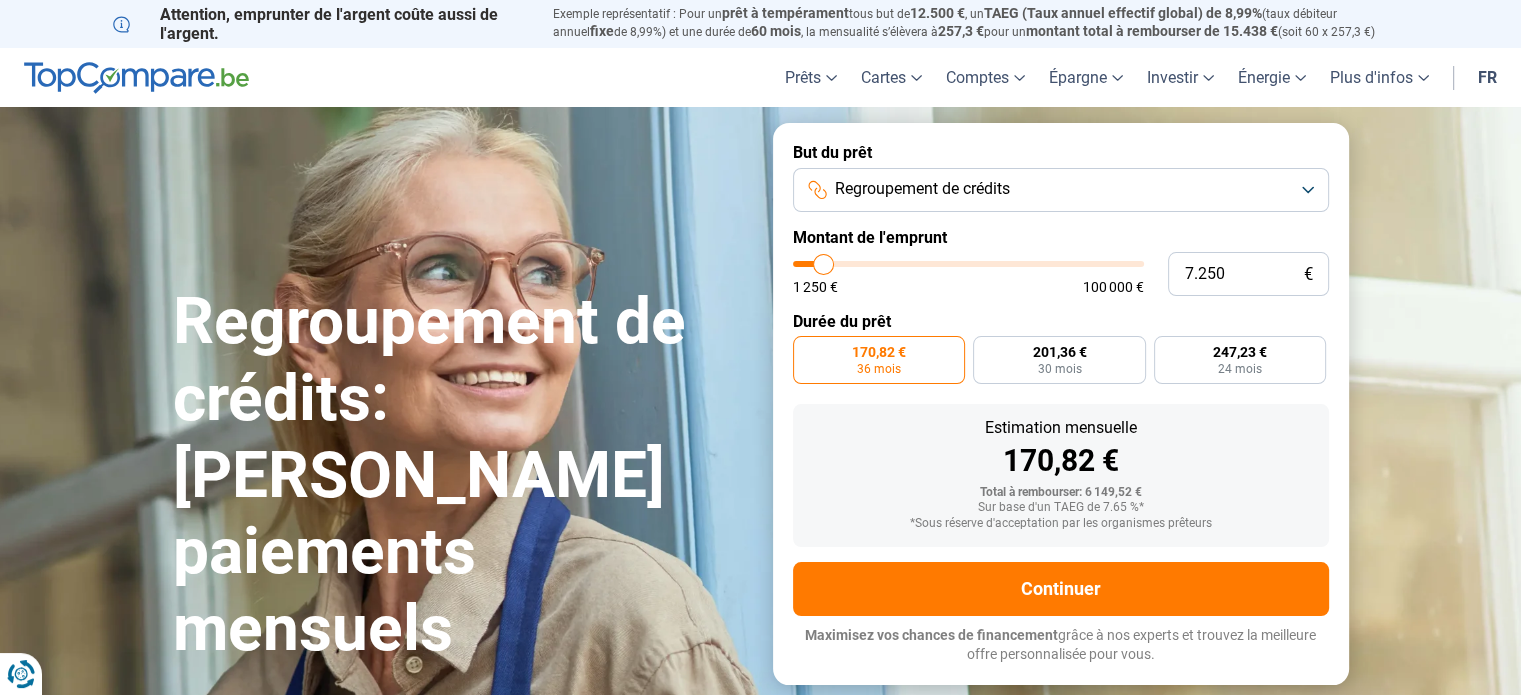 type on "7.000" 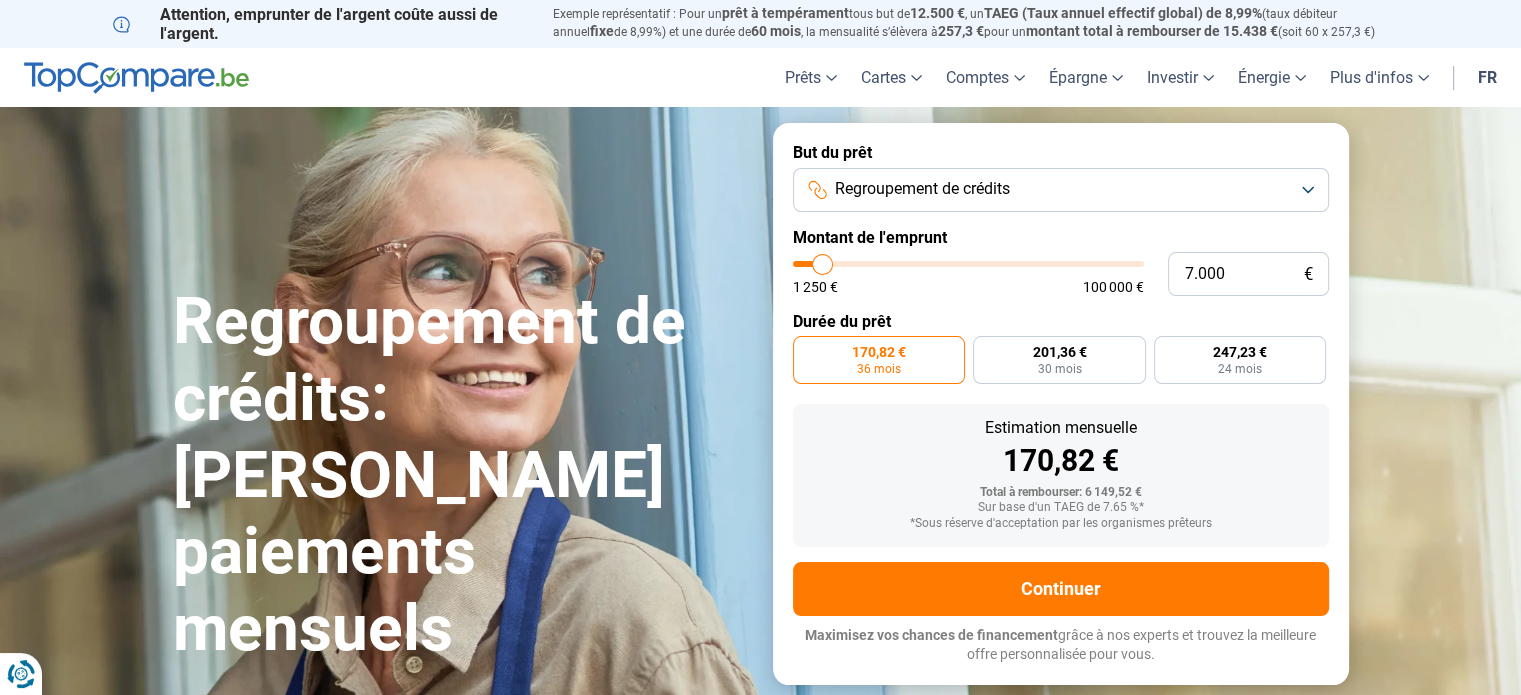type on "6.500" 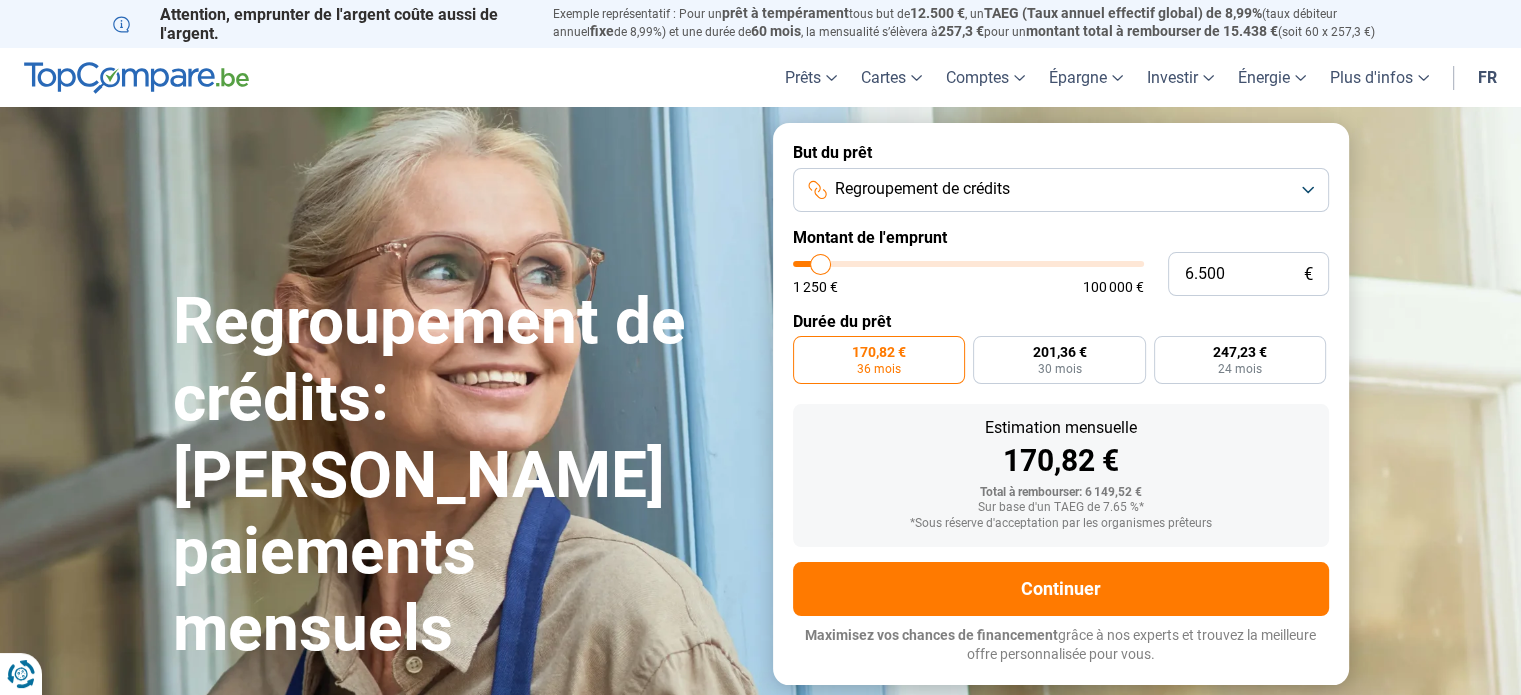 type on "6.250" 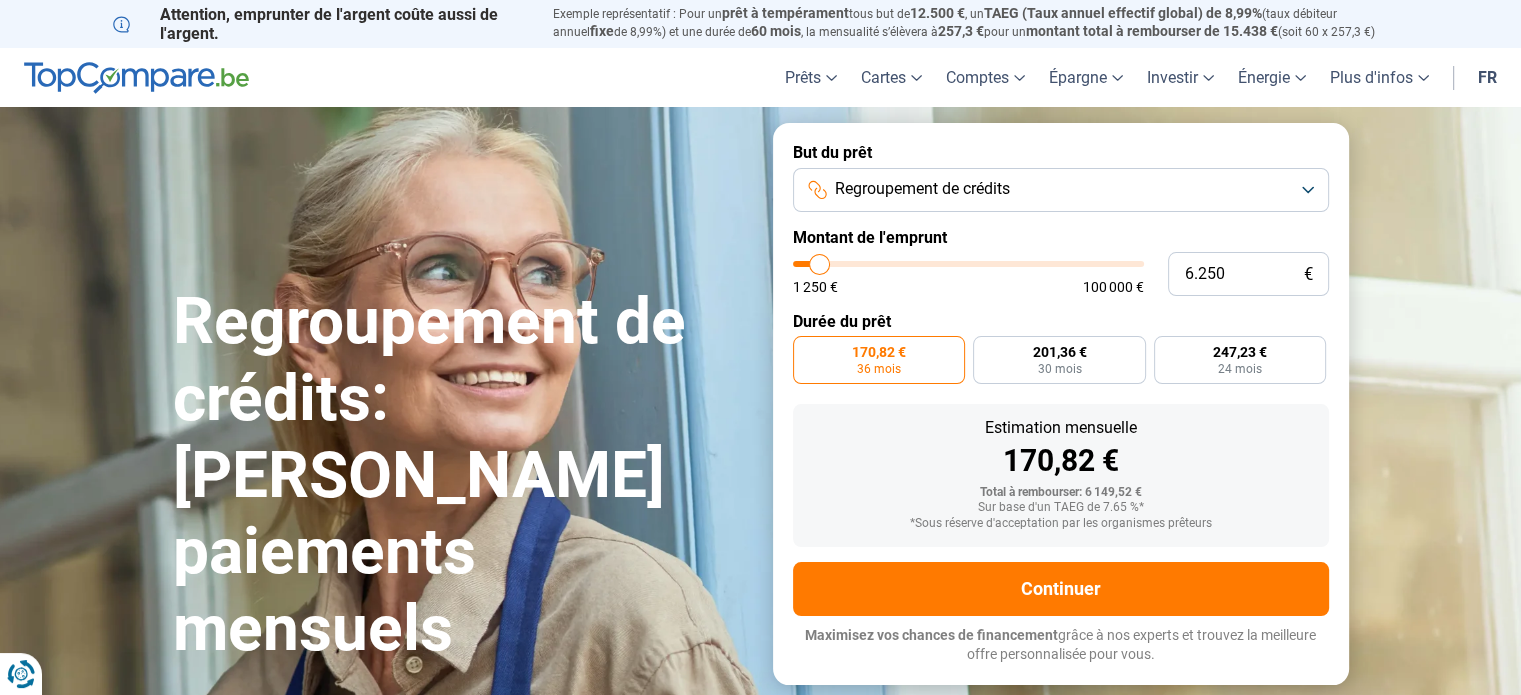 type on "6.000" 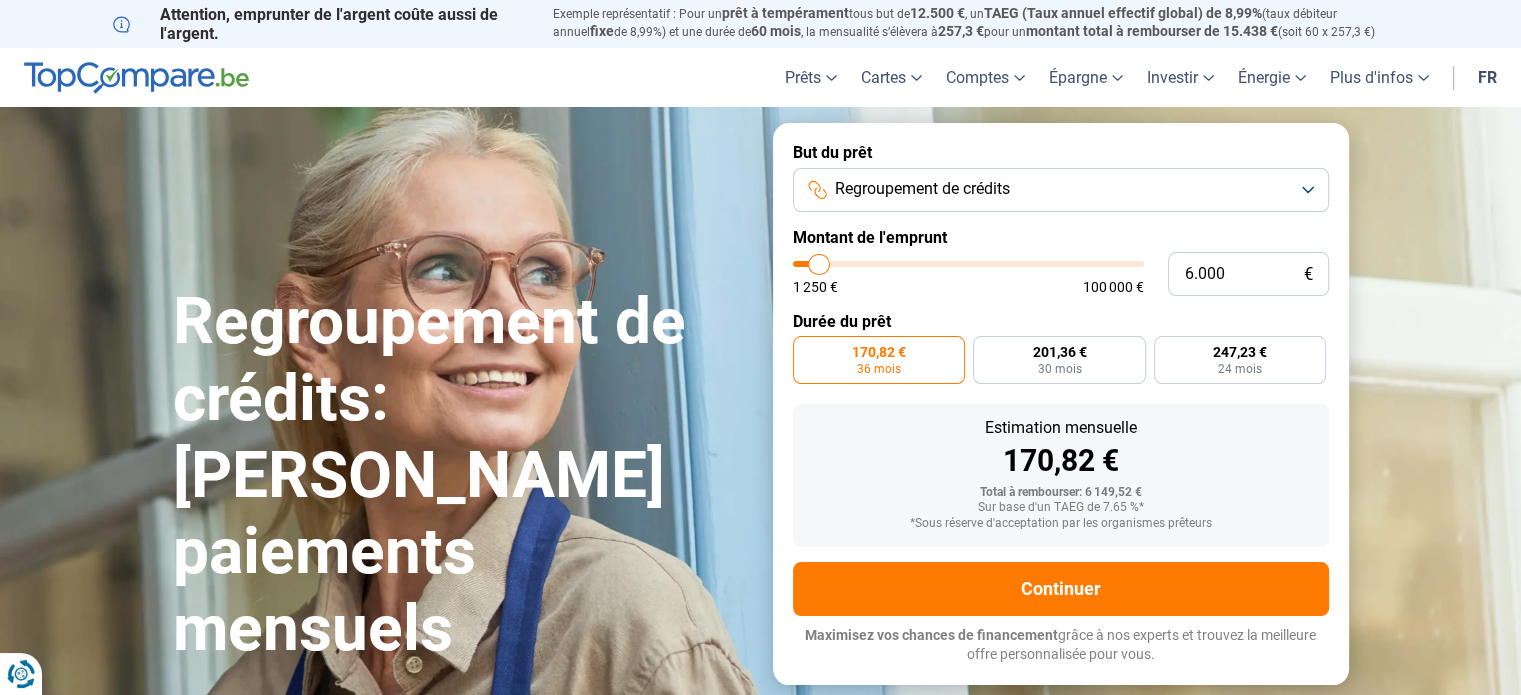 type on "5.750" 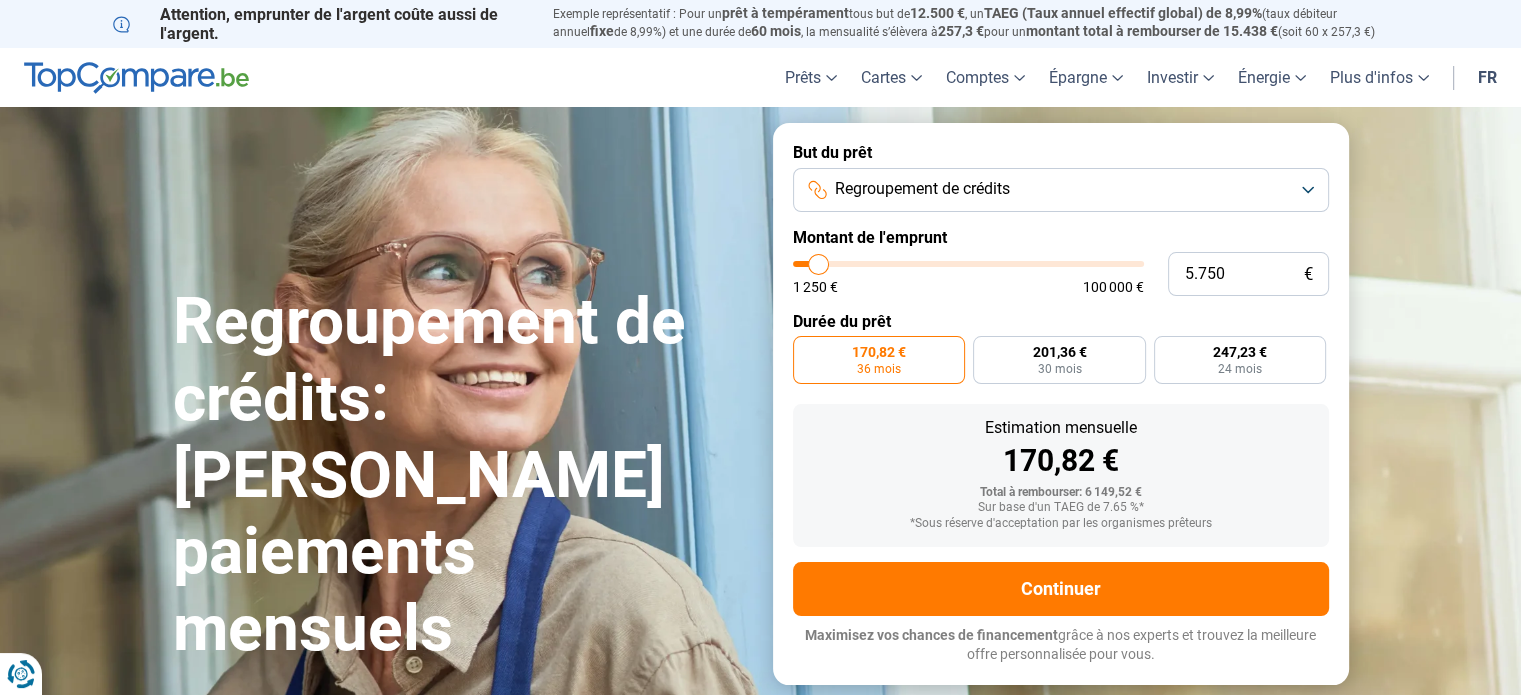 type on "5.500" 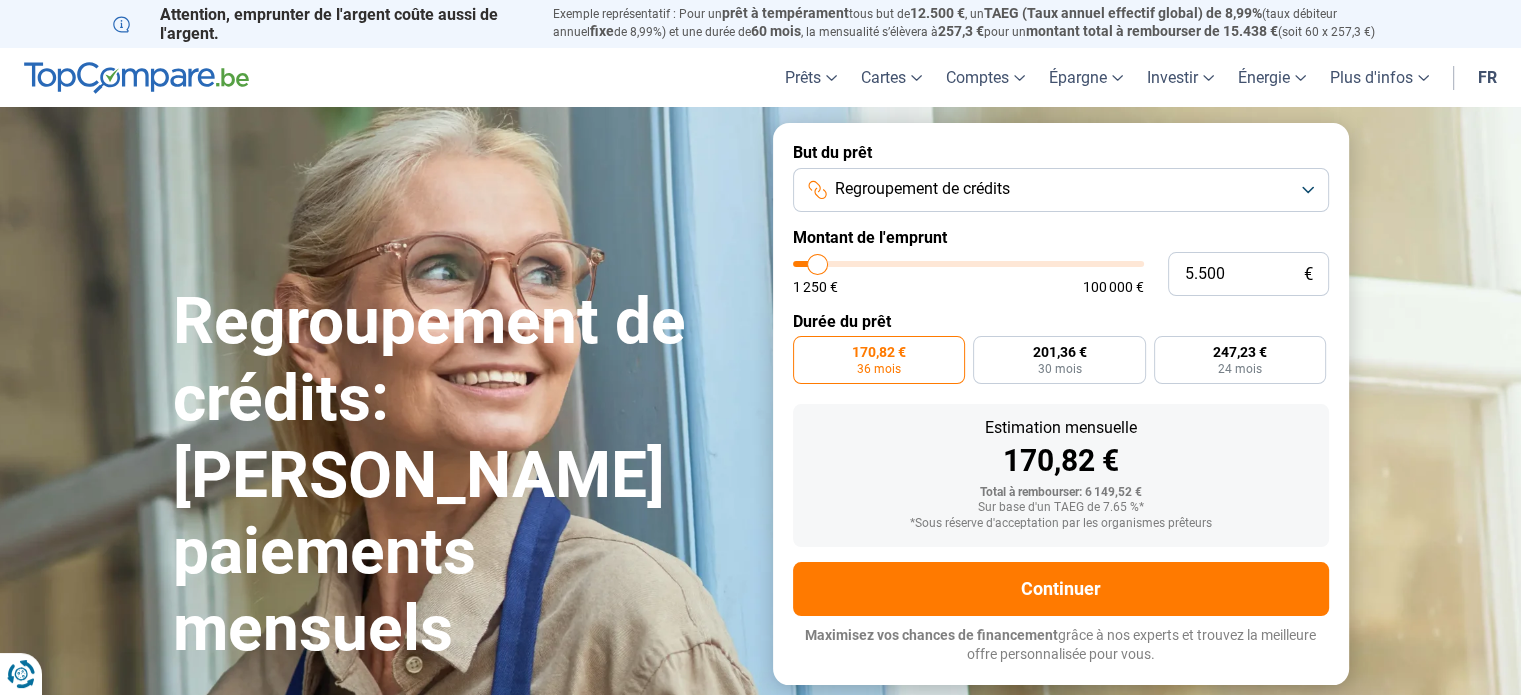 type on "5.250" 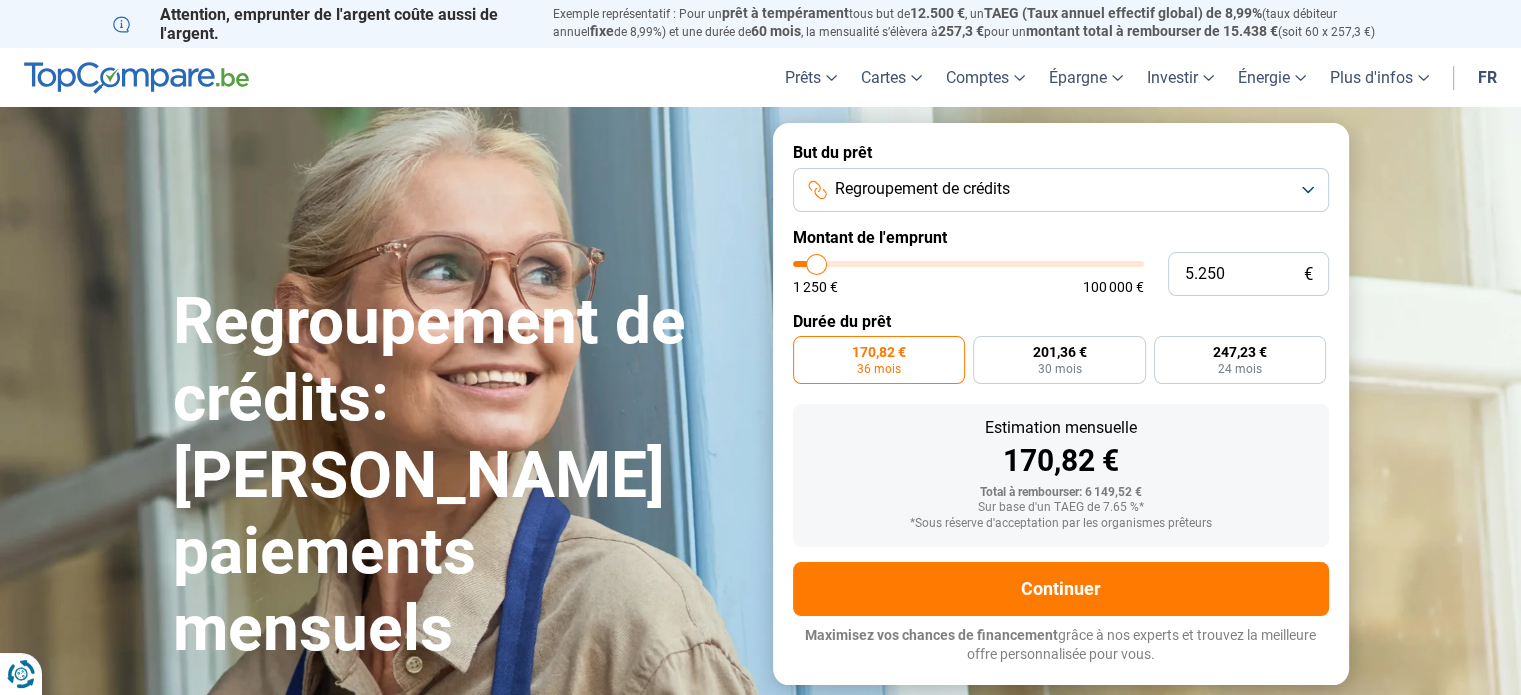 type on "4.750" 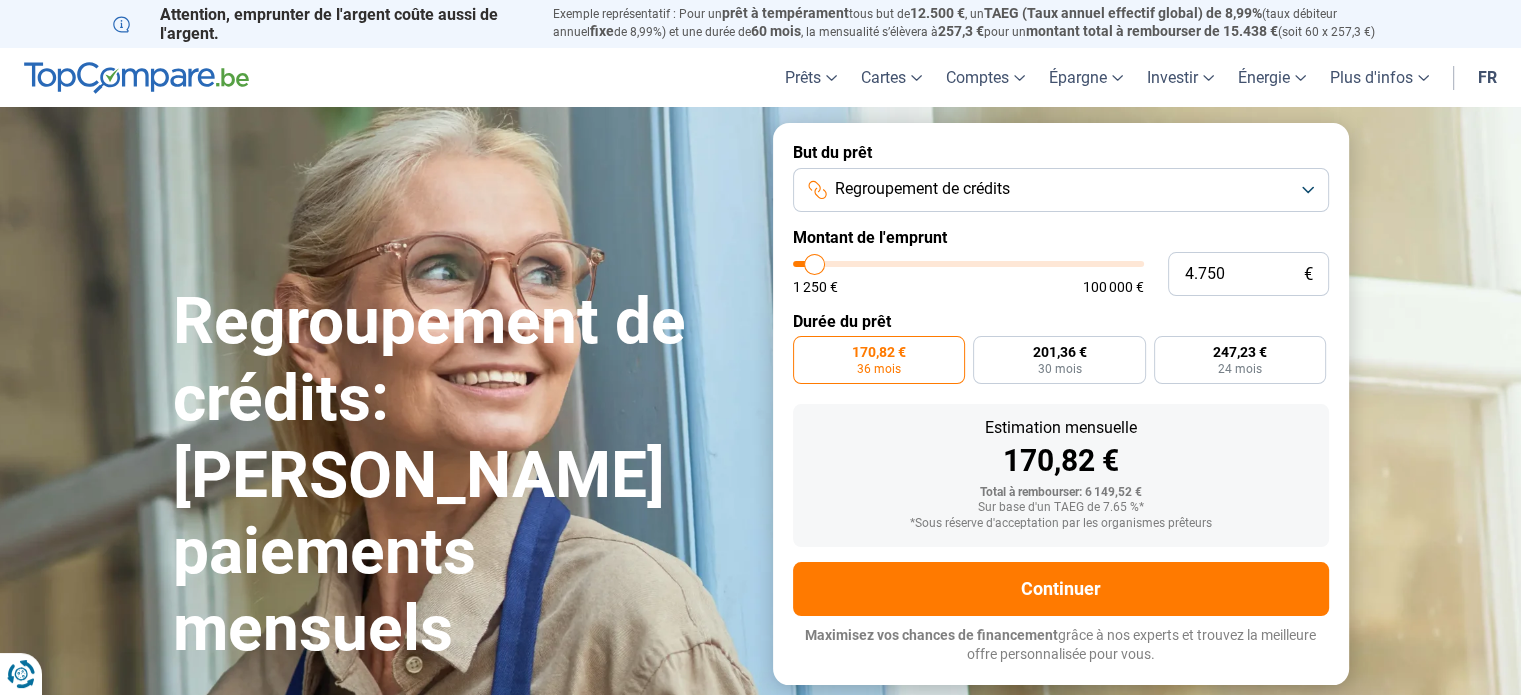 type on "4.500" 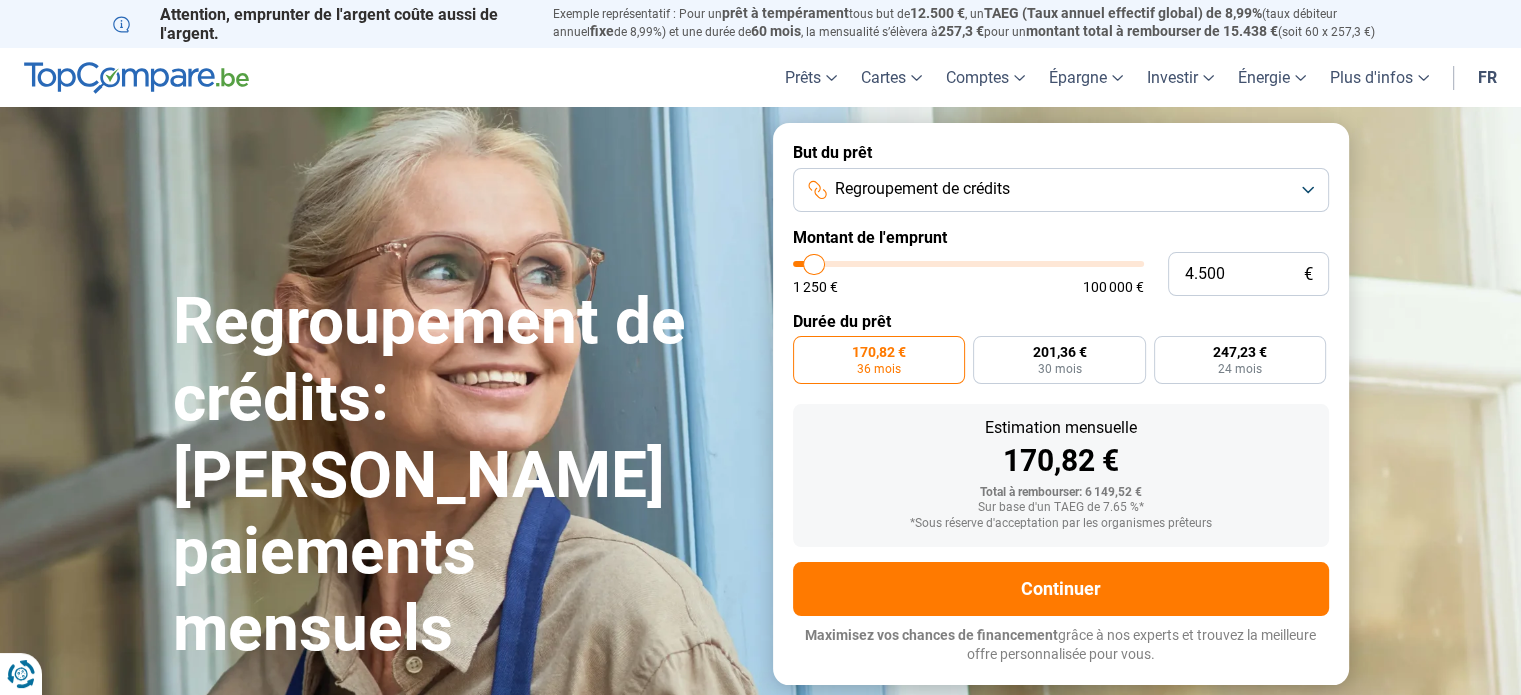 type on "4.250" 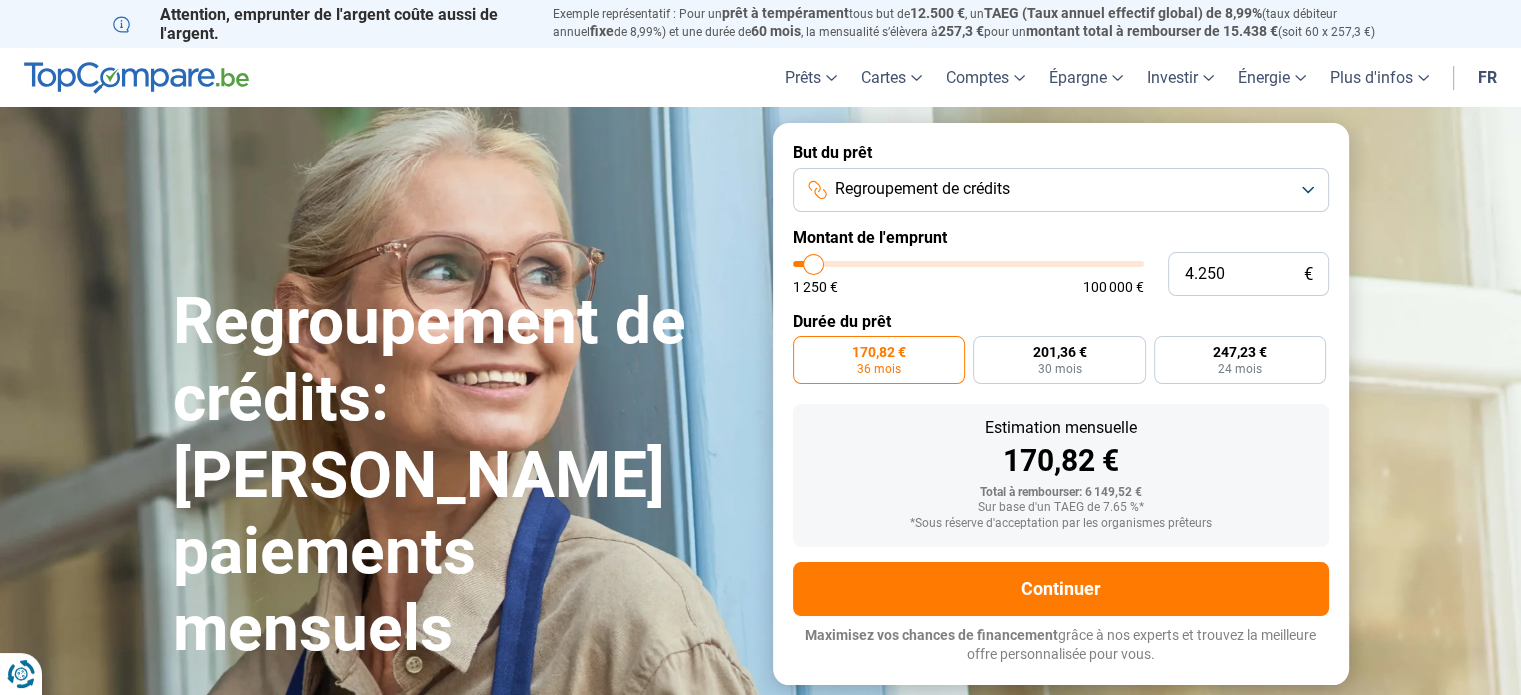 type on "4.000" 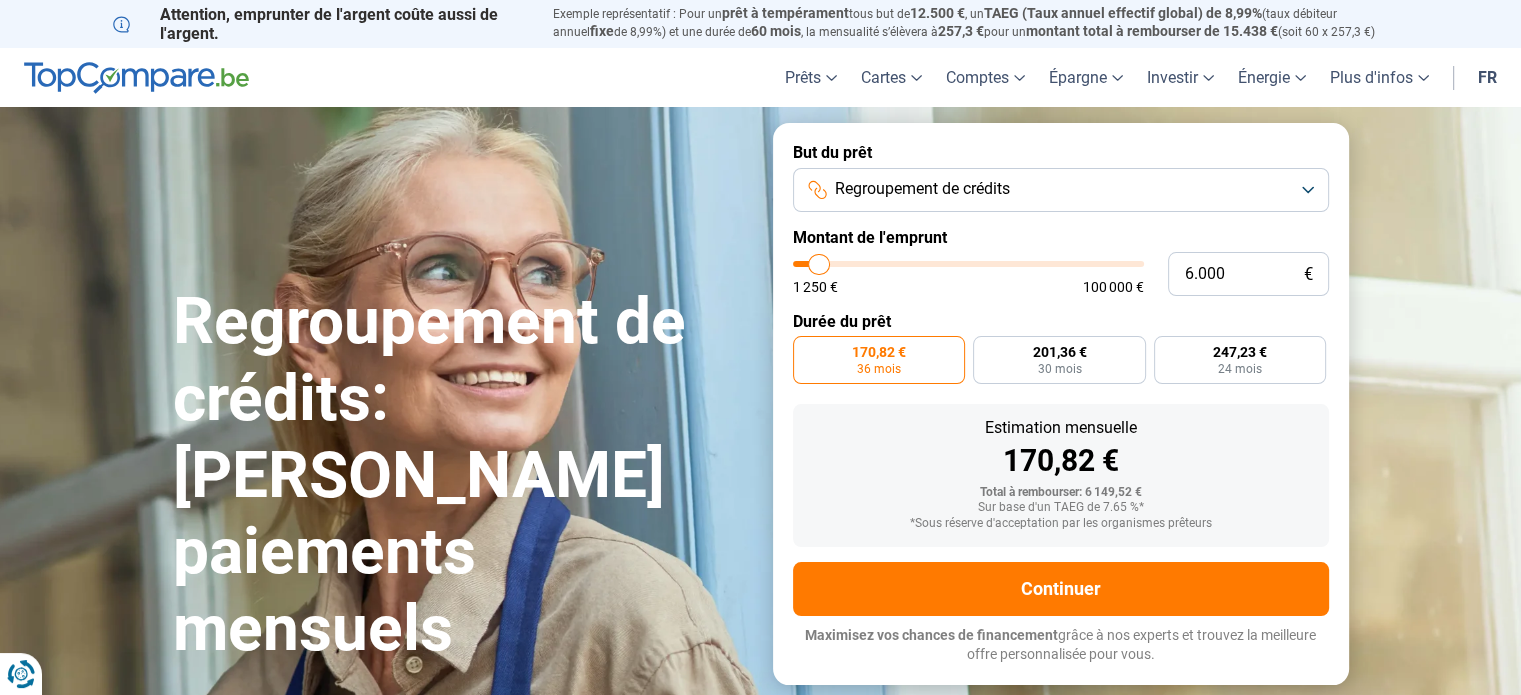 click at bounding box center (968, 264) 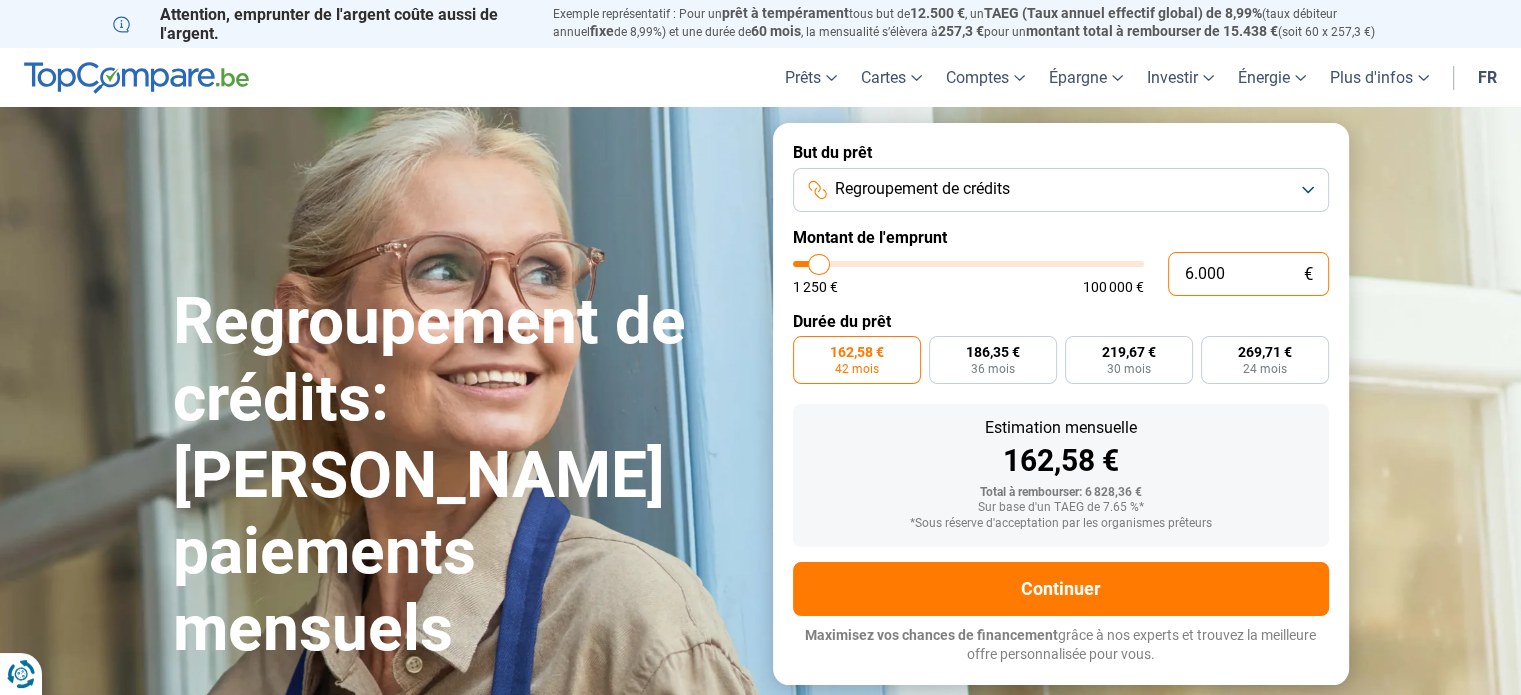 click on "6.000" at bounding box center [1248, 274] 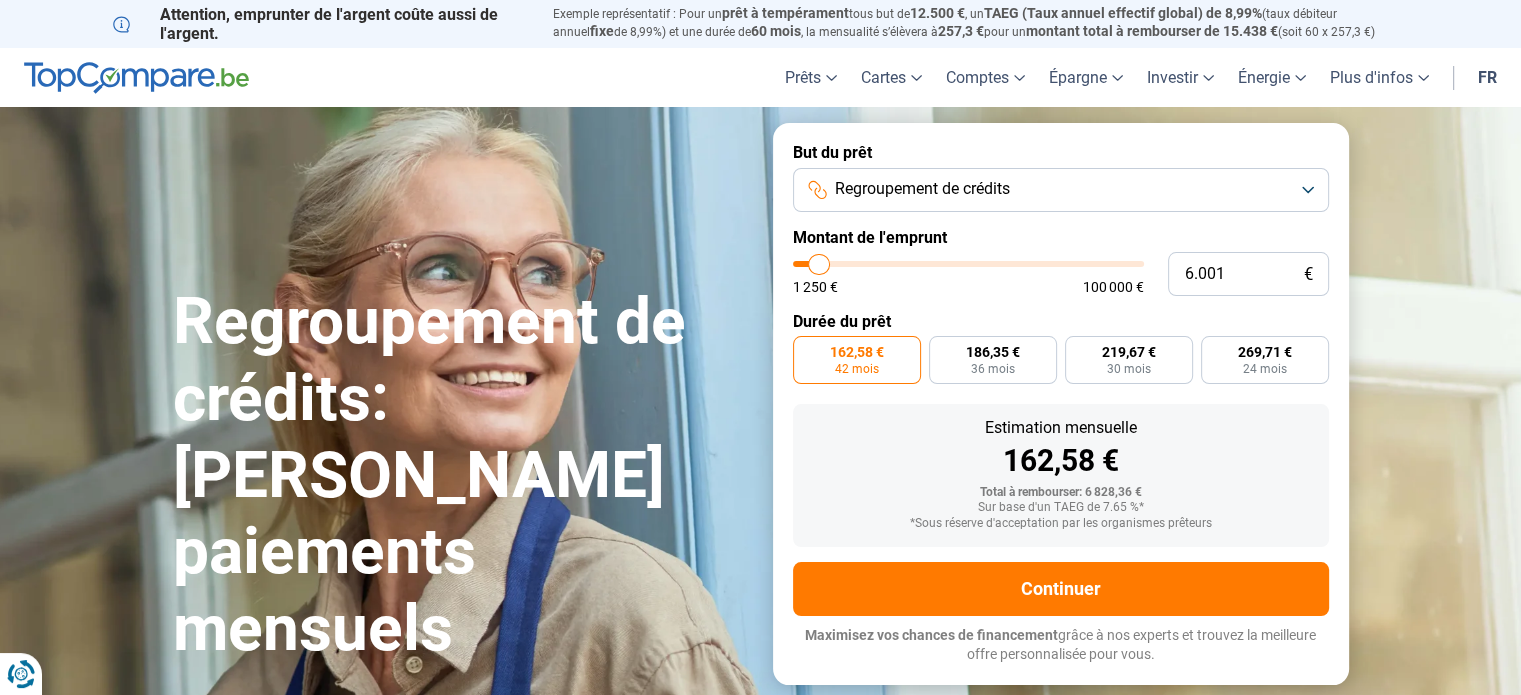 click on "But du prêt Regroupement de crédits Montant de l'emprunt 6.001 € 1 250 € 100 000 € Durée du prêt 162,58 € 42 mois 186,35 € 36 mois 219,67 € 30 mois 269,71 € 24 mois Estimation mensuelle 162,58 € Total à rembourser: 6 828,36 € Sur base d'un TAEG de 7.65 %* *Sous réserve d'acceptation par les organismes prêteurs Continuer Maximisez vos chances de financement  grâce à nos experts et trouvez la meilleure offre personnalisée pour vous. 100.000+ simulations mensuelles réussies Maximisez vos chances de financement grâce à nos experts  Trouvez la meilleure offre personnalisée" at bounding box center (1061, 403) 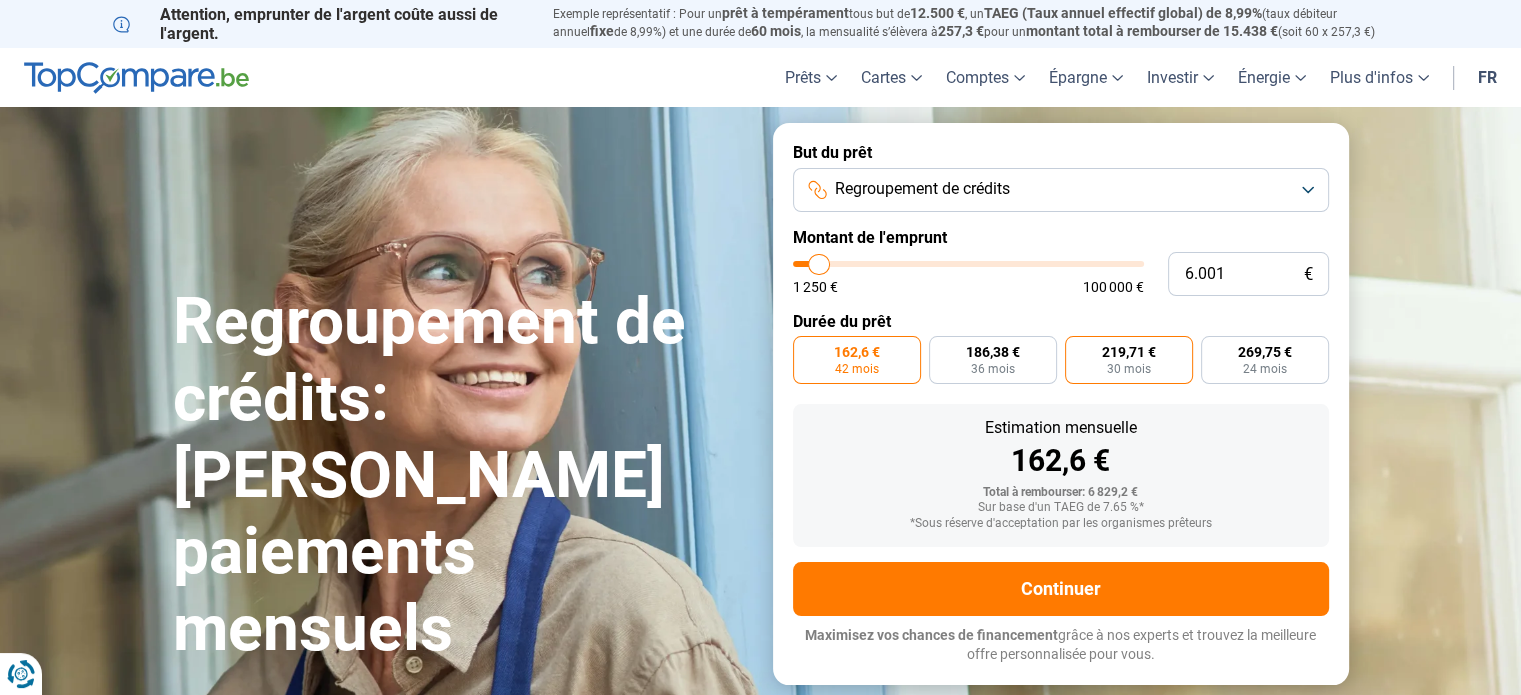 click on "219,71 € 30 mois" at bounding box center [1129, 360] 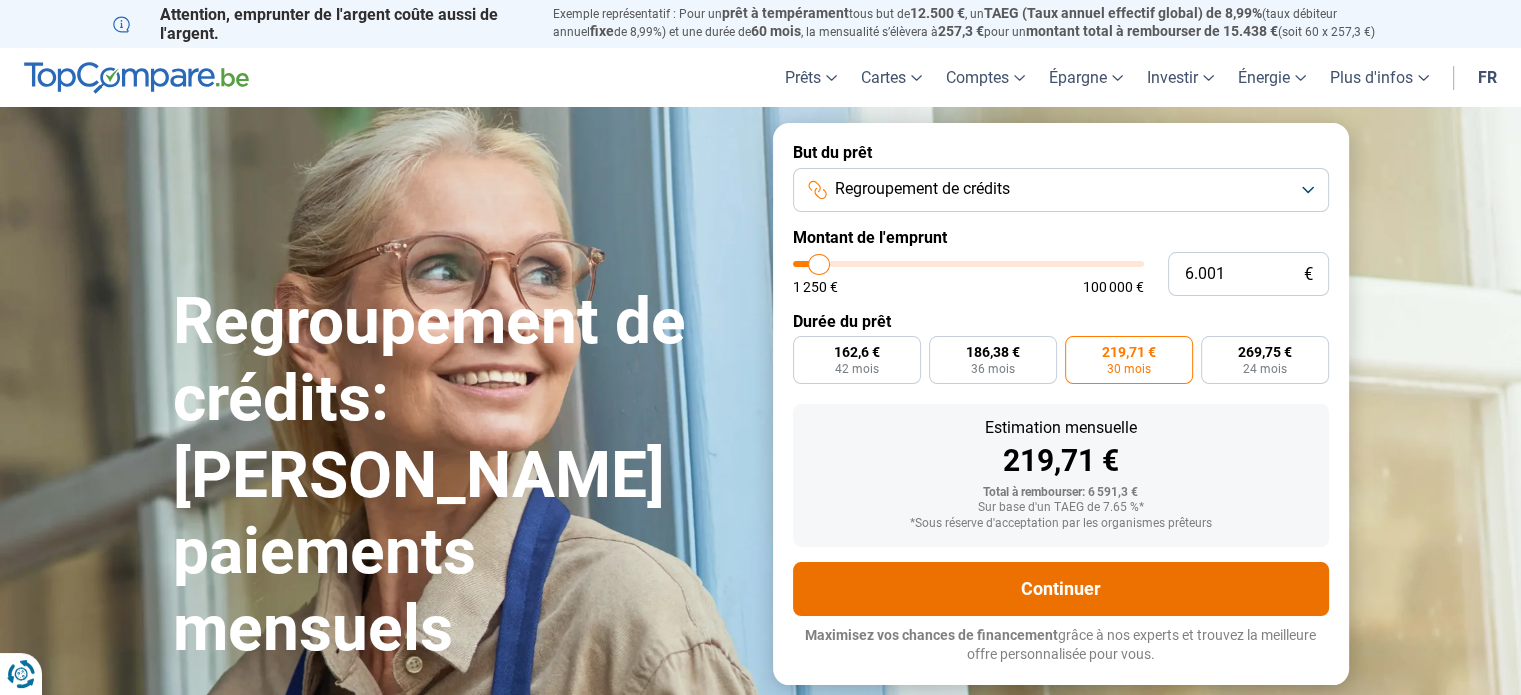 click on "Continuer" at bounding box center [1061, 589] 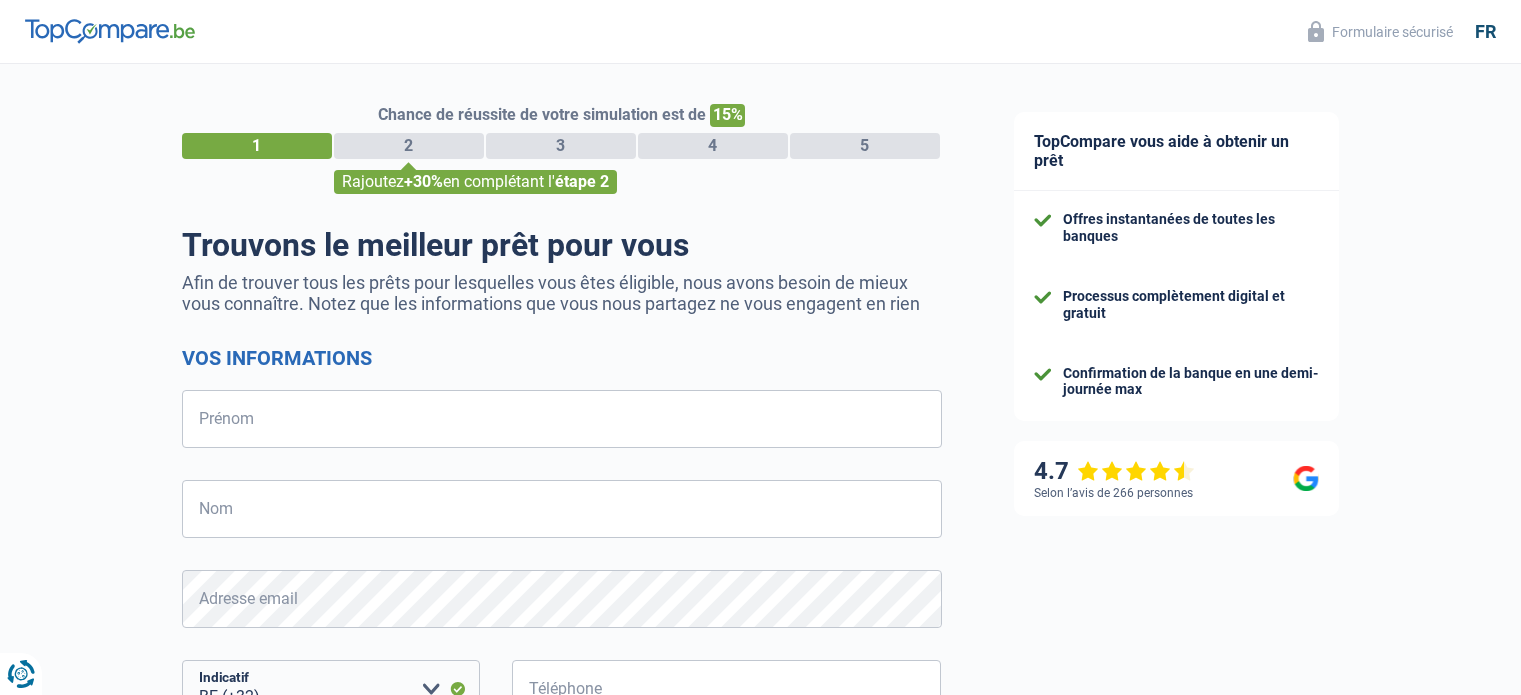 select on "32" 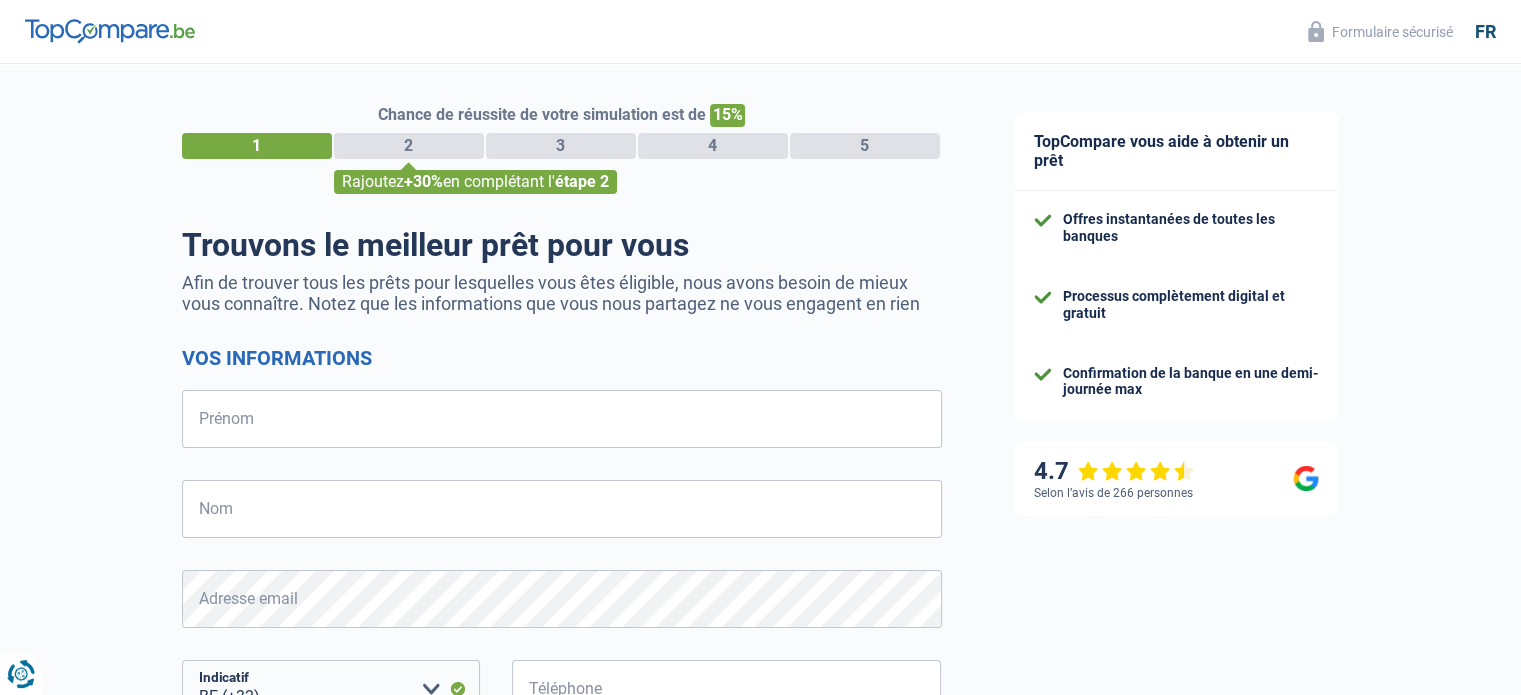 scroll, scrollTop: 0, scrollLeft: 0, axis: both 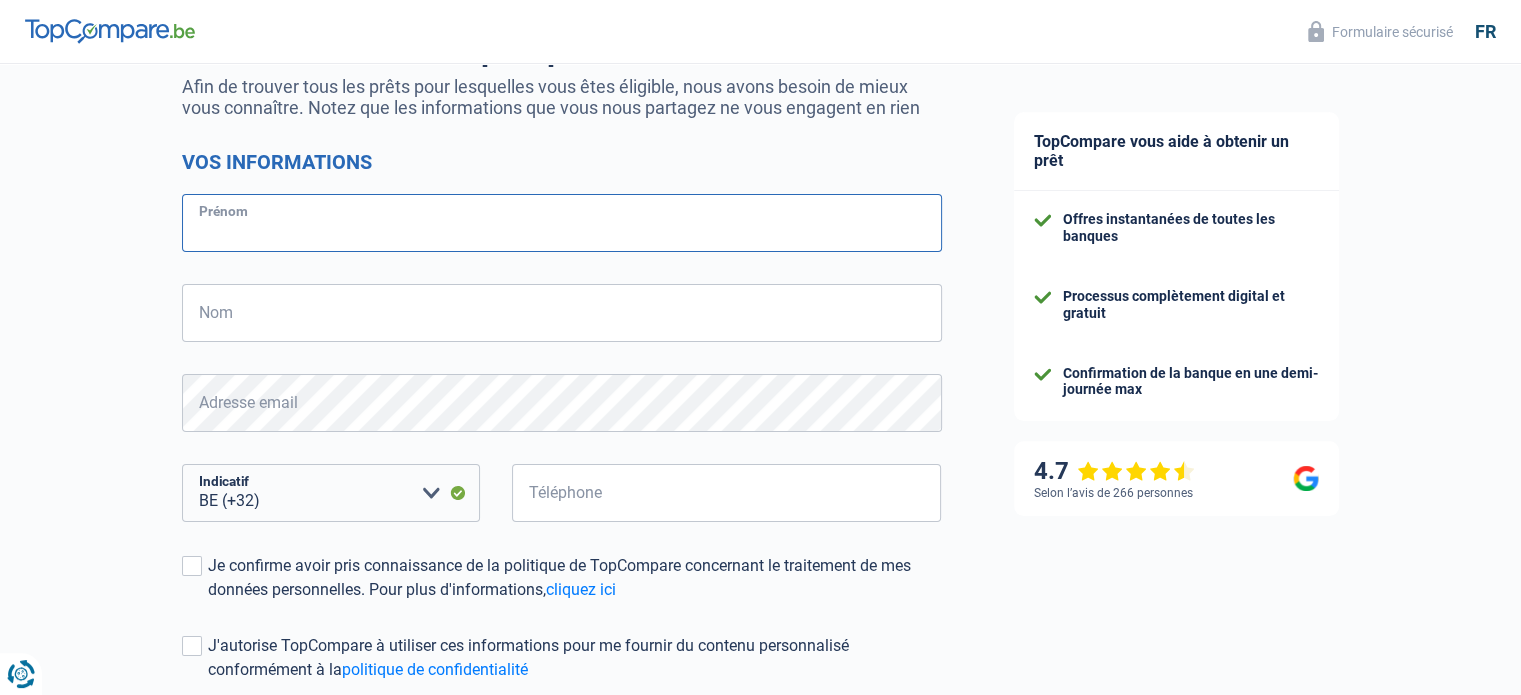 click on "Prénom" at bounding box center [562, 223] 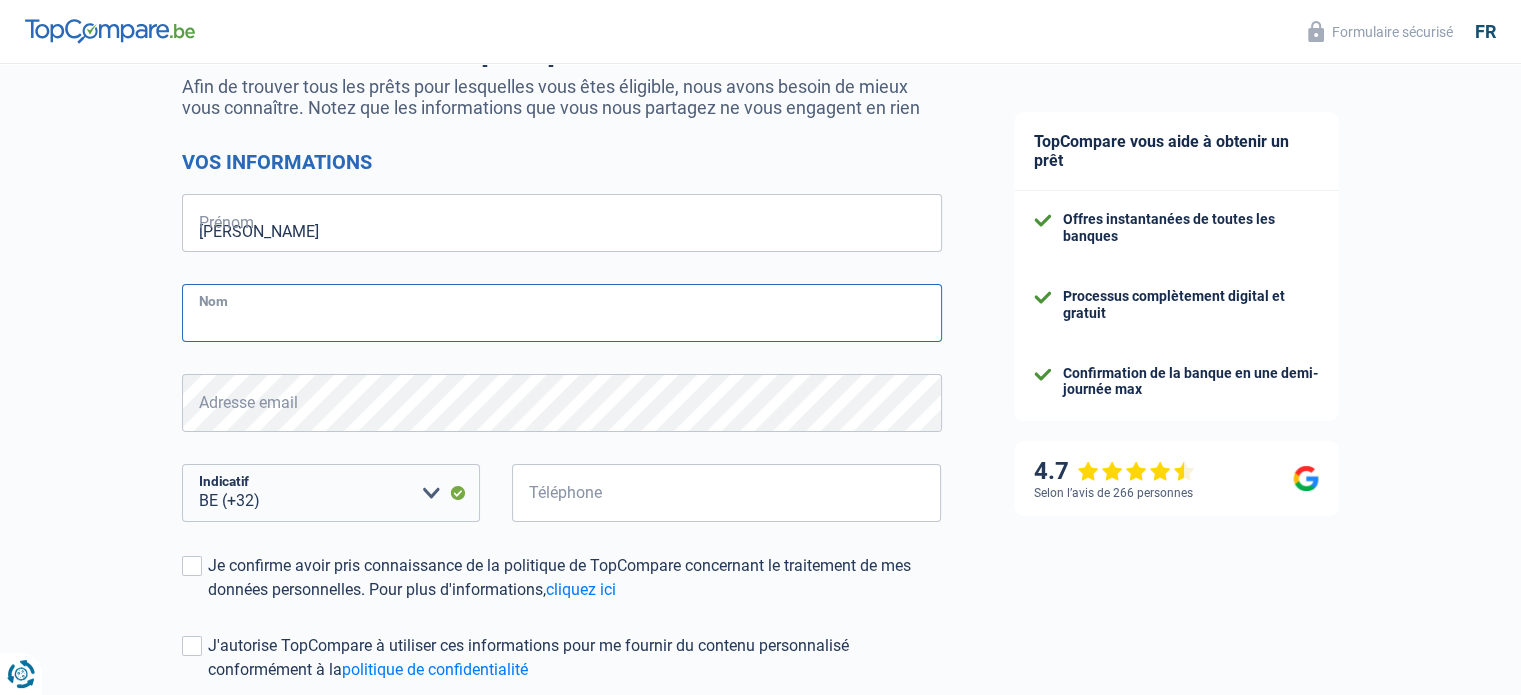 type on "Schumiliver" 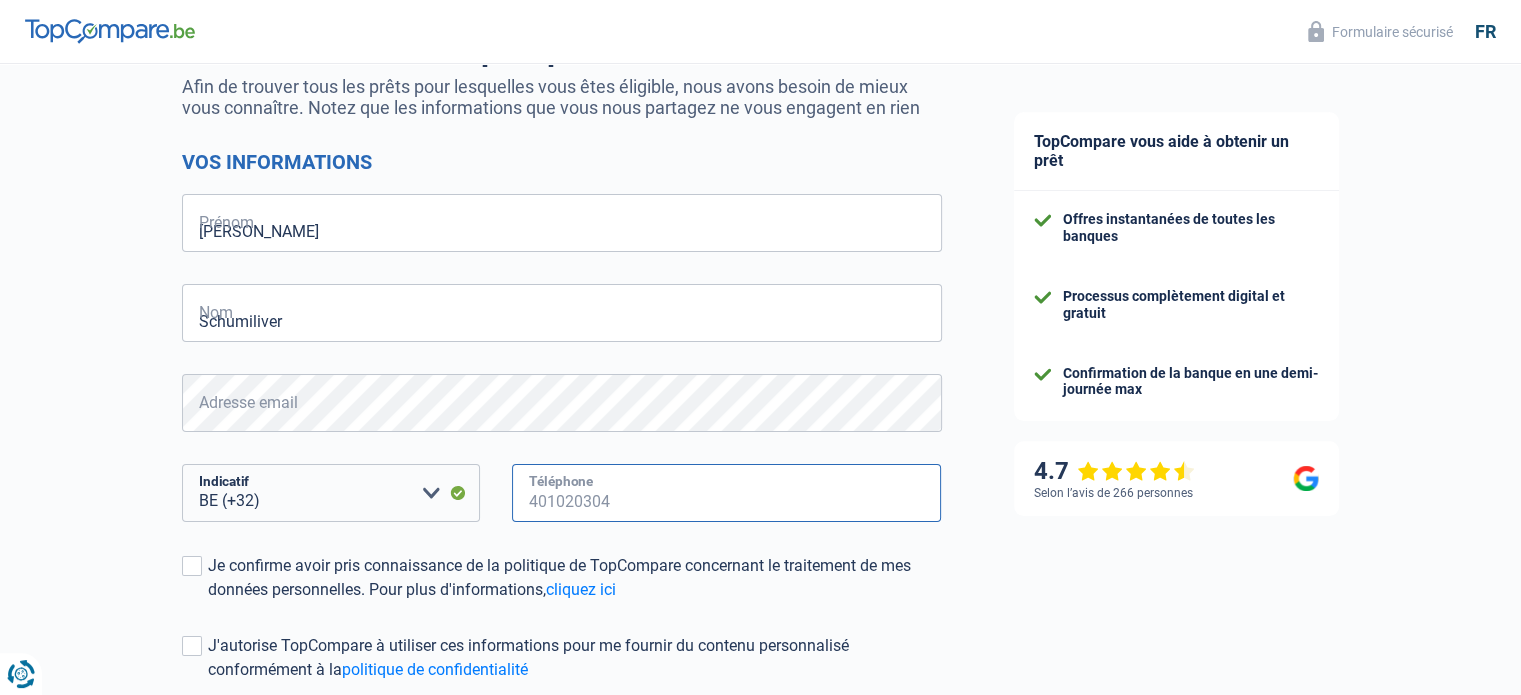 type on "473536396" 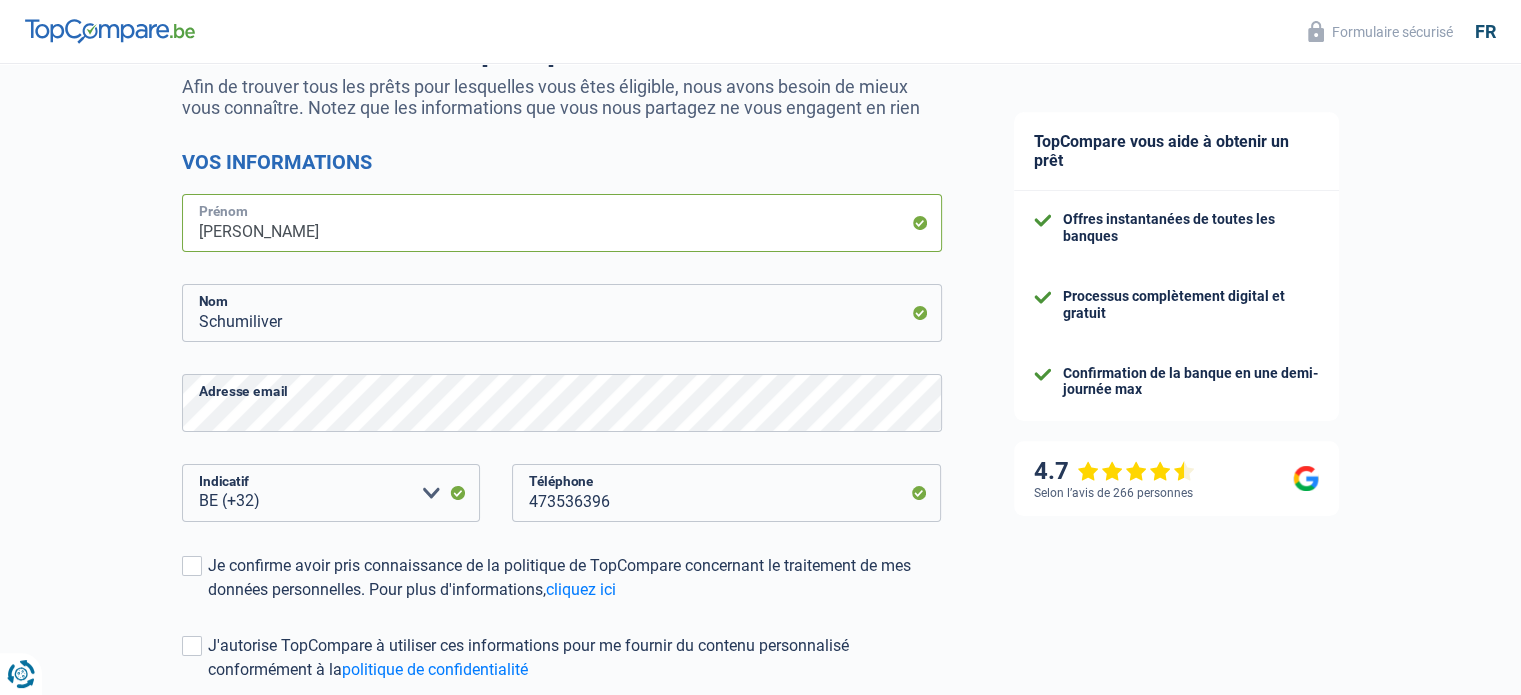 scroll, scrollTop: 392, scrollLeft: 0, axis: vertical 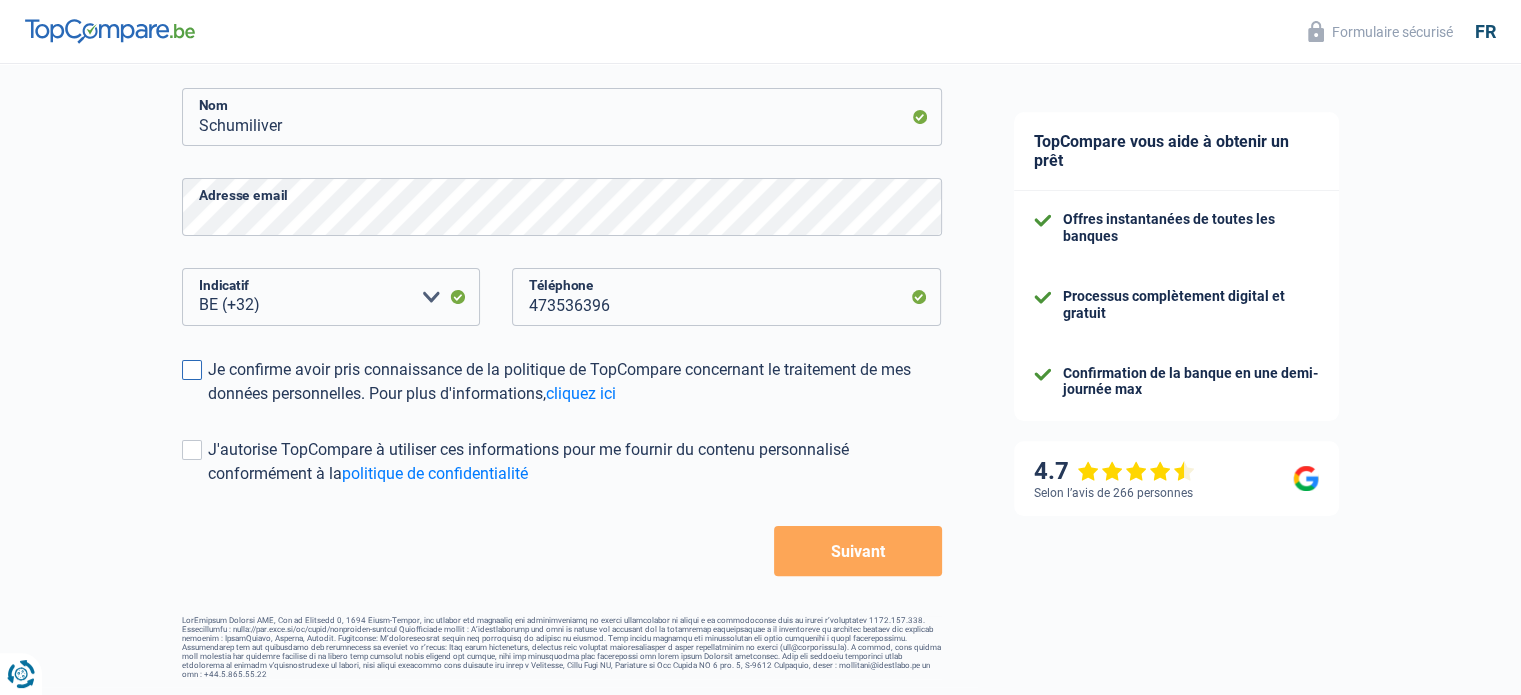 click on "Je confirme avoir pris connaissance de la politique de TopCompare concernant le traitement de mes données personnelles. Pour plus d'informations,  cliquez ici" at bounding box center (575, 382) 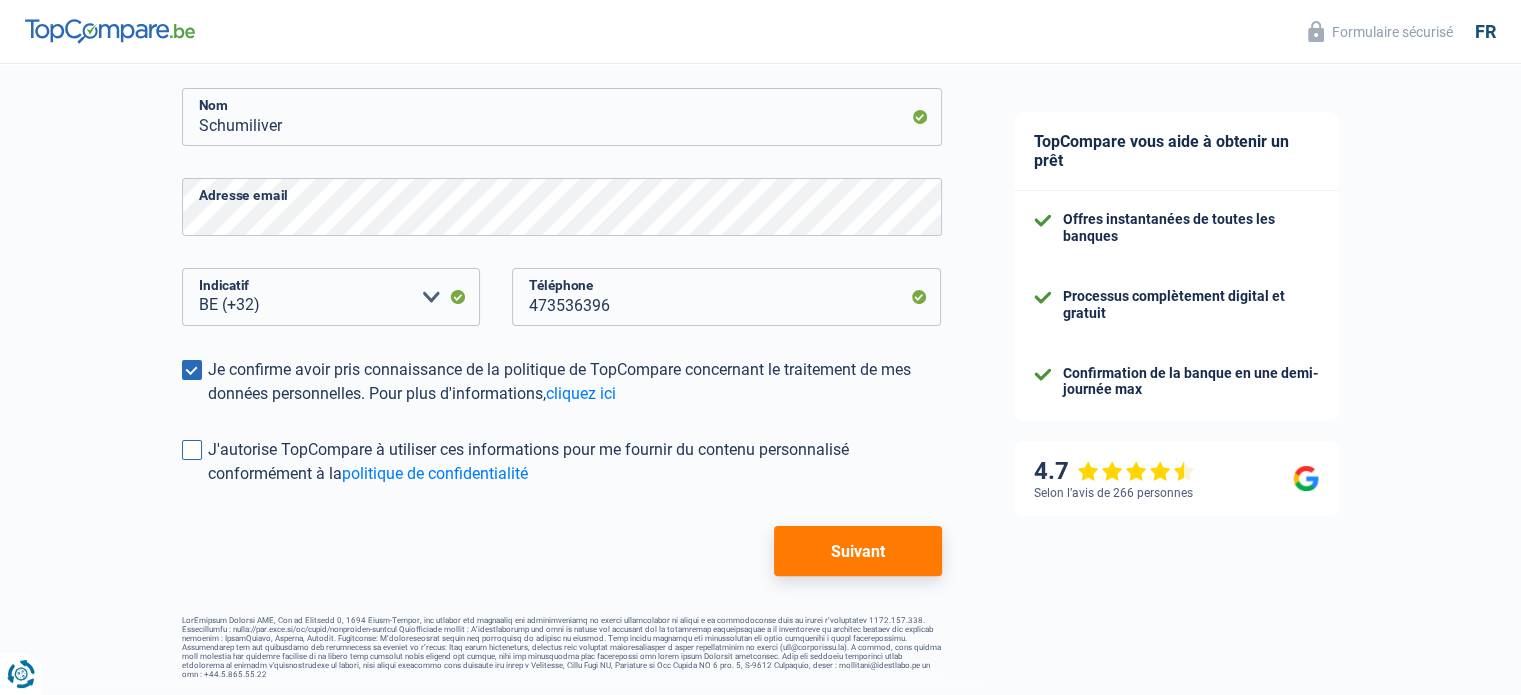 click on "J'autorise TopCompare à utiliser ces informations pour me fournir du contenu personnalisé conformément à la  politique de confidentialité" at bounding box center (575, 462) 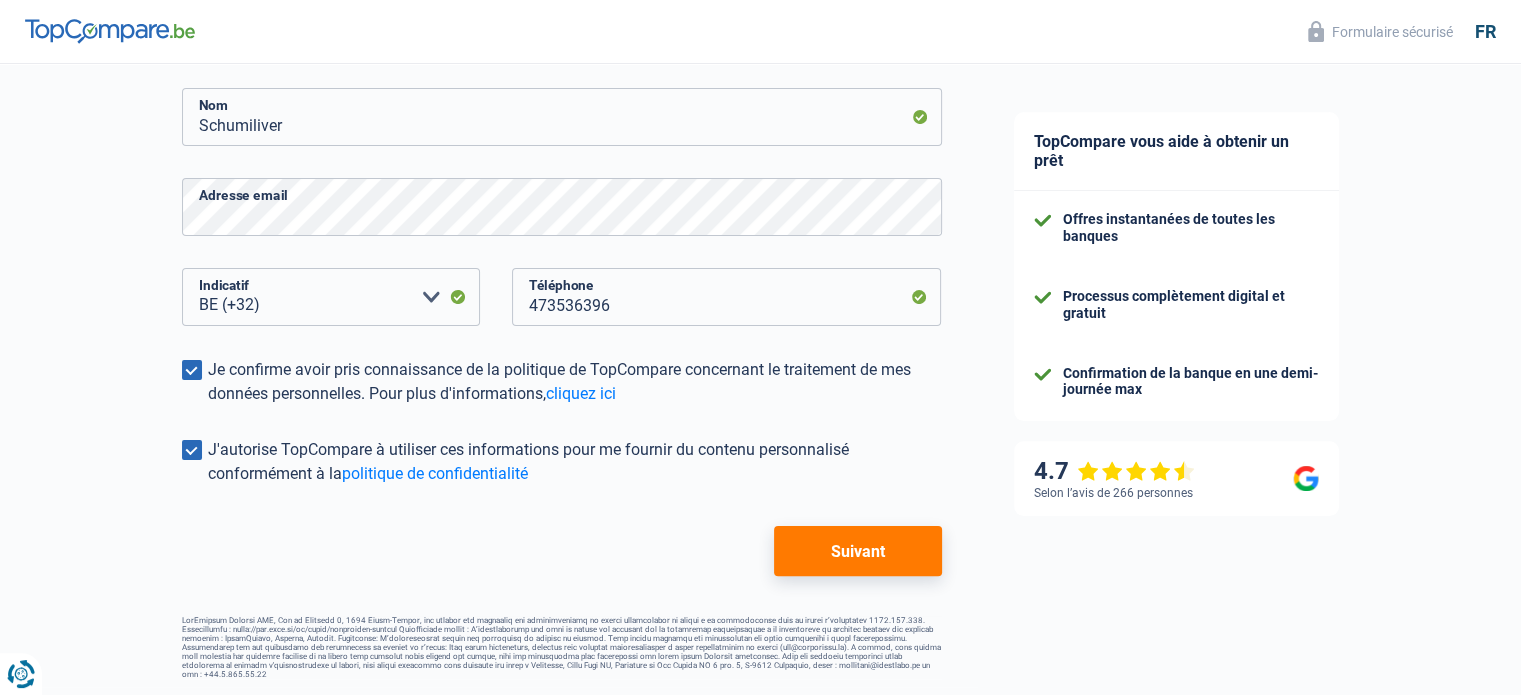 click on "Suivant" at bounding box center [857, 551] 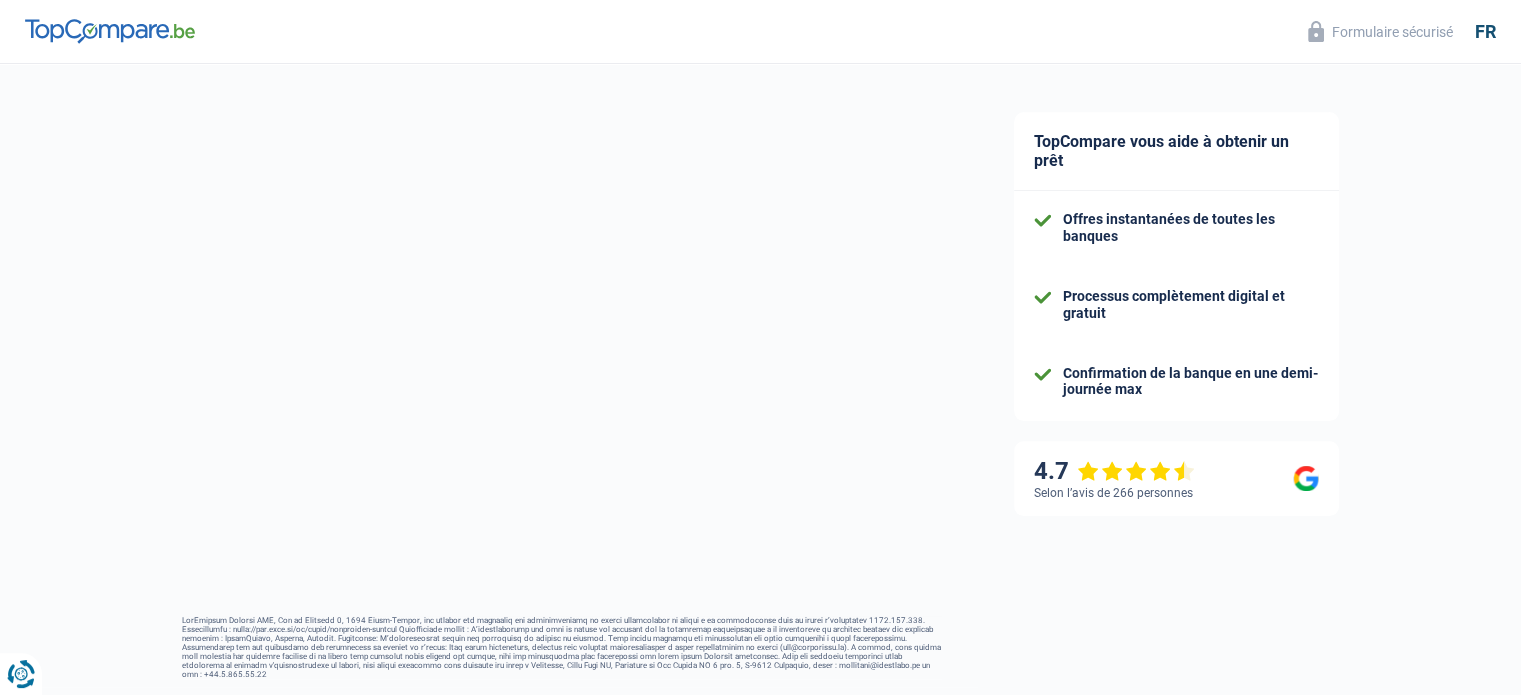 scroll, scrollTop: 0, scrollLeft: 0, axis: both 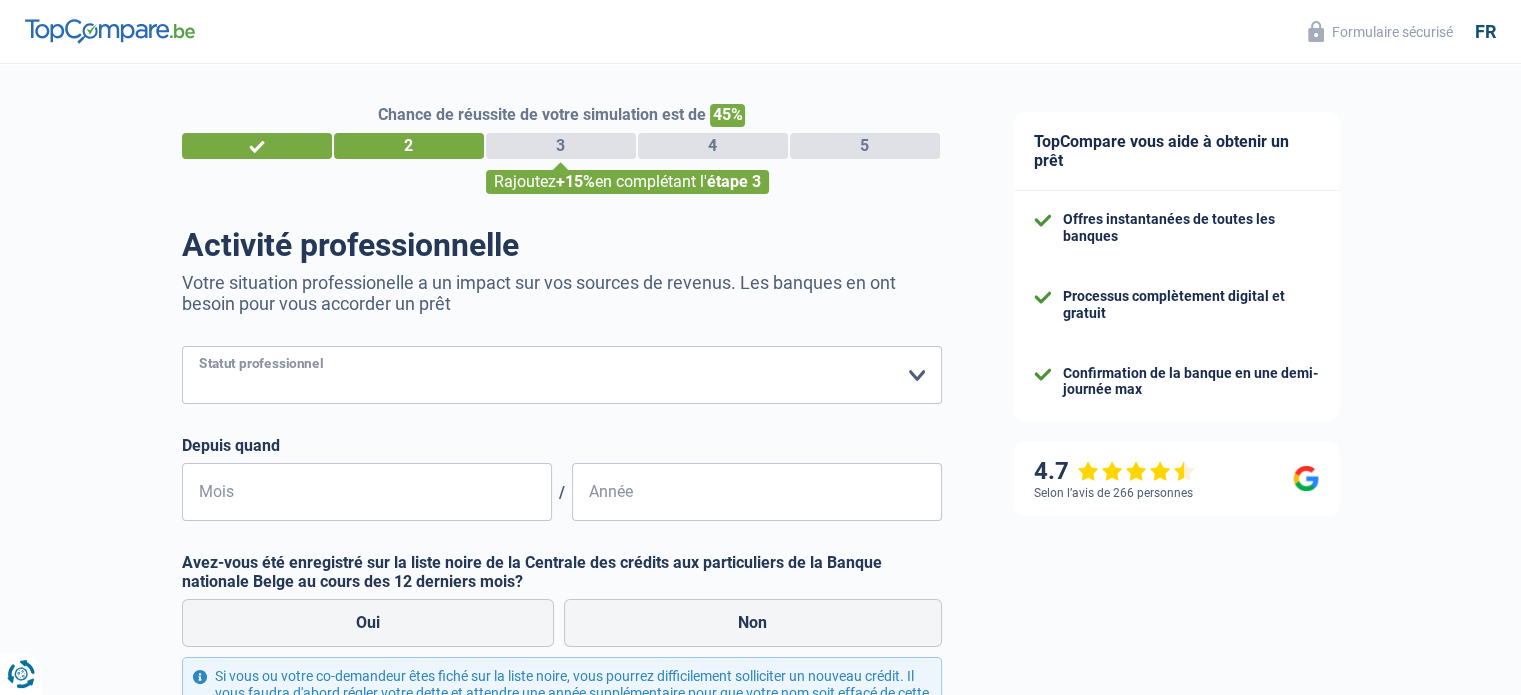 click on "Ouvrier Employé privé Employé public Invalide Indépendant Pensionné Chômeur Mutuelle Femme au foyer Sans profession Allocataire sécurité/Intégration social (SPF Sécurité Sociale, CPAS) Etudiant Profession libérale Commerçant [PERSON_NAME]-pensionné
Veuillez sélectionner une option" at bounding box center (562, 375) 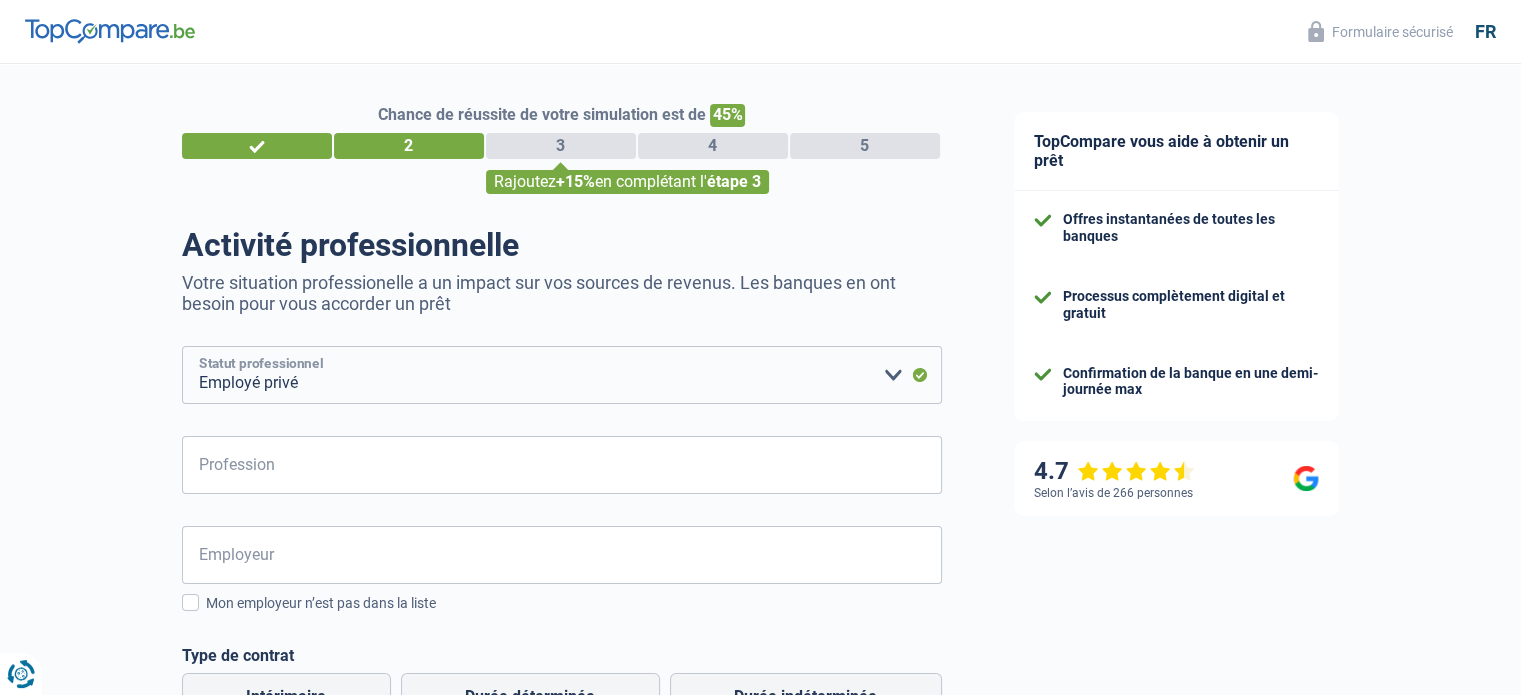 scroll, scrollTop: 51, scrollLeft: 0, axis: vertical 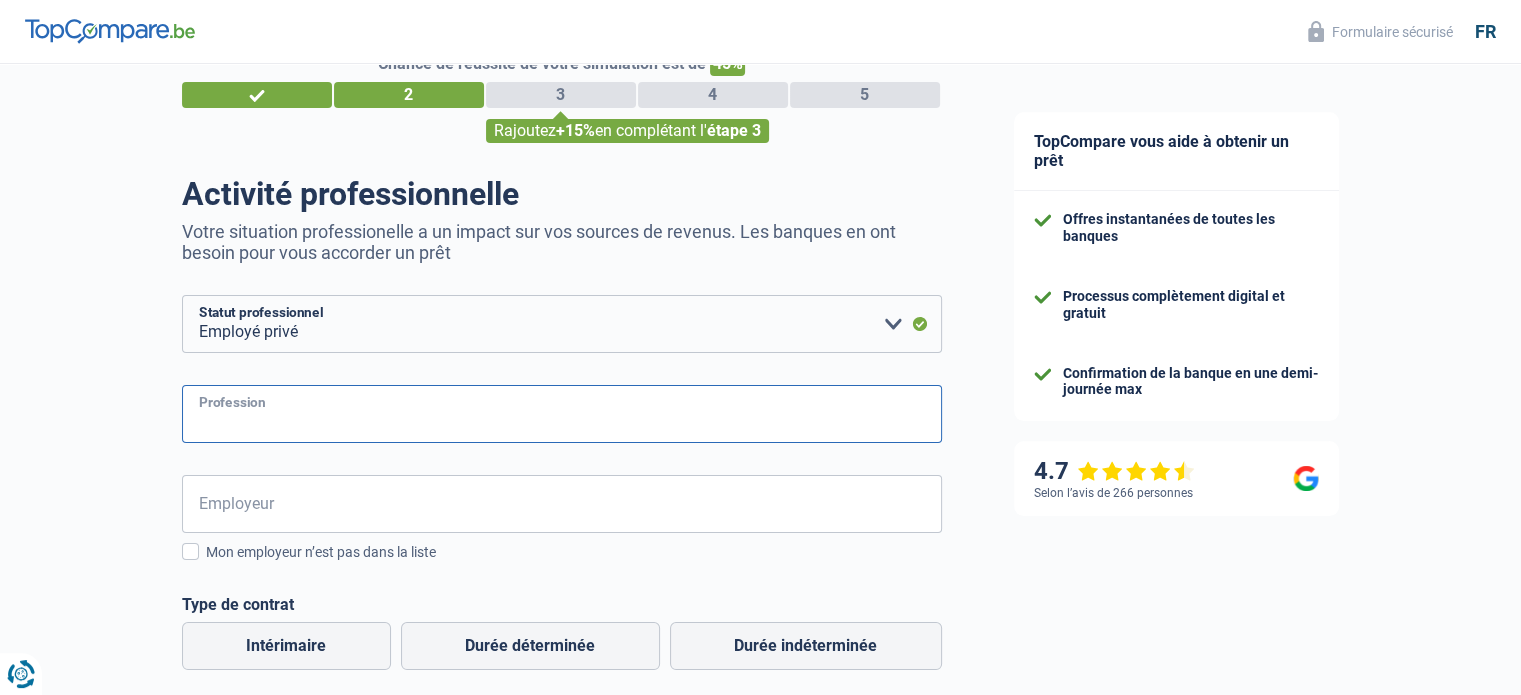 click on "Profession" at bounding box center [562, 414] 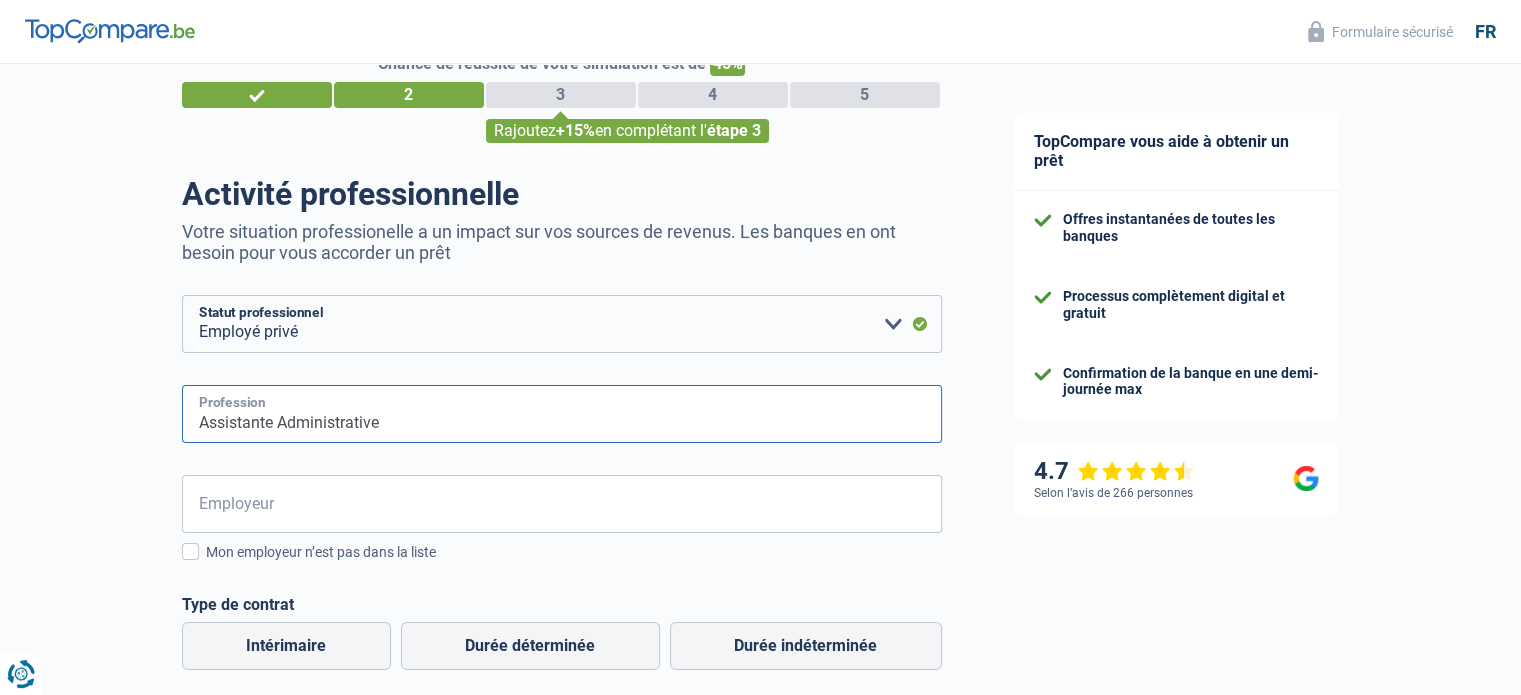 type on "Assistante Administrative" 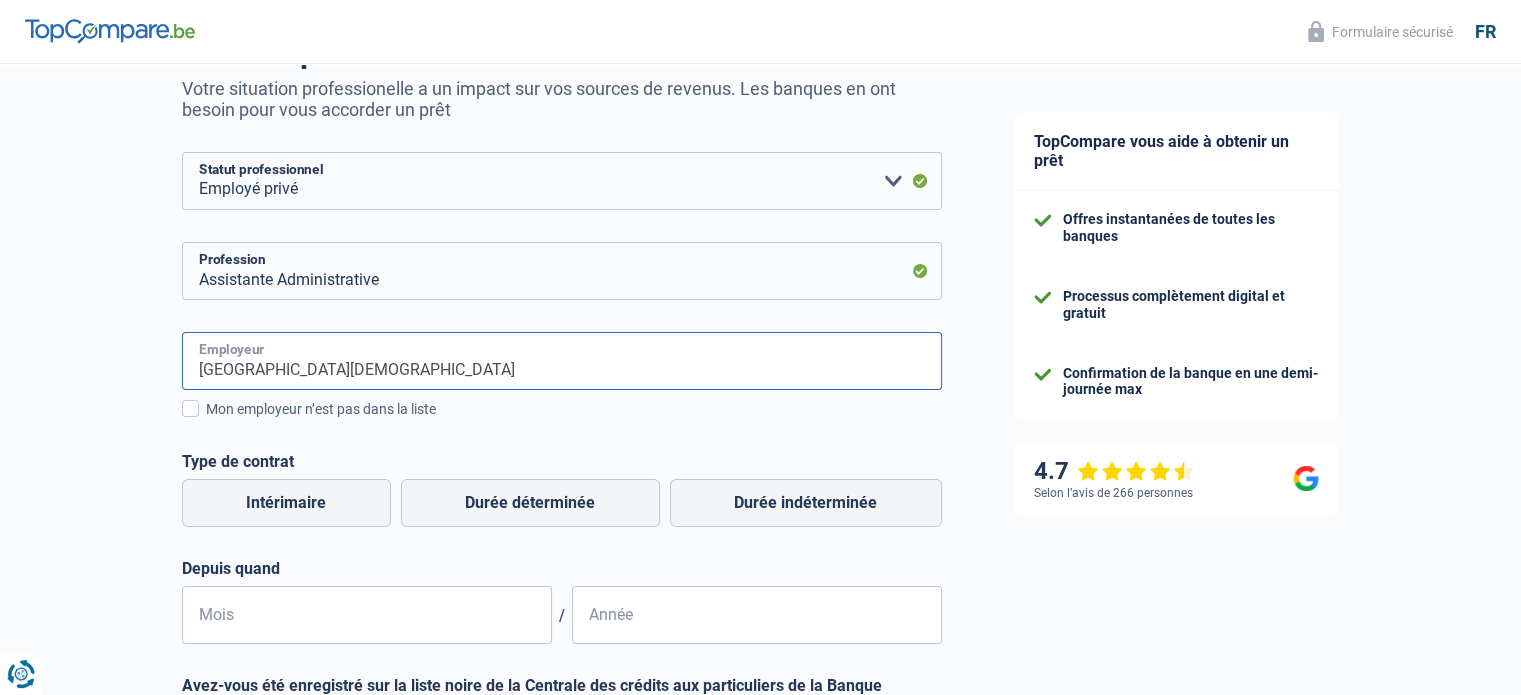scroll, scrollTop: 195, scrollLeft: 0, axis: vertical 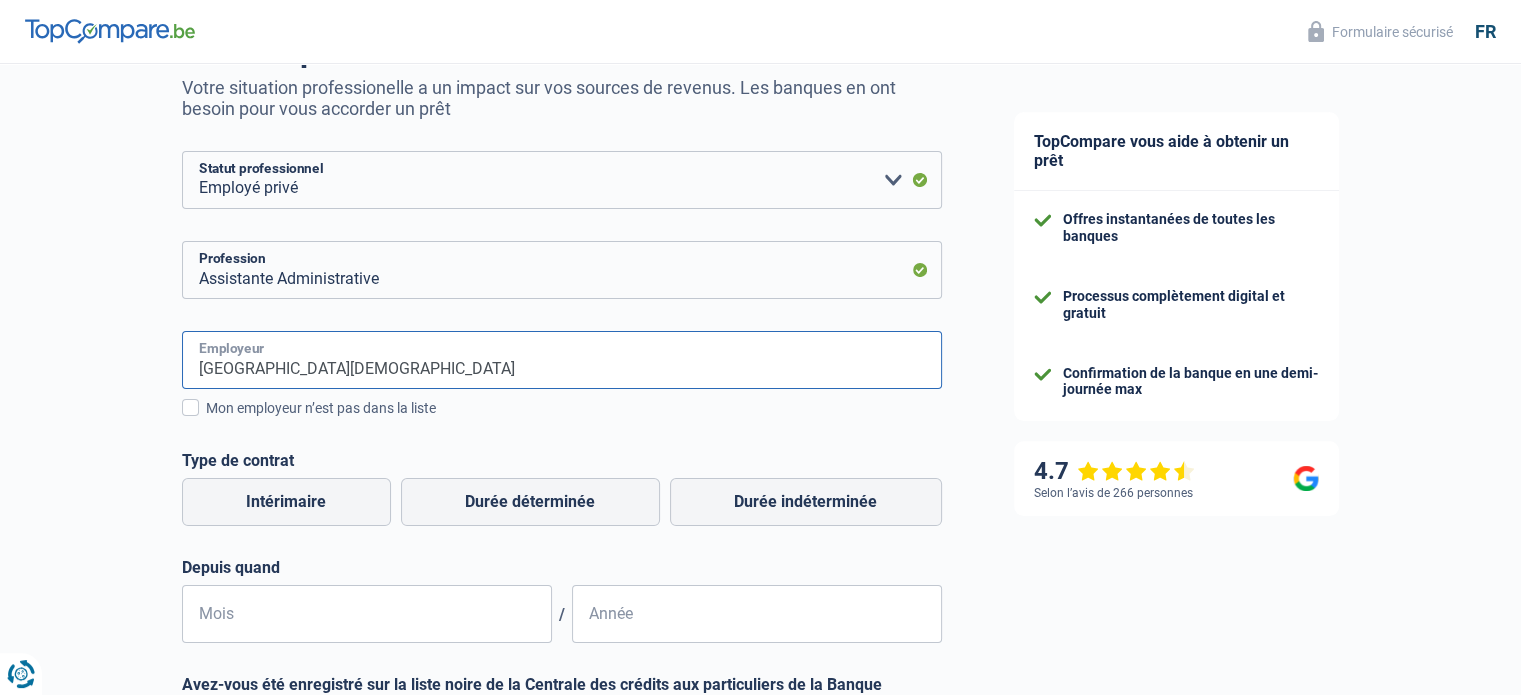 click on "[GEOGRAPHIC_DATA][DEMOGRAPHIC_DATA]" at bounding box center [562, 360] 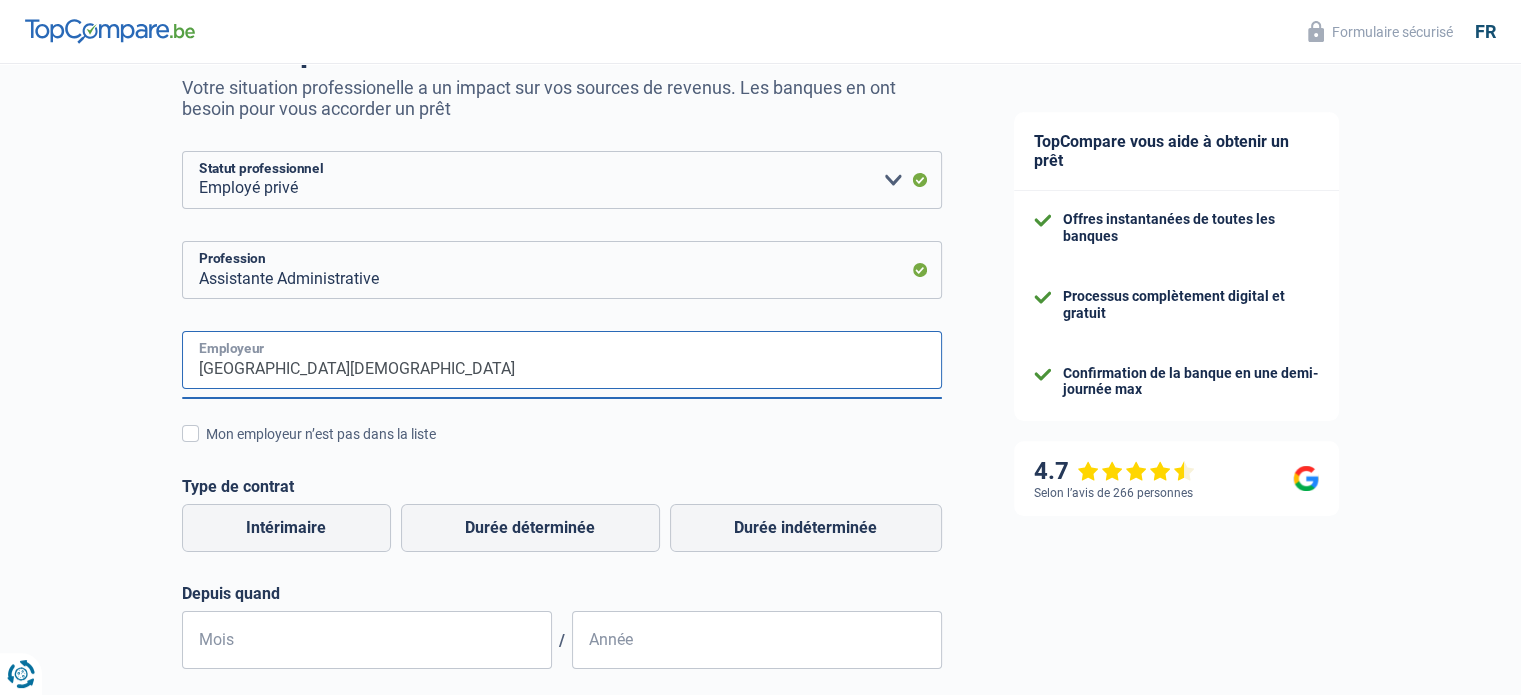 click on "[GEOGRAPHIC_DATA][DEMOGRAPHIC_DATA]" at bounding box center [562, 360] 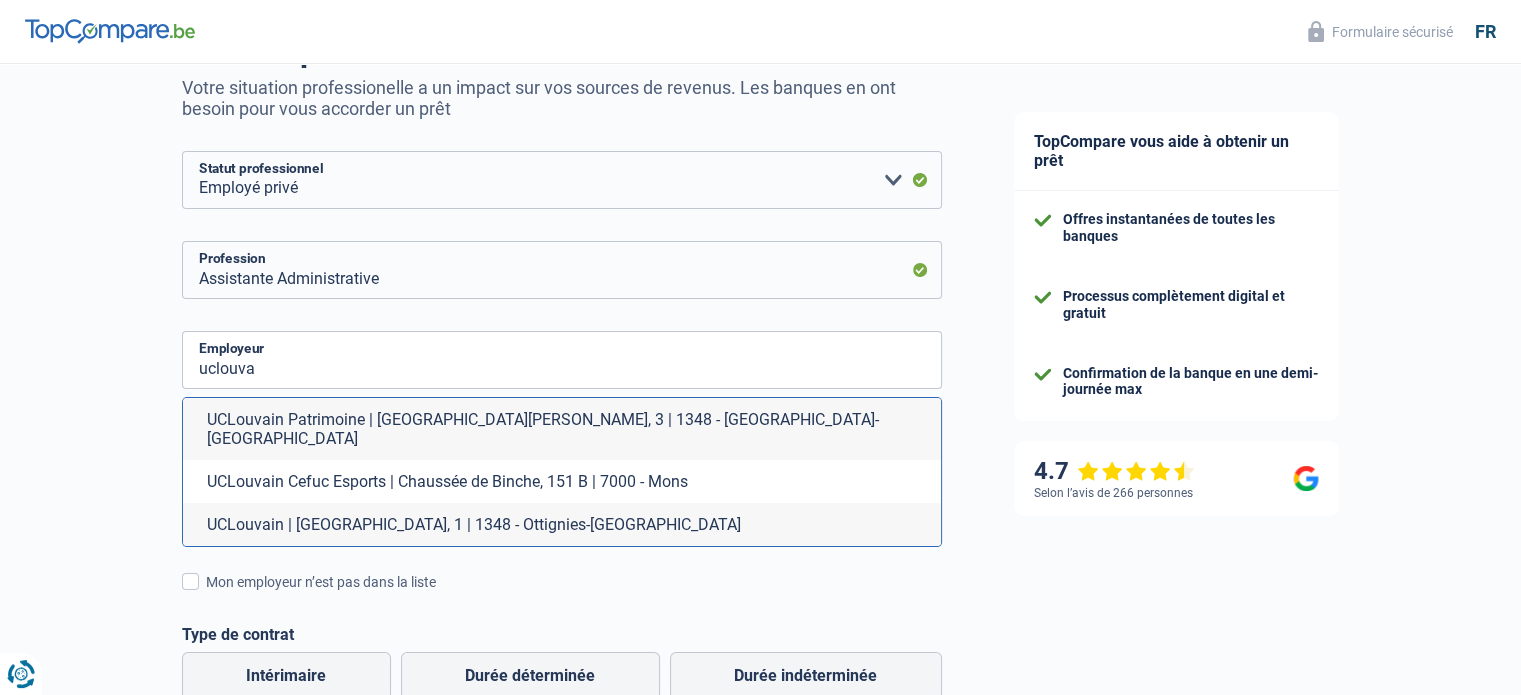 click on "UCLouvain | [GEOGRAPHIC_DATA], 1 | 1348 - Ottignies-[GEOGRAPHIC_DATA]" at bounding box center (562, 524) 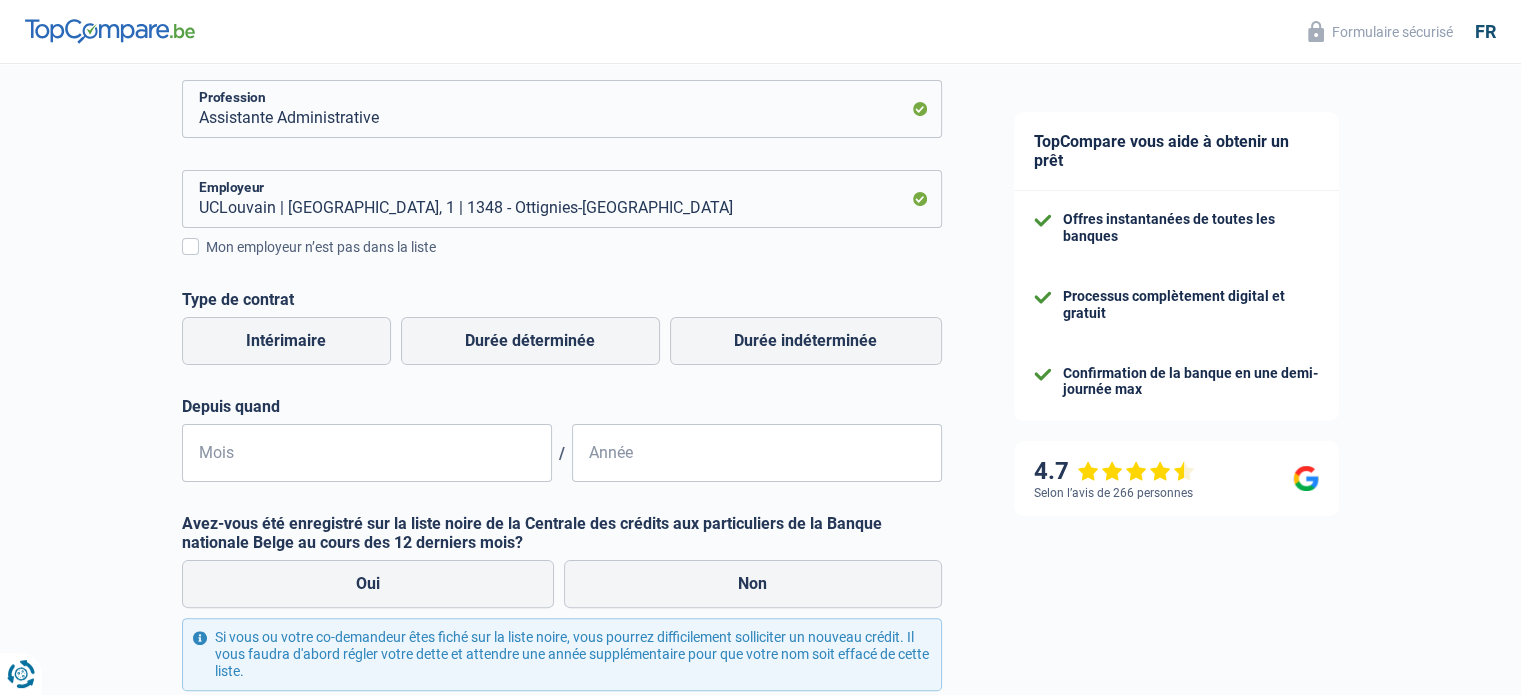scroll, scrollTop: 362, scrollLeft: 0, axis: vertical 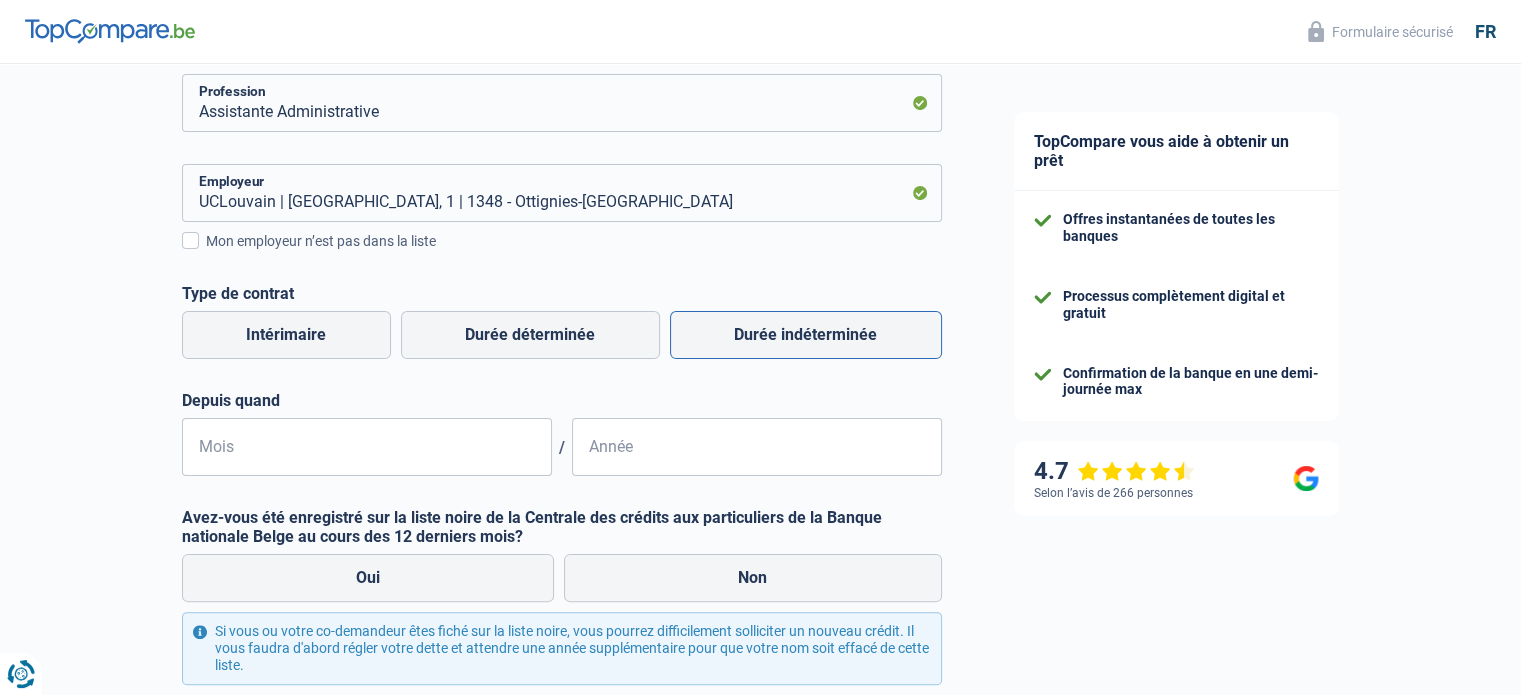click on "Durée indéterminée" at bounding box center (806, 335) 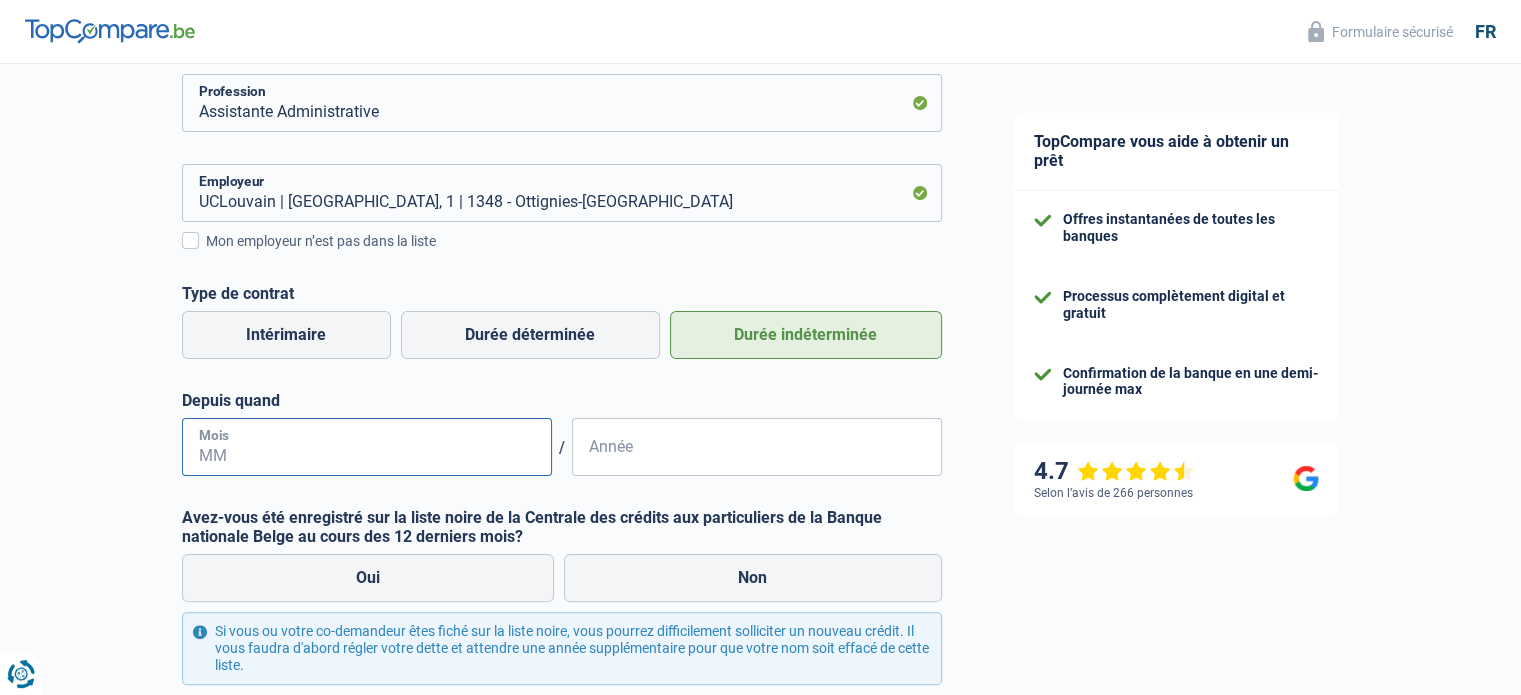 click on "Mois" at bounding box center [367, 447] 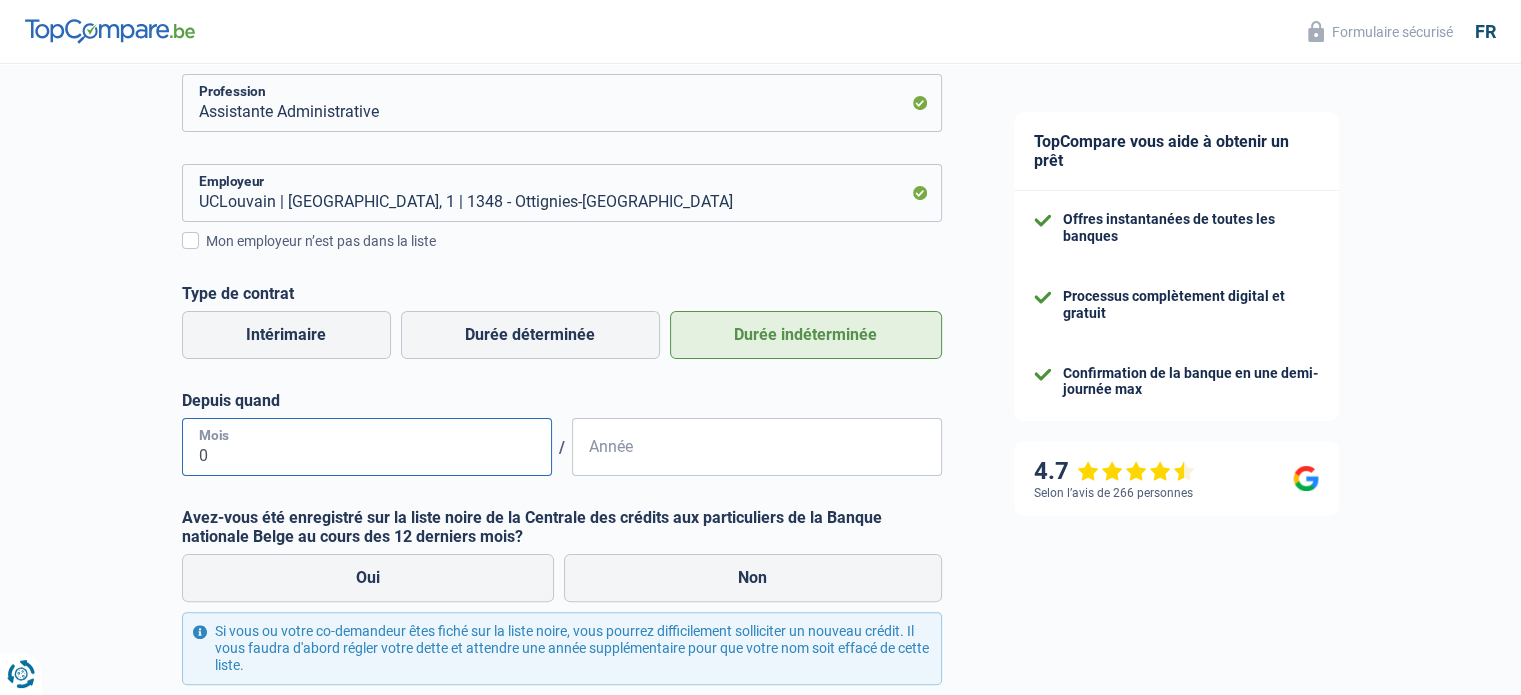 type on "09" 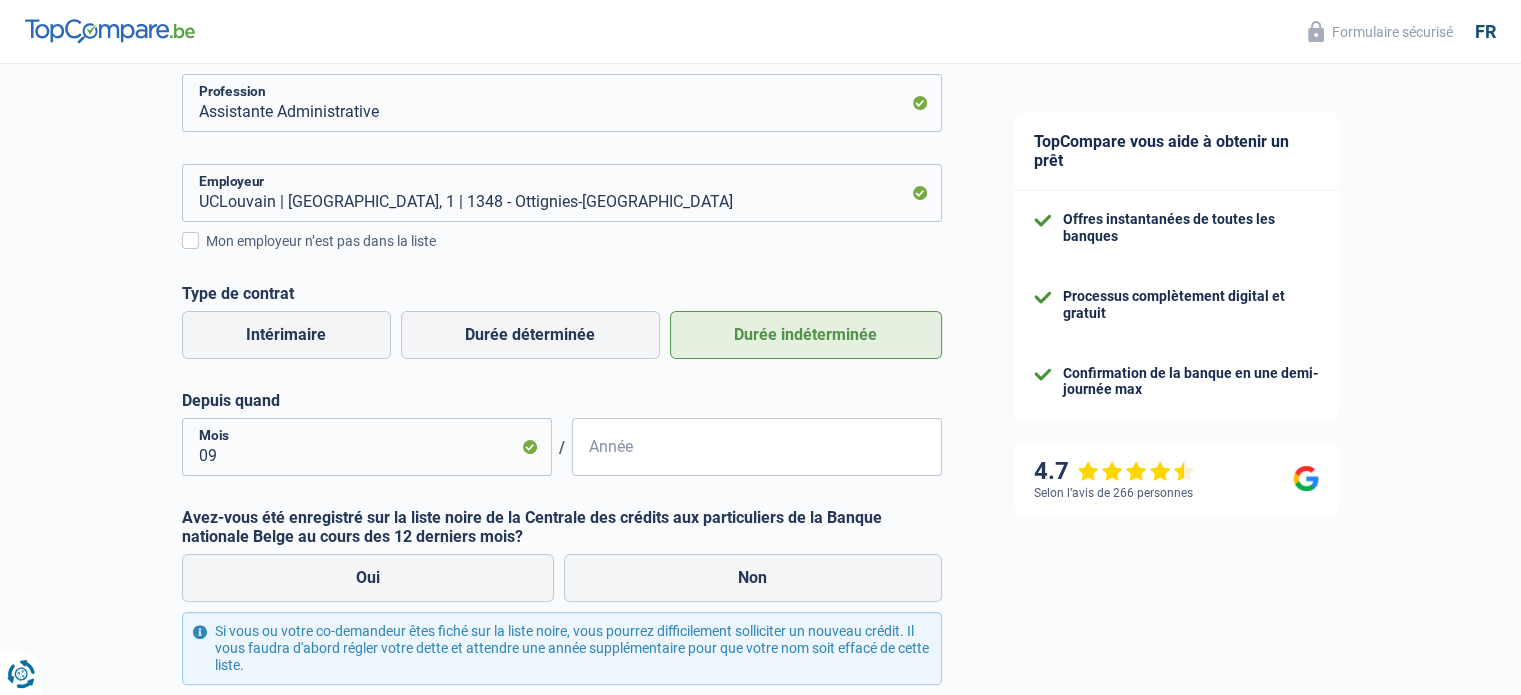 click on "Ouvrier Employé privé Employé public Invalide Indépendant Pensionné Chômeur Mutuelle Femme au foyer Sans profession Allocataire sécurité/Intégration social (SPF Sécurité Sociale, CPAS) Etudiant Profession libérale Commerçant [PERSON_NAME]-pensionné
Veuillez sélectionner une option
Statut professionnel
Assistante Administrative
Profession
UCLouvain | Place de l'Université, 1 | 1348 - Ottignies-[GEOGRAPHIC_DATA]
Employeur
Mon employeur n’est pas dans la liste               Régime de travail
Temps partiel
Temps plein
Type de contrat
Intérimaire
Durée déterminée
Durée indéterminée
Depuis quand     09       /" at bounding box center [562, 379] 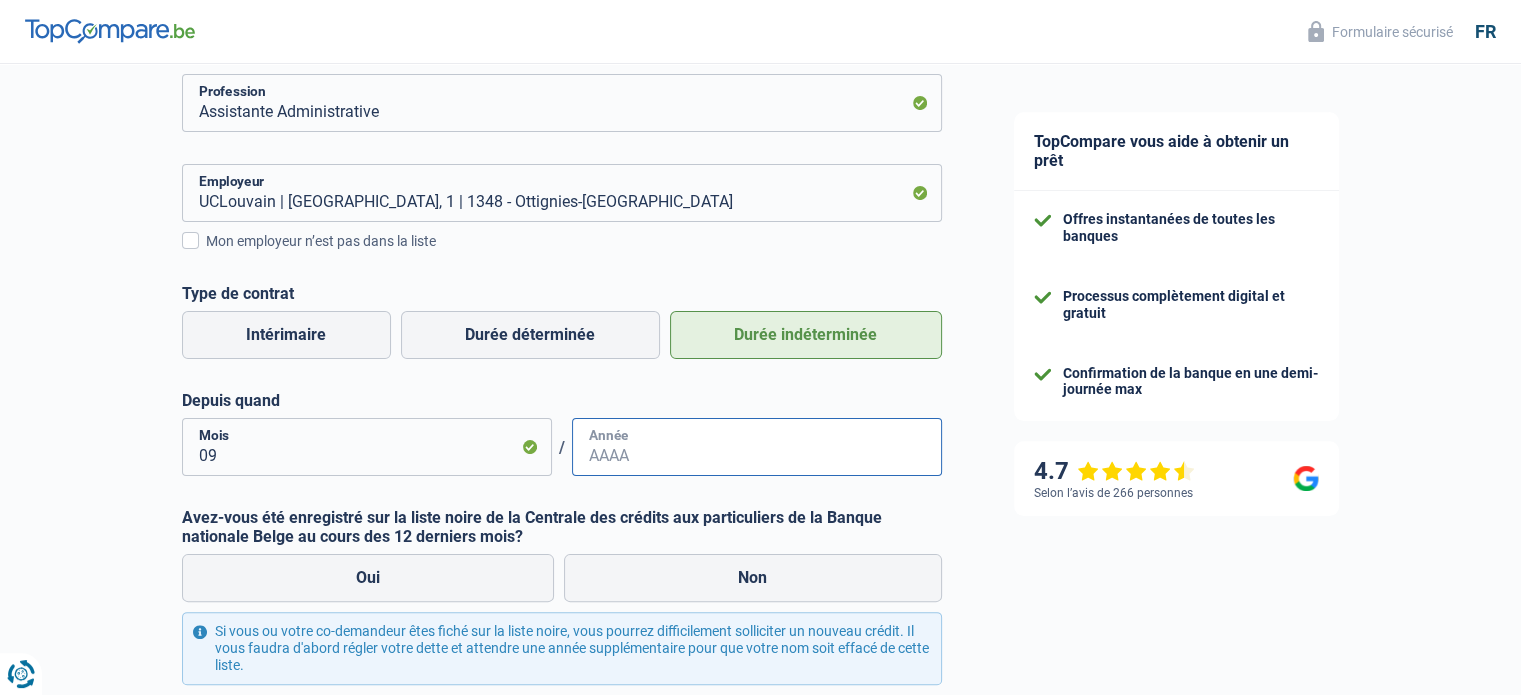 click on "Année" at bounding box center [757, 447] 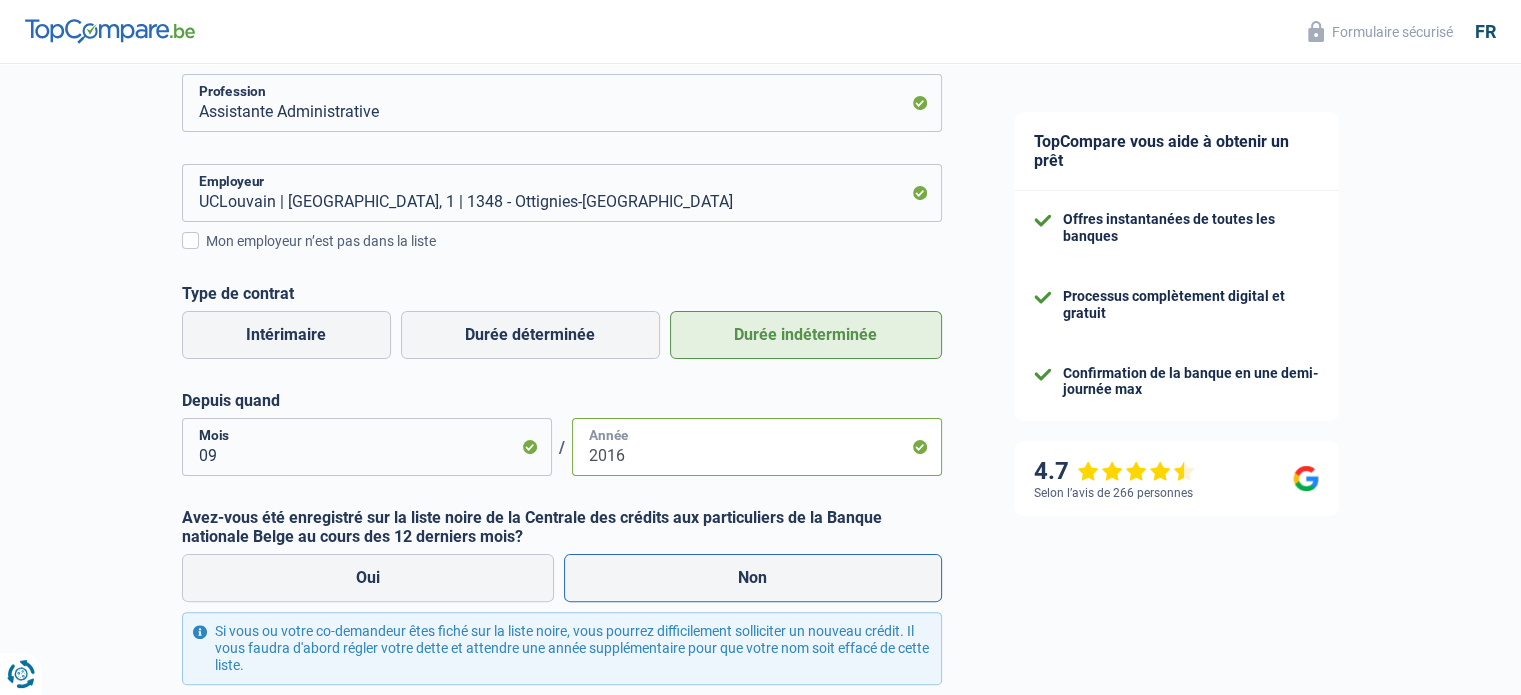 type on "2016" 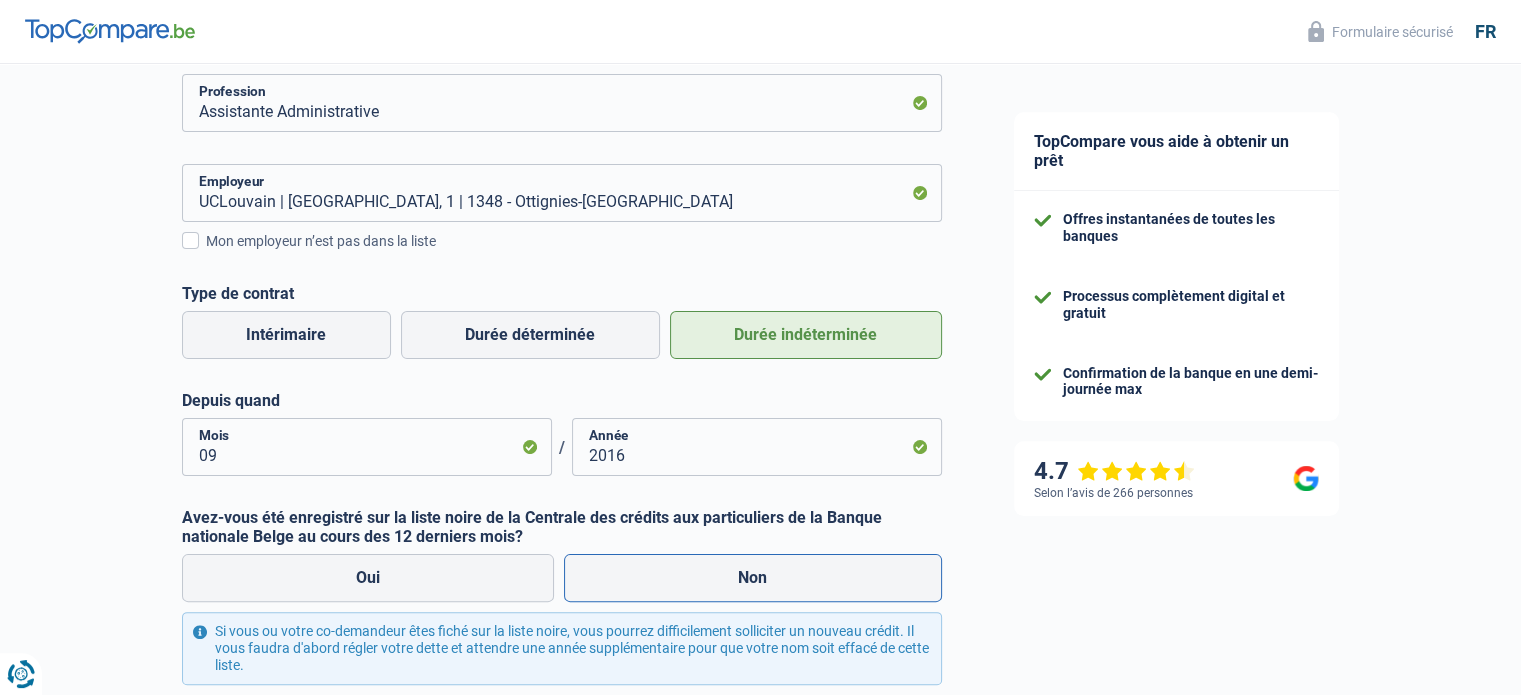 click on "Non" at bounding box center [753, 578] 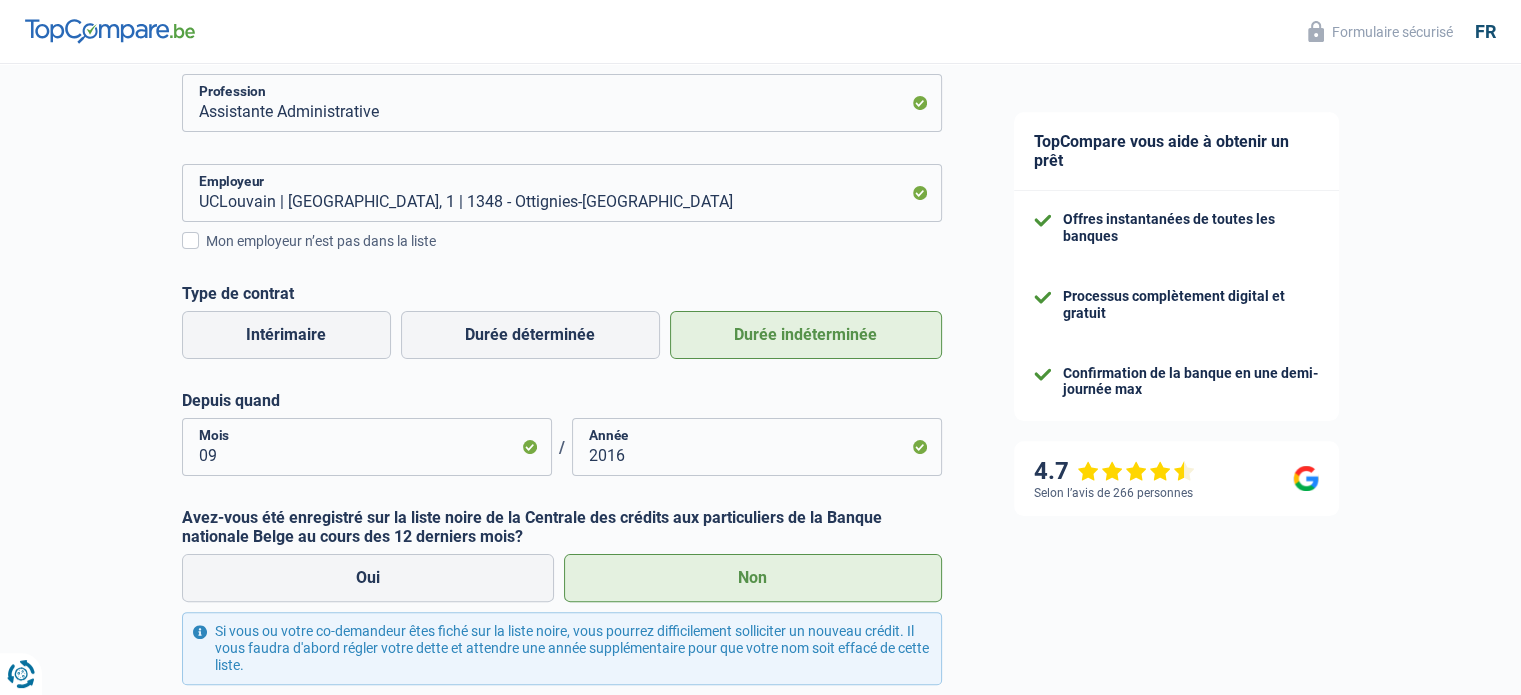 scroll, scrollTop: 561, scrollLeft: 0, axis: vertical 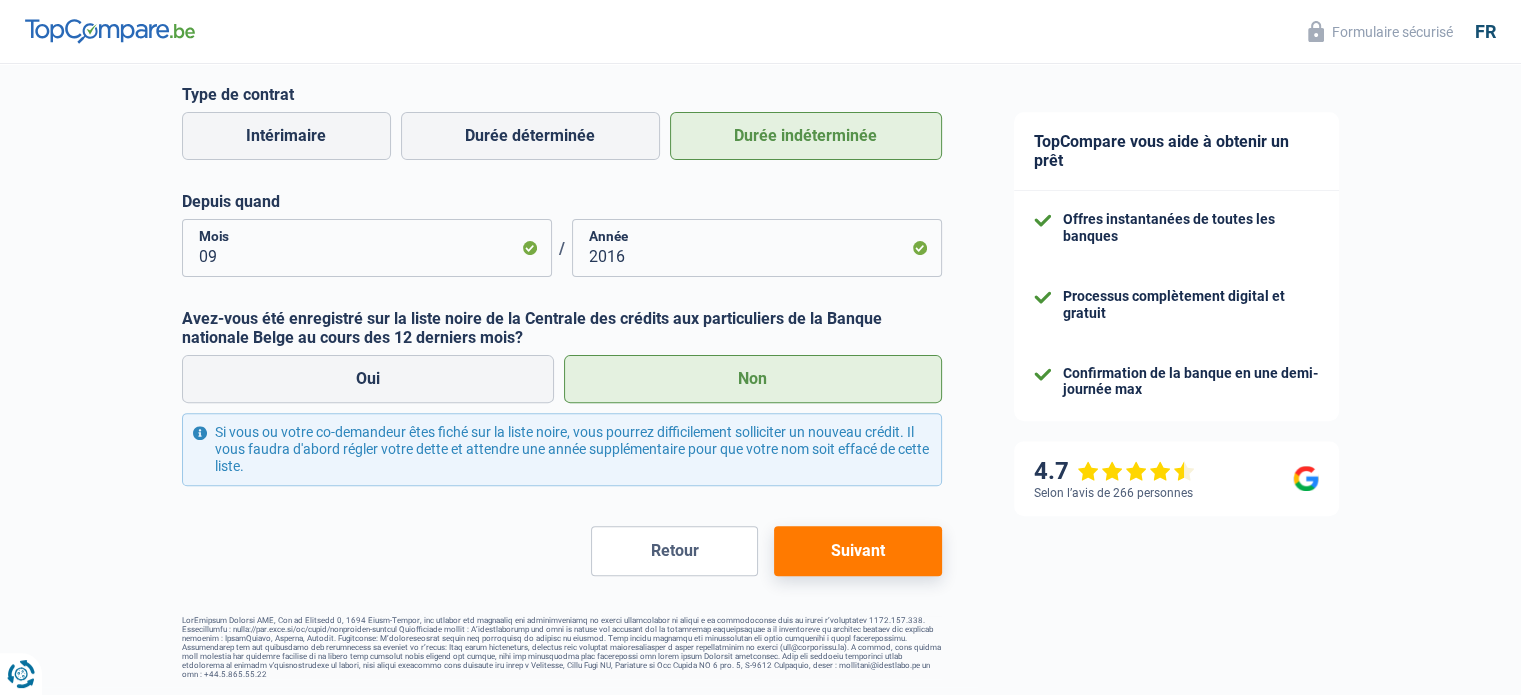 click on "Suivant" at bounding box center [857, 551] 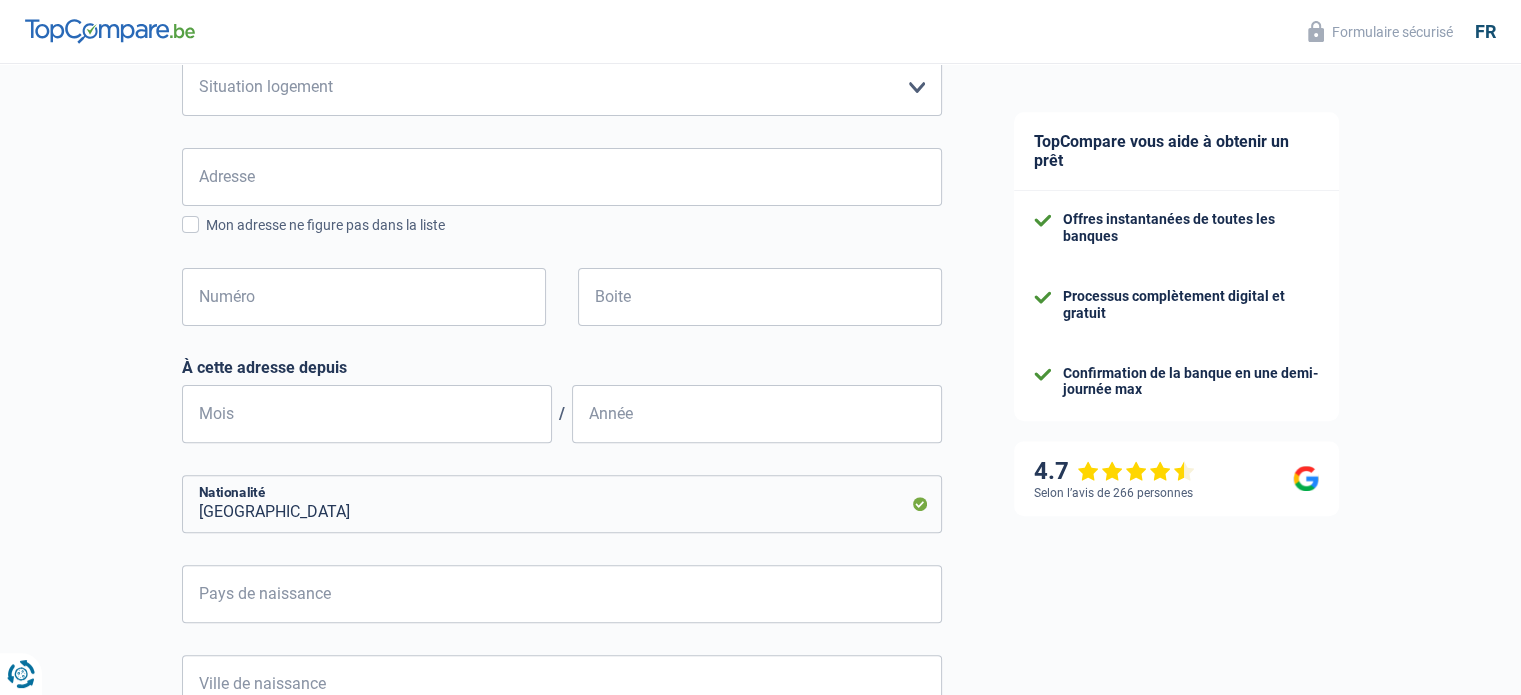 scroll, scrollTop: 0, scrollLeft: 0, axis: both 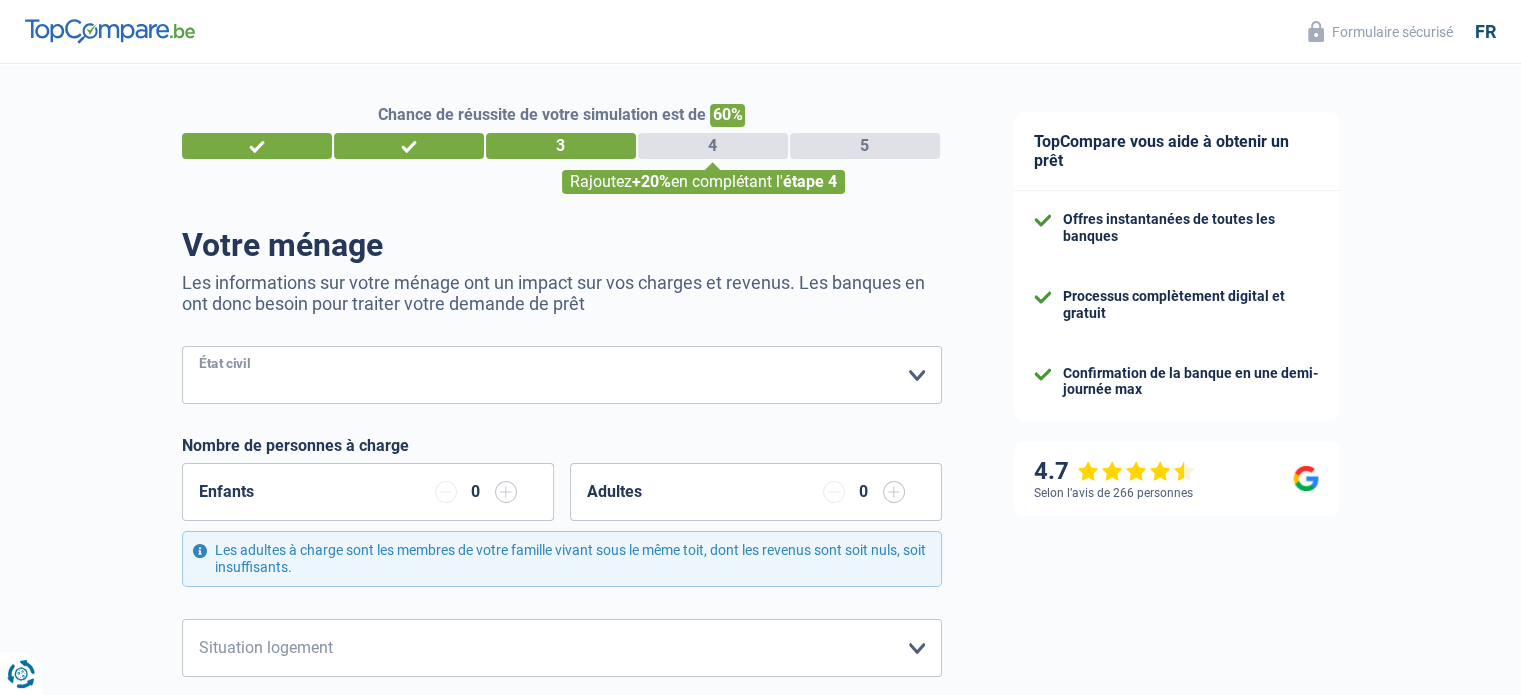click on "[PERSON_NAME](e) Cohabitant(e) légal(e) Divorcé(e) Veuf(ve) Séparé (de fait)
Veuillez sélectionner une option" at bounding box center [562, 375] 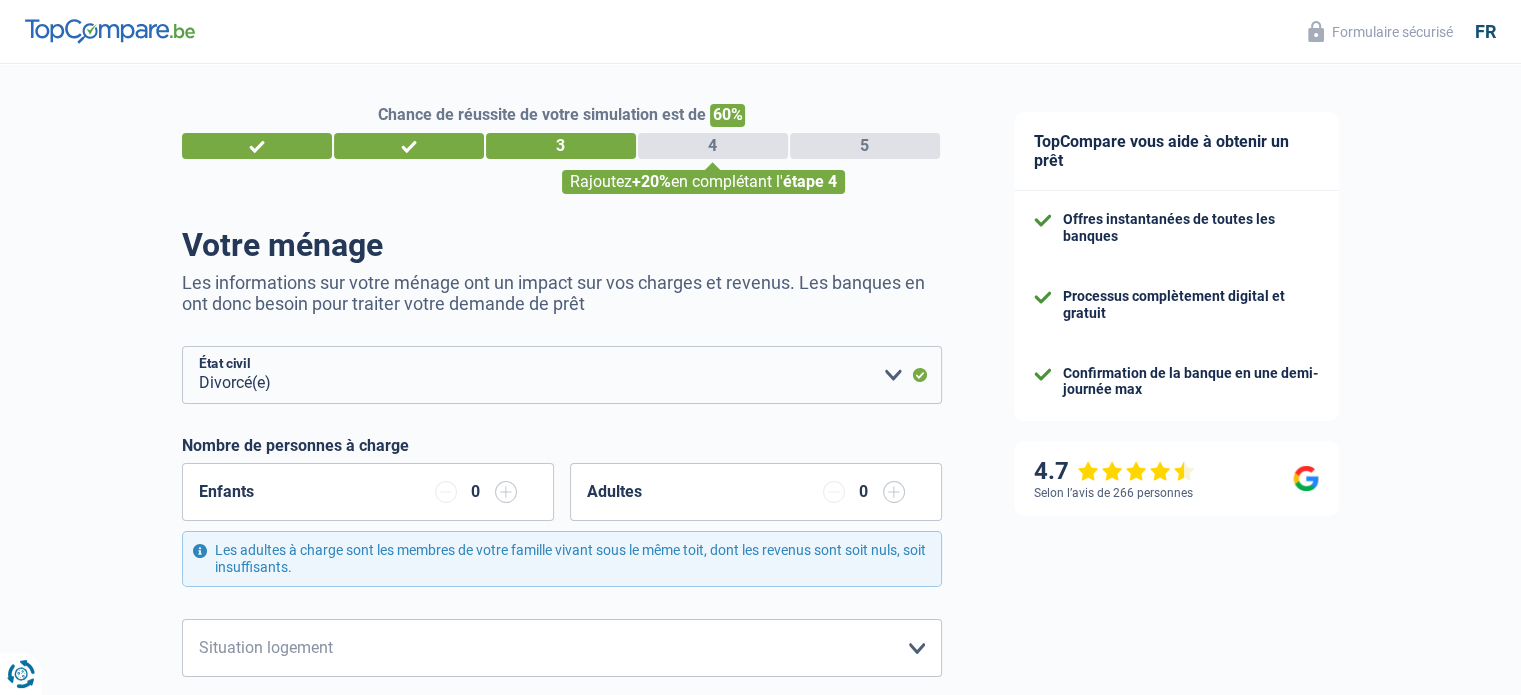 click at bounding box center (506, 492) 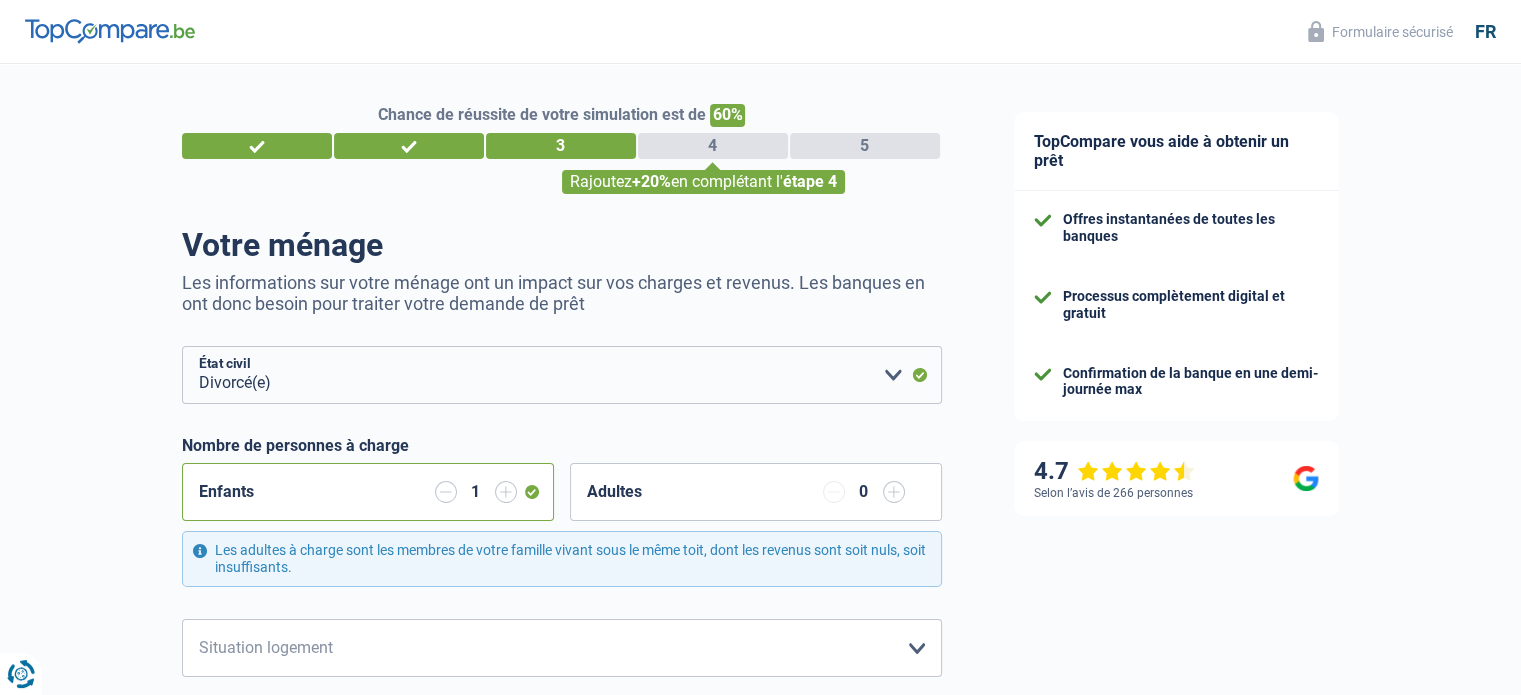 click at bounding box center [506, 492] 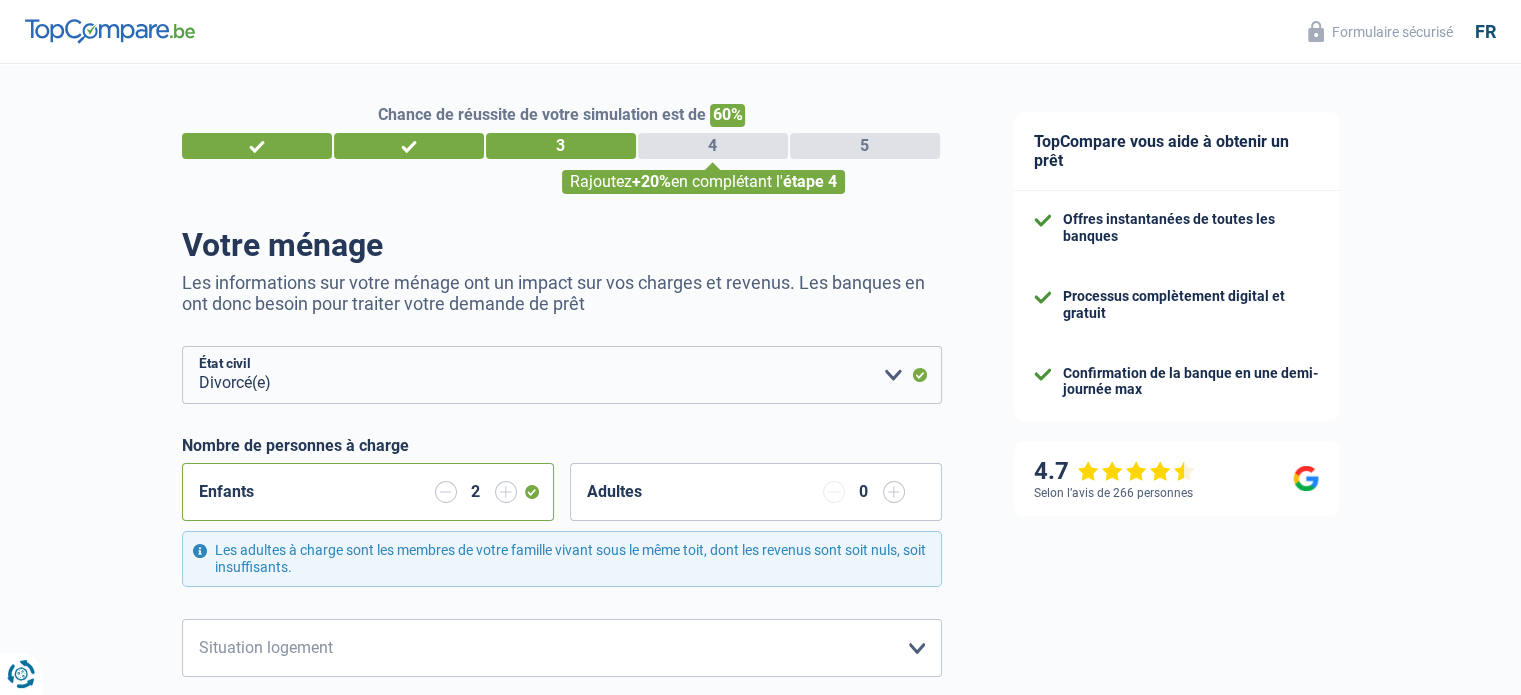 click at bounding box center [446, 492] 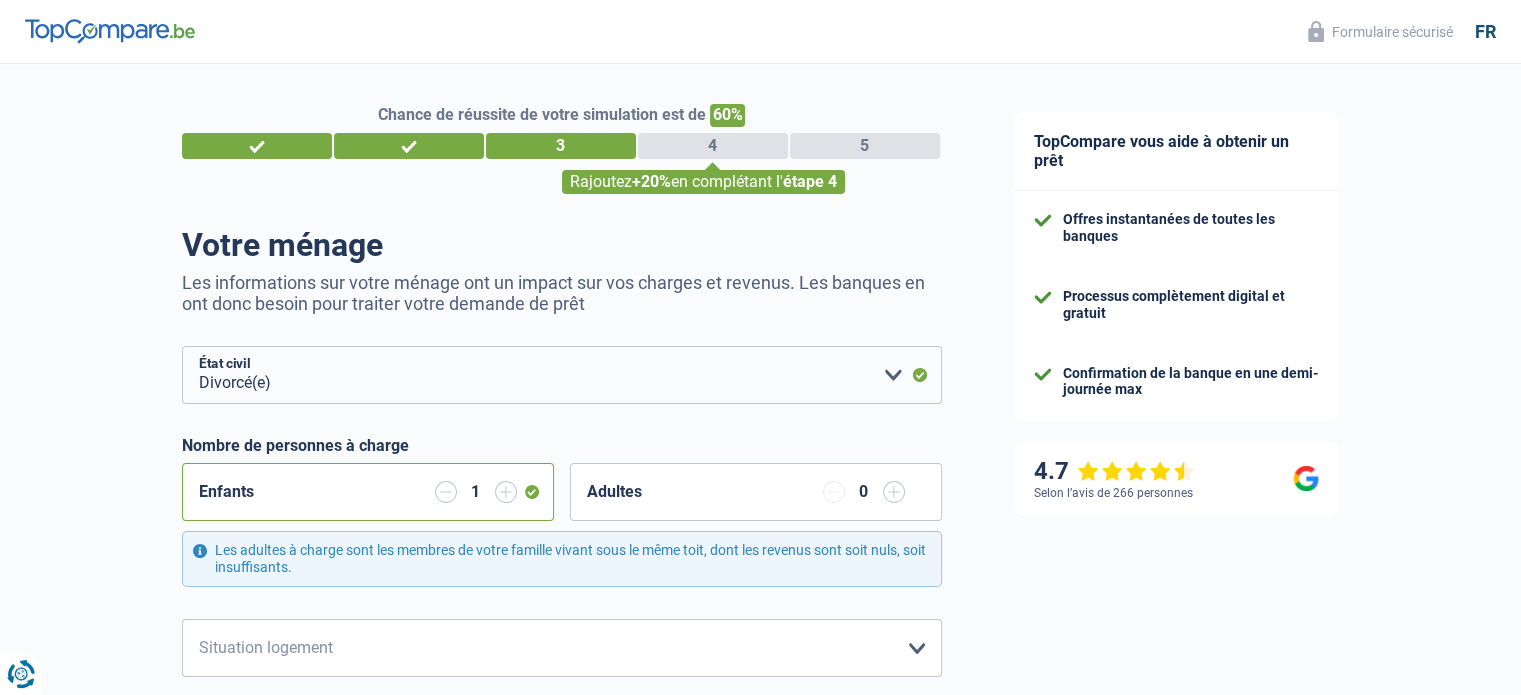 click at bounding box center (894, 492) 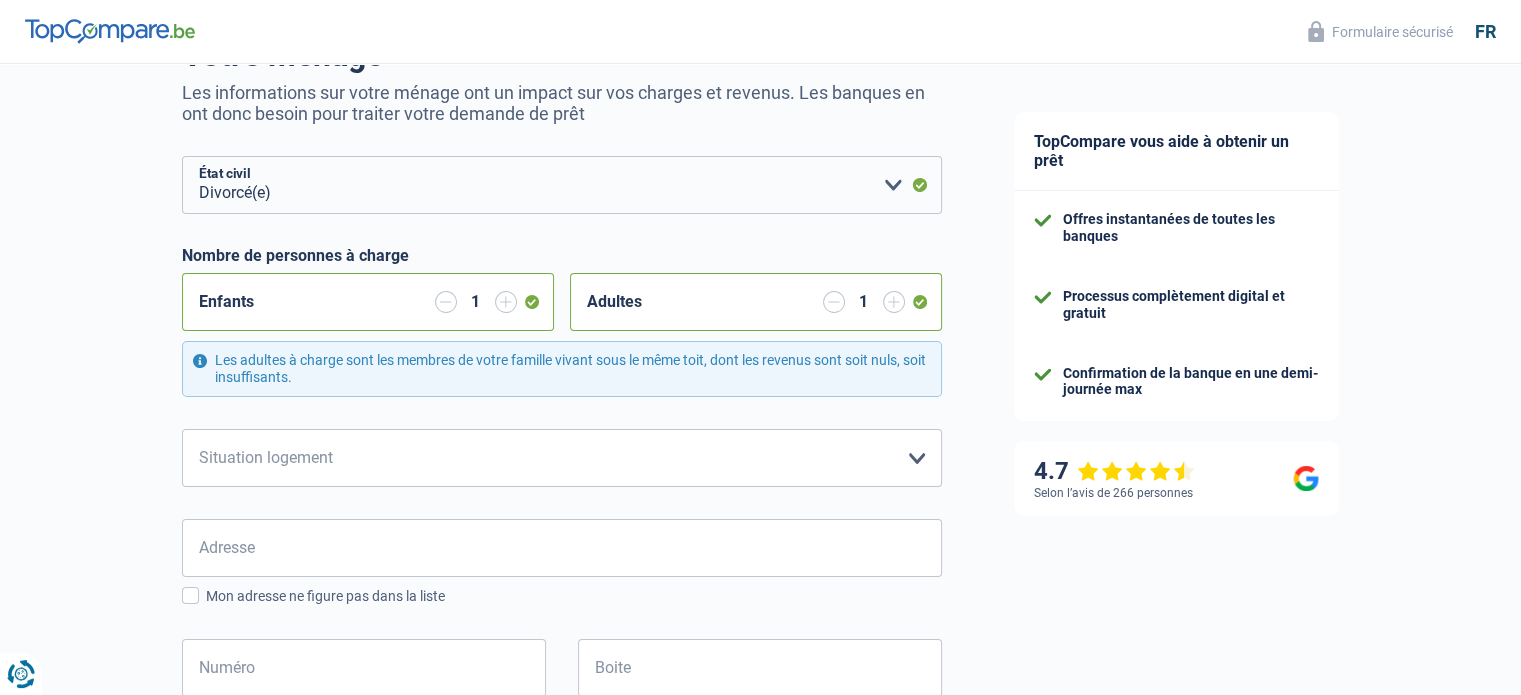 scroll, scrollTop: 192, scrollLeft: 0, axis: vertical 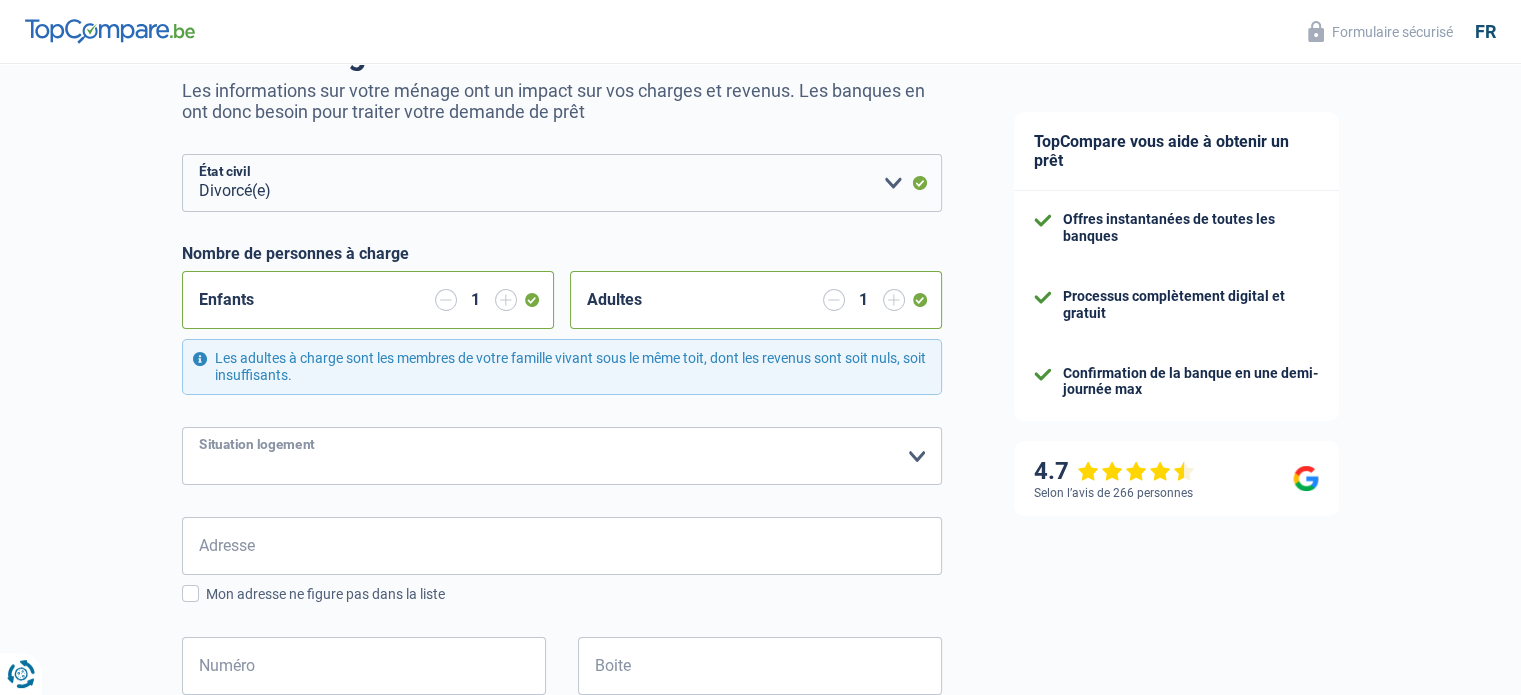 click on "Locataire Propriétaire avec prêt hypothécaire Propriétaire sans prêt hypothécaire Logé(e) par la famille Concierge
[PERSON_NAME] sélectionner une option" at bounding box center (562, 456) 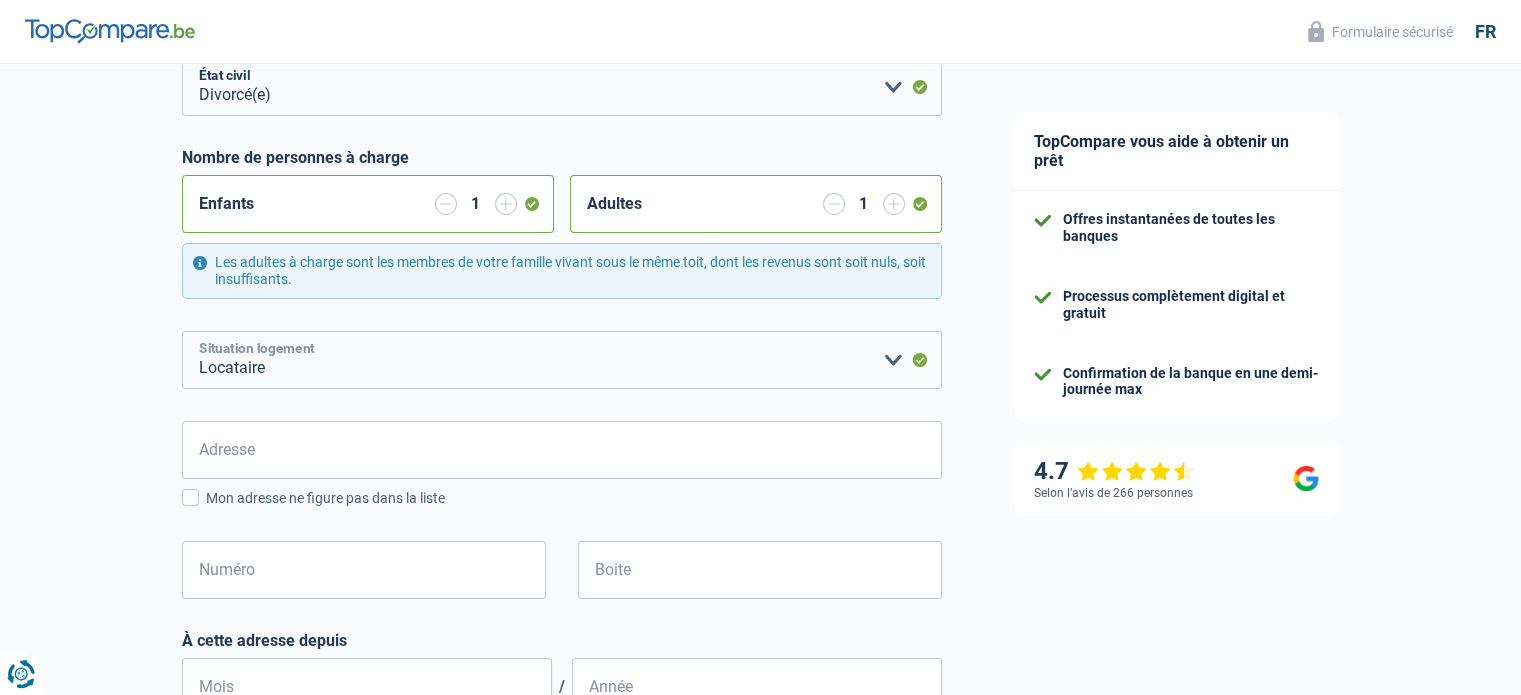 scroll, scrollTop: 295, scrollLeft: 0, axis: vertical 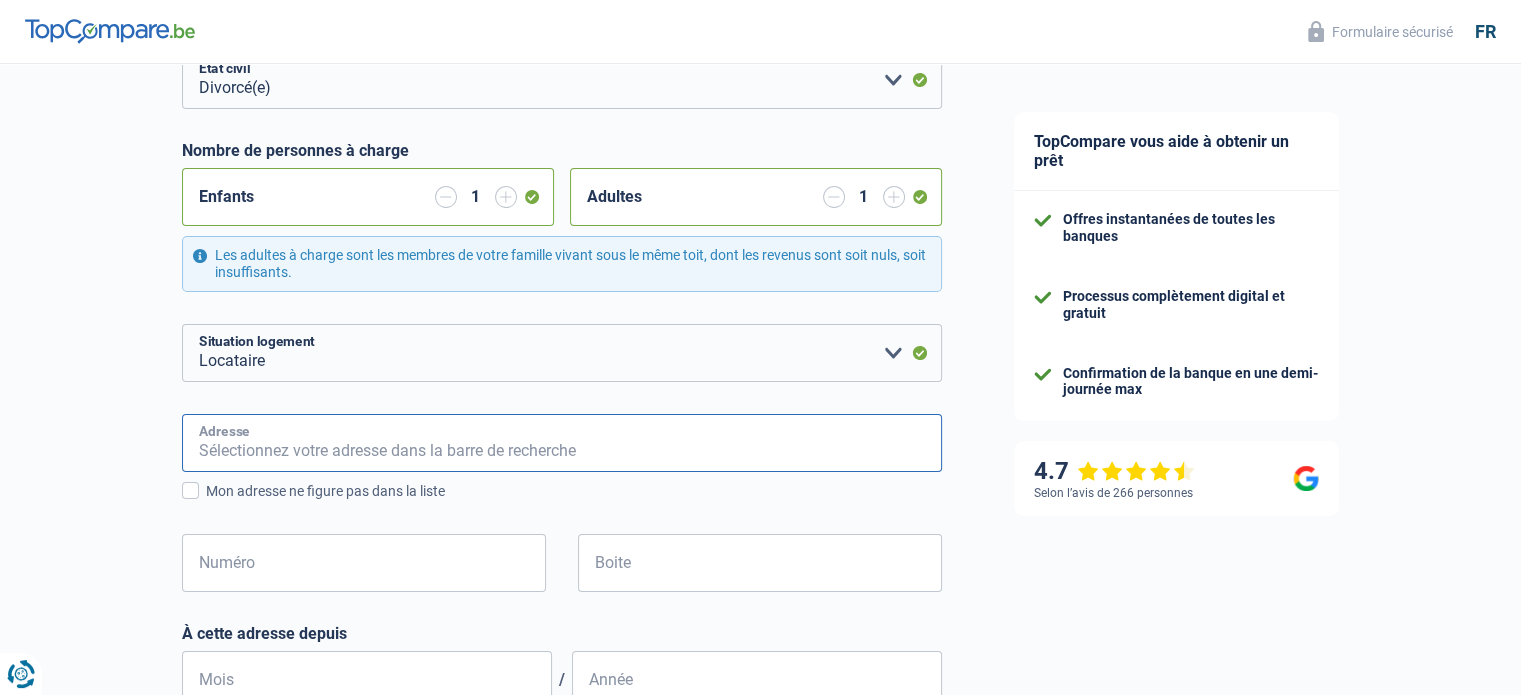 click on "Adresse" at bounding box center (562, 443) 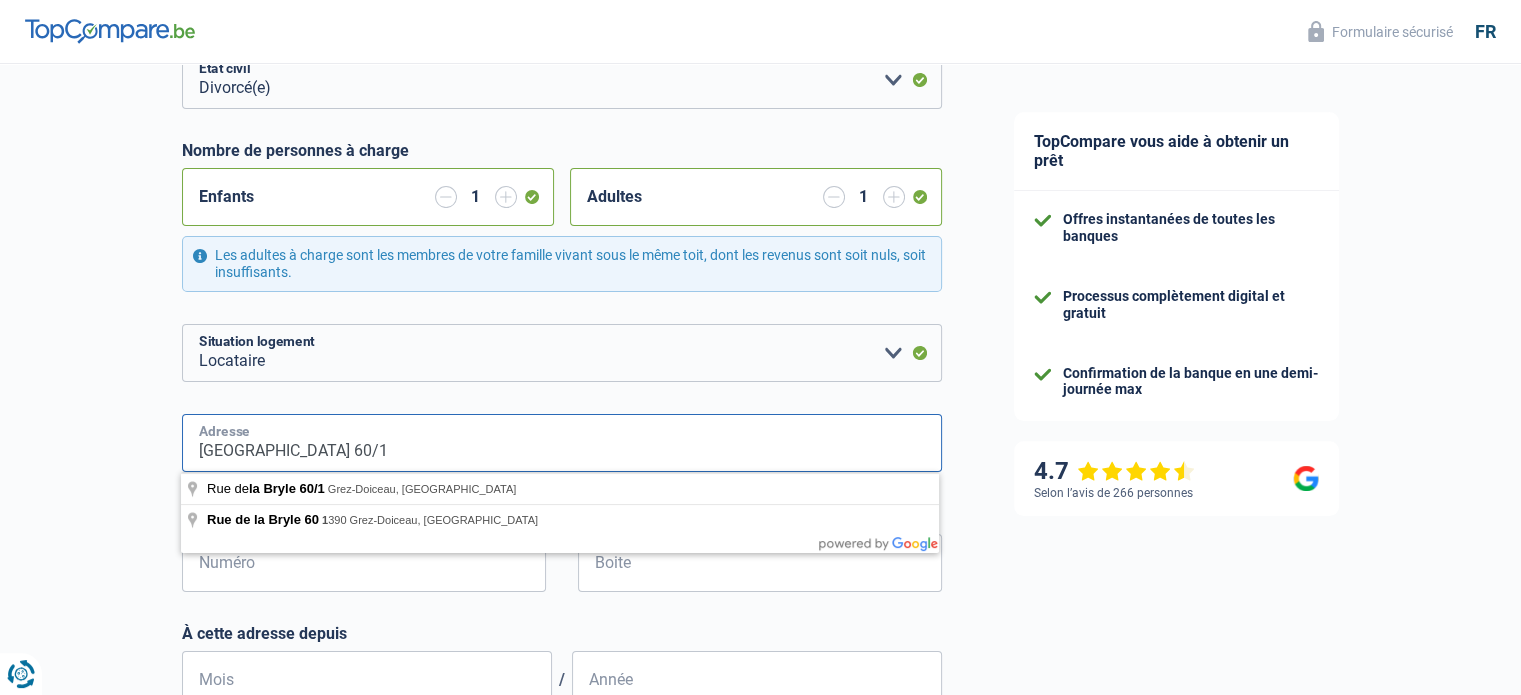 click on "[GEOGRAPHIC_DATA] 60/1" at bounding box center [562, 443] 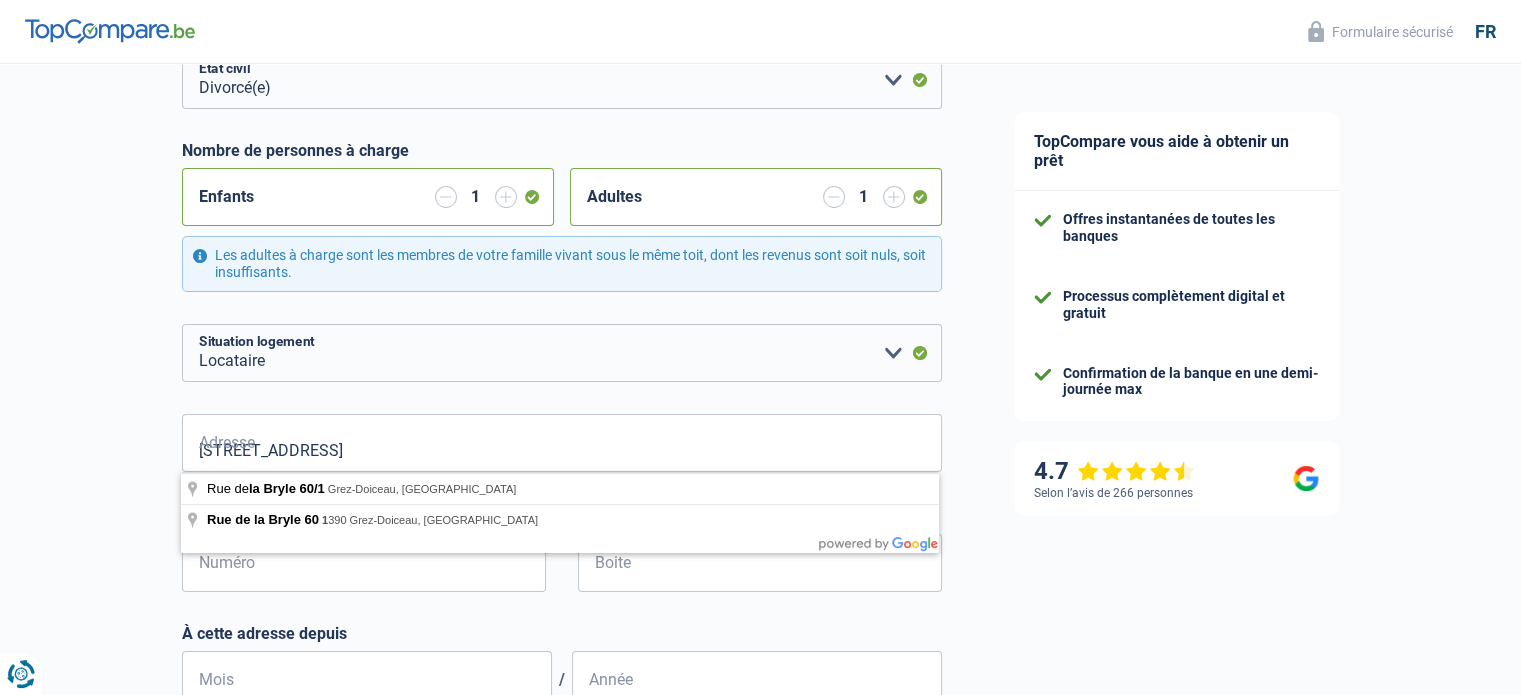 type on "[STREET_ADDRESS][PERSON_NAME]" 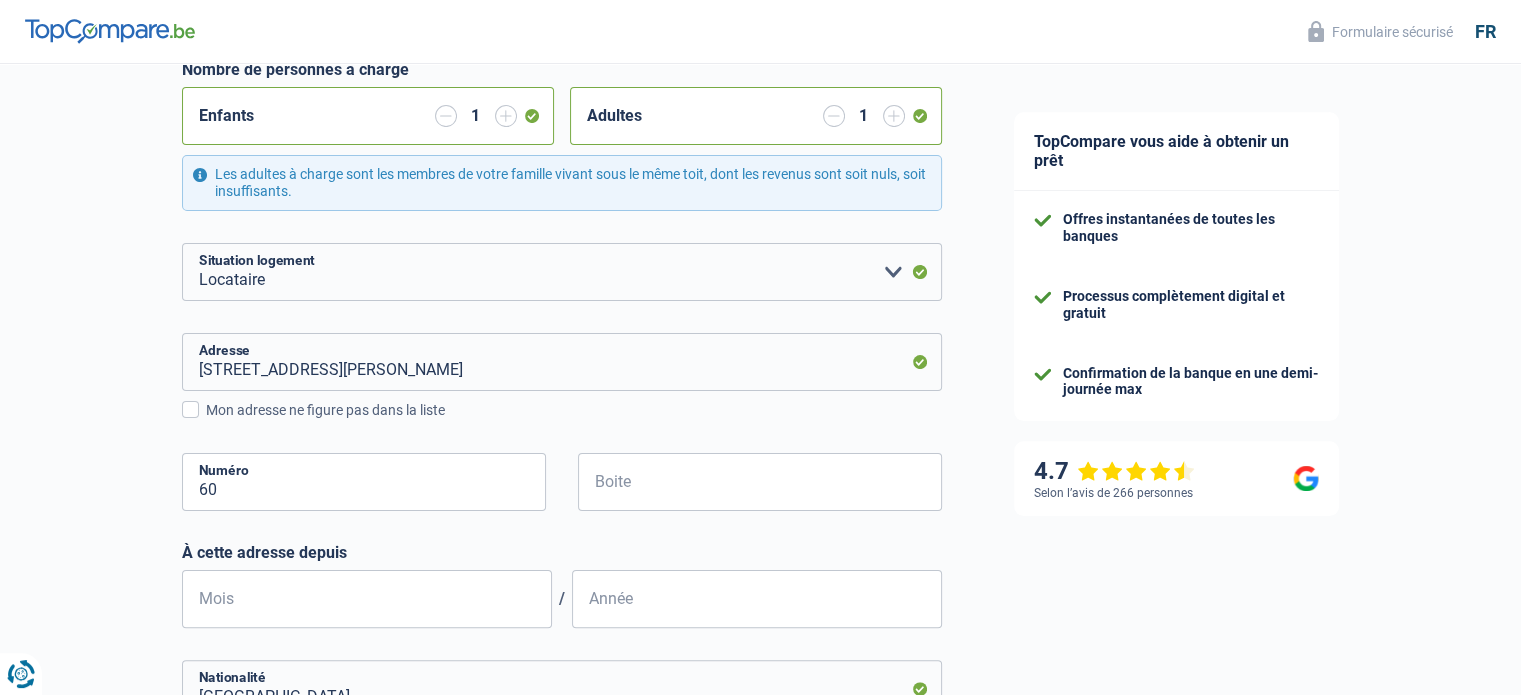 scroll, scrollTop: 379, scrollLeft: 0, axis: vertical 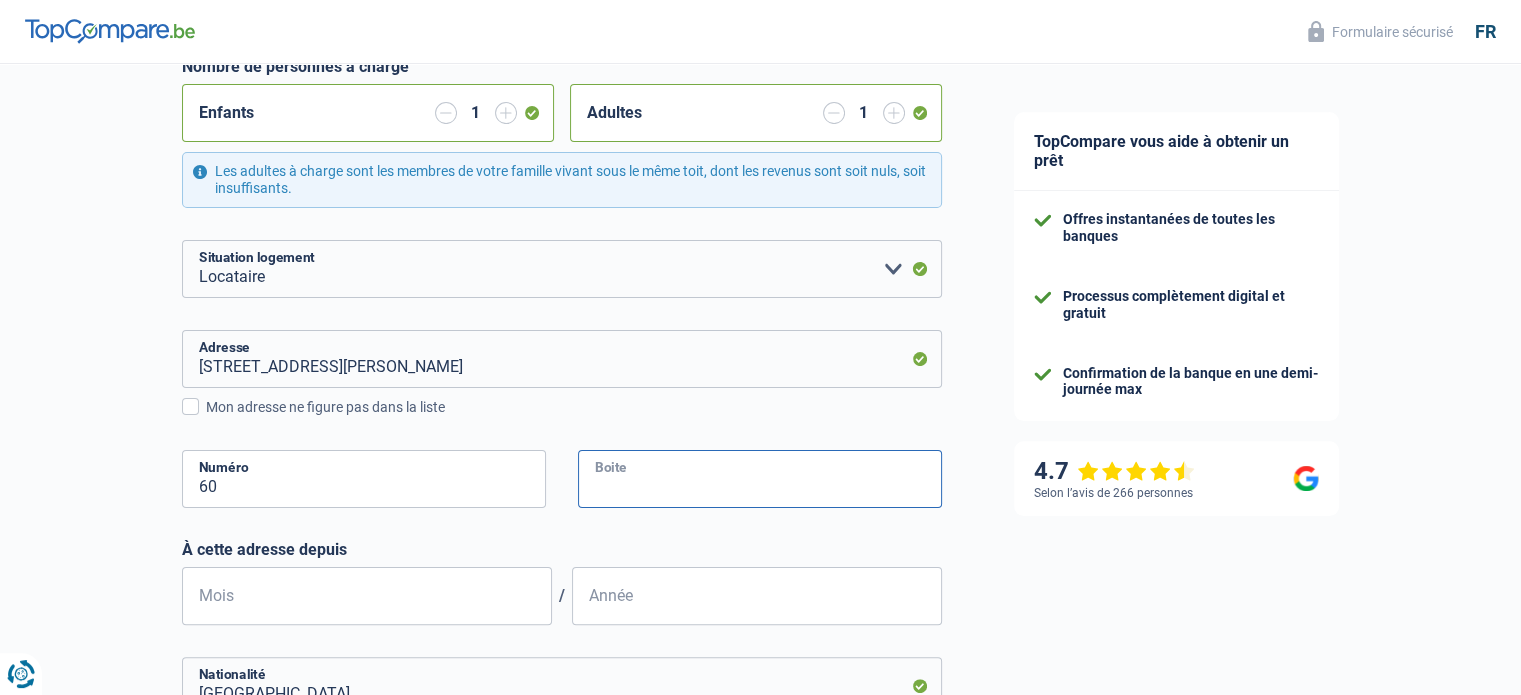 click on "Boite" at bounding box center [760, 479] 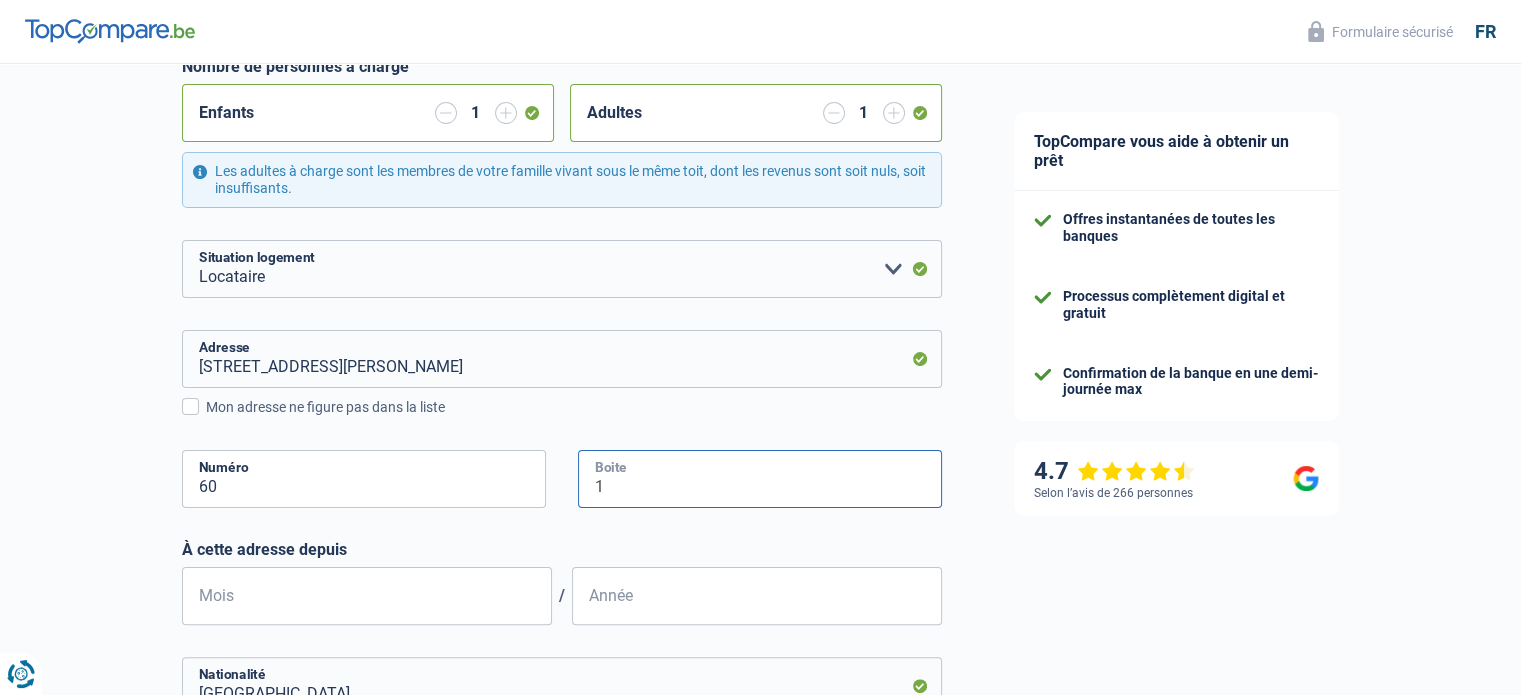 scroll, scrollTop: 564, scrollLeft: 0, axis: vertical 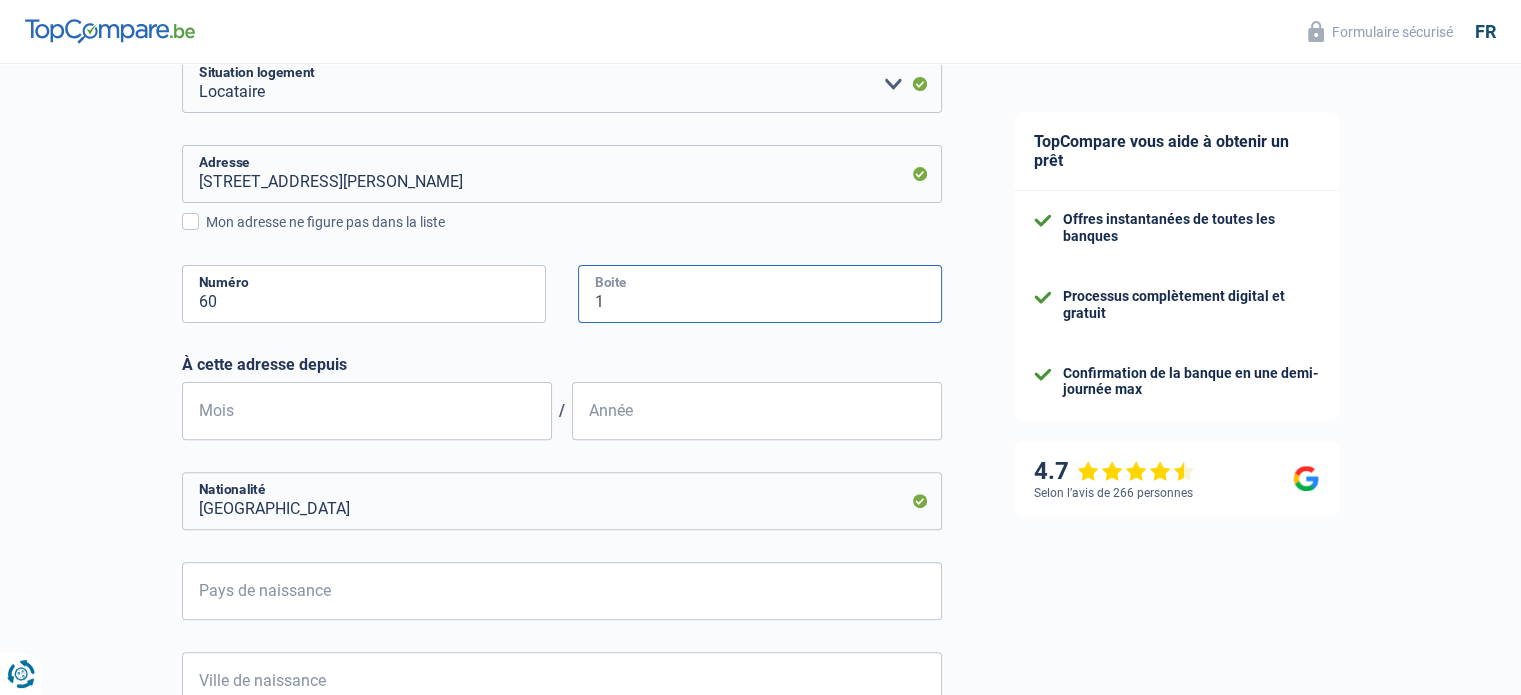type on "1" 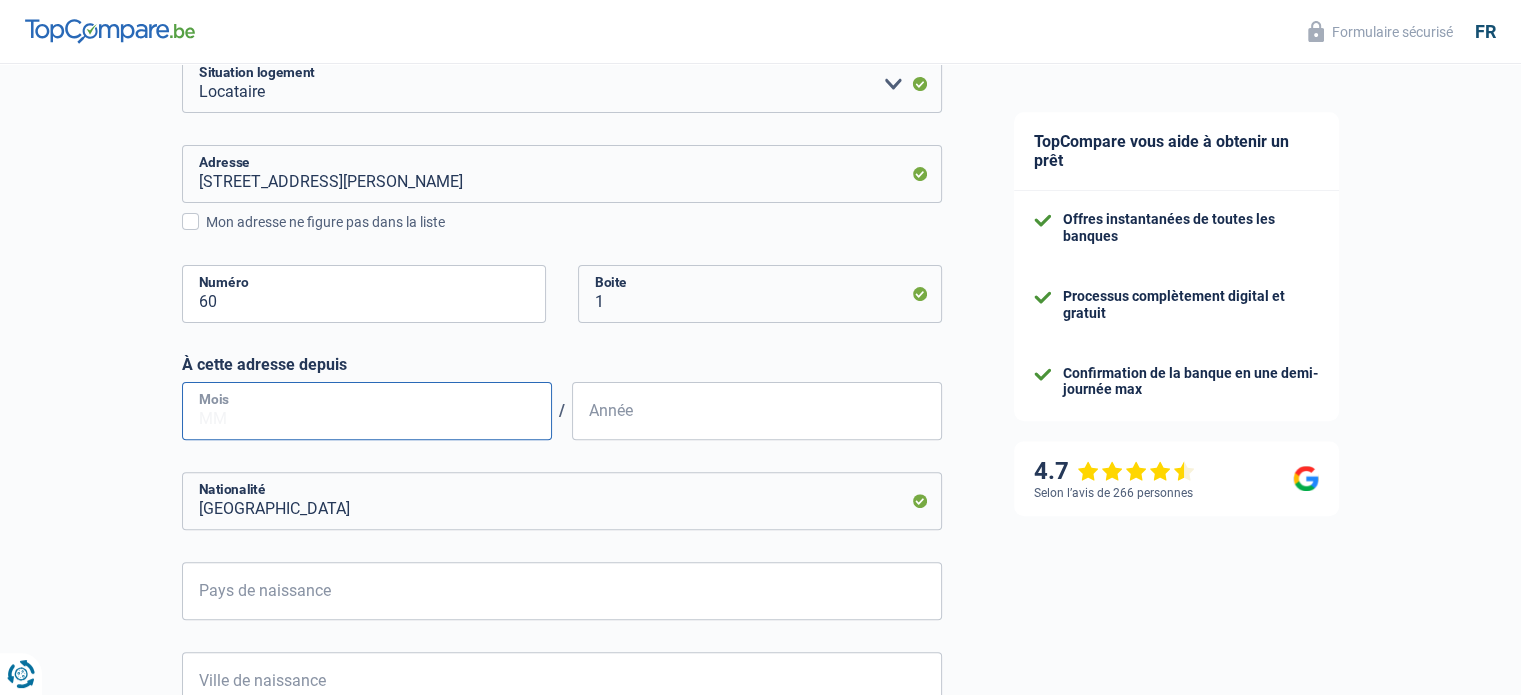 click on "Mois" at bounding box center [367, 411] 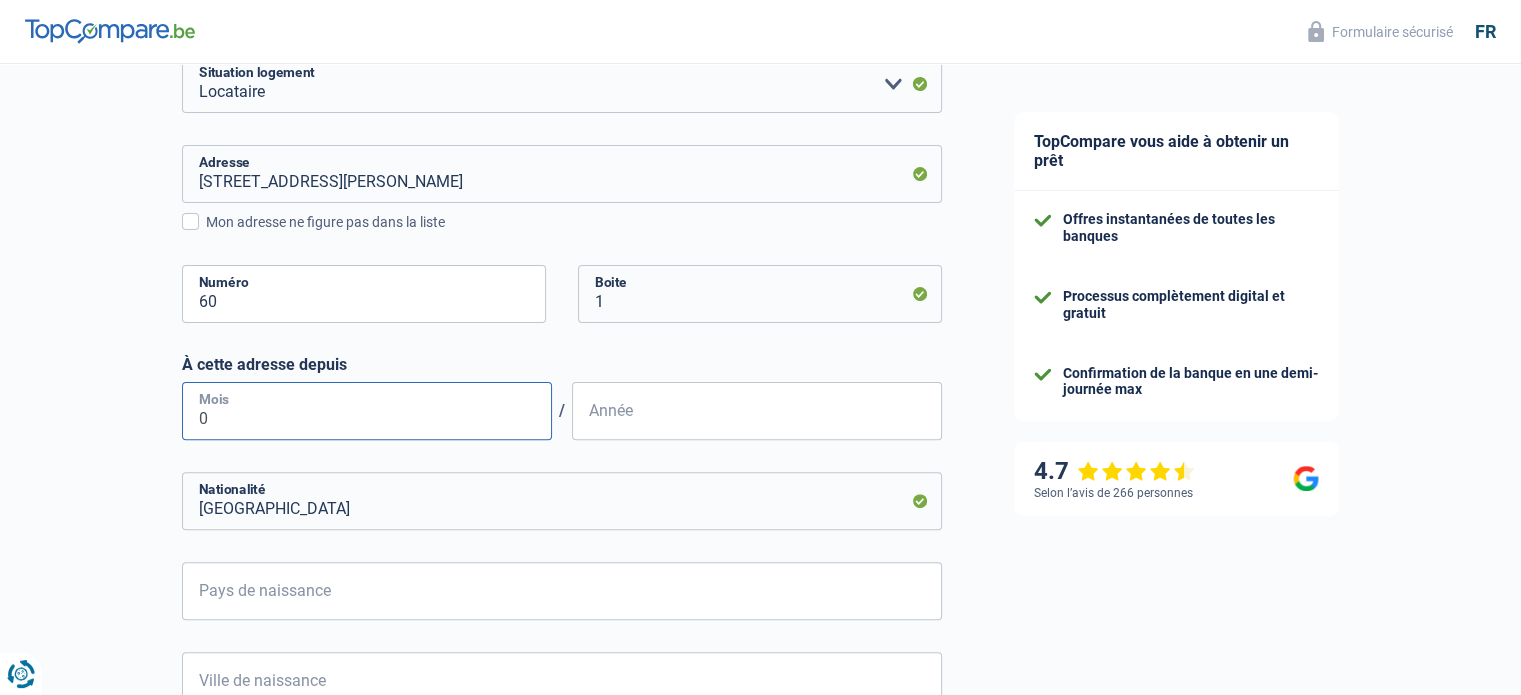type on "07" 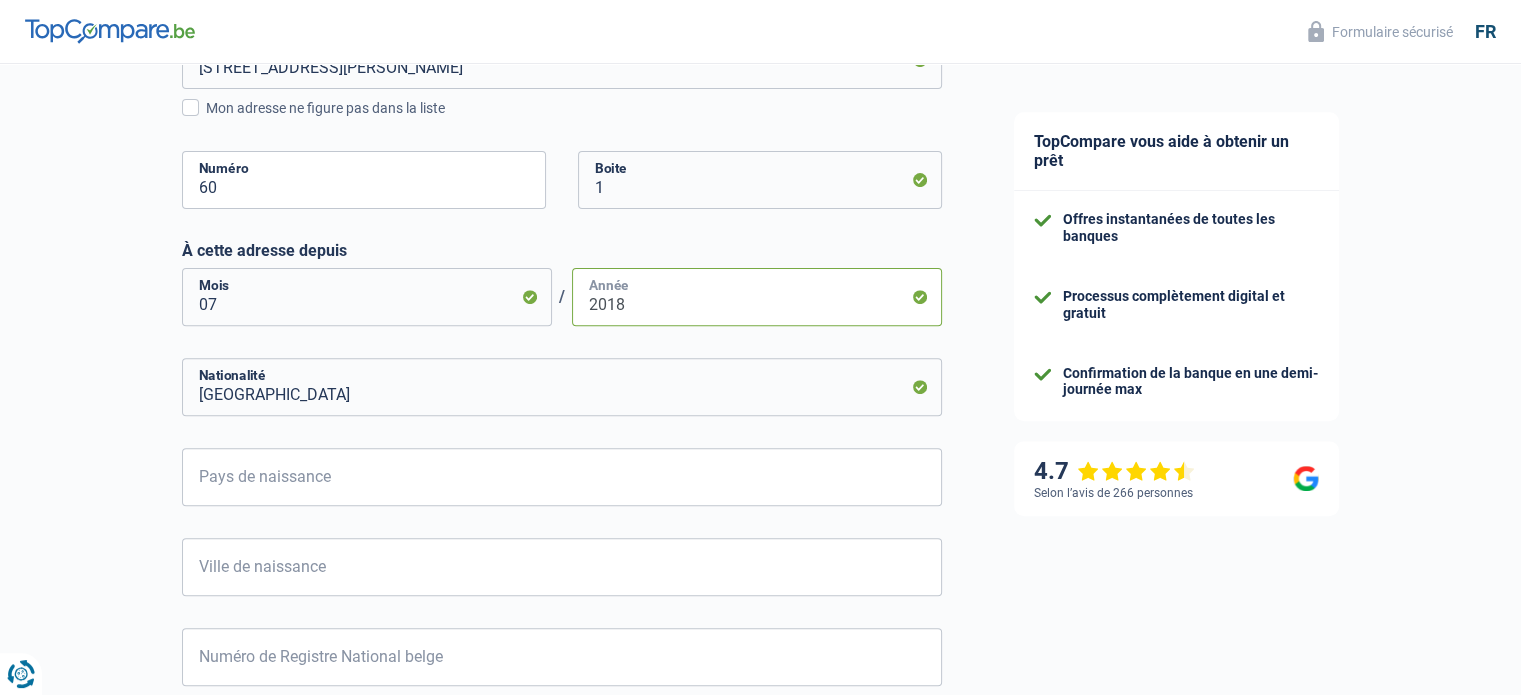 scroll, scrollTop: 679, scrollLeft: 0, axis: vertical 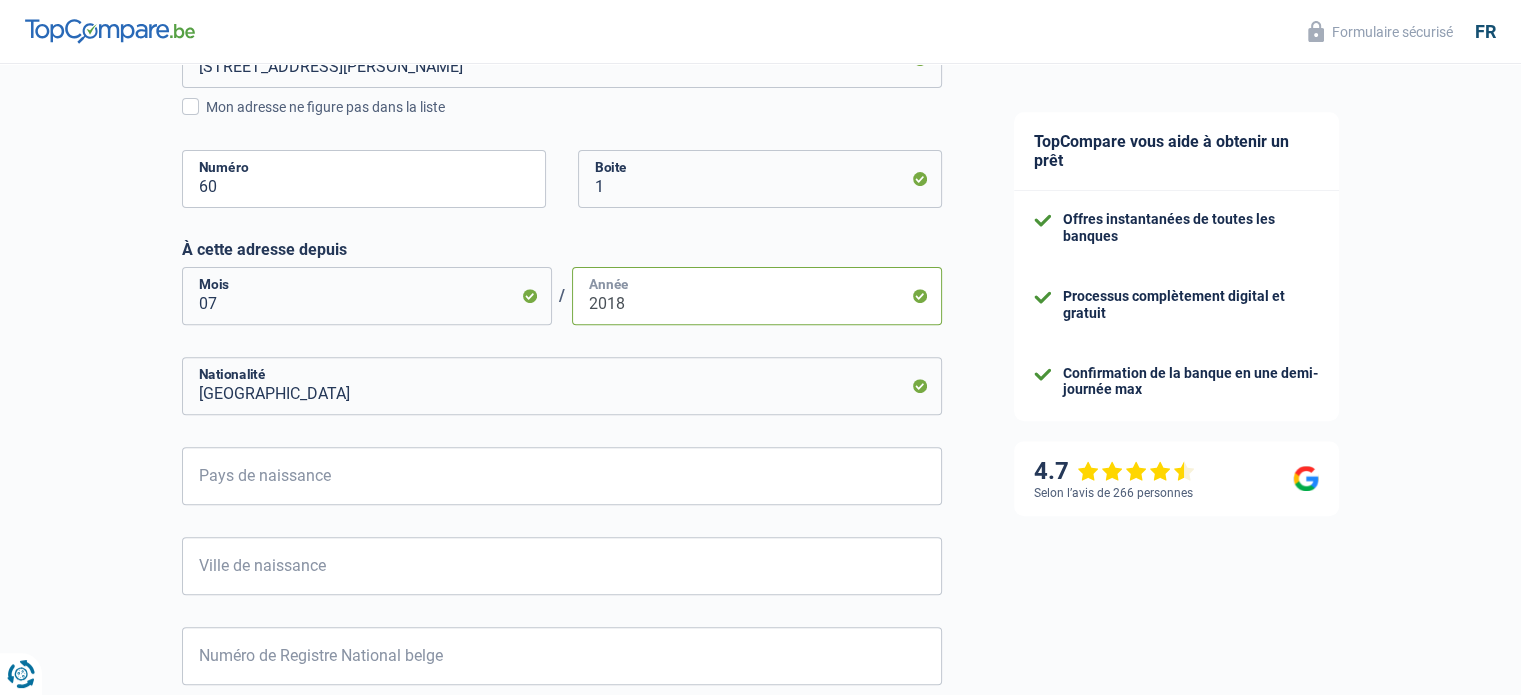 type on "2018" 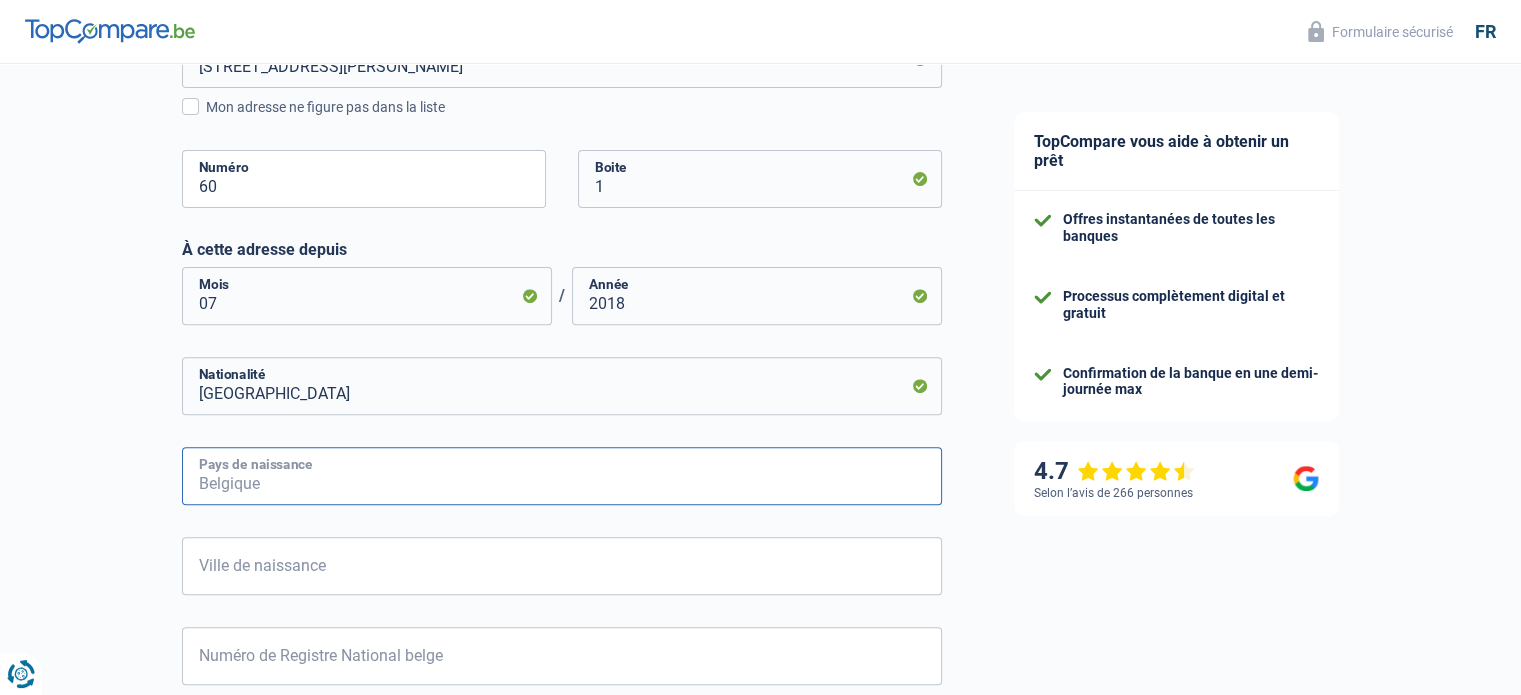 click on "Pays de naissance" at bounding box center [562, 476] 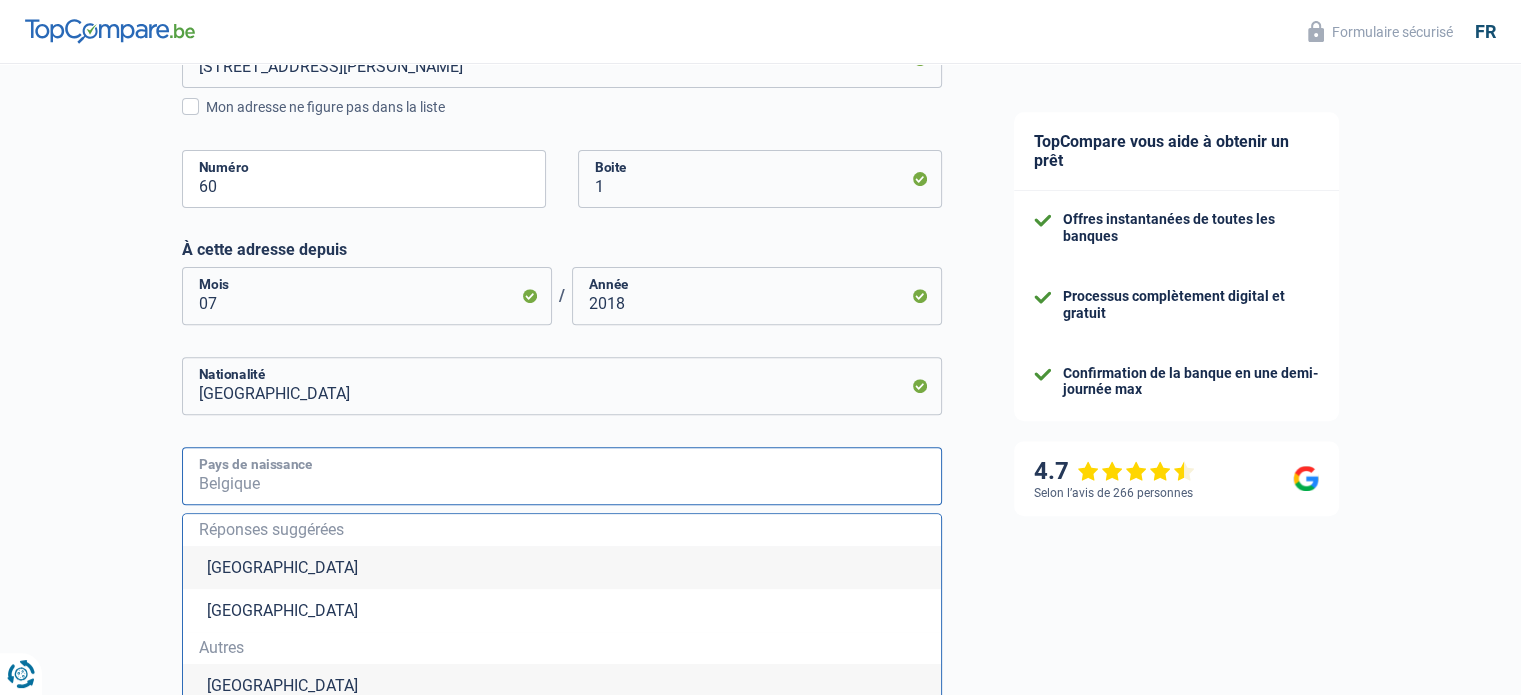 type on "[GEOGRAPHIC_DATA]" 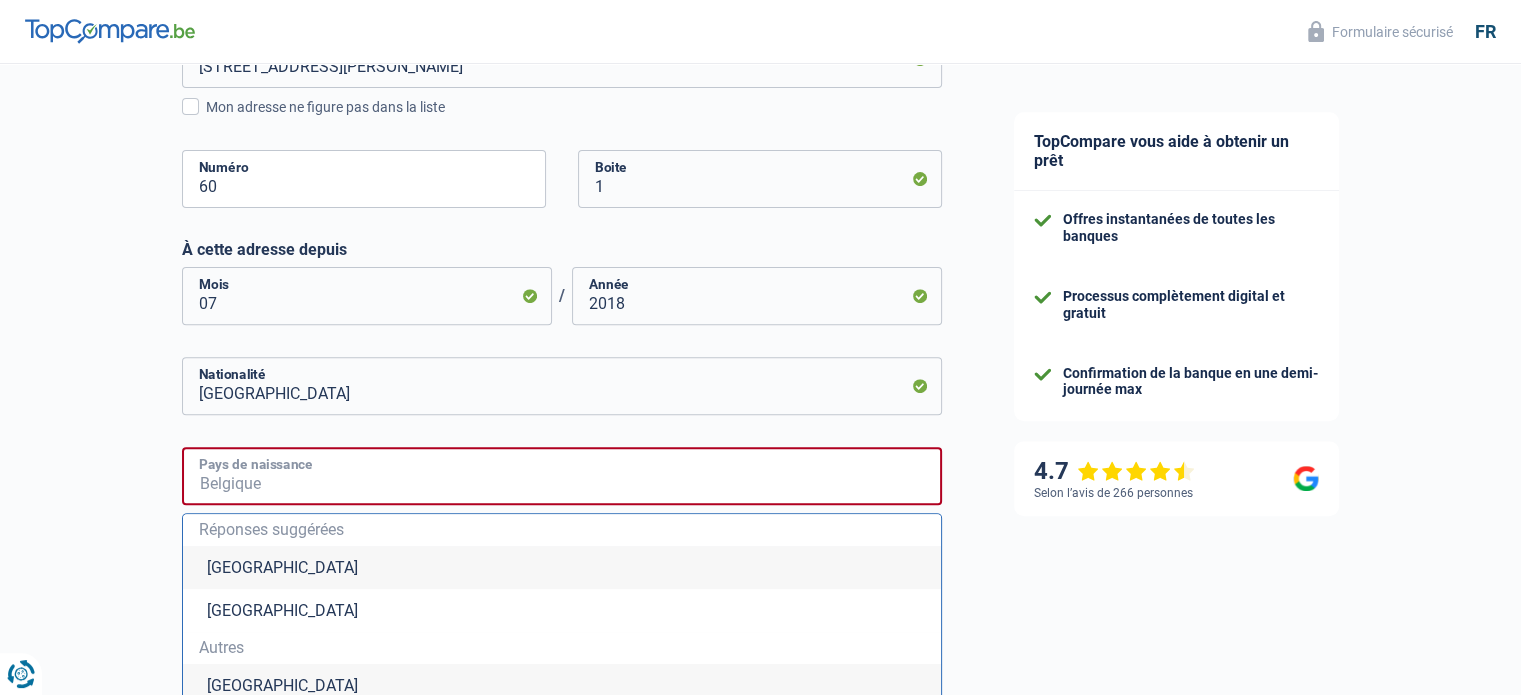 type on "[GEOGRAPHIC_DATA]" 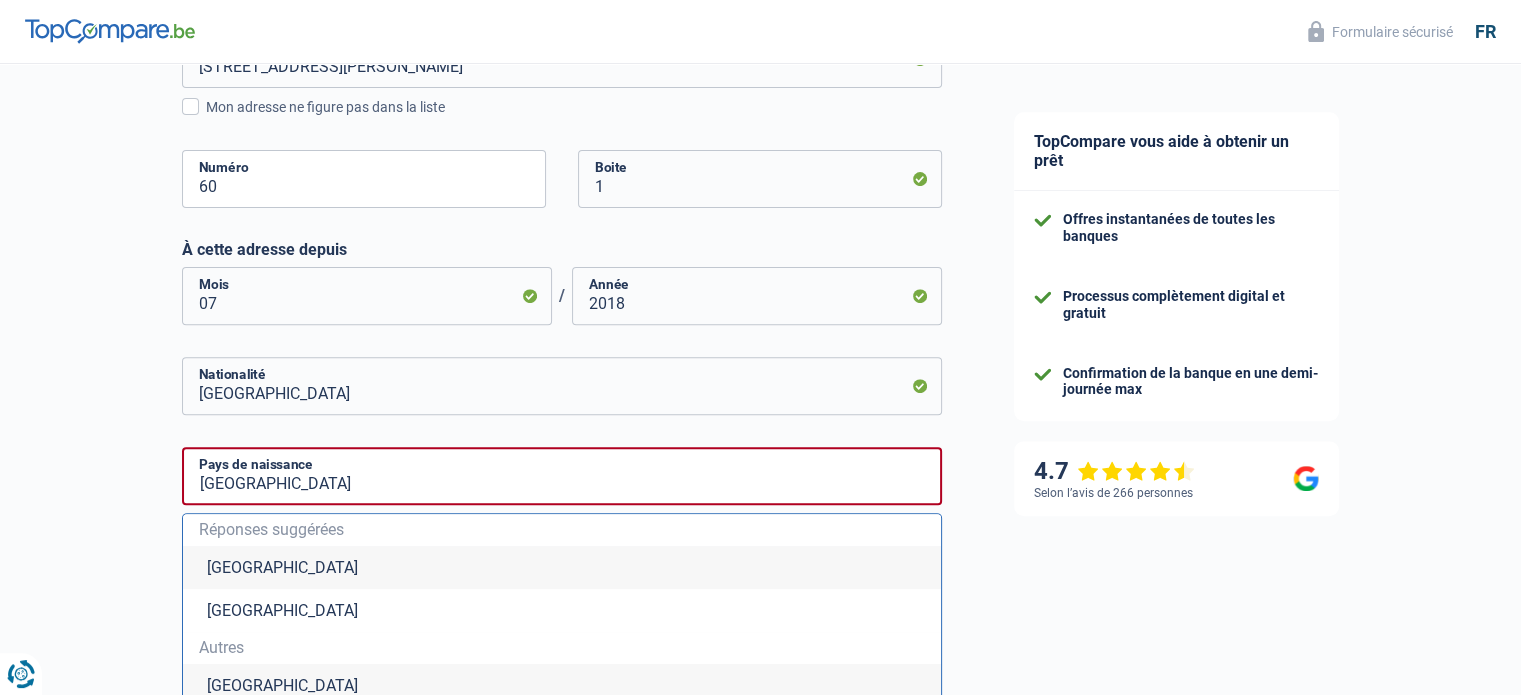 click on "[GEOGRAPHIC_DATA]" at bounding box center (562, 567) 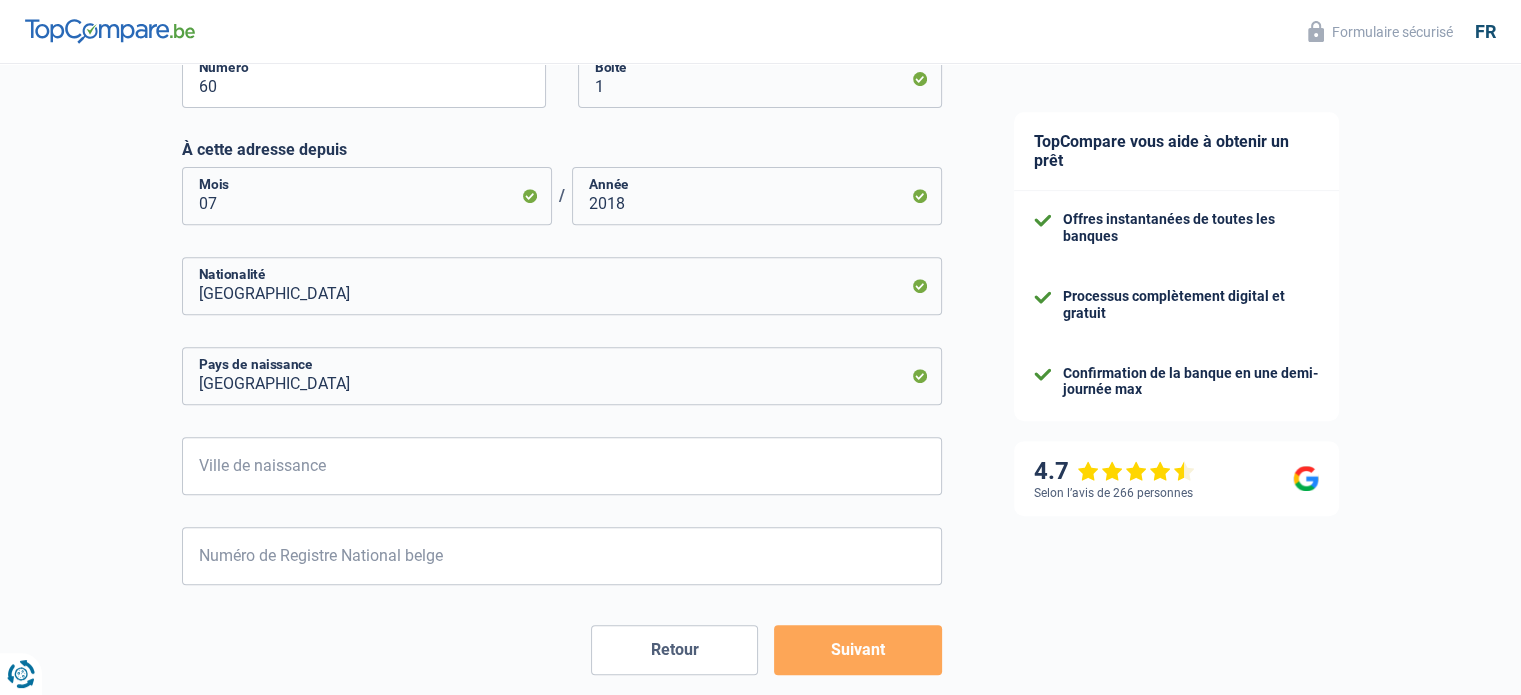 scroll, scrollTop: 782, scrollLeft: 0, axis: vertical 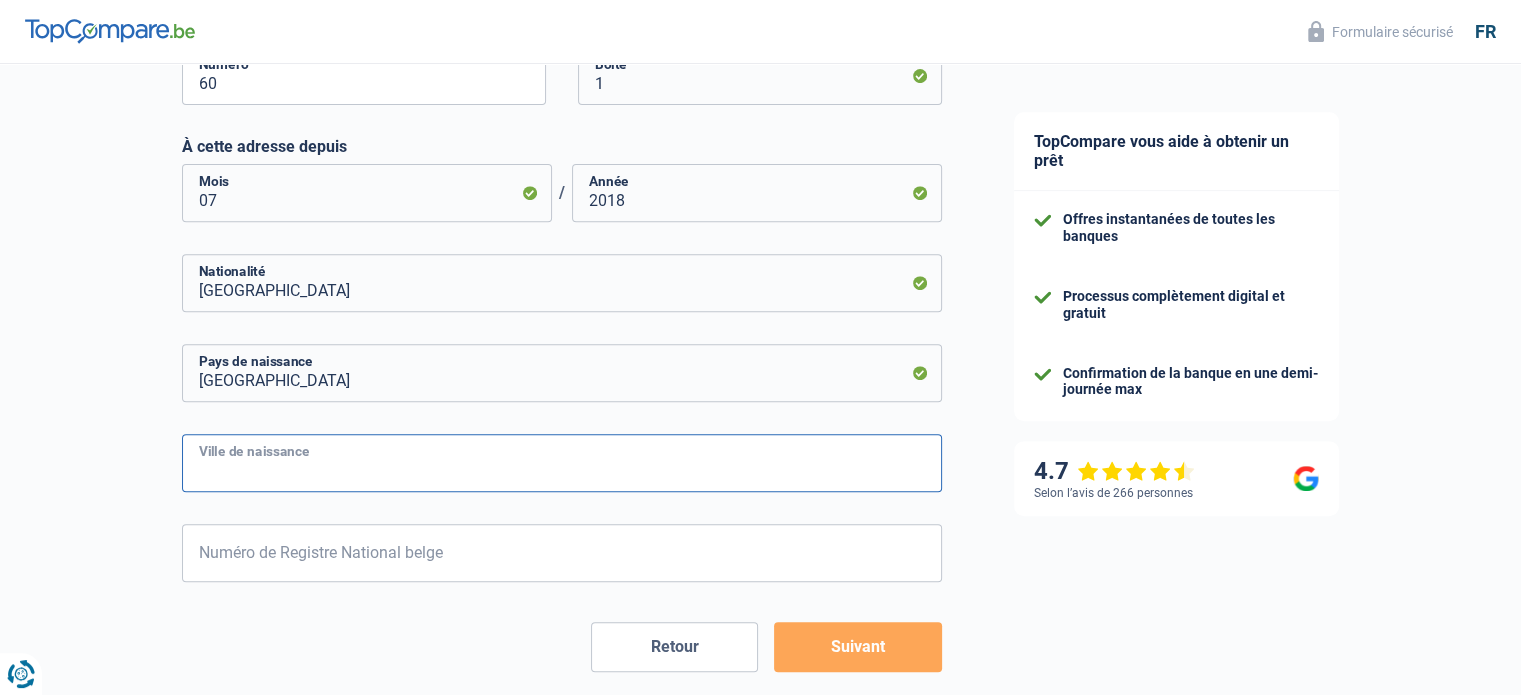 click on "Ville de naissance" at bounding box center [562, 463] 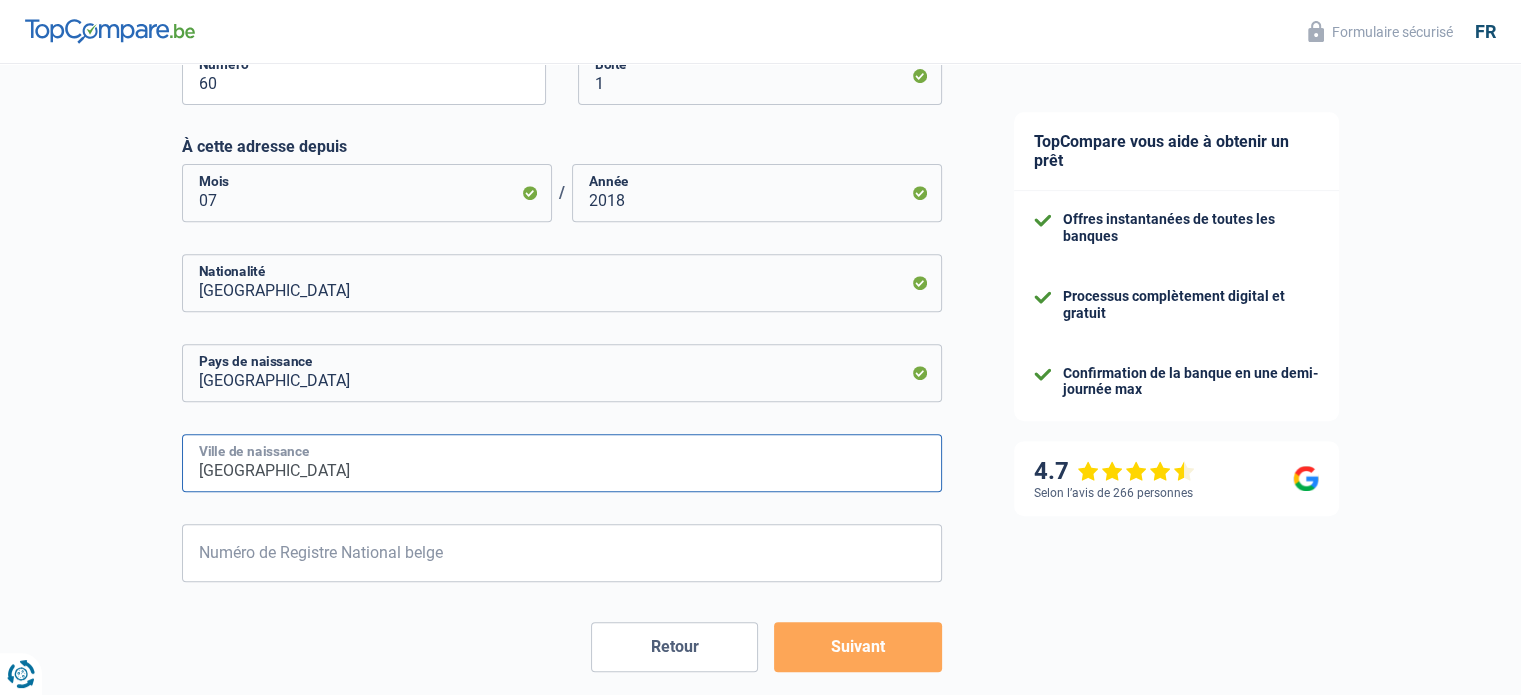 type on "[GEOGRAPHIC_DATA]" 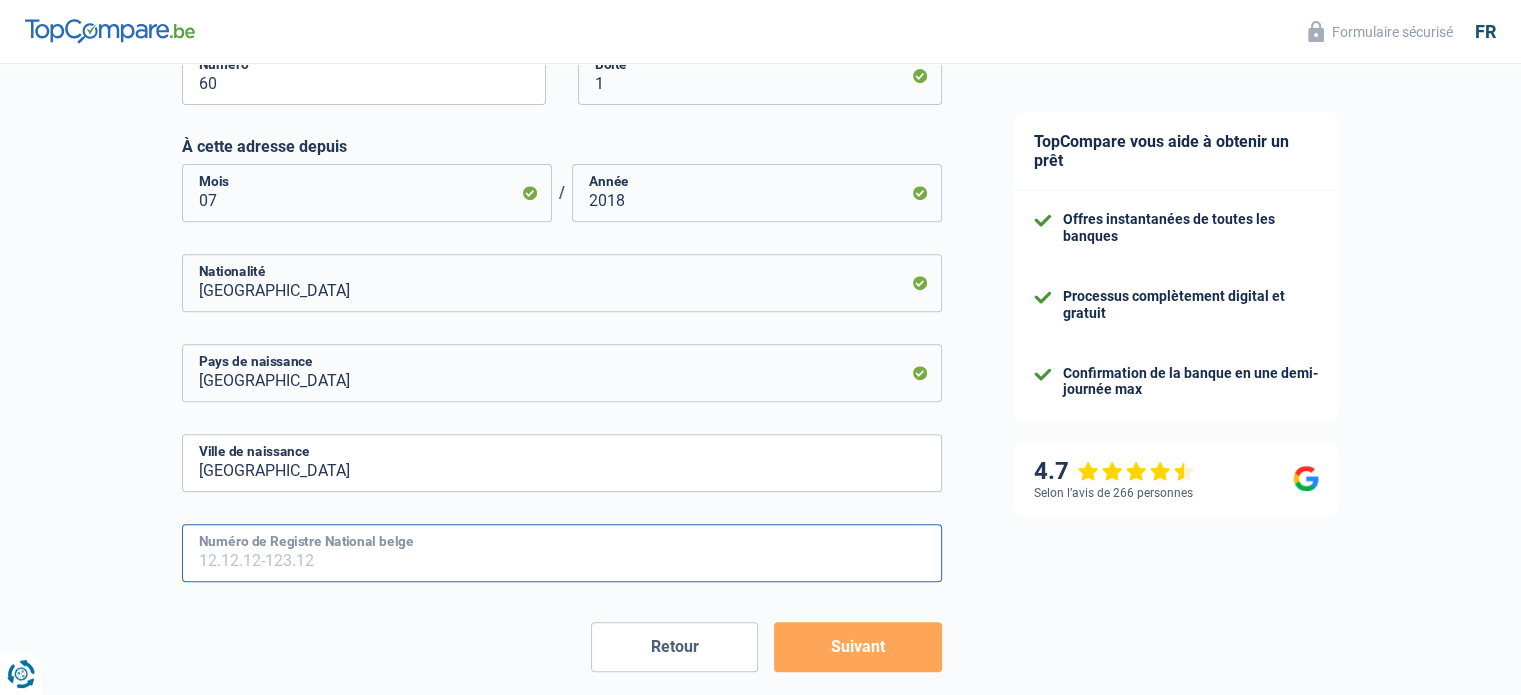 click on "Numéro de Registre National belge" at bounding box center (562, 553) 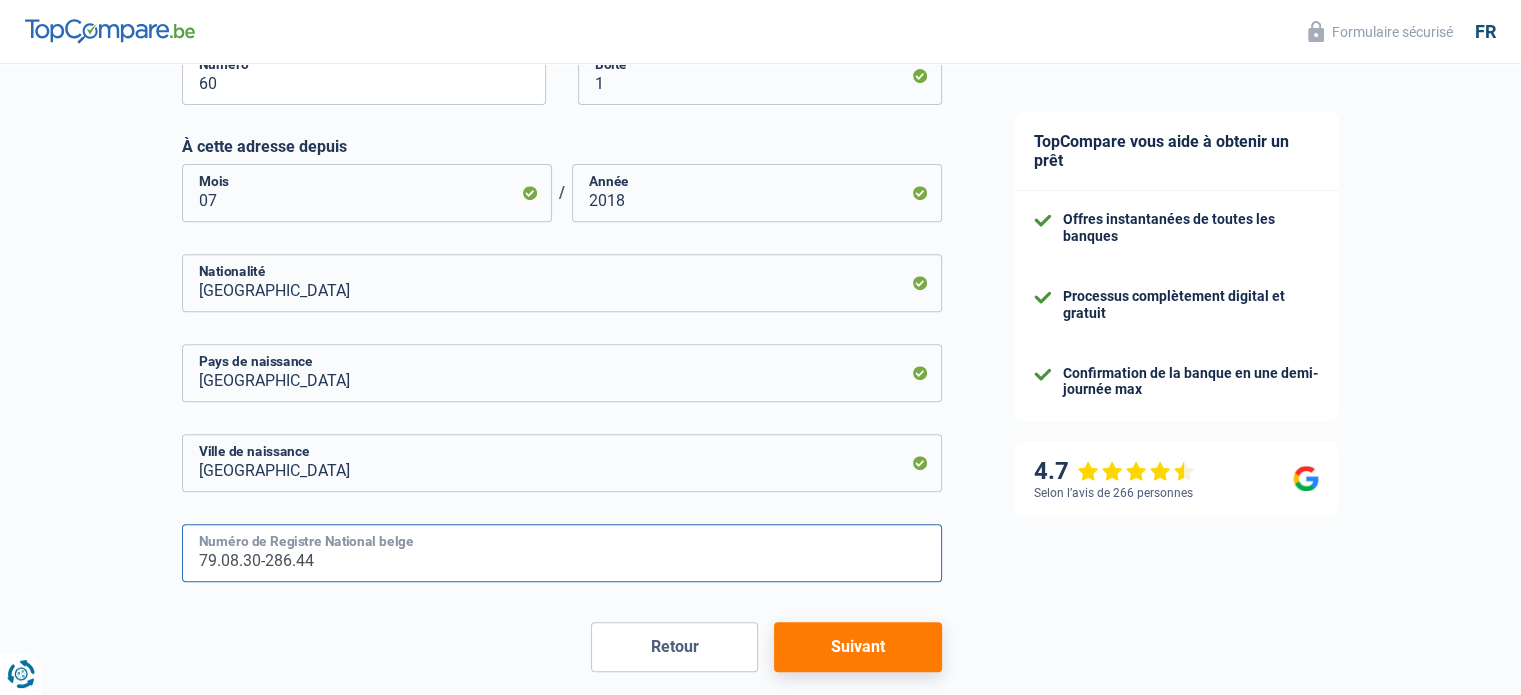 type on "79.08.30-286.44" 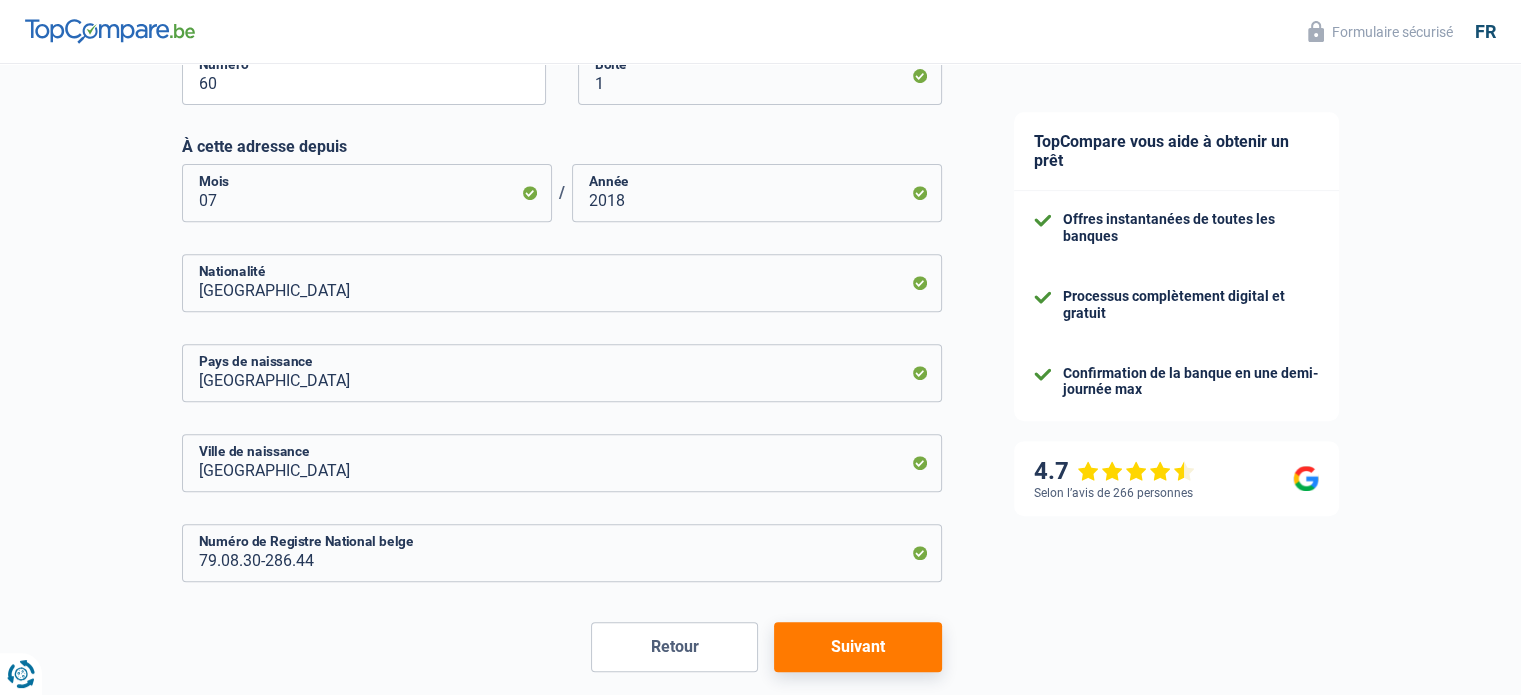 click on "Suivant" at bounding box center (857, 647) 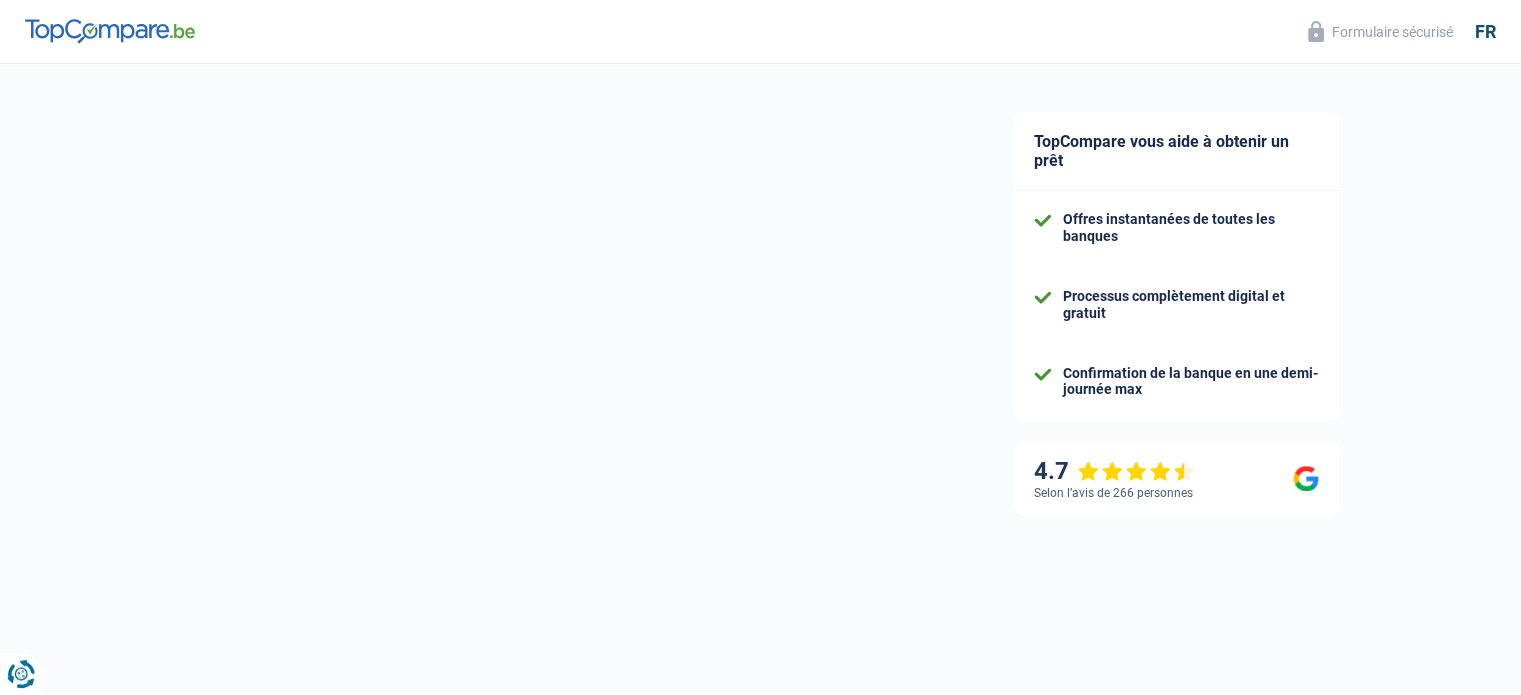 select on "familyAllowances" 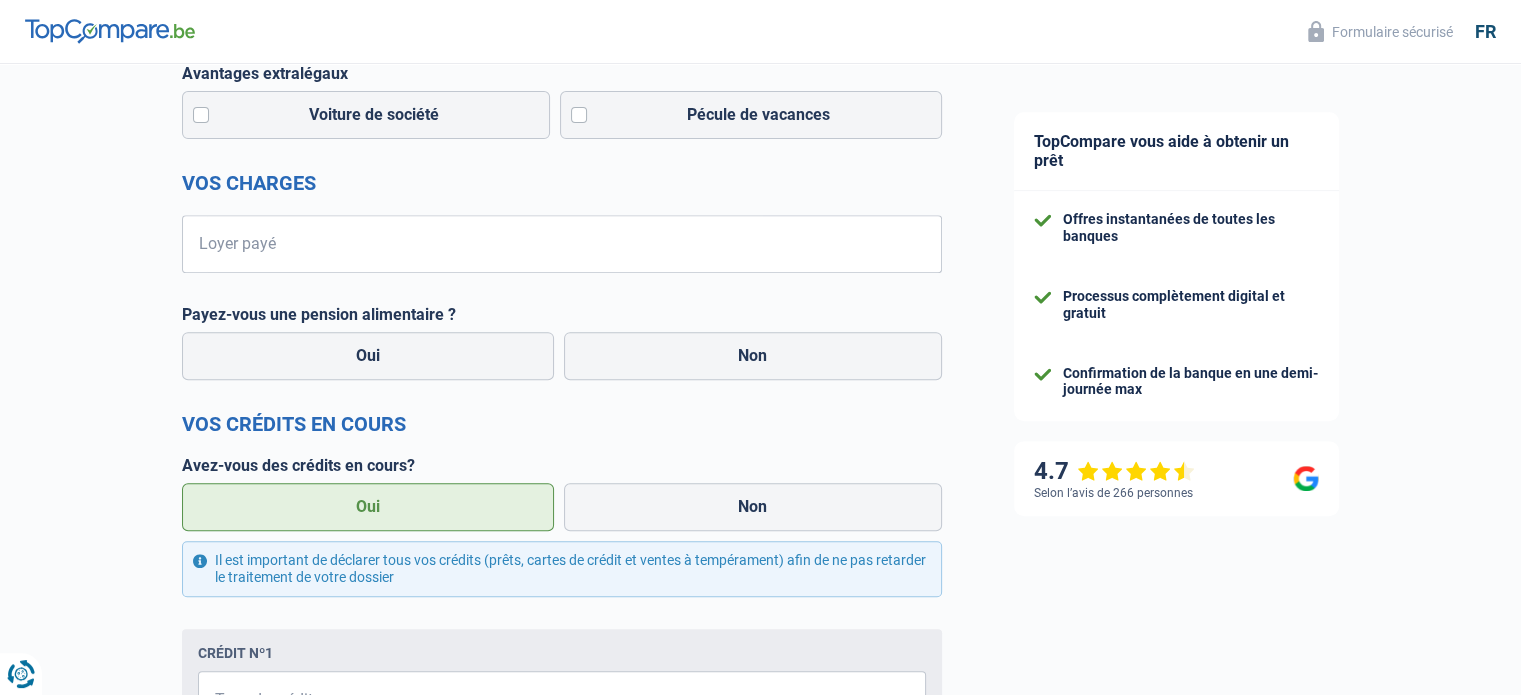 scroll, scrollTop: 0, scrollLeft: 0, axis: both 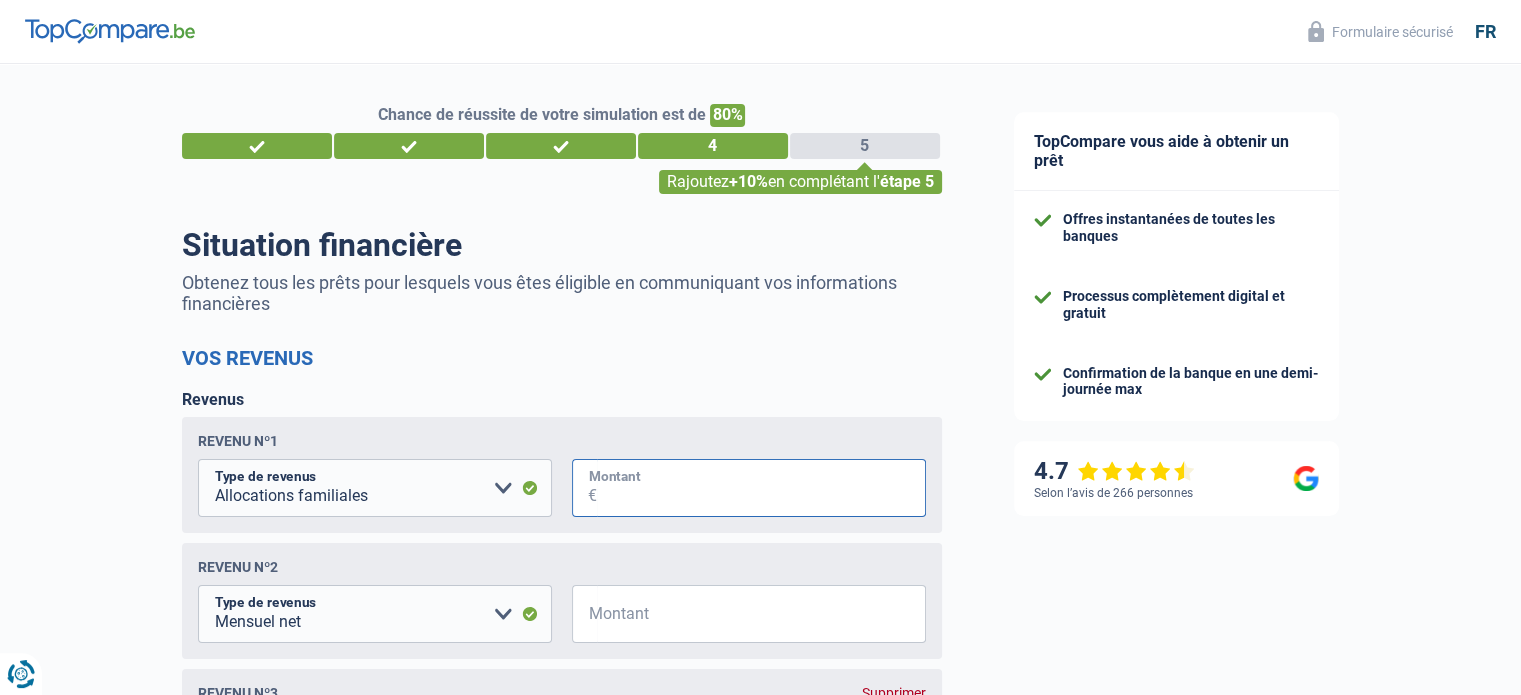 click on "Montant" at bounding box center [761, 488] 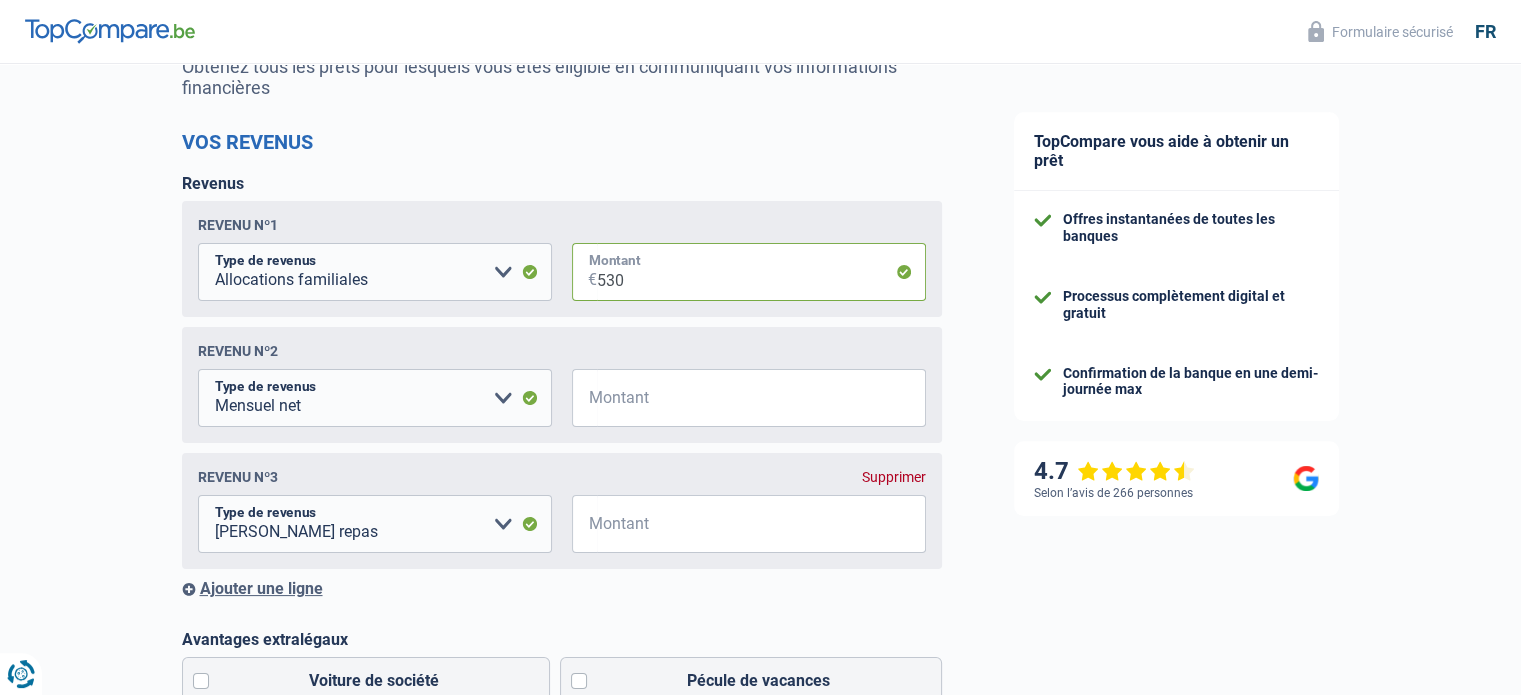 scroll, scrollTop: 246, scrollLeft: 0, axis: vertical 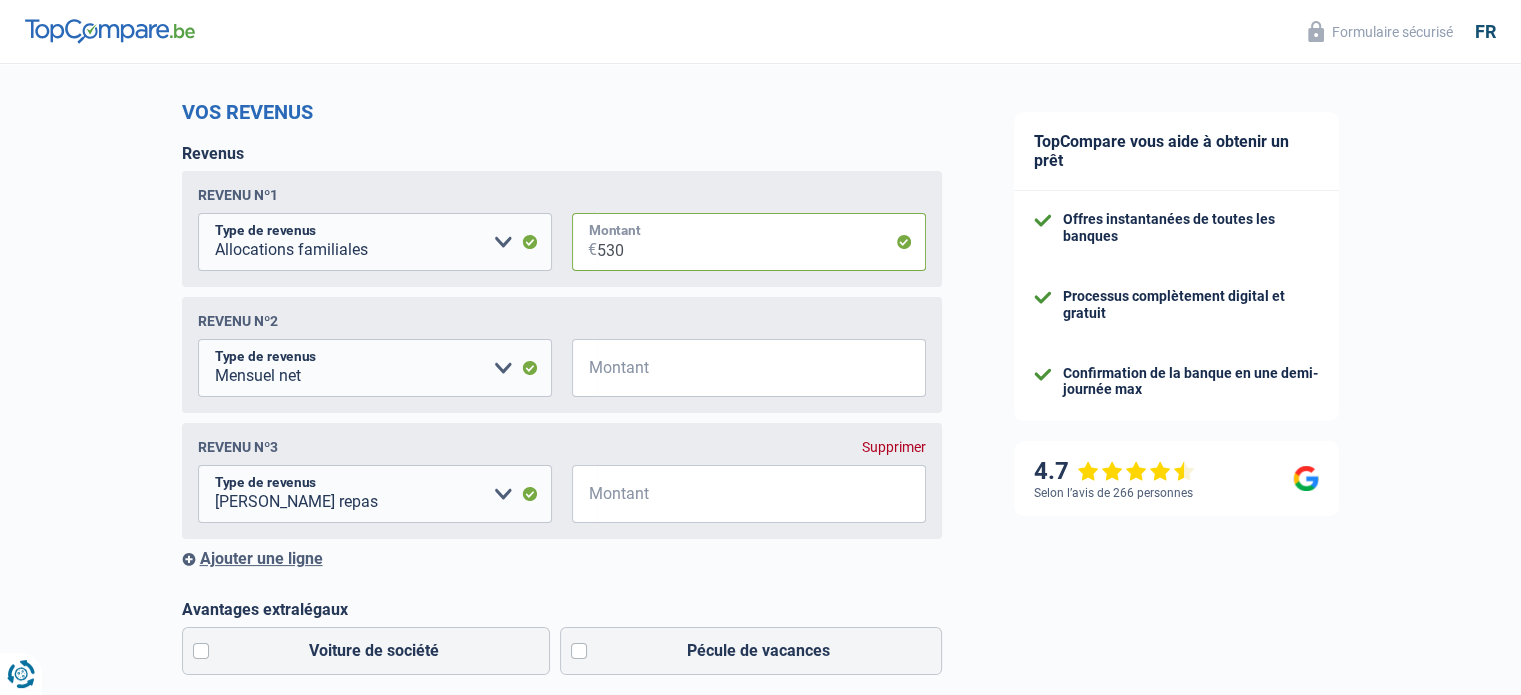 type on "530" 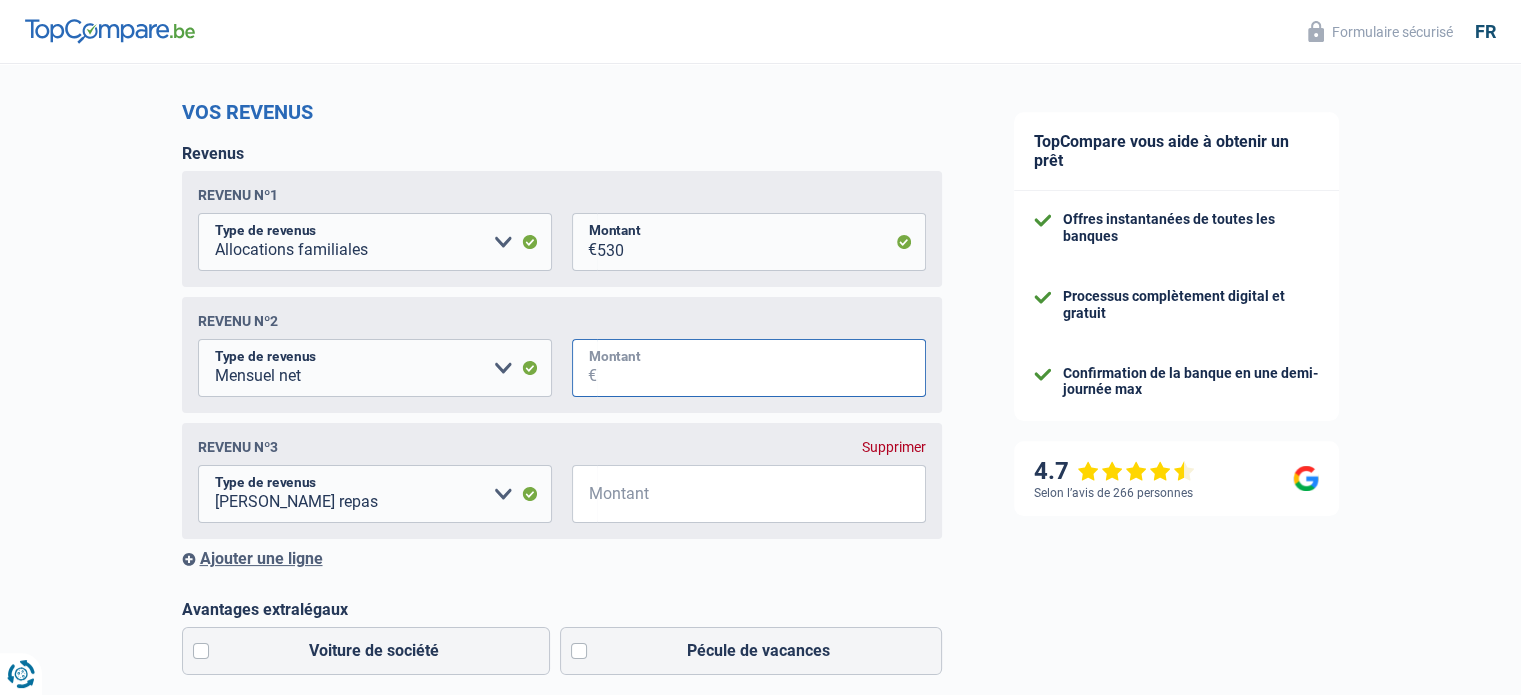 click on "Montant" at bounding box center (761, 368) 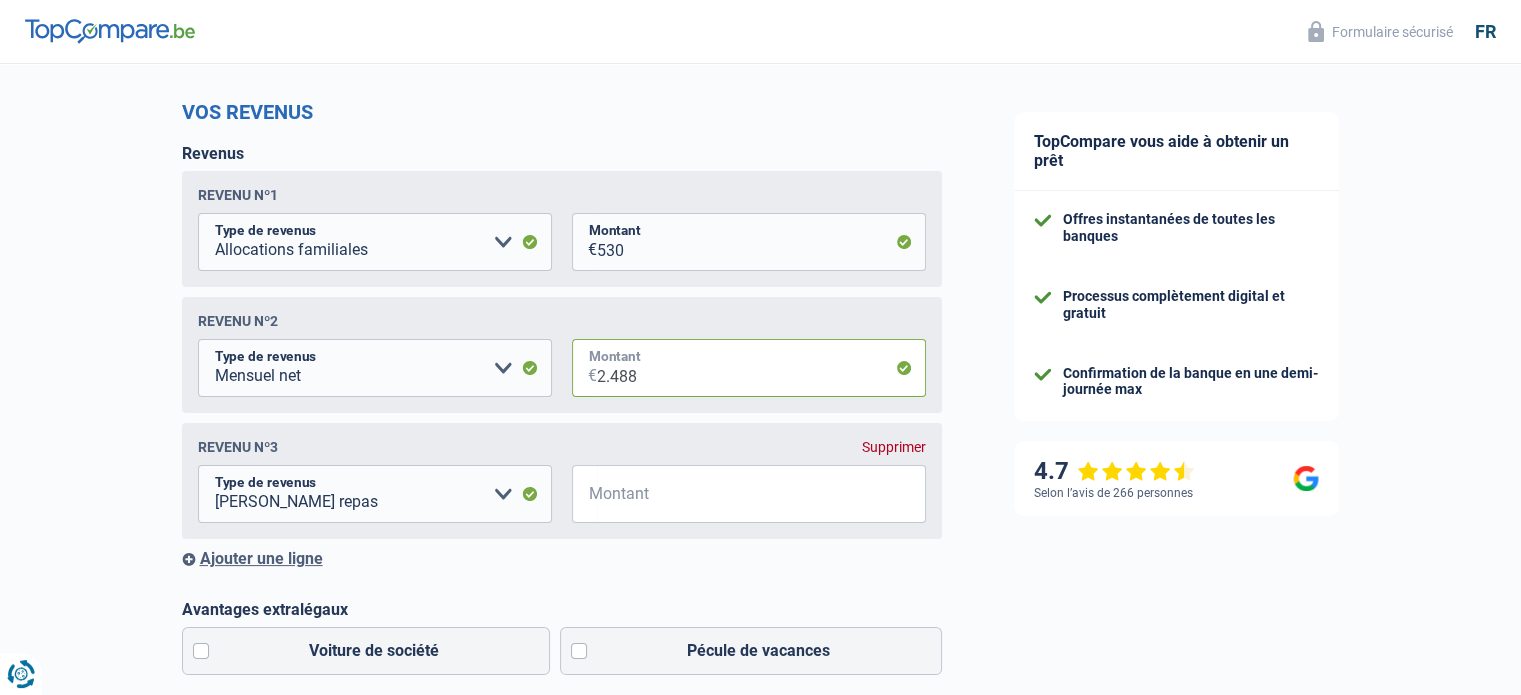 type on "2.488" 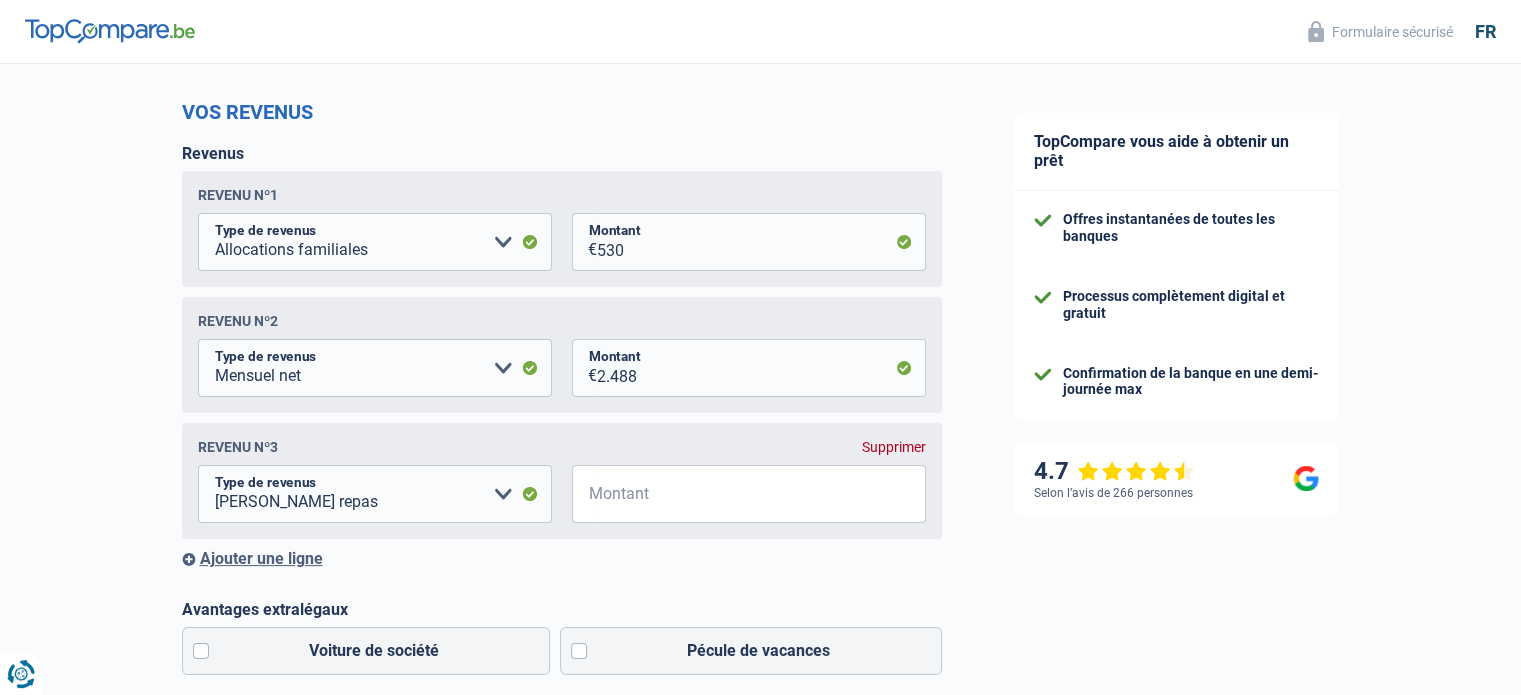 click on "Supprimer" at bounding box center [894, 447] 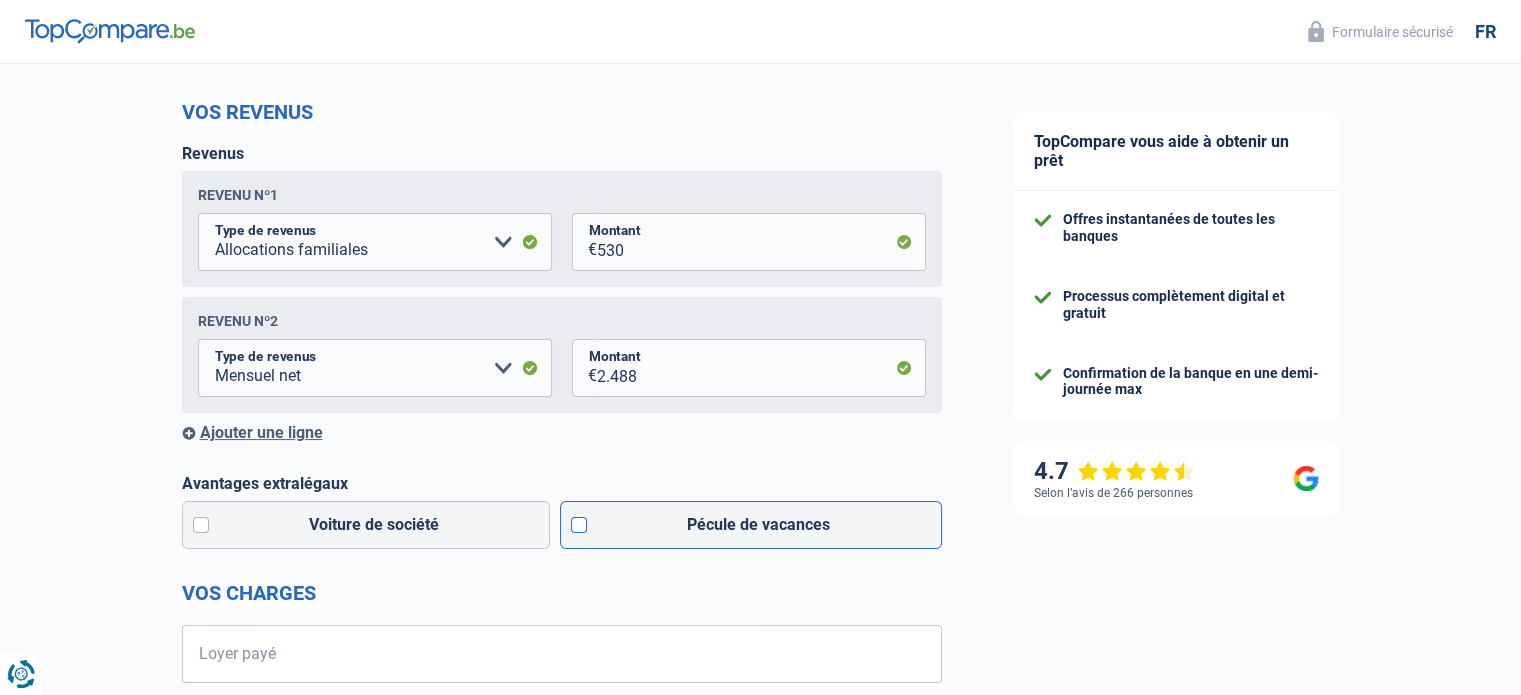 click on "Pécule de vacances" at bounding box center (751, 525) 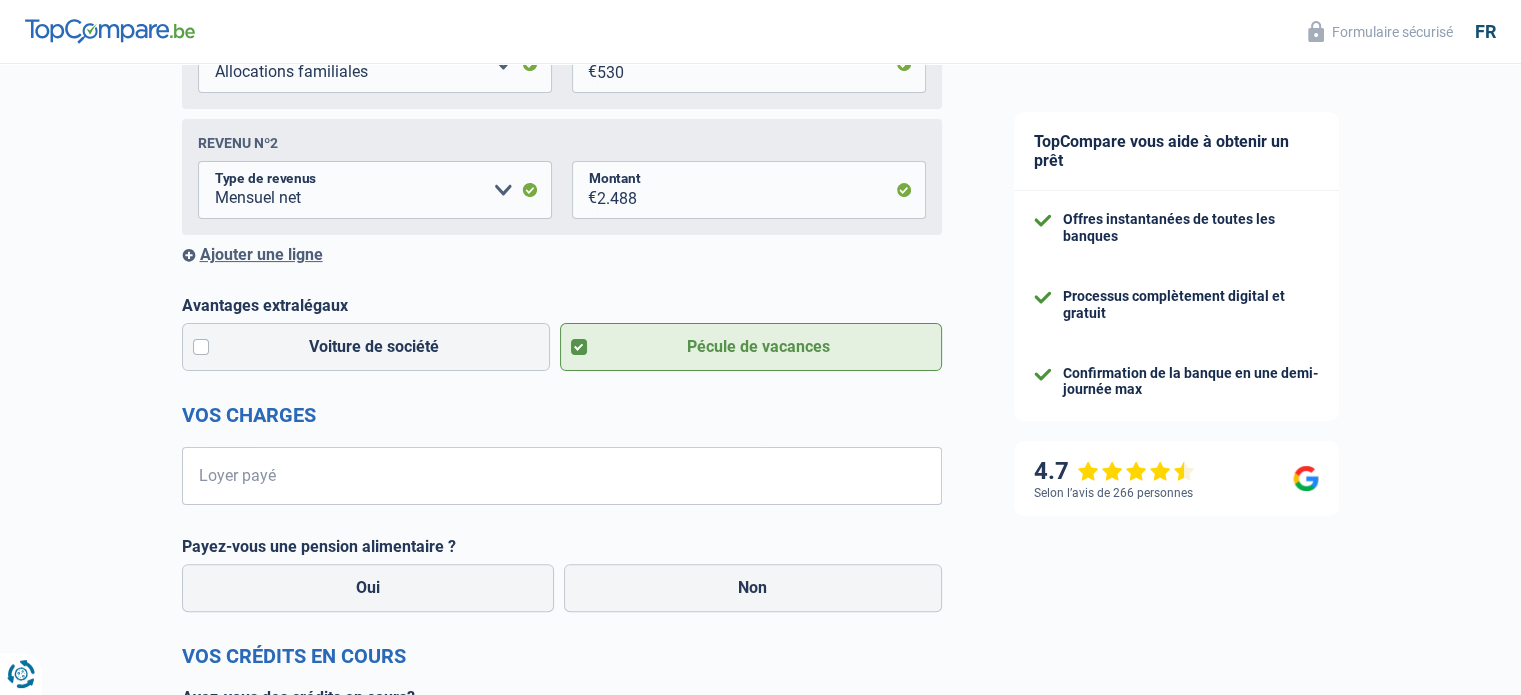 scroll, scrollTop: 426, scrollLeft: 0, axis: vertical 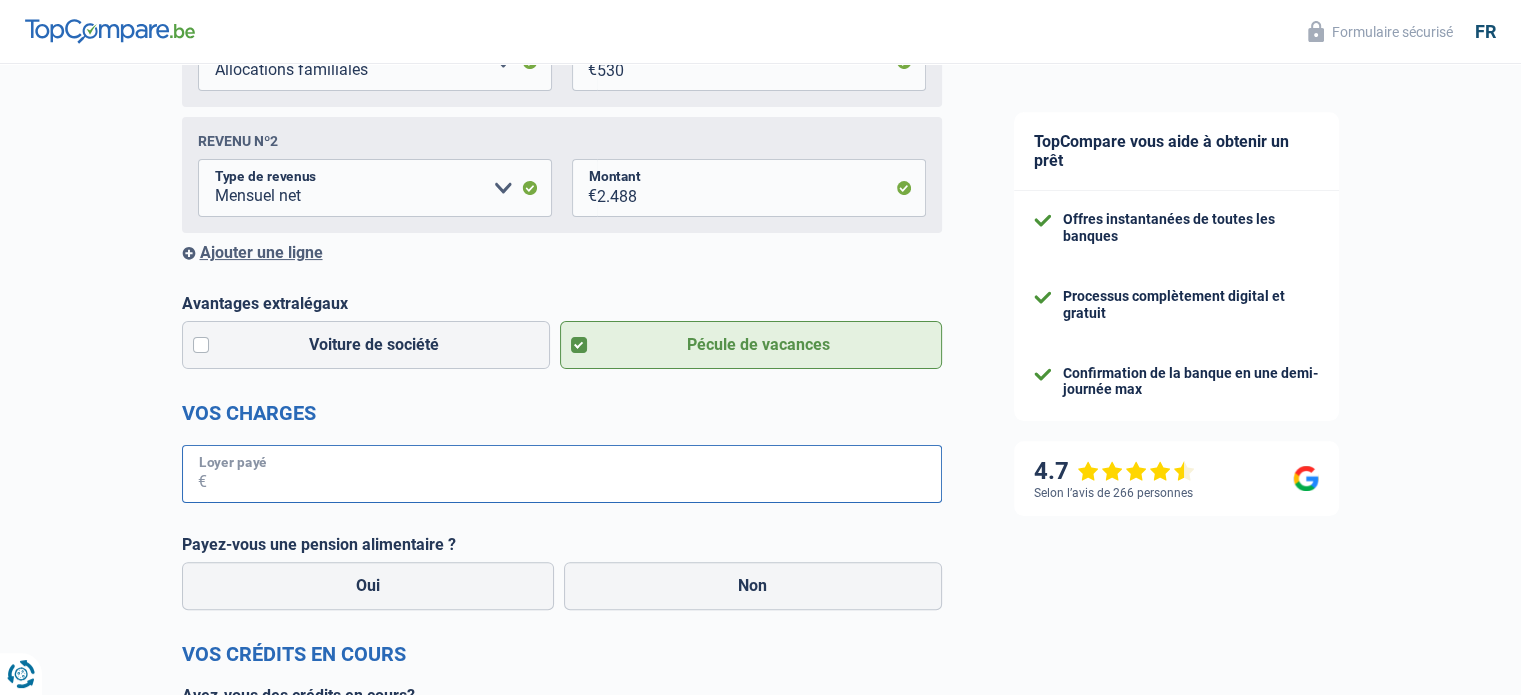 click on "Loyer payé" at bounding box center [574, 474] 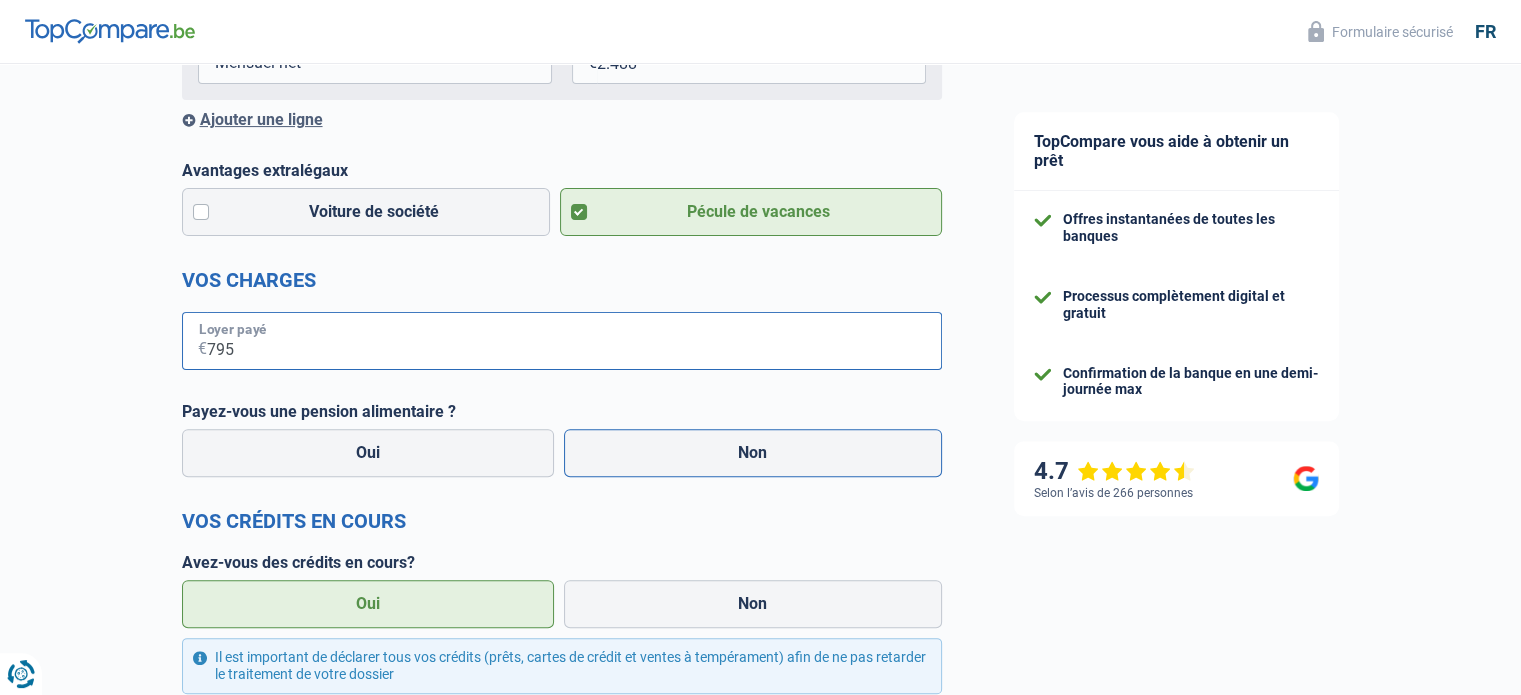 scroll, scrollTop: 564, scrollLeft: 0, axis: vertical 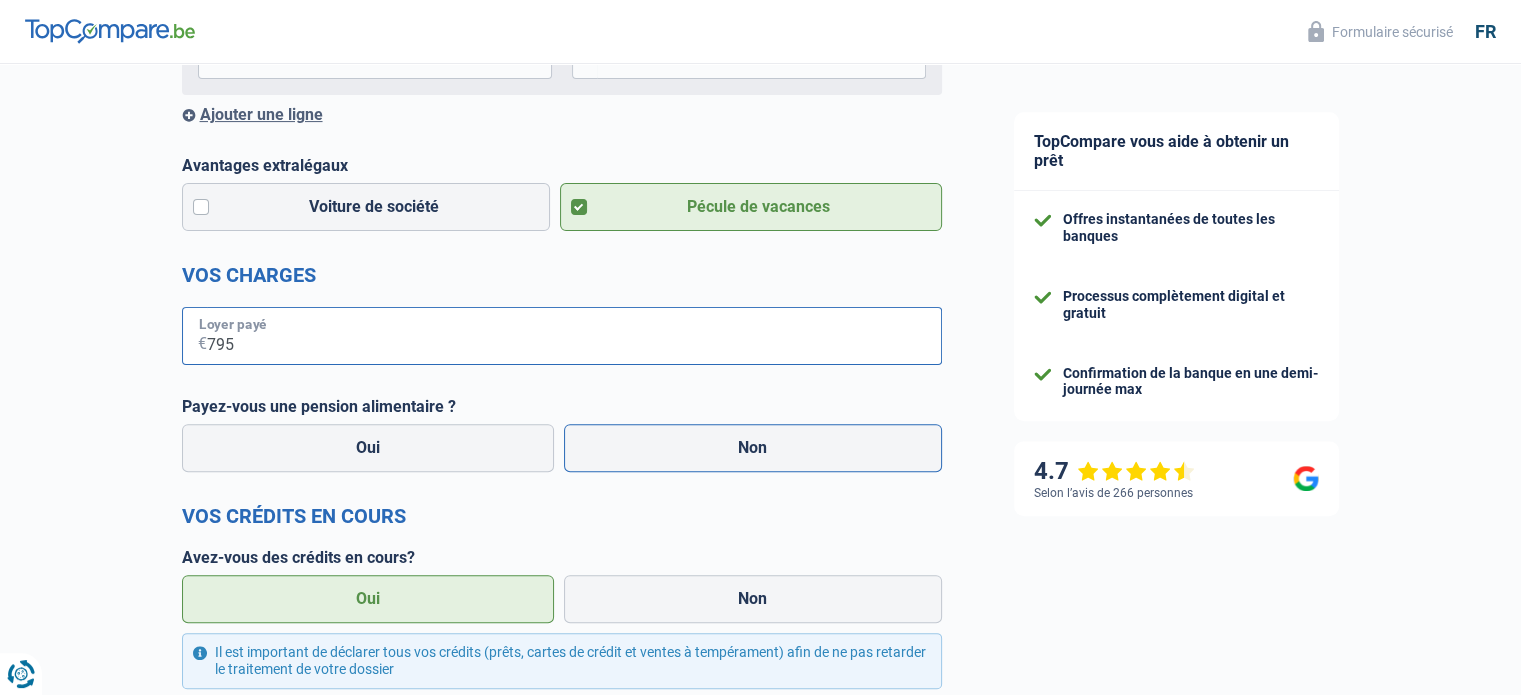 type on "795" 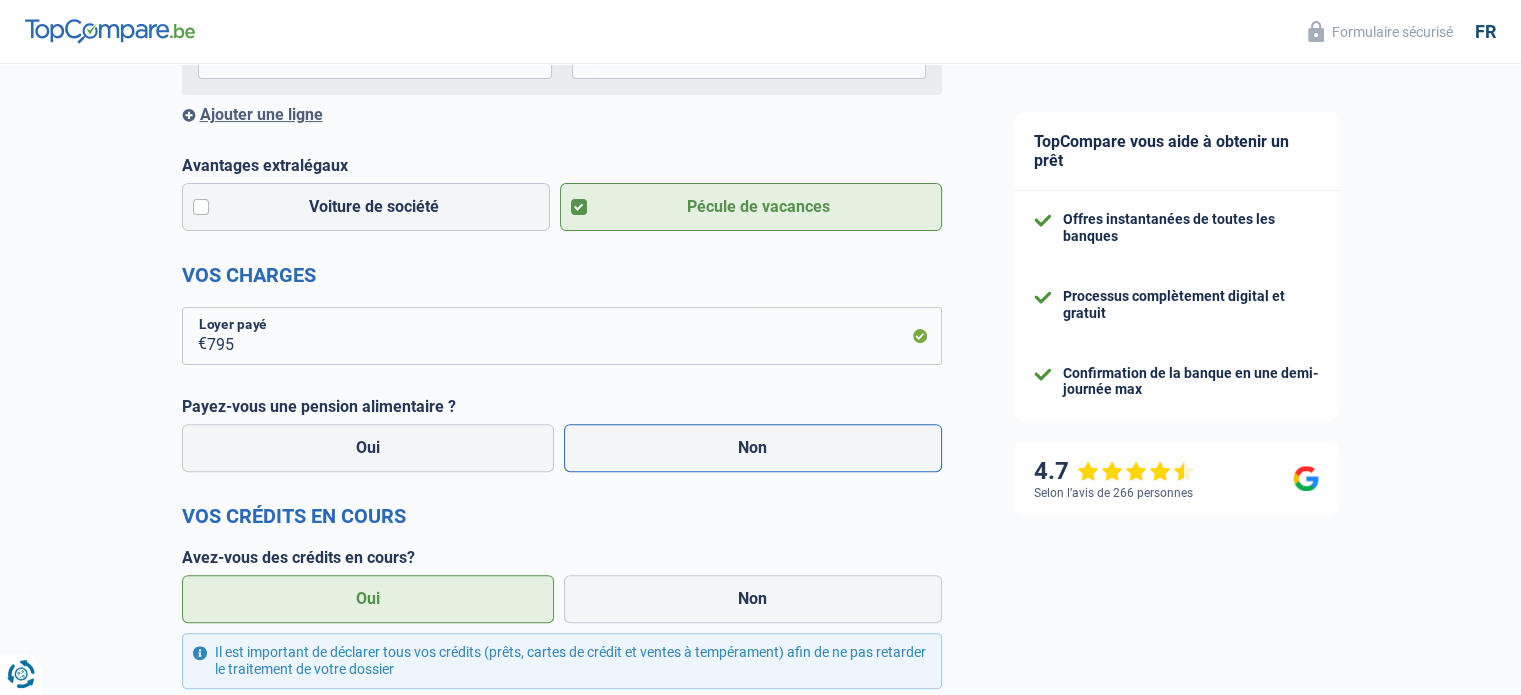 click on "Non" at bounding box center (753, 448) 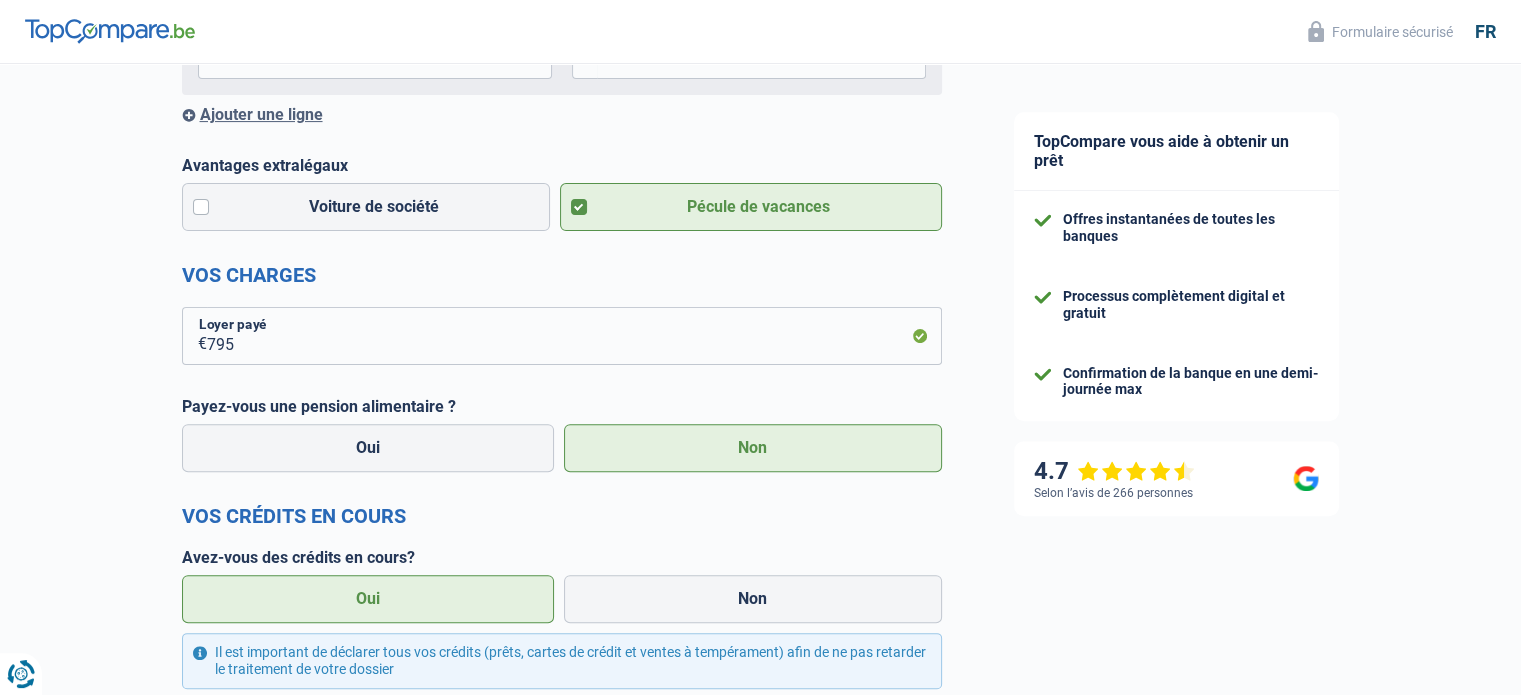 click on "Oui" at bounding box center [368, 599] 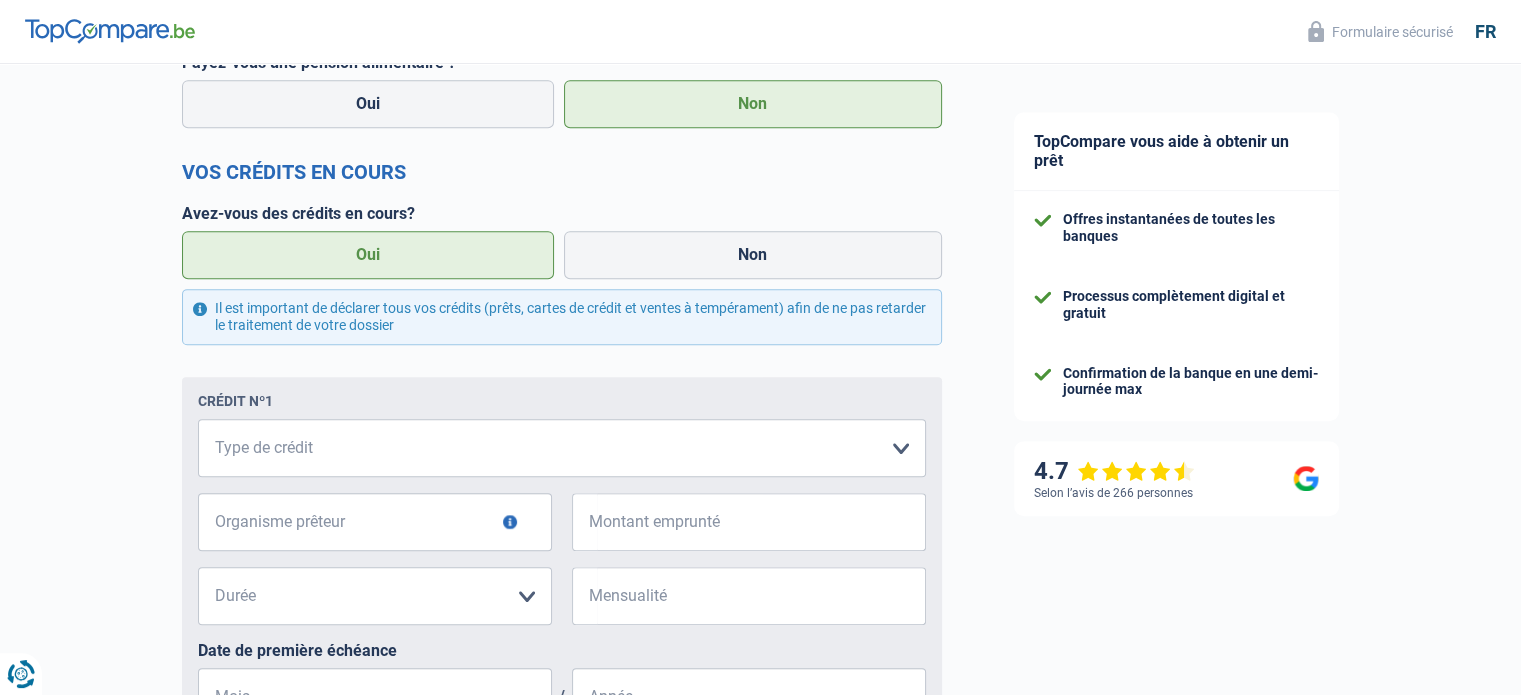 scroll, scrollTop: 908, scrollLeft: 0, axis: vertical 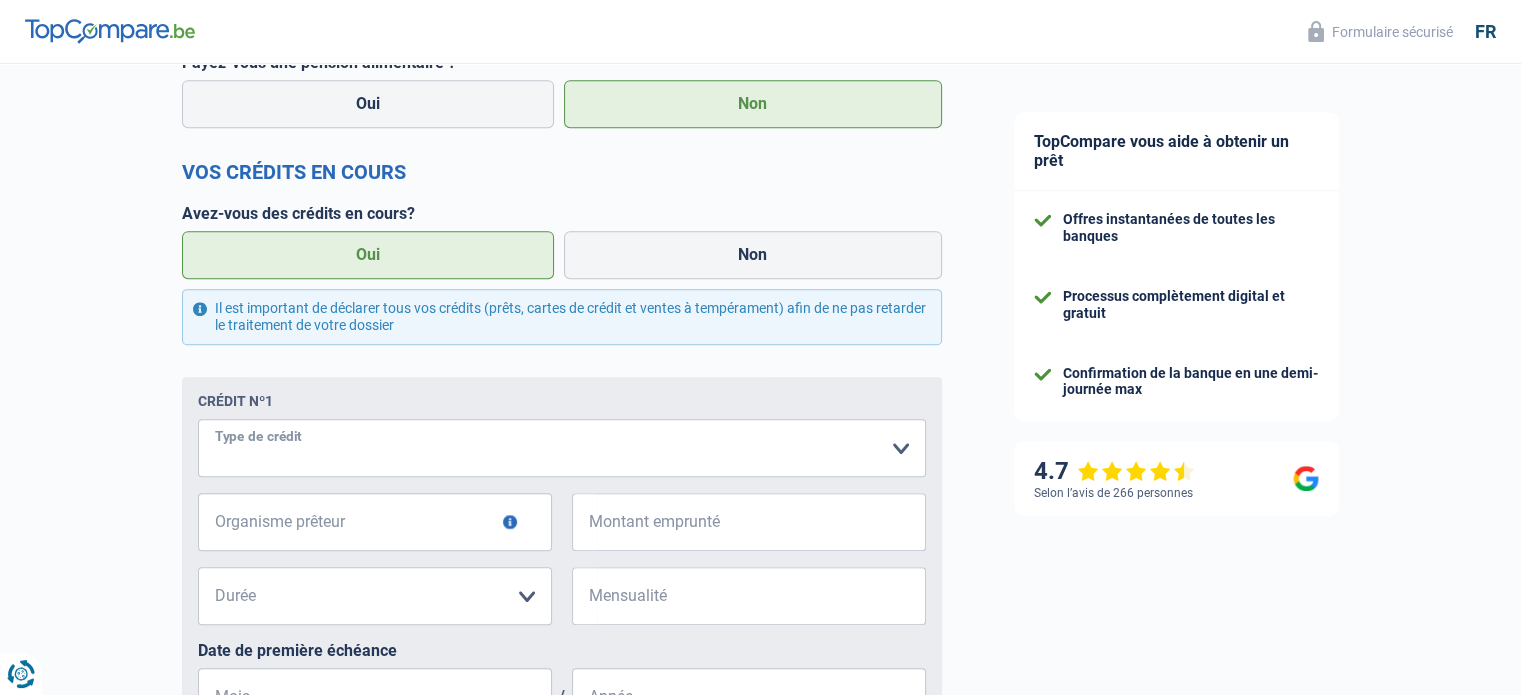 click on "Carte ou ouverture de crédit Prêt hypothécaire Vente à tempérament Prêt à tempérament Prêt rénovation Prêt voiture Regroupement d'un ou plusieurs crédits
[PERSON_NAME] sélectionner une option" at bounding box center [562, 448] 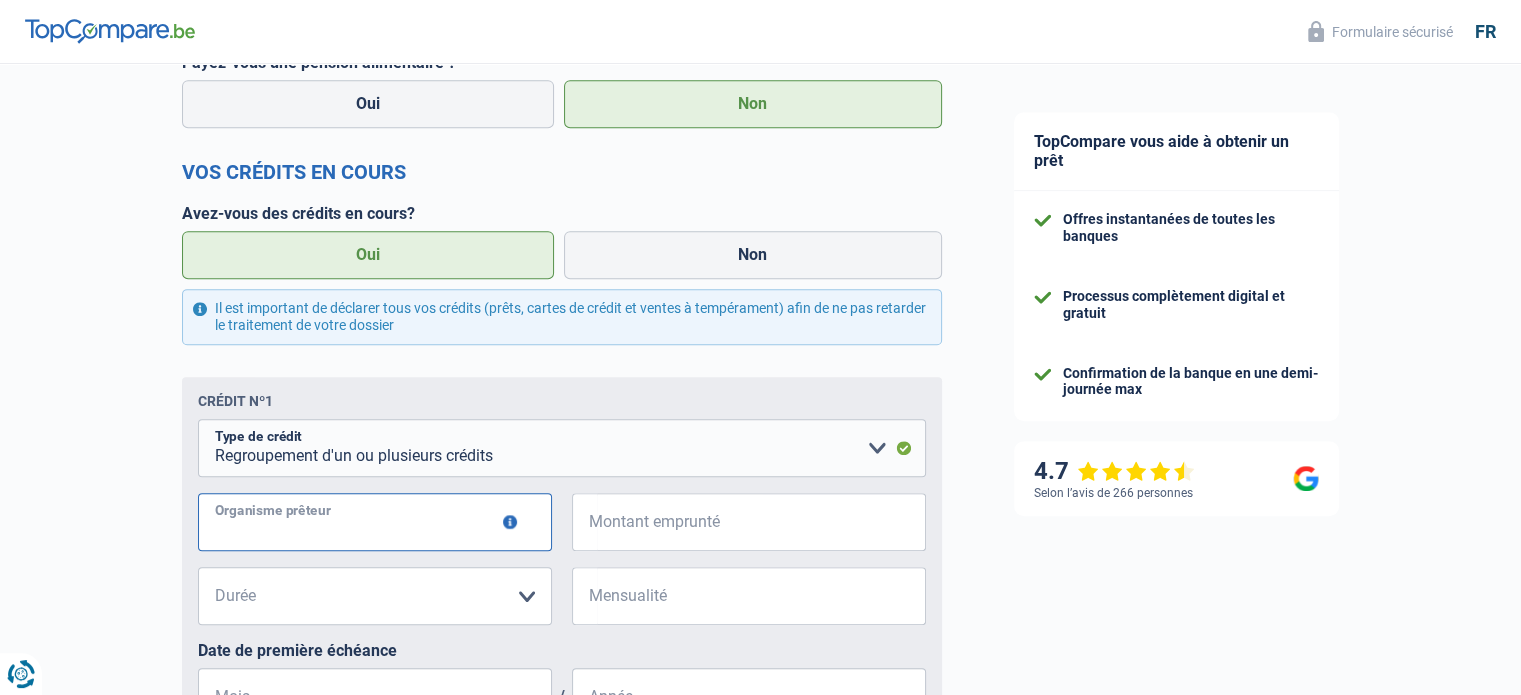 click on "Organisme prêteur" at bounding box center [375, 522] 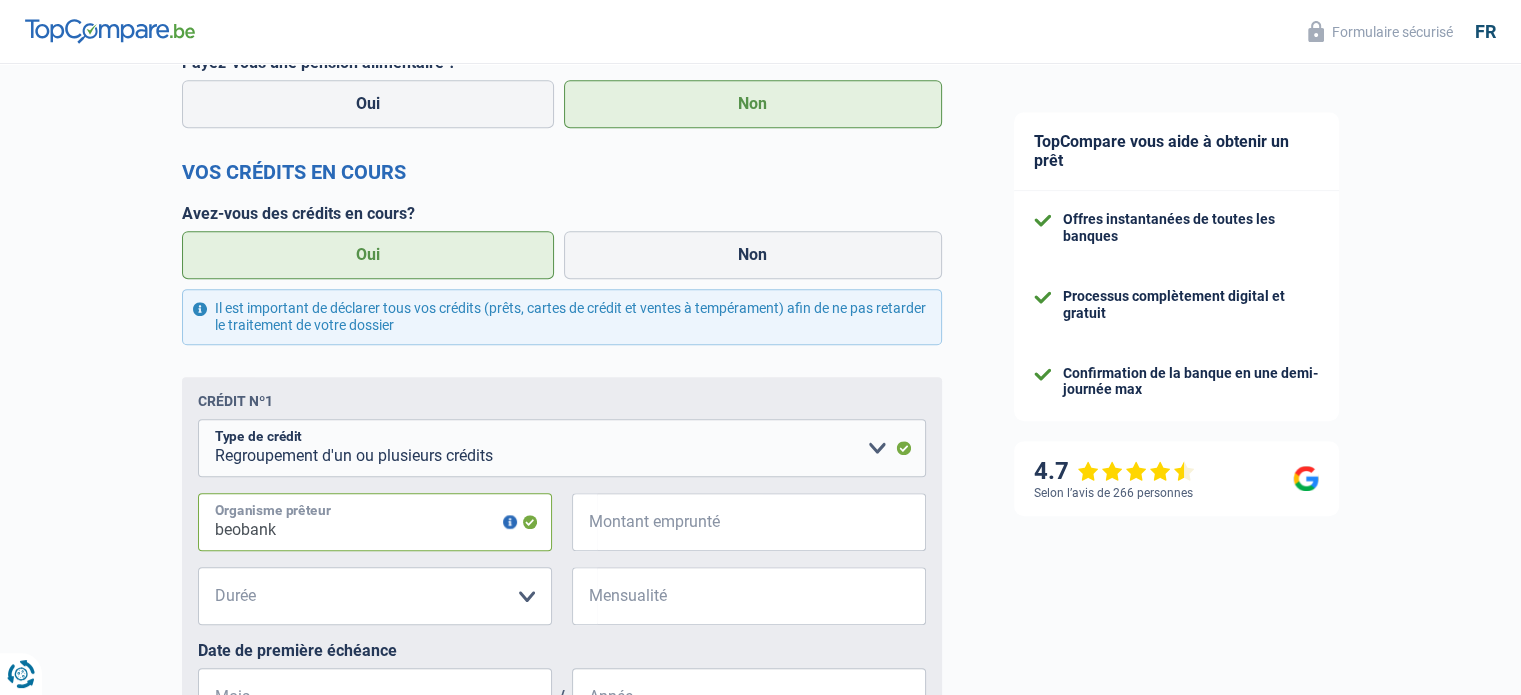 type on "beobank" 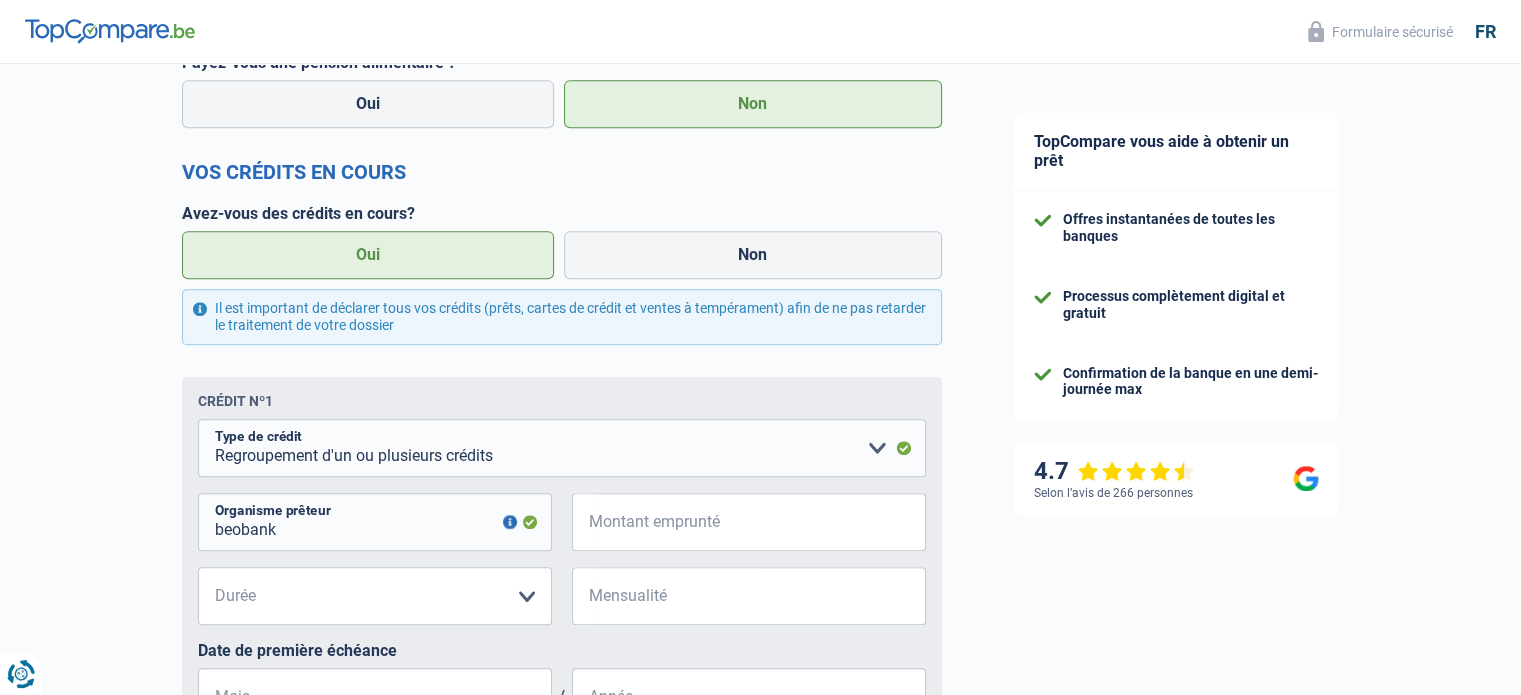 type 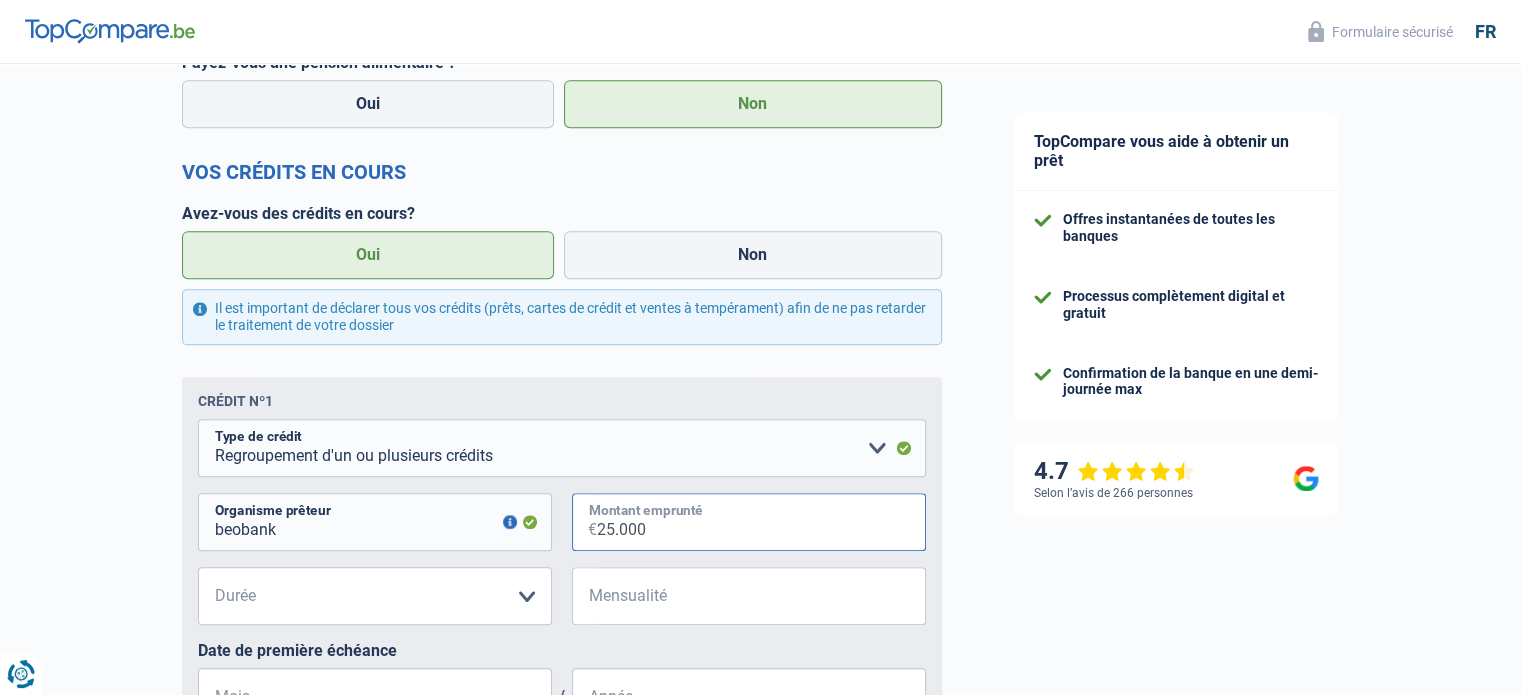 type on "25.000" 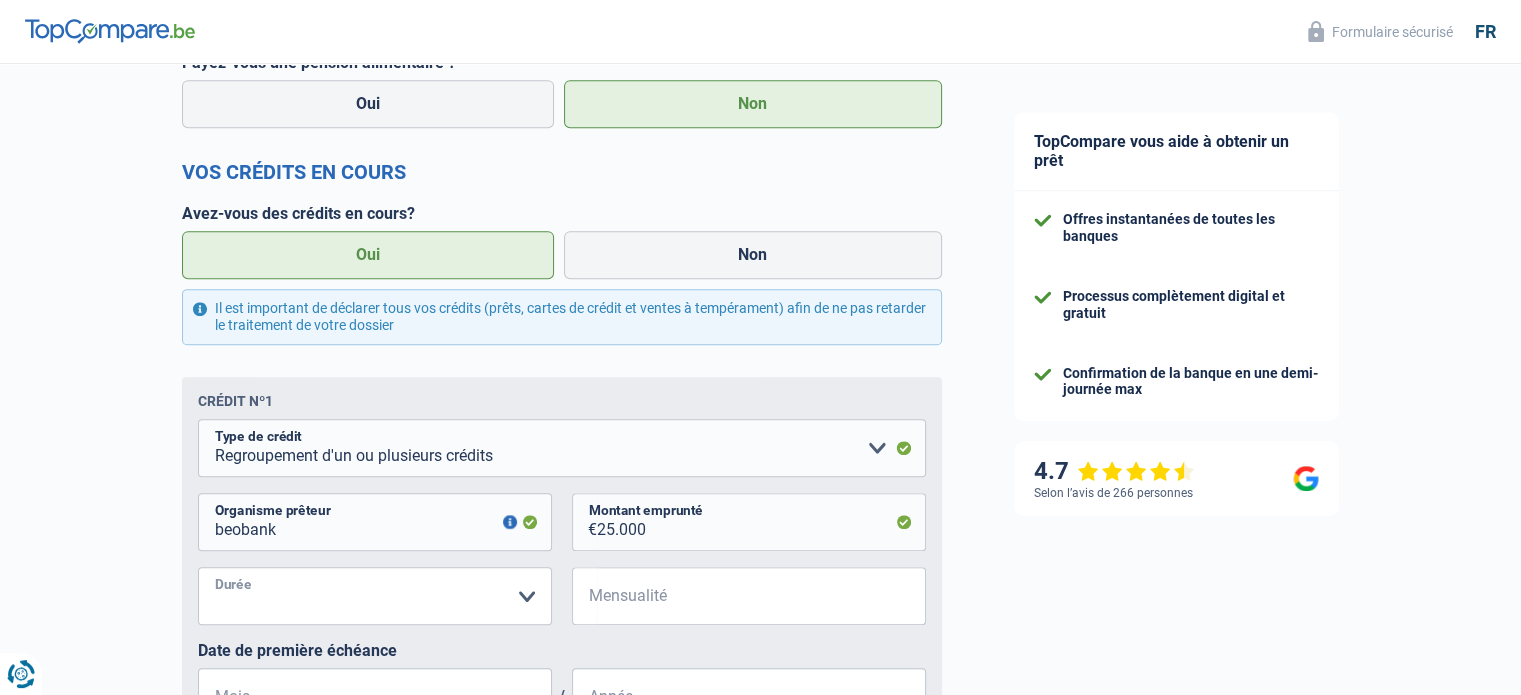 click on "12 mois 18 mois 24 mois 30 mois 36 mois 42 mois 48 mois 60 mois 72 mois 84 mois 96 mois 120 mois
Veuillez sélectionner une option" at bounding box center [375, 596] 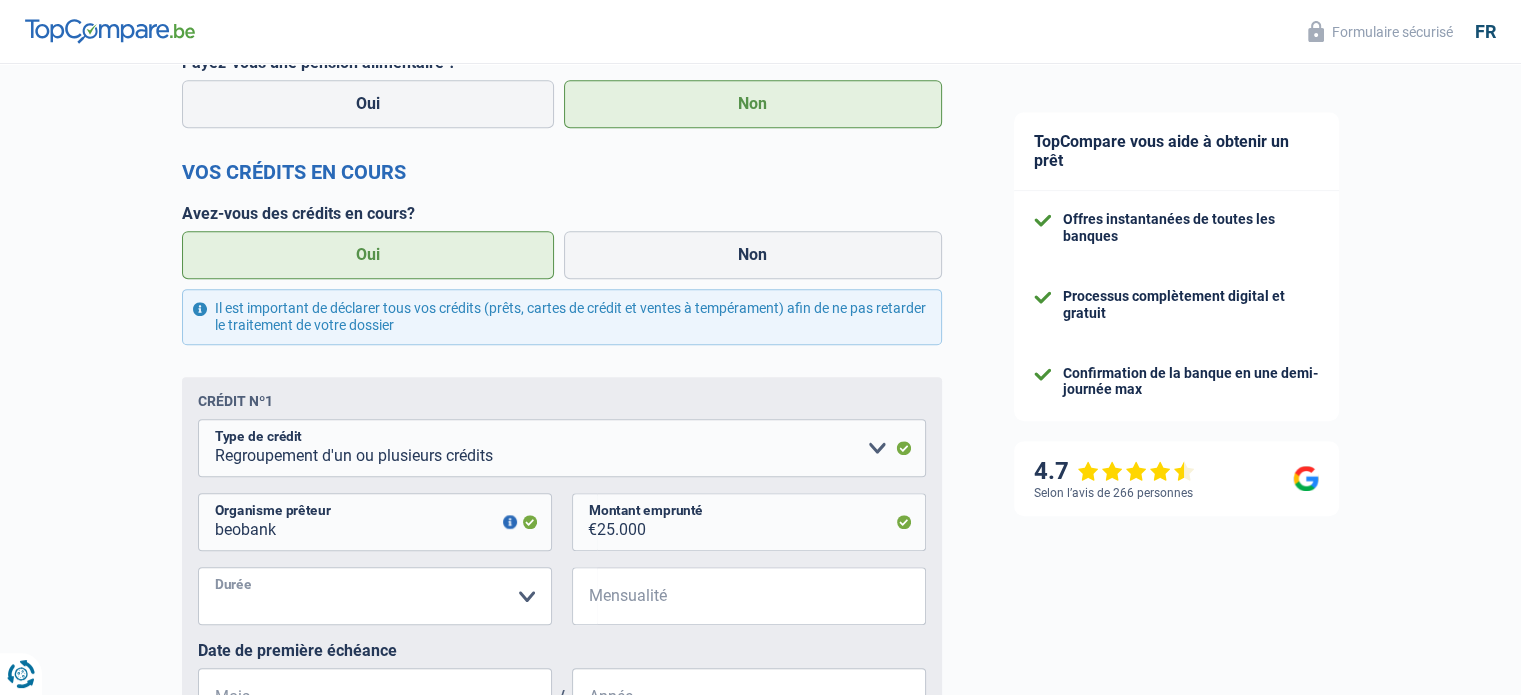 click on "12 mois 18 mois 24 mois 30 mois 36 mois 42 mois 48 mois 60 mois 72 mois 84 mois 96 mois 120 mois
Veuillez sélectionner une option" at bounding box center [375, 596] 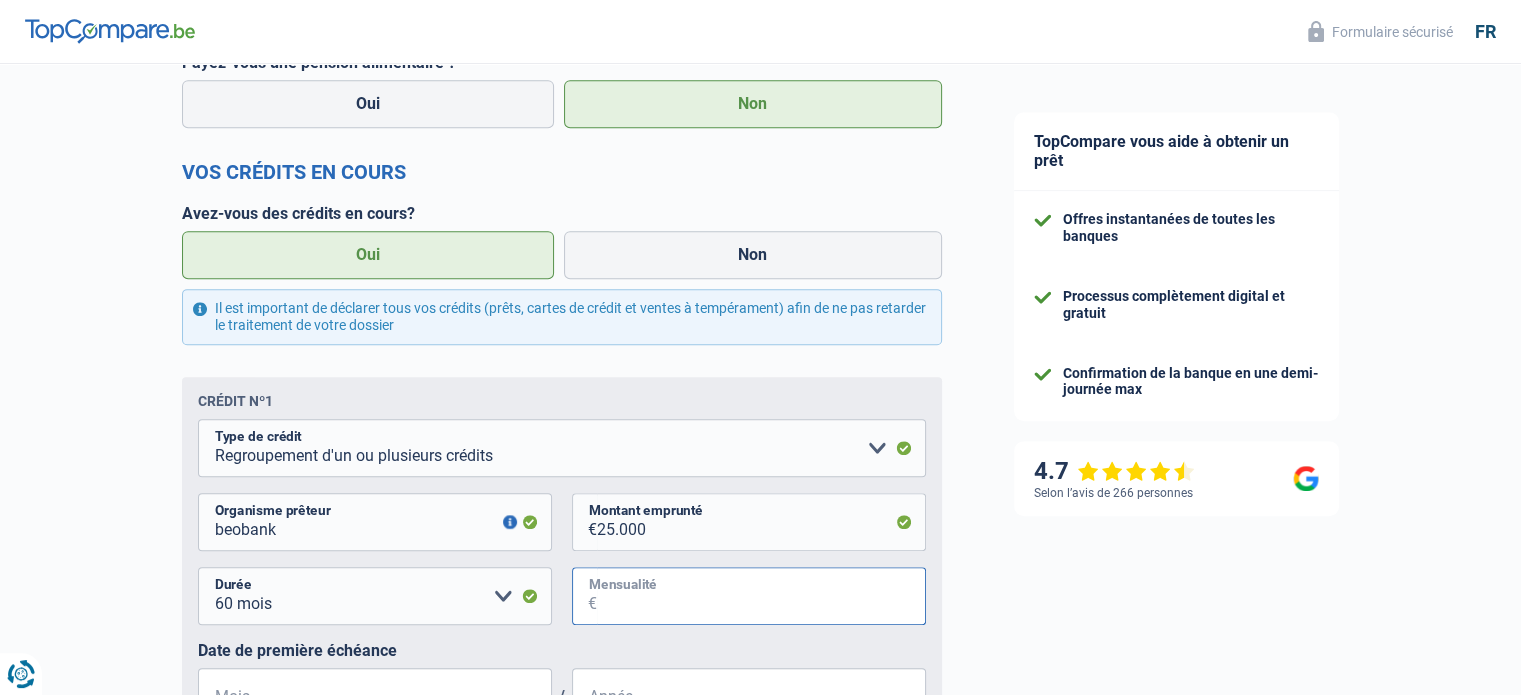 click on "Mensualité" at bounding box center (761, 596) 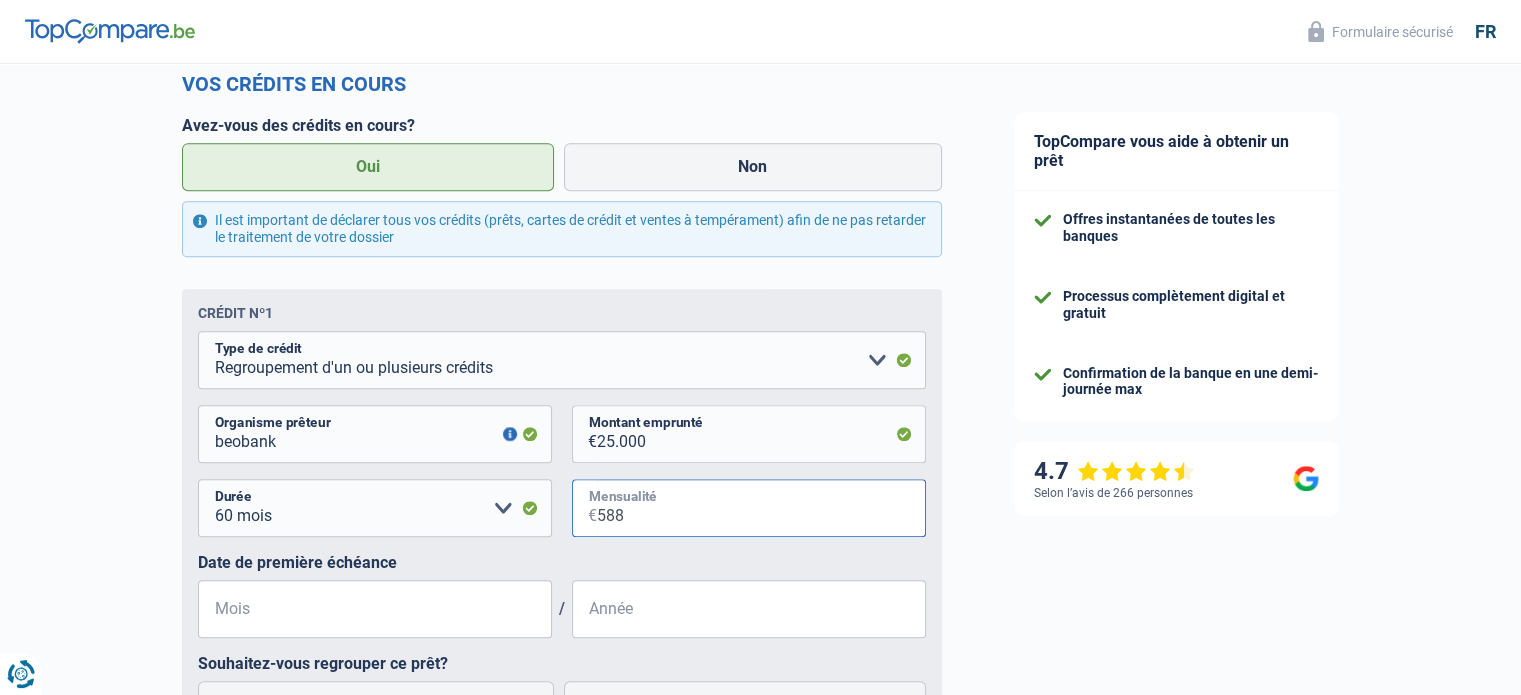 scroll, scrollTop: 1004, scrollLeft: 0, axis: vertical 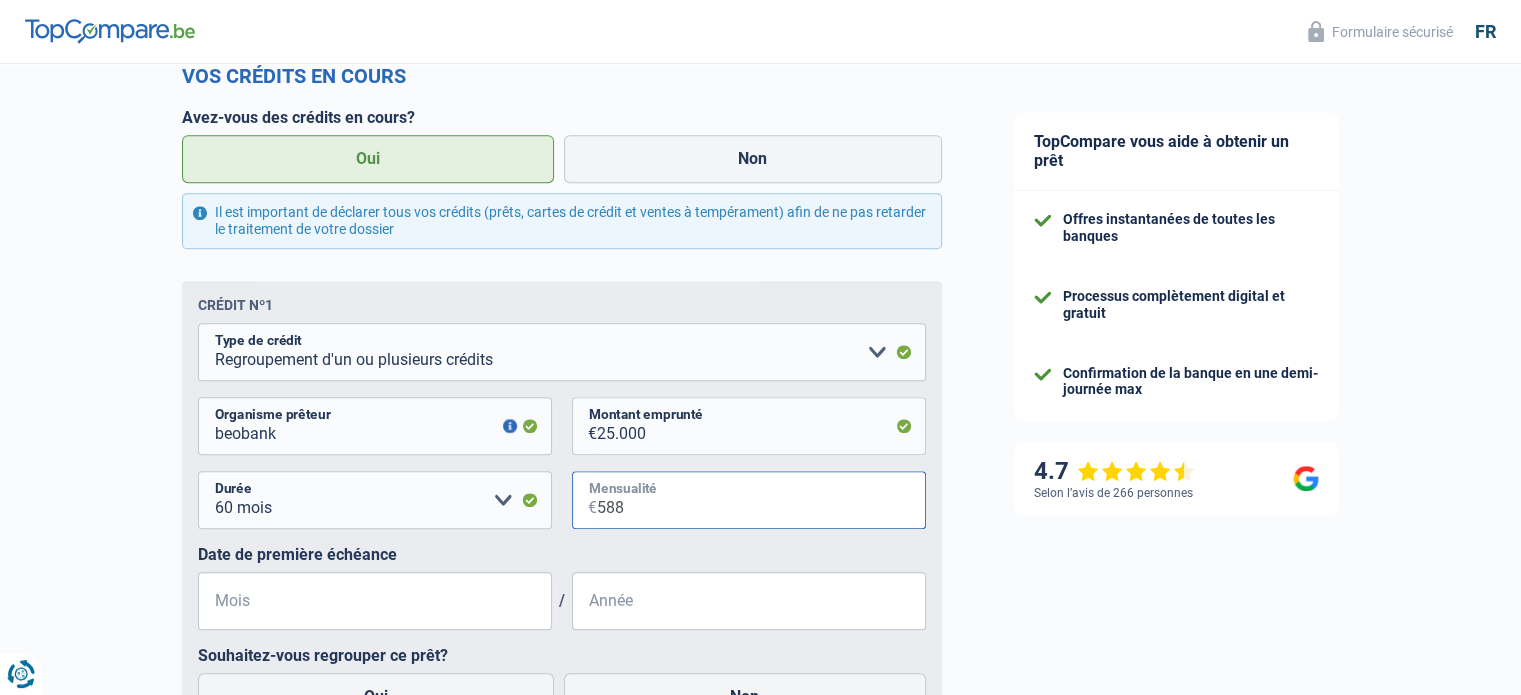 type on "588" 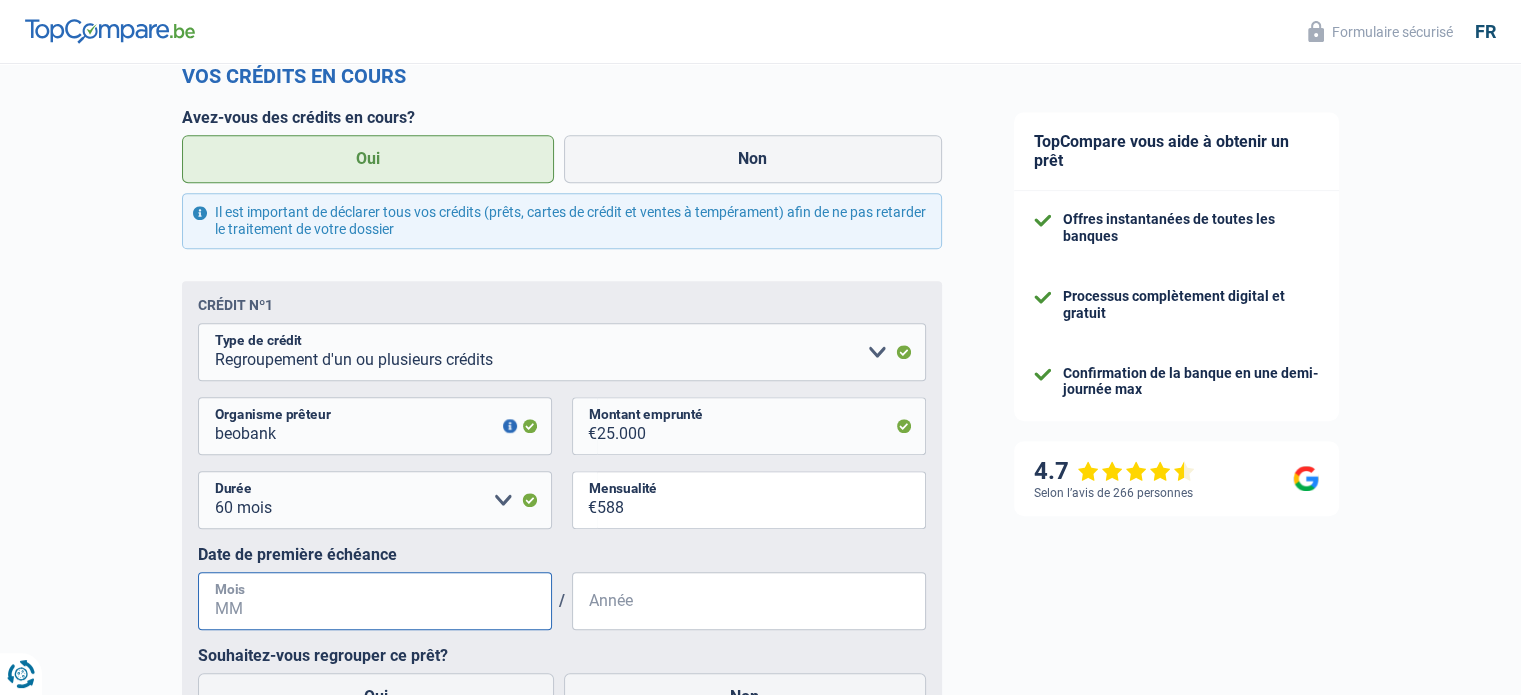 click on "Mois" at bounding box center (375, 601) 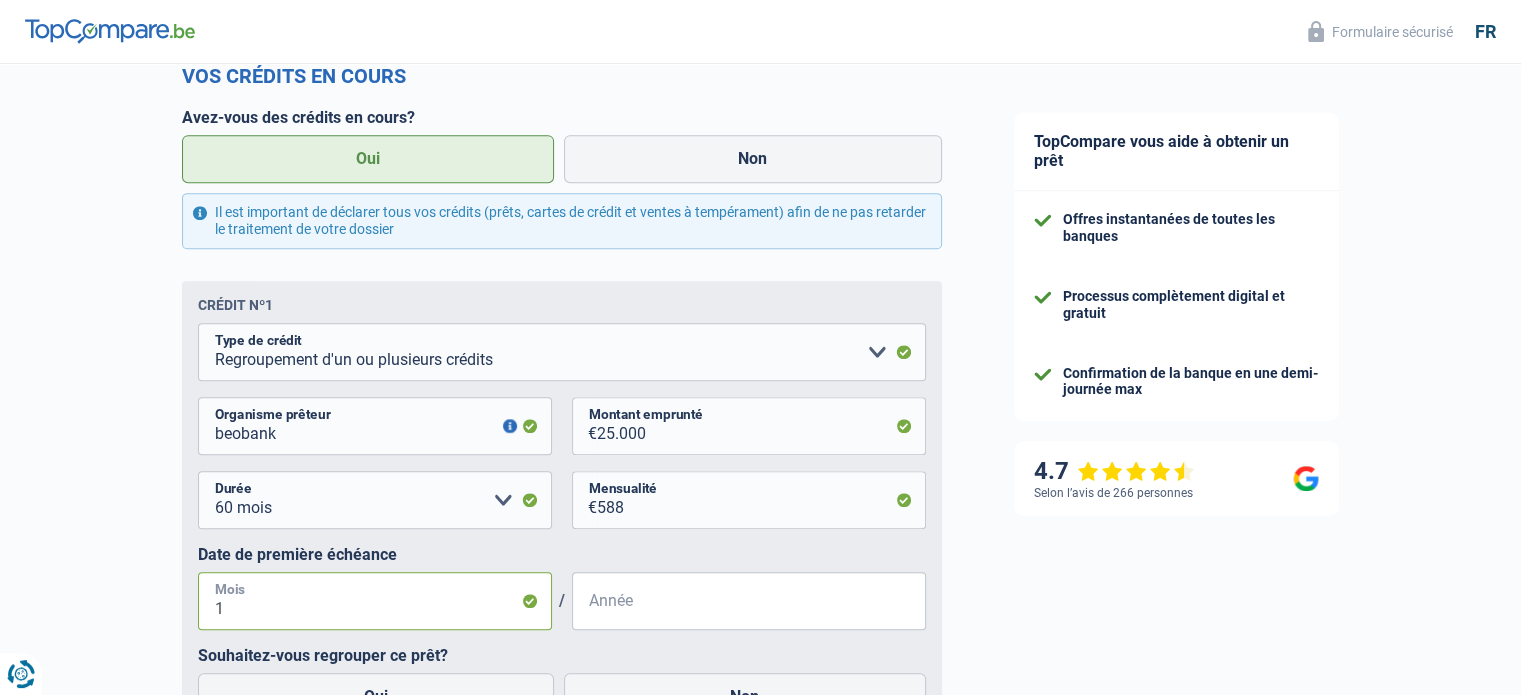type on "10" 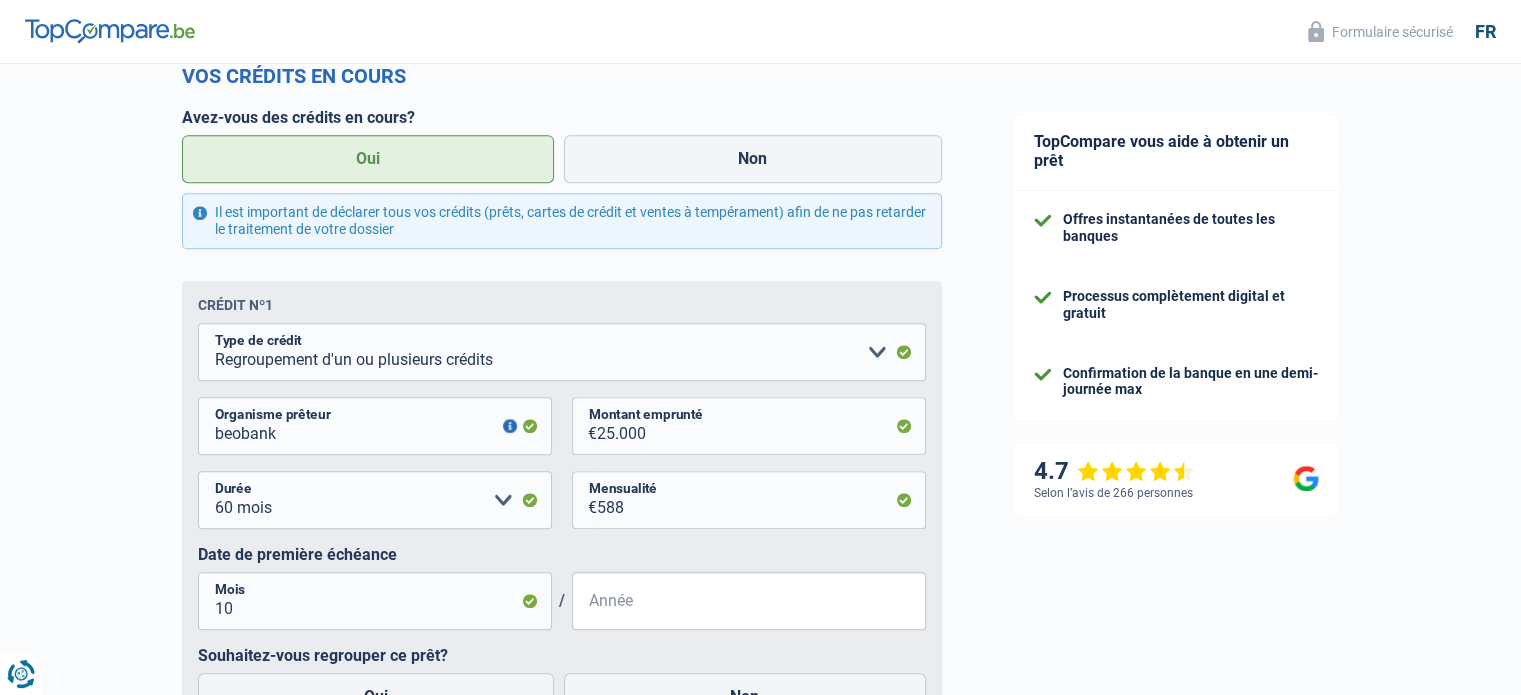 scroll, scrollTop: 1034, scrollLeft: 0, axis: vertical 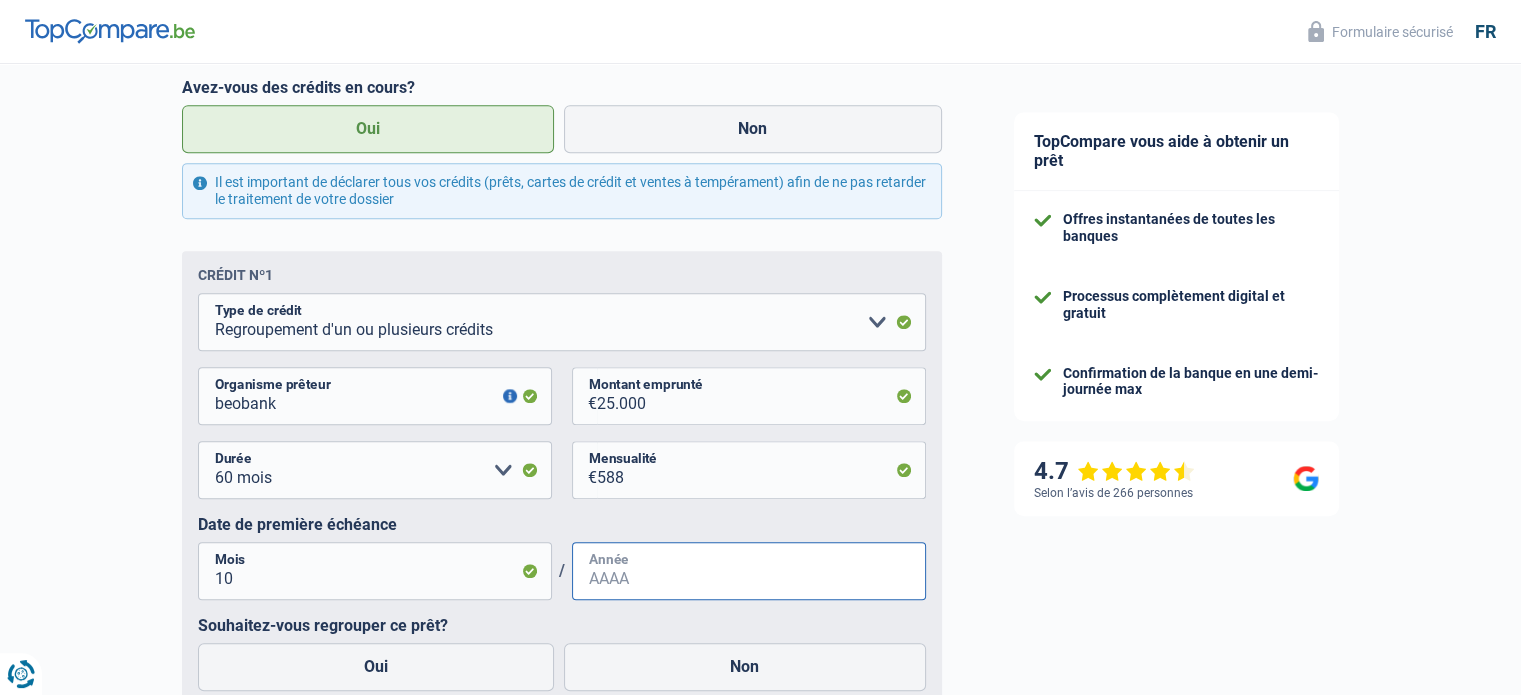 click on "Année" at bounding box center (749, 571) 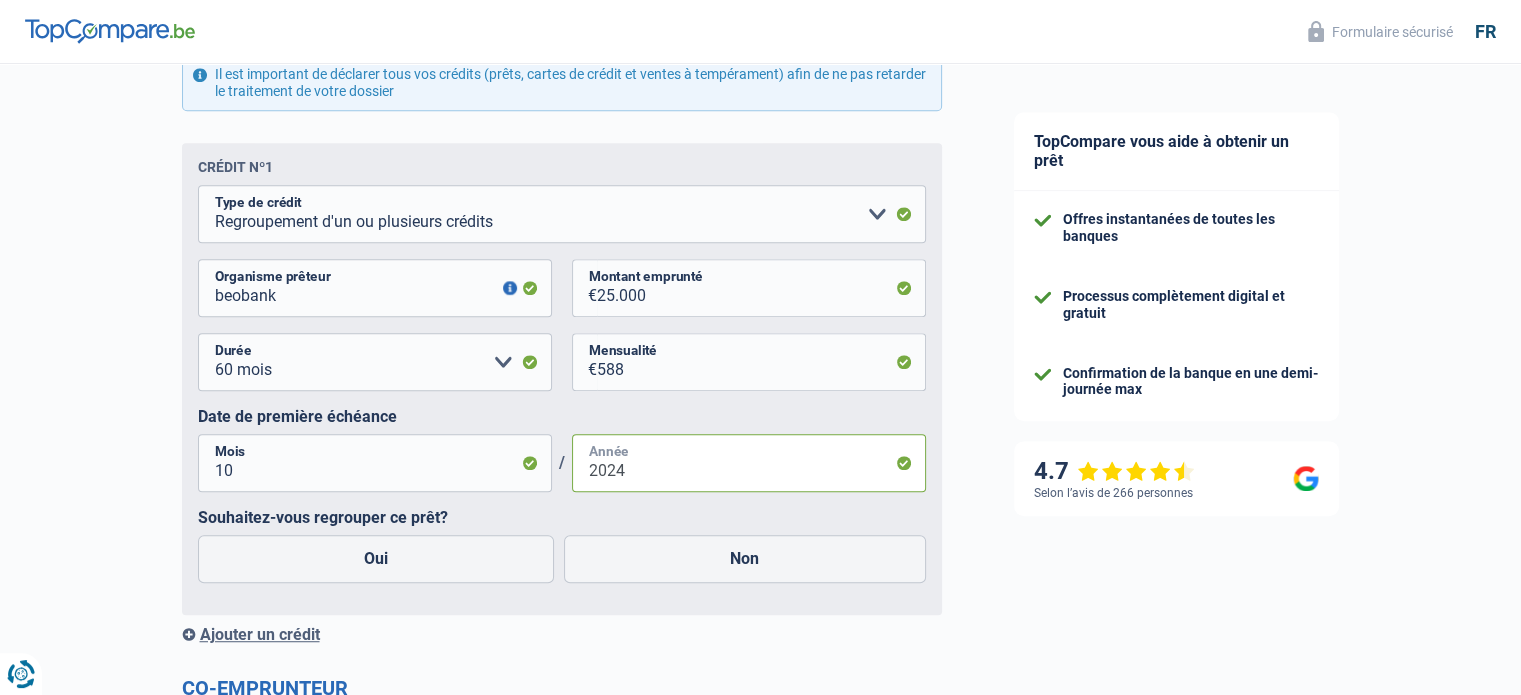 scroll, scrollTop: 1144, scrollLeft: 0, axis: vertical 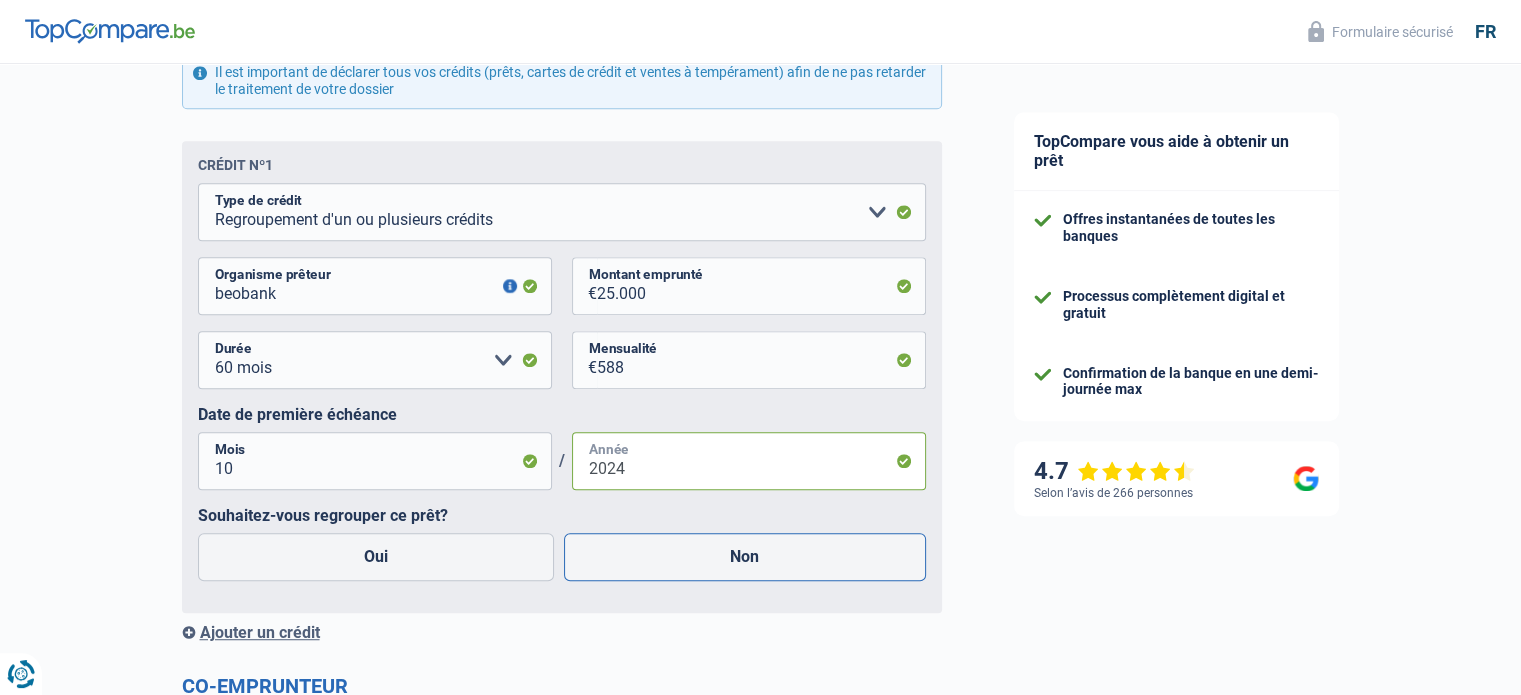 type on "2024" 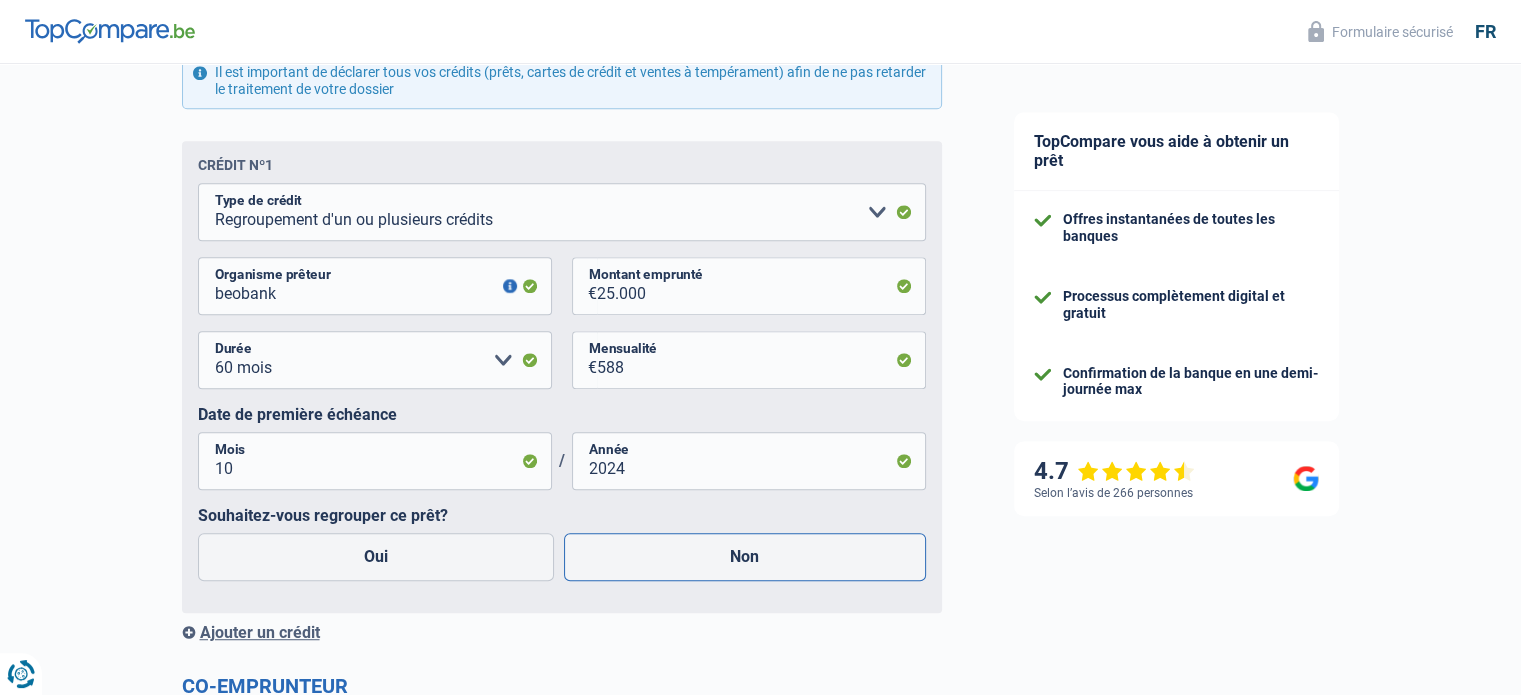 click on "Non" at bounding box center [745, 557] 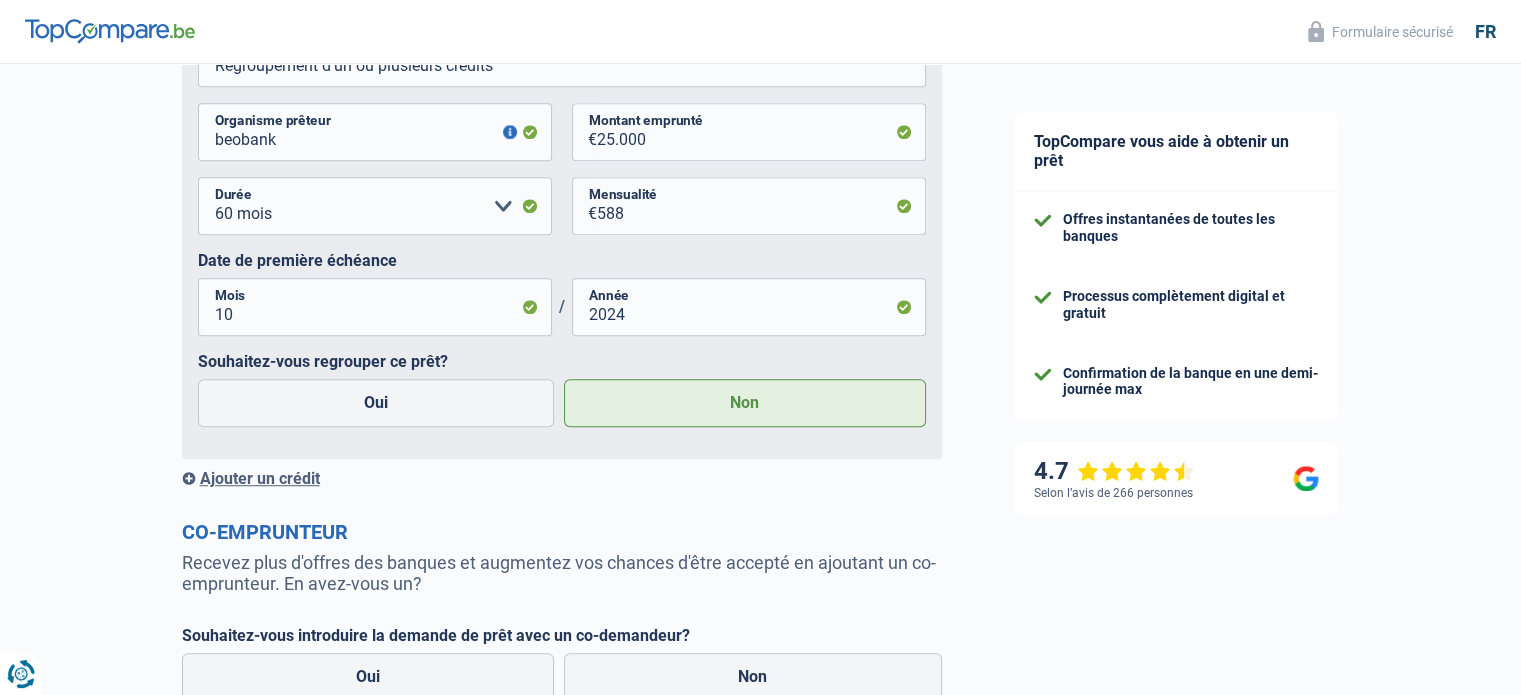 scroll, scrollTop: 1313, scrollLeft: 0, axis: vertical 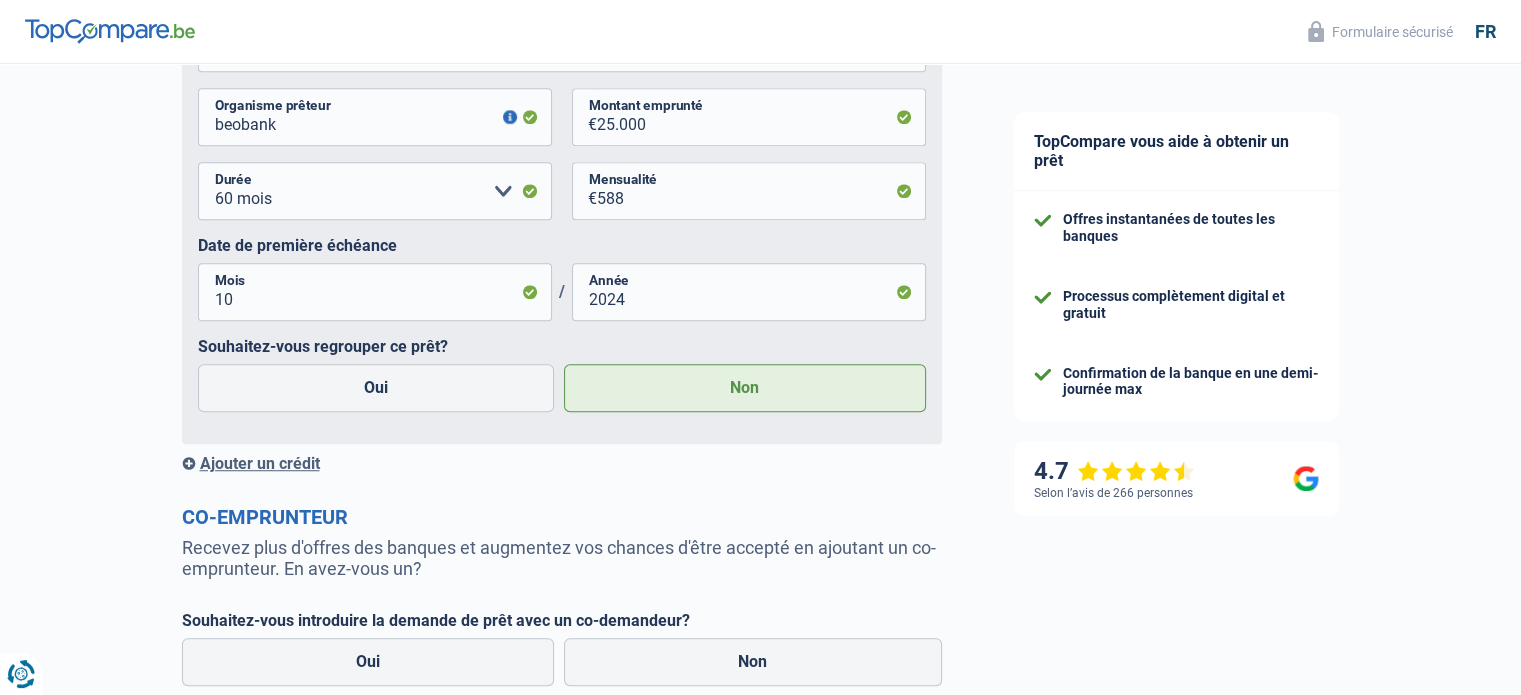 click on "Ajouter un crédit" at bounding box center [562, 463] 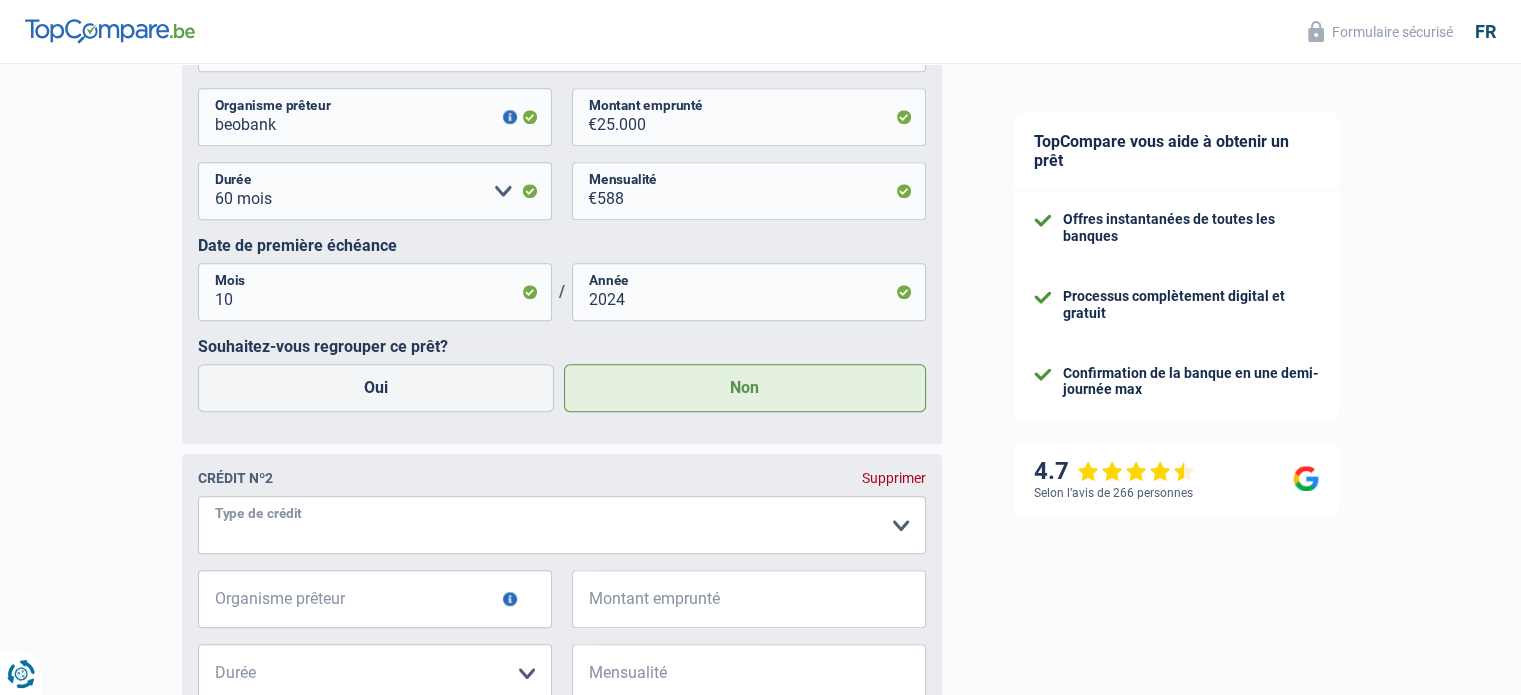 click on "Carte ou ouverture de crédit Prêt hypothécaire Vente à tempérament Prêt à tempérament Prêt rénovation Prêt voiture Regroupement d'un ou plusieurs crédits
[PERSON_NAME] sélectionner une option" at bounding box center [562, 525] 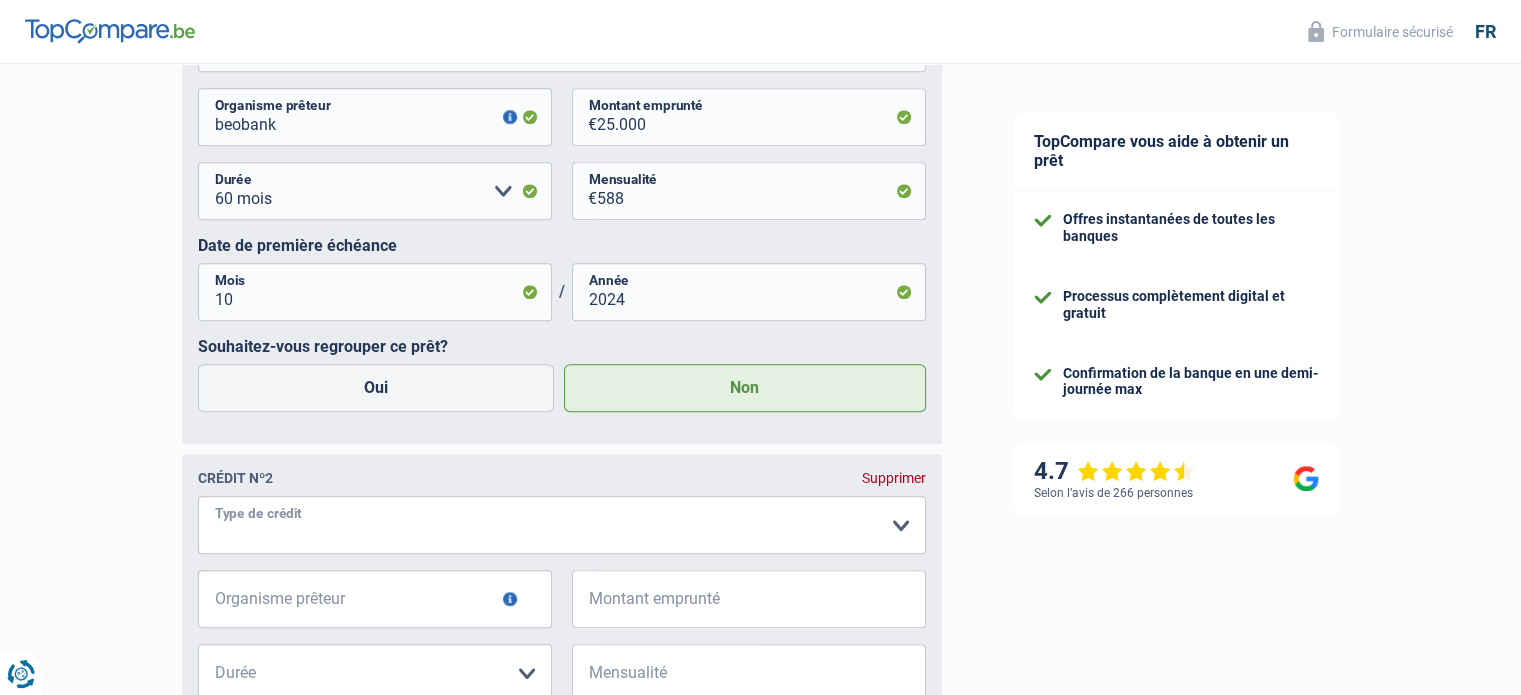 select on "cardOrCredit" 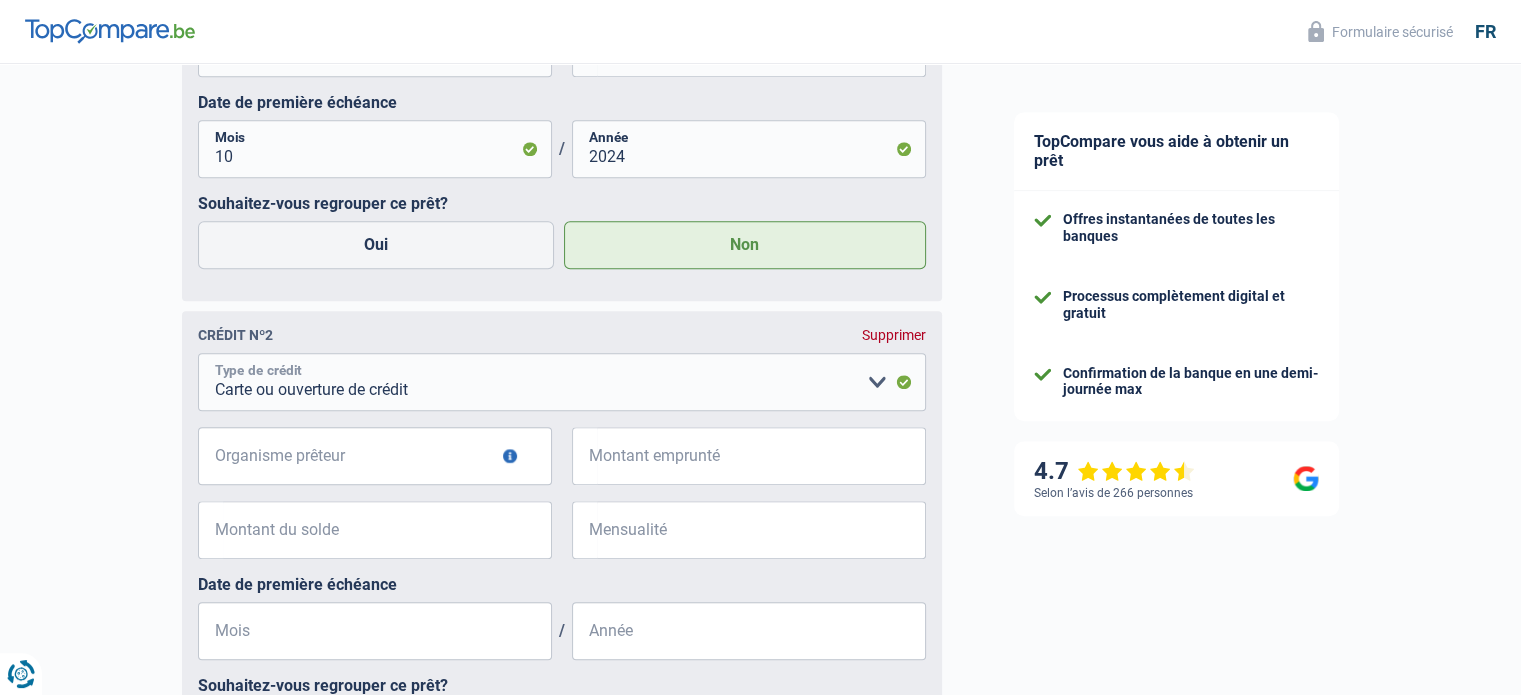 scroll, scrollTop: 1457, scrollLeft: 0, axis: vertical 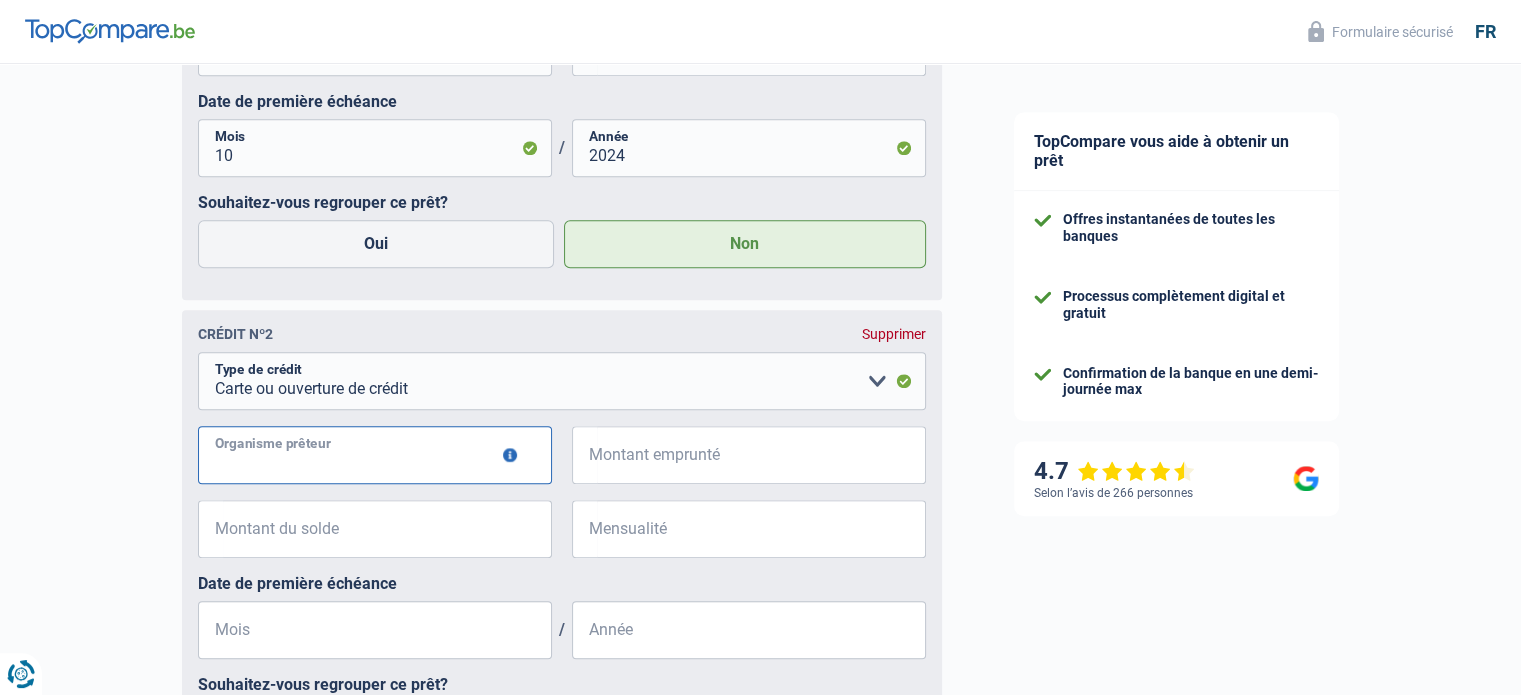 click on "Organisme prêteur" at bounding box center (375, 455) 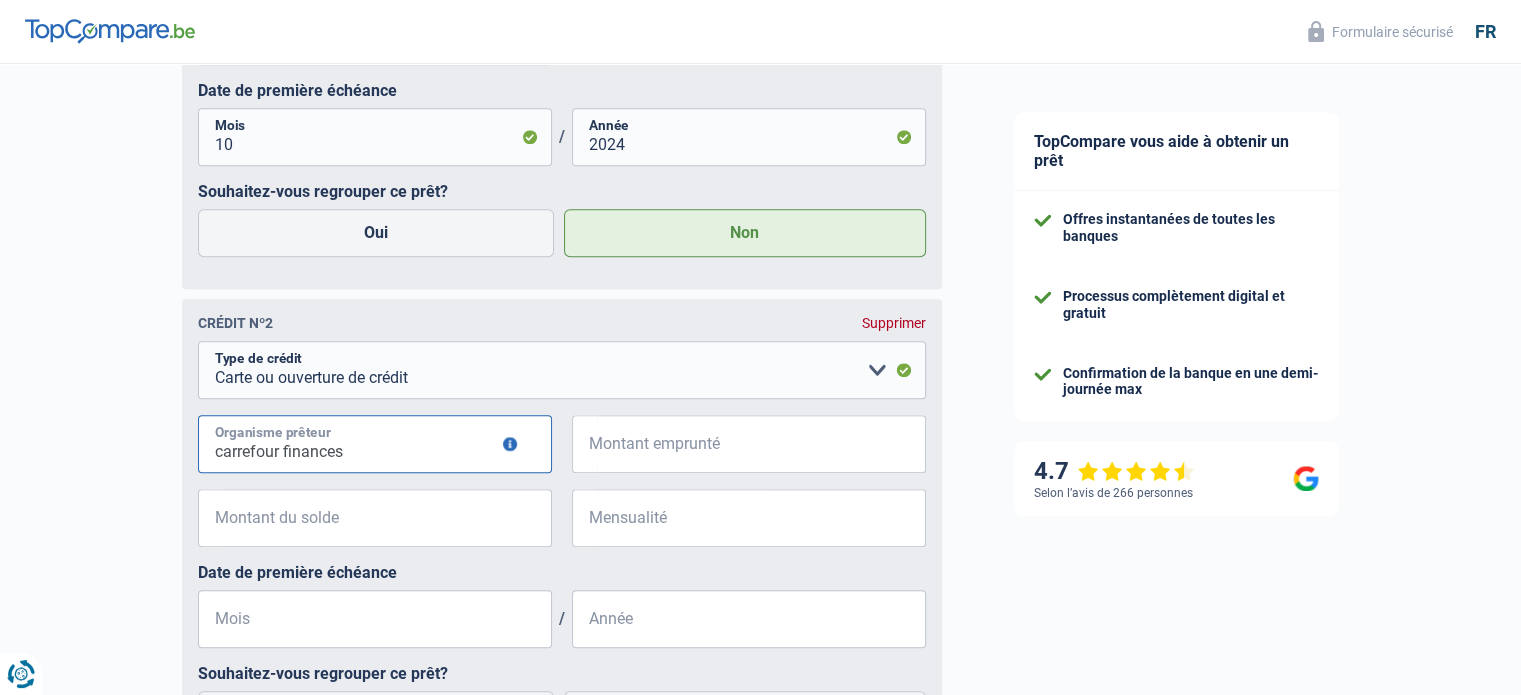 type on "carrefour finances" 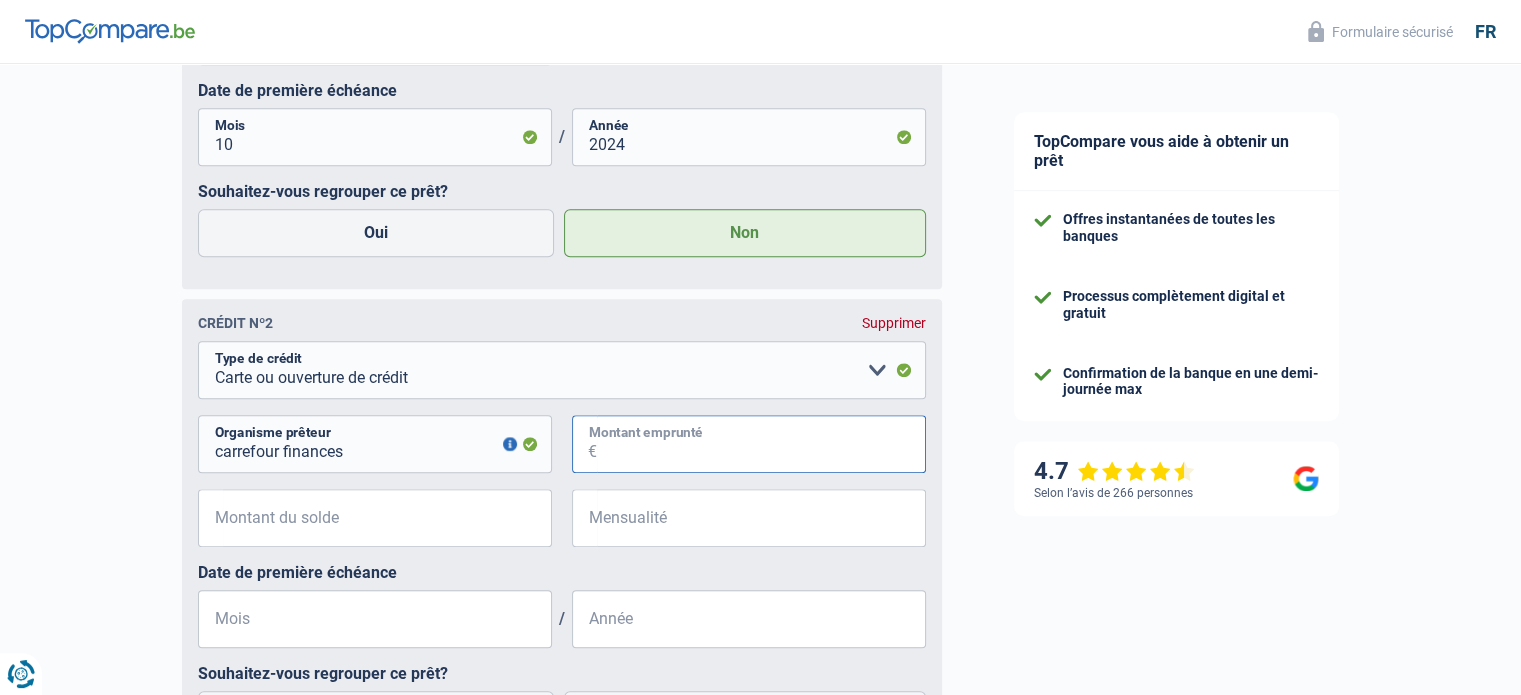 click on "Montant emprunté" at bounding box center (761, 444) 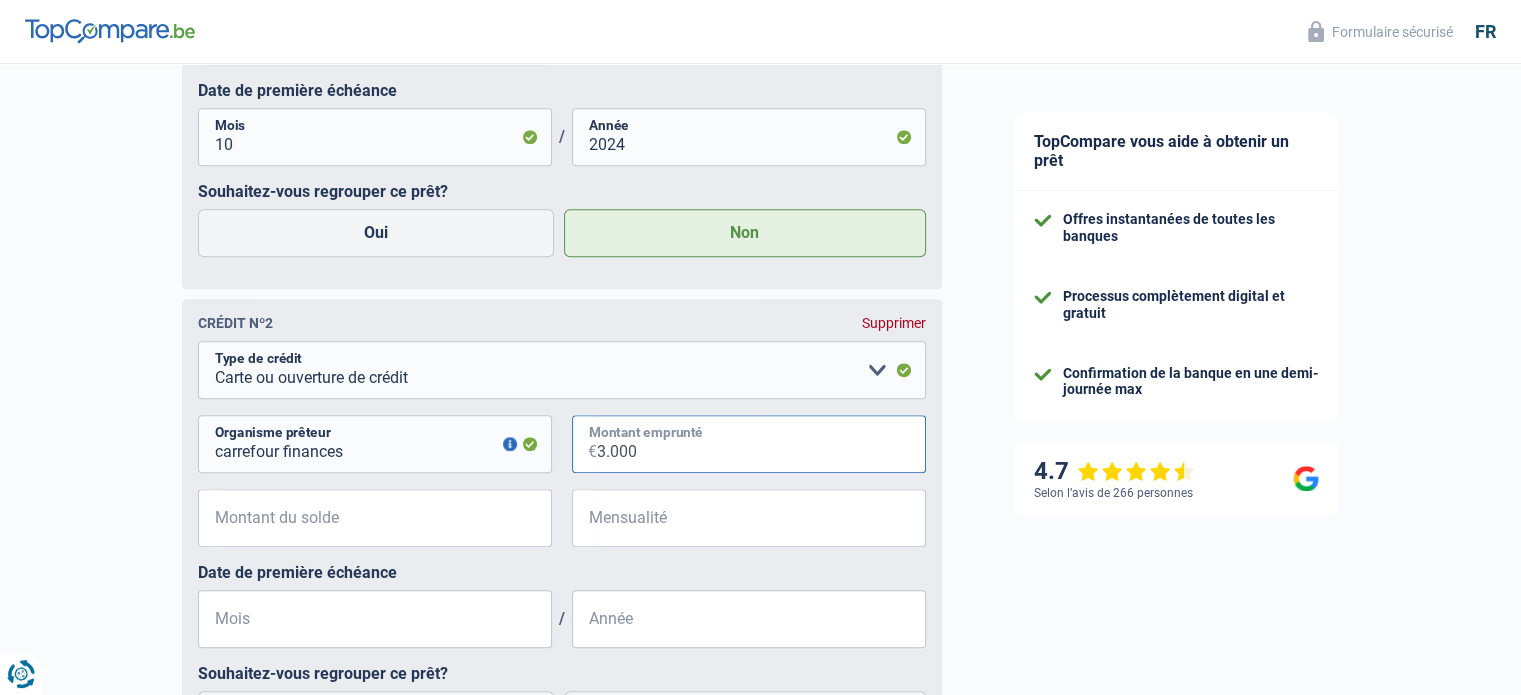 type on "3.000" 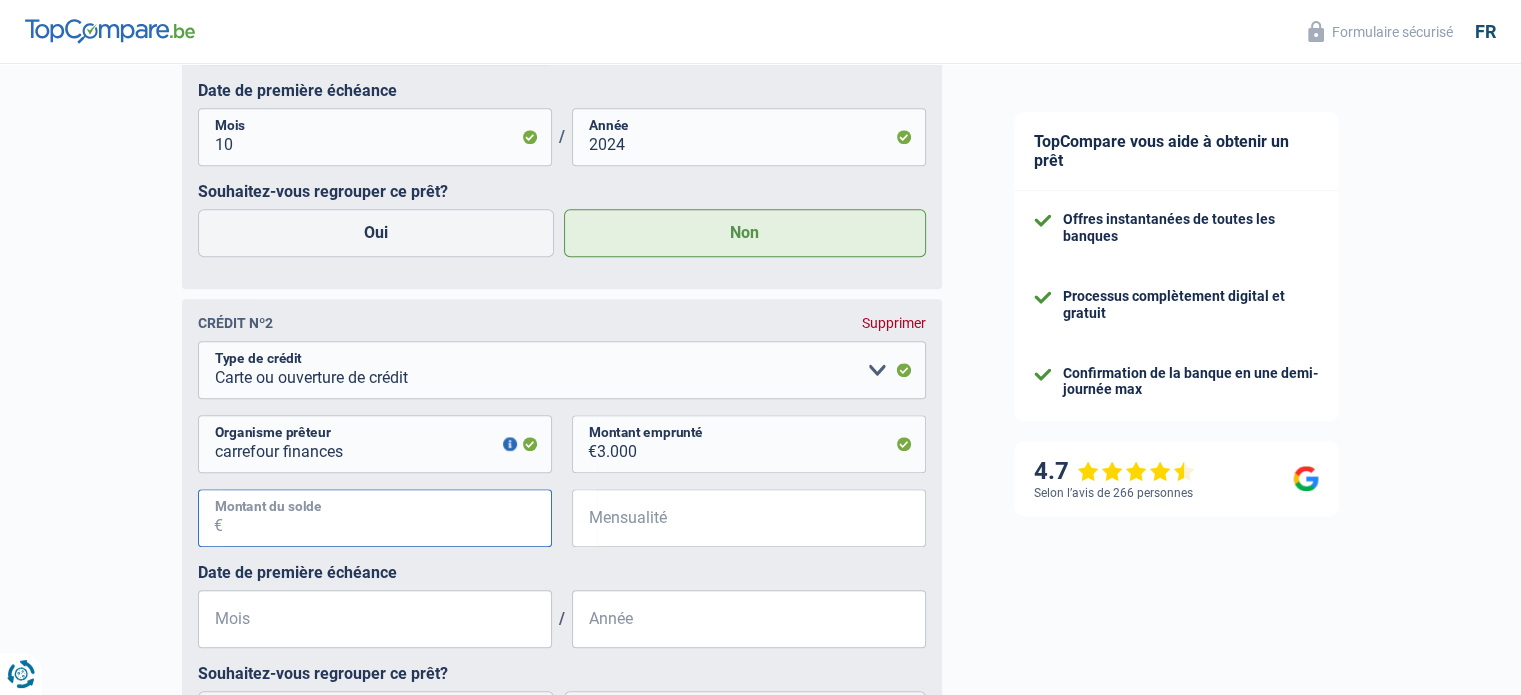 click on "Montant du solde" at bounding box center [387, 518] 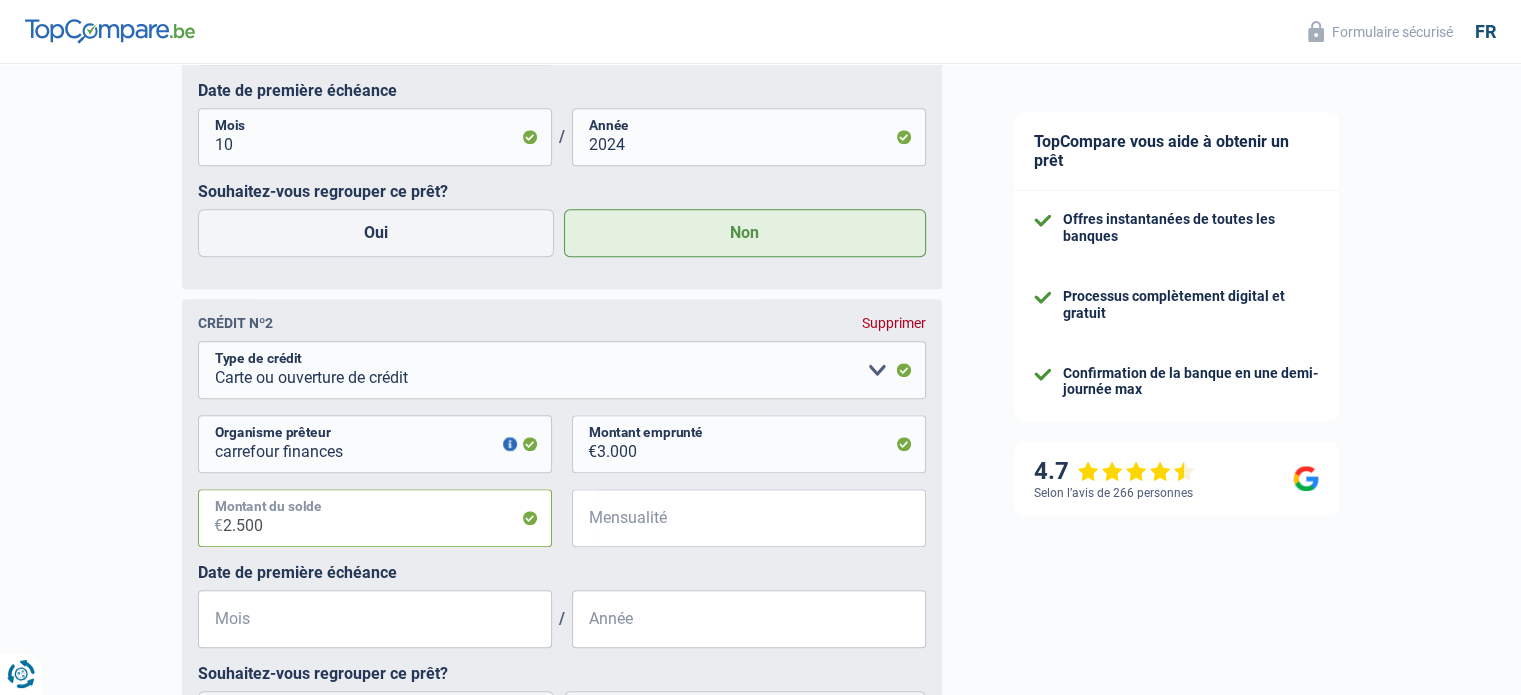 type on "2.500" 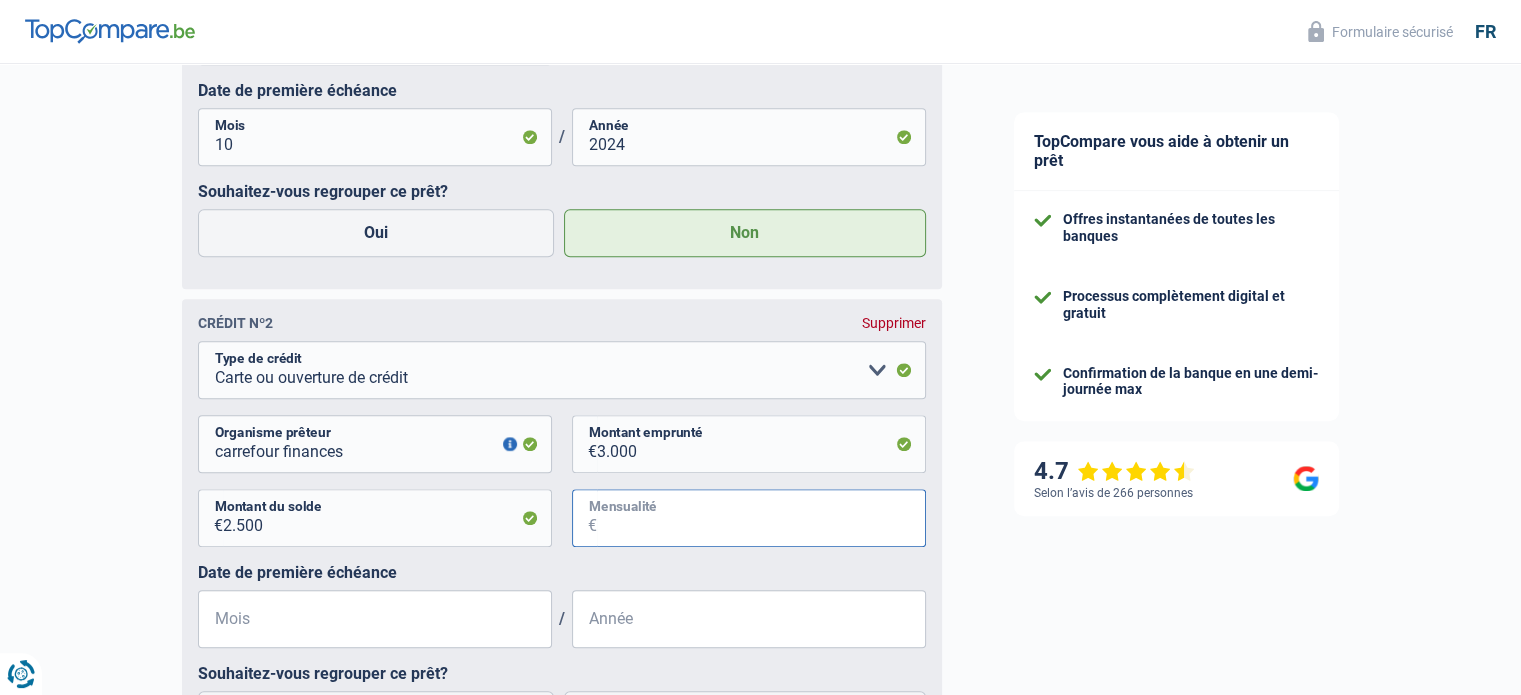 click on "Mensualité" at bounding box center [761, 518] 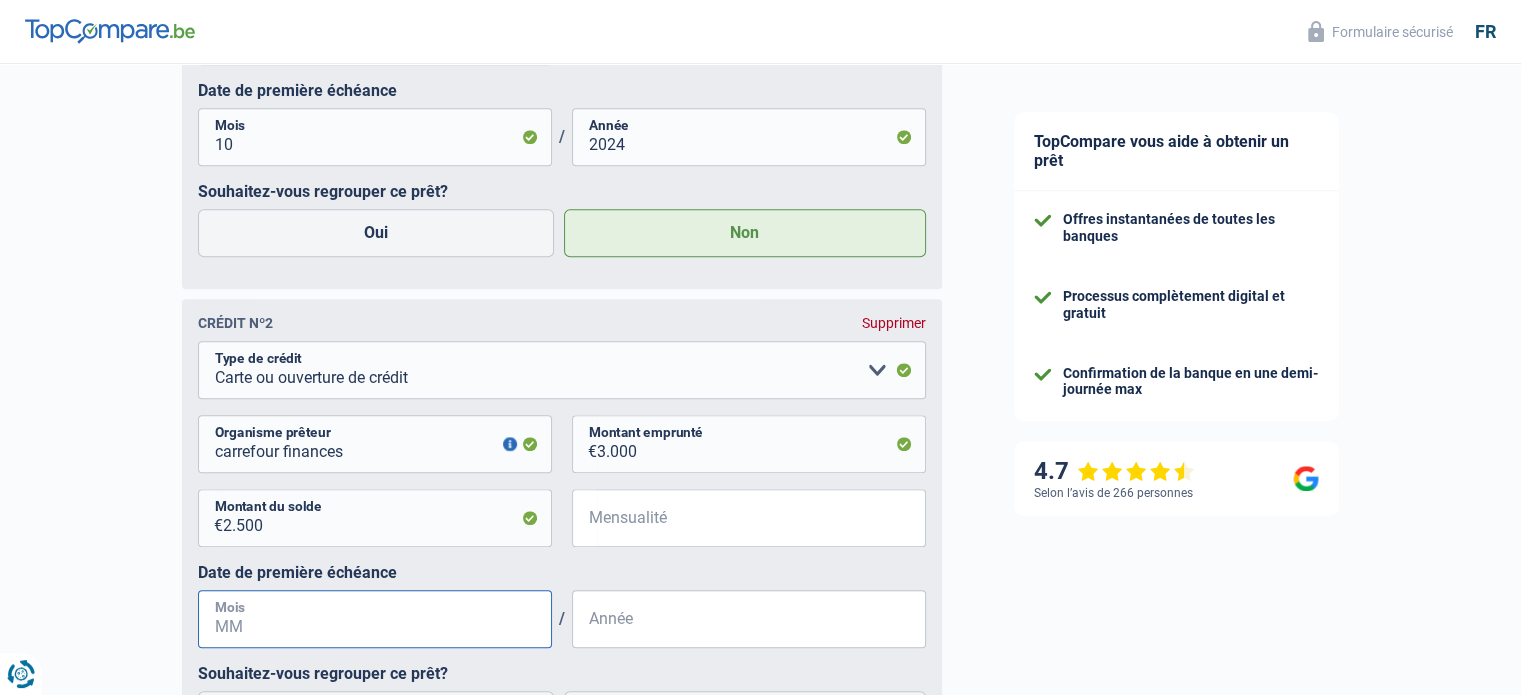 click on "Mois" at bounding box center (375, 619) 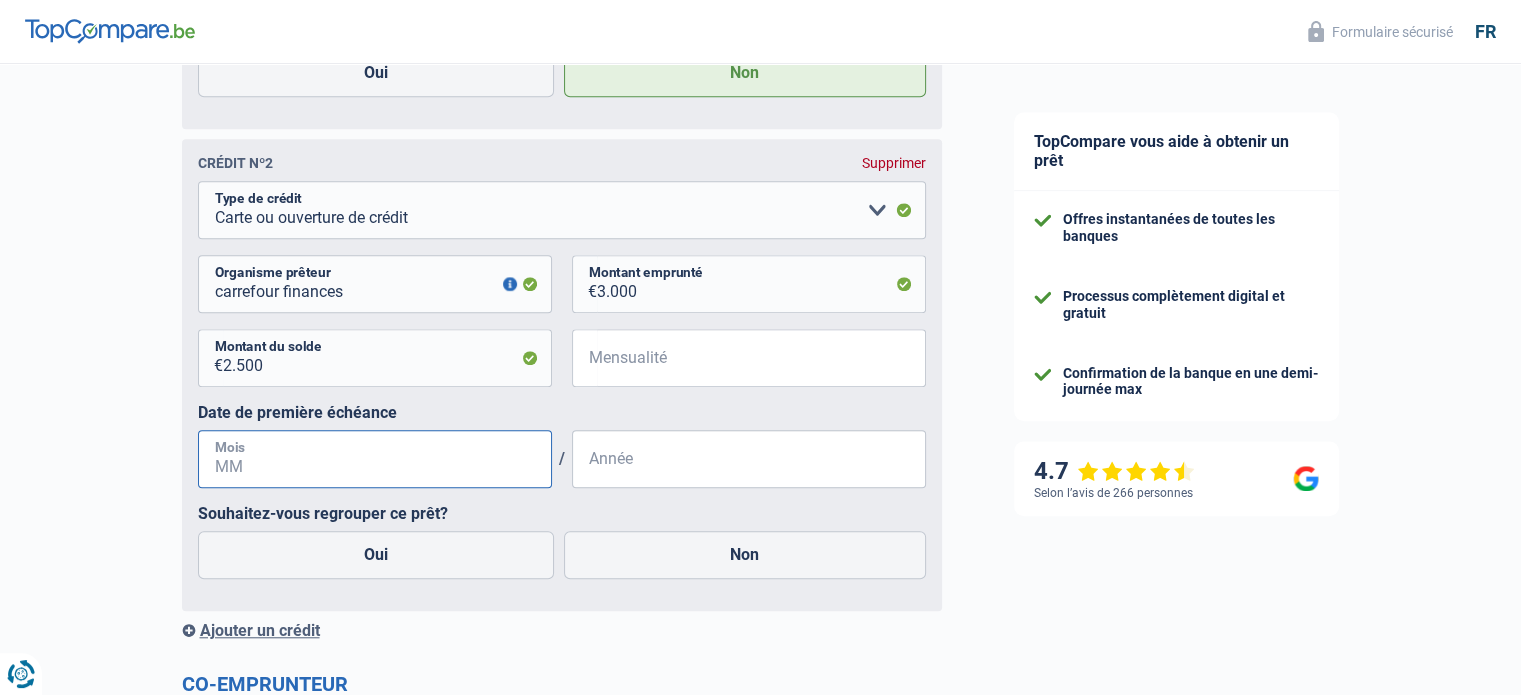 scroll, scrollTop: 1632, scrollLeft: 0, axis: vertical 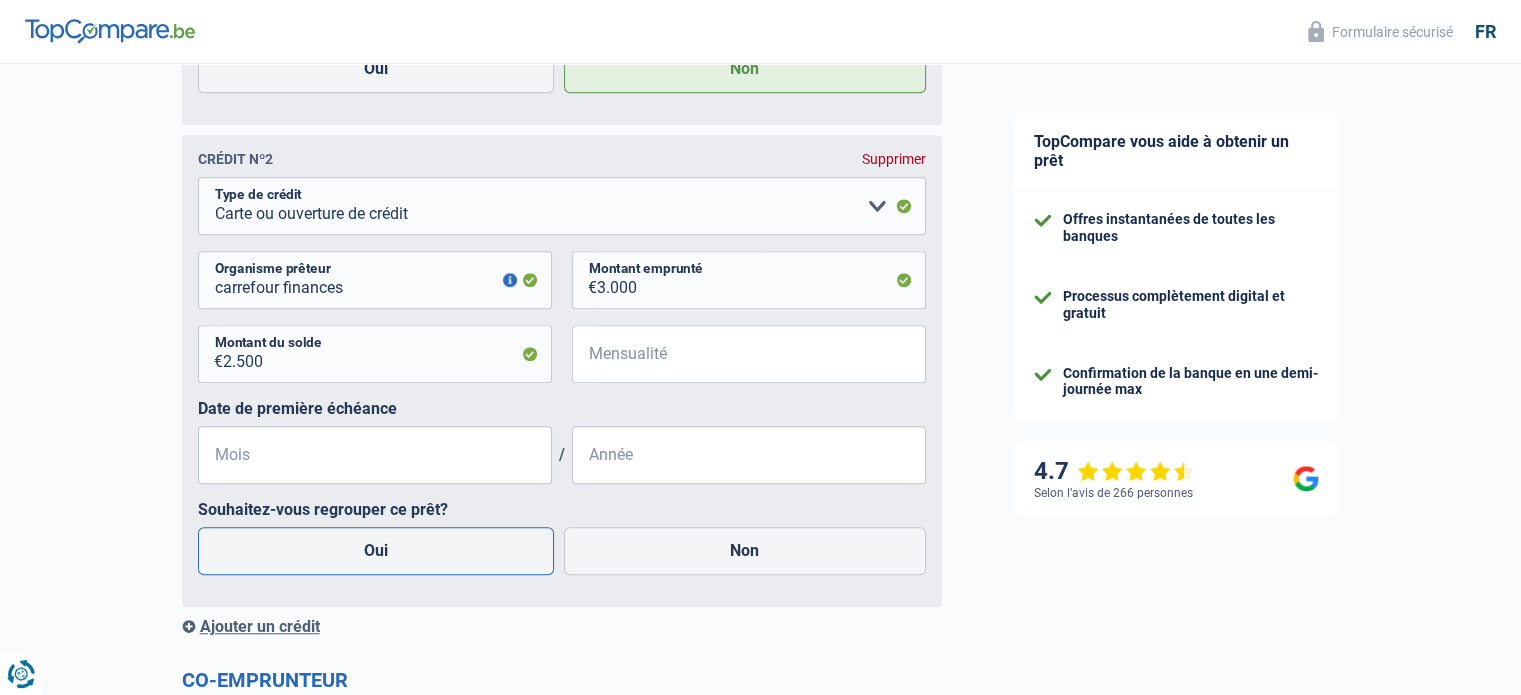 click on "Oui" at bounding box center [376, 551] 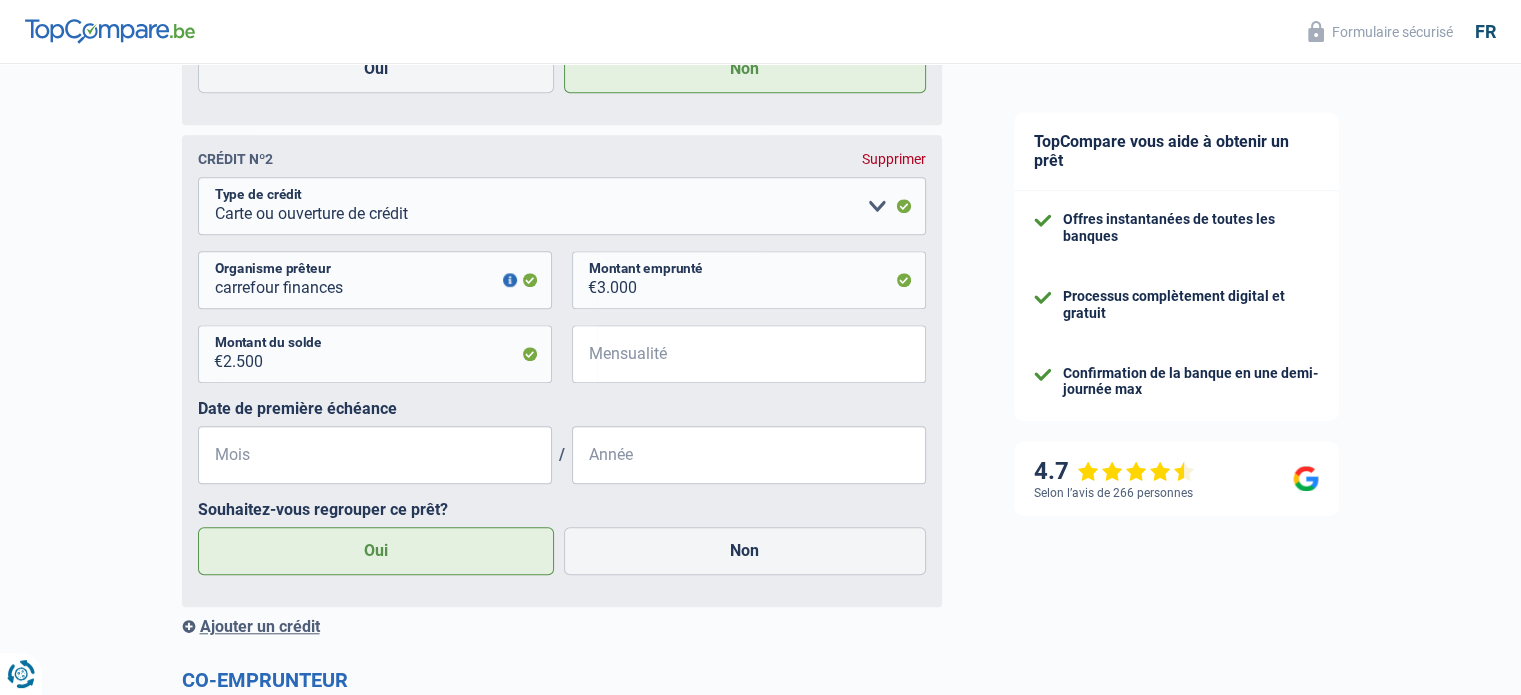 click on "Ajouter un crédit" at bounding box center [562, 626] 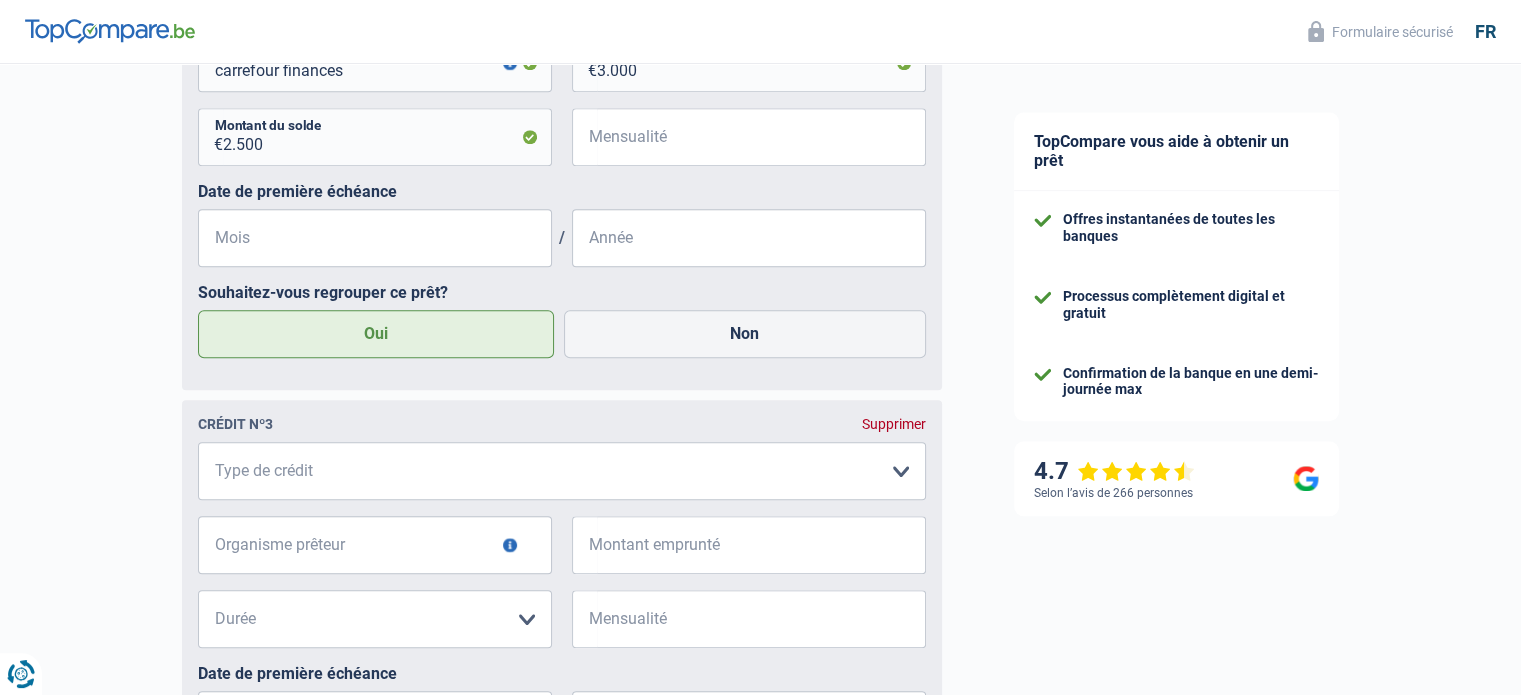 scroll, scrollTop: 1850, scrollLeft: 0, axis: vertical 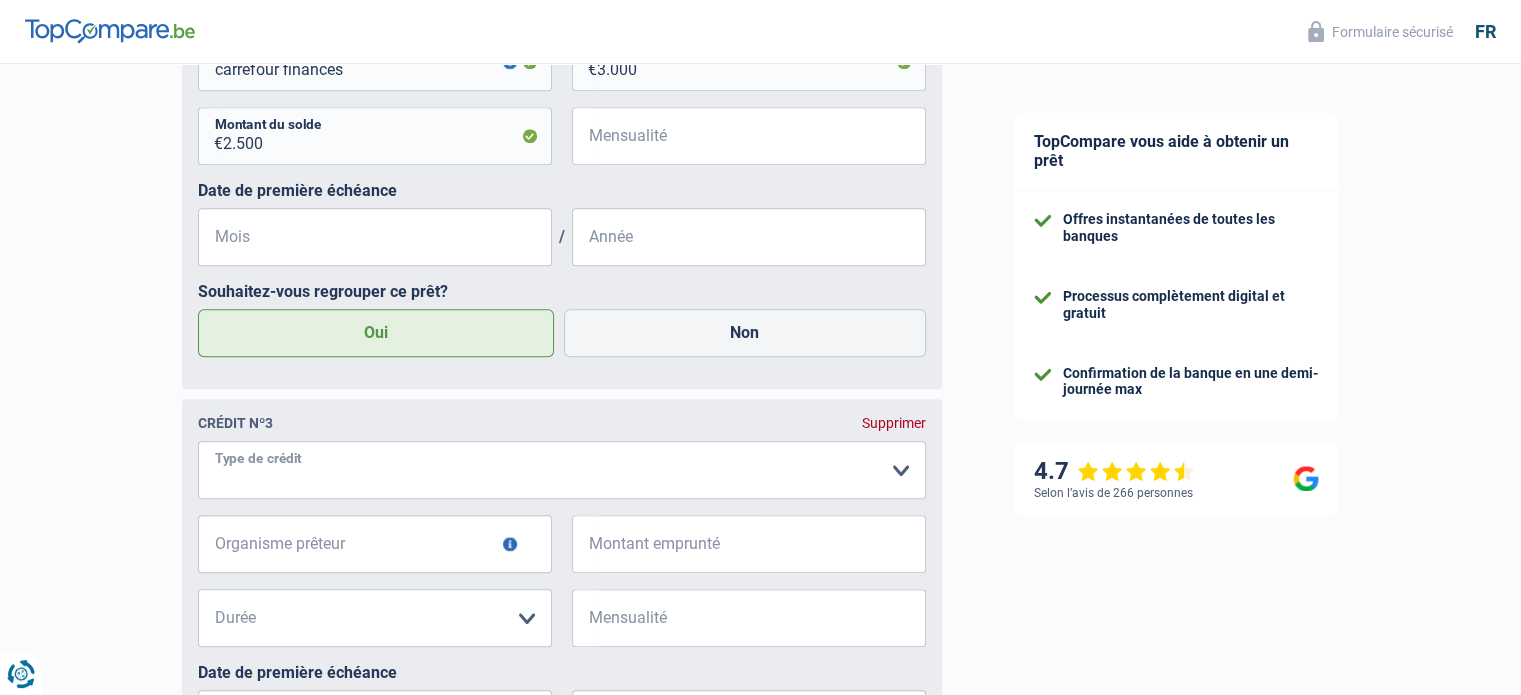 click on "Carte ou ouverture de crédit Prêt hypothécaire Vente à tempérament Prêt à tempérament Prêt rénovation Prêt voiture Regroupement d'un ou plusieurs crédits
[PERSON_NAME] sélectionner une option" at bounding box center (562, 470) 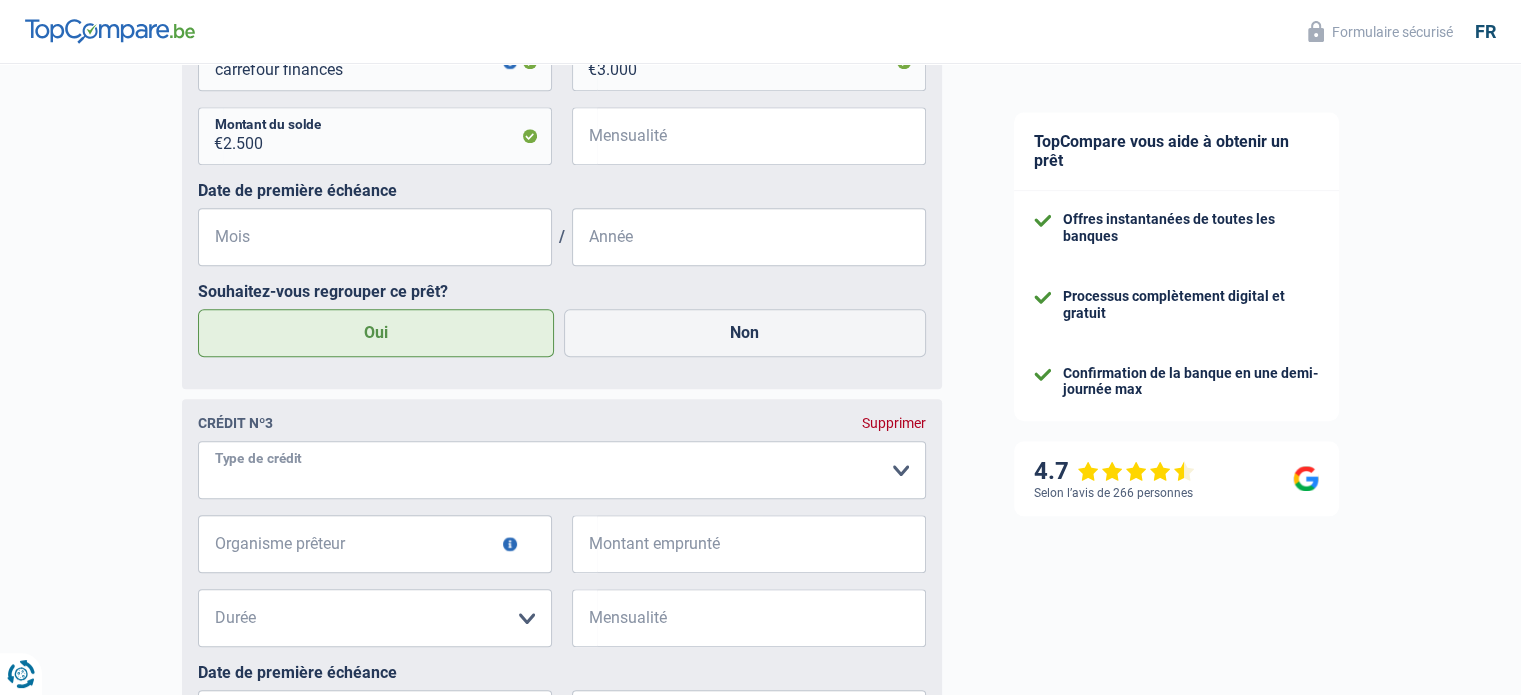 select on "cardOrCredit" 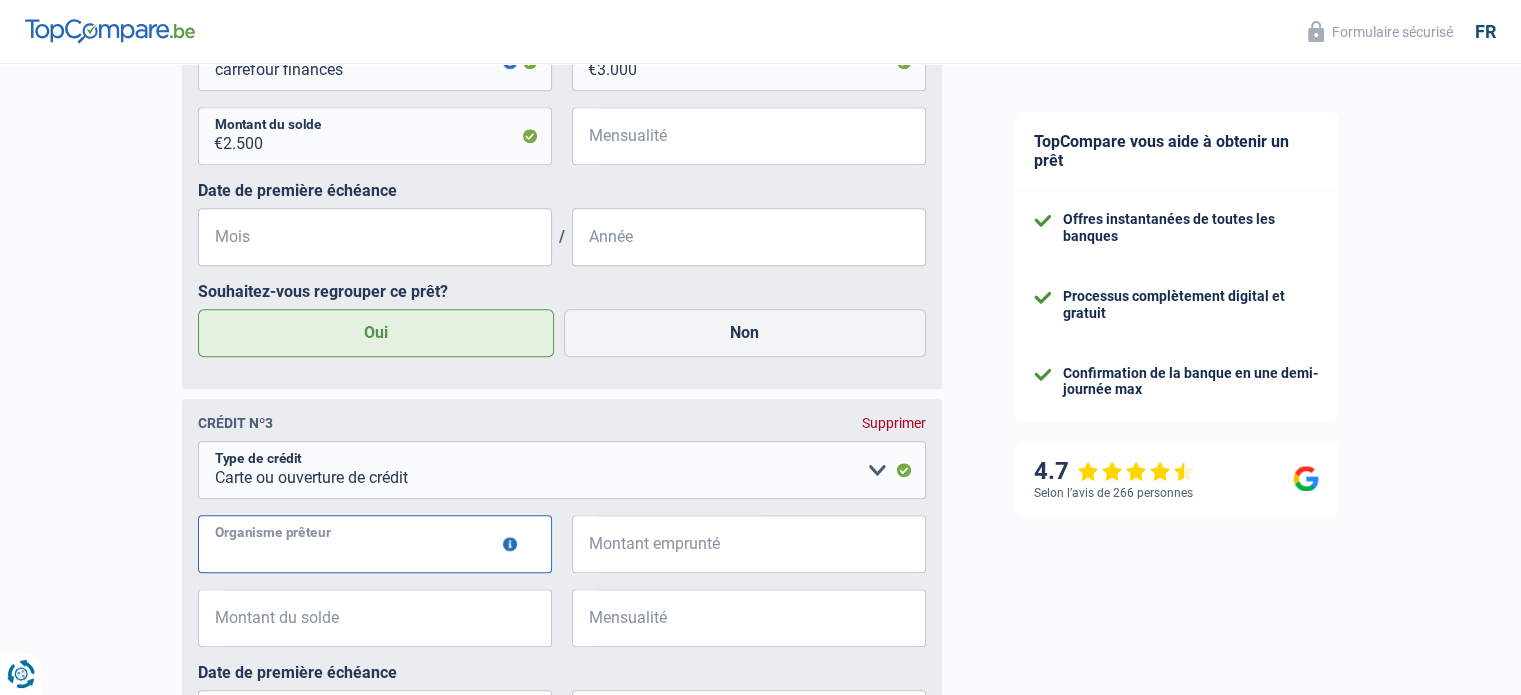 click on "Organisme prêteur" at bounding box center (375, 544) 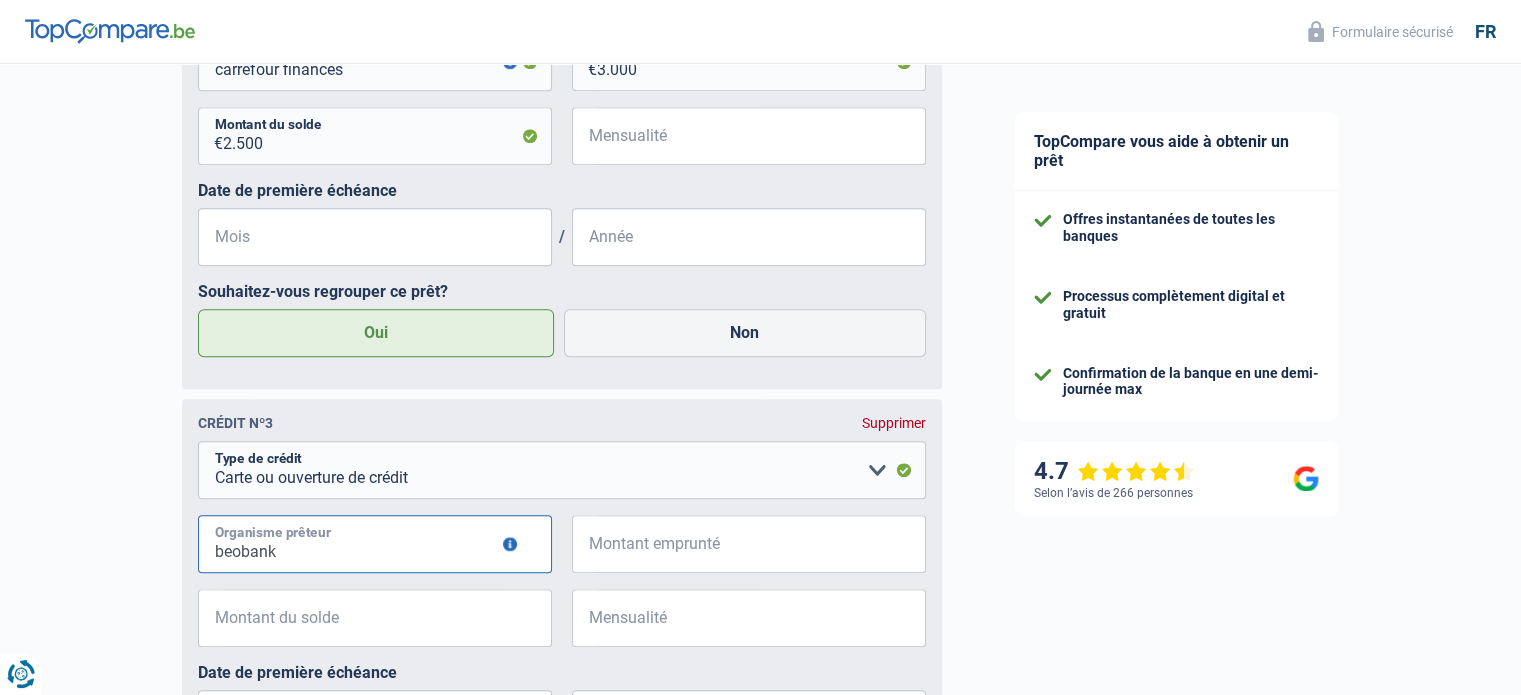 type on "beobank" 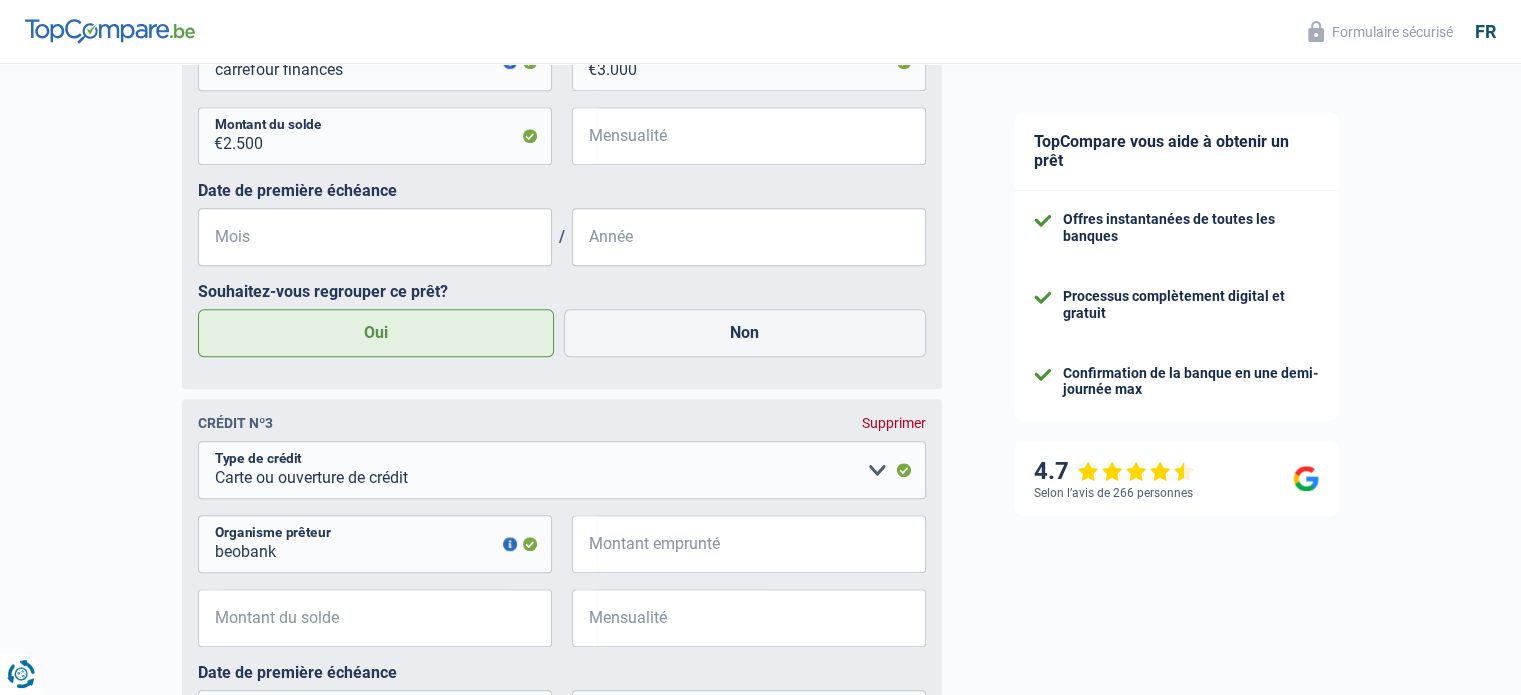 type 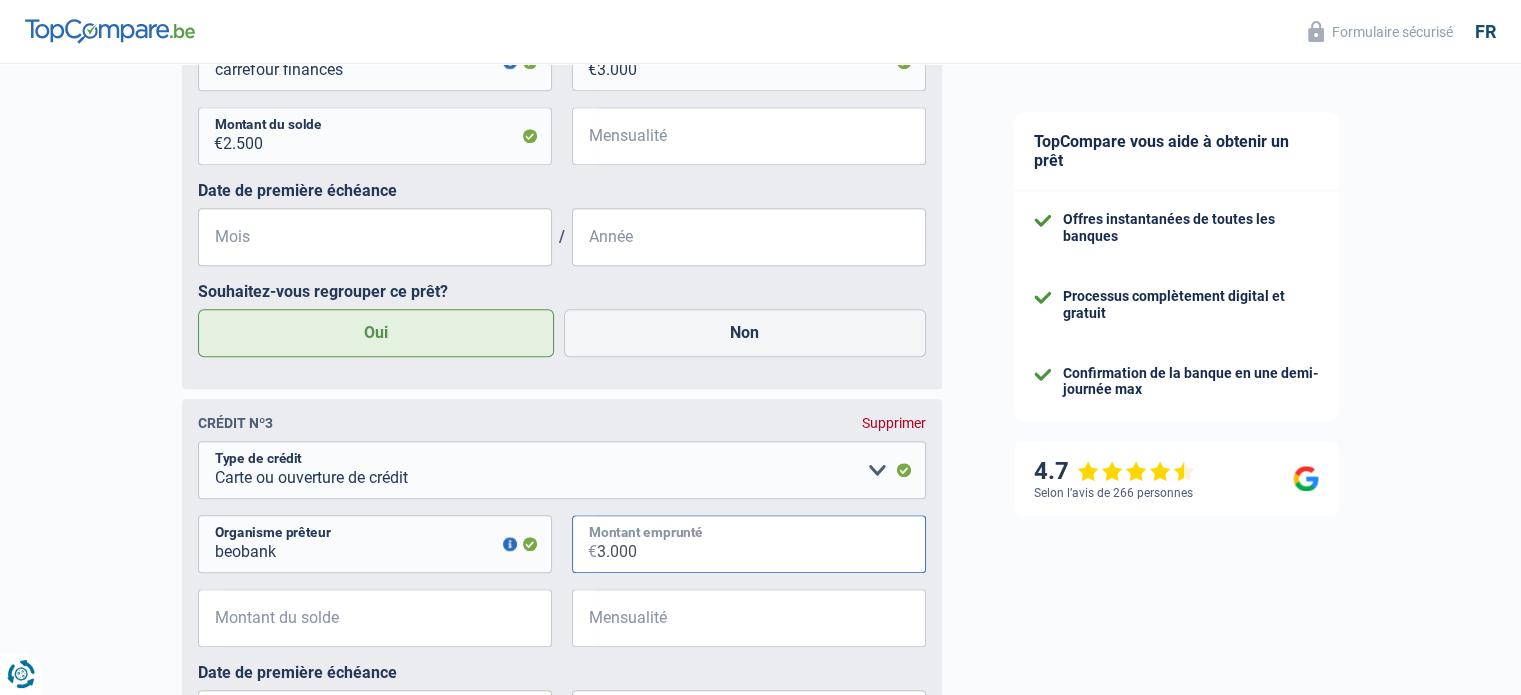 type on "3.000" 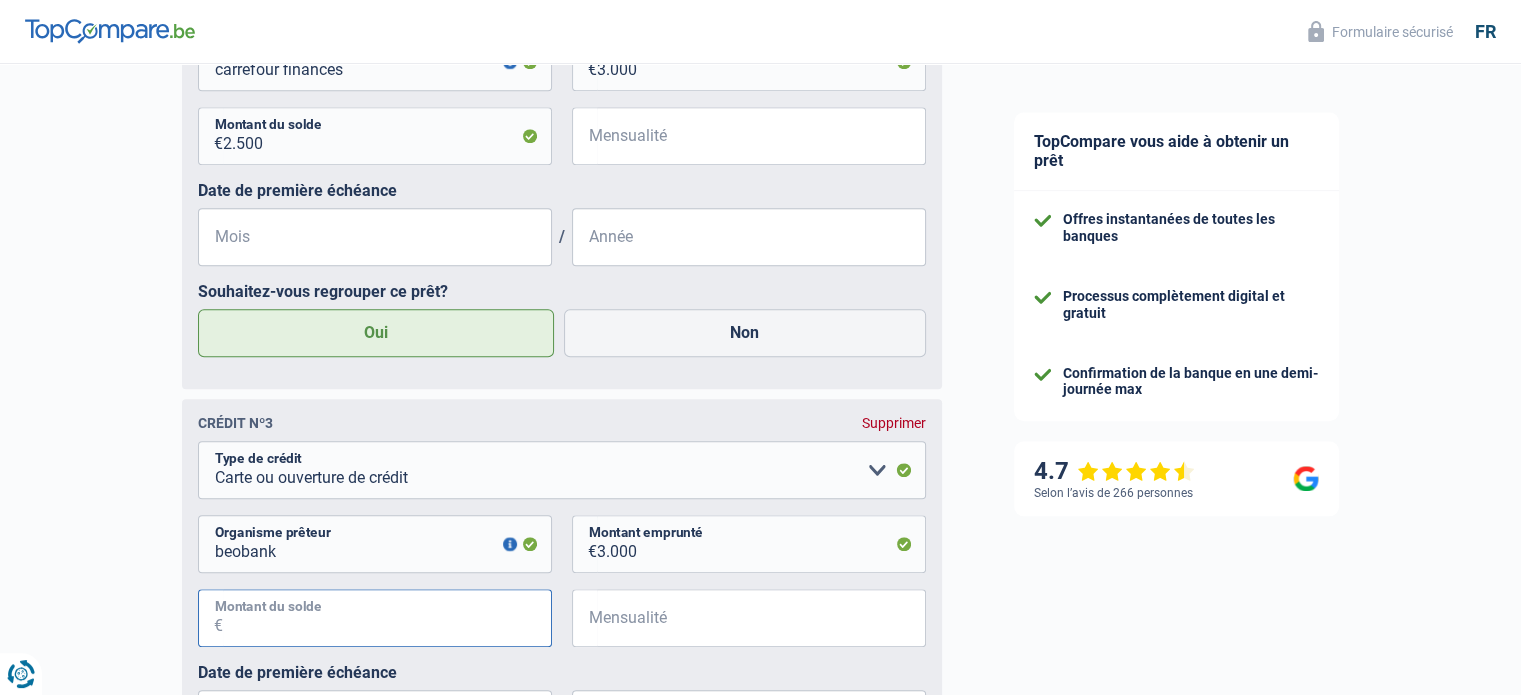 click on "Montant du solde" at bounding box center [387, 618] 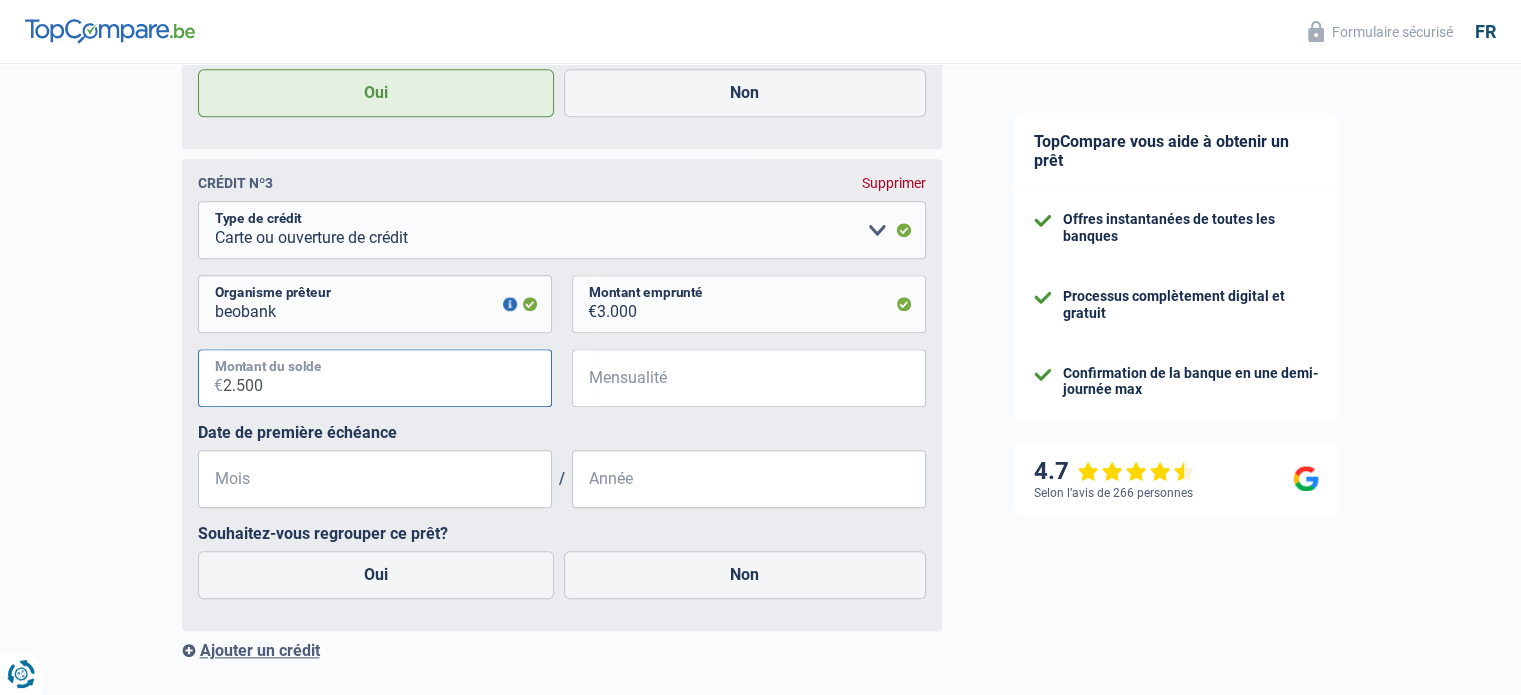 scroll, scrollTop: 2126, scrollLeft: 0, axis: vertical 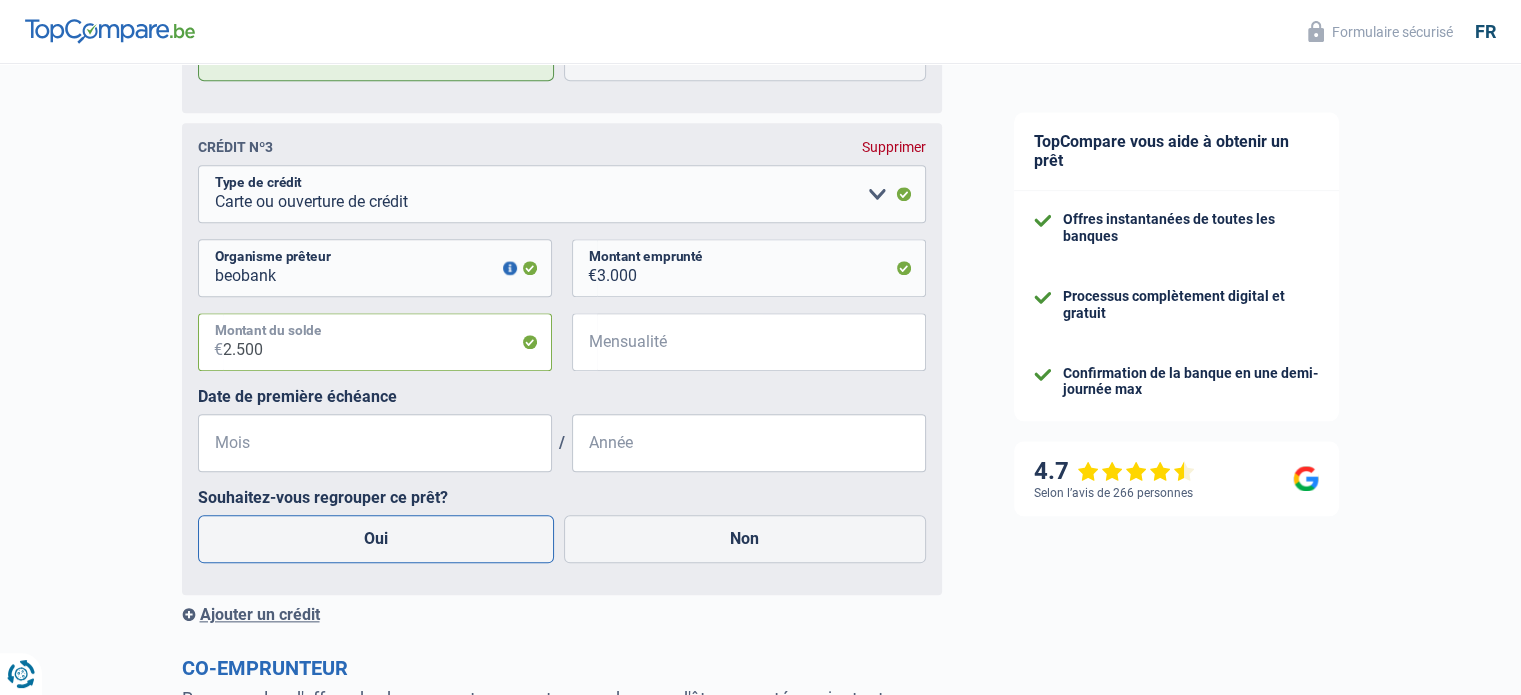 type on "2.500" 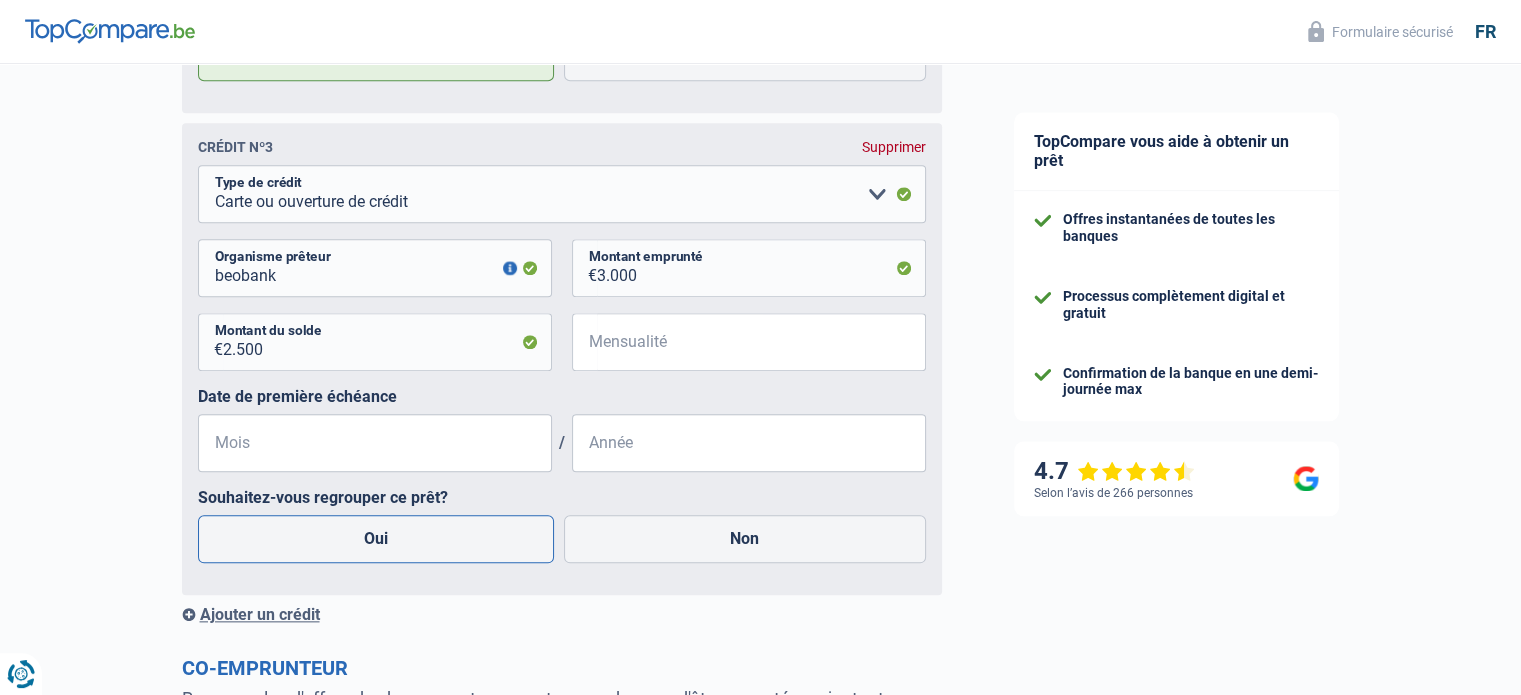 click on "Oui" at bounding box center [376, 539] 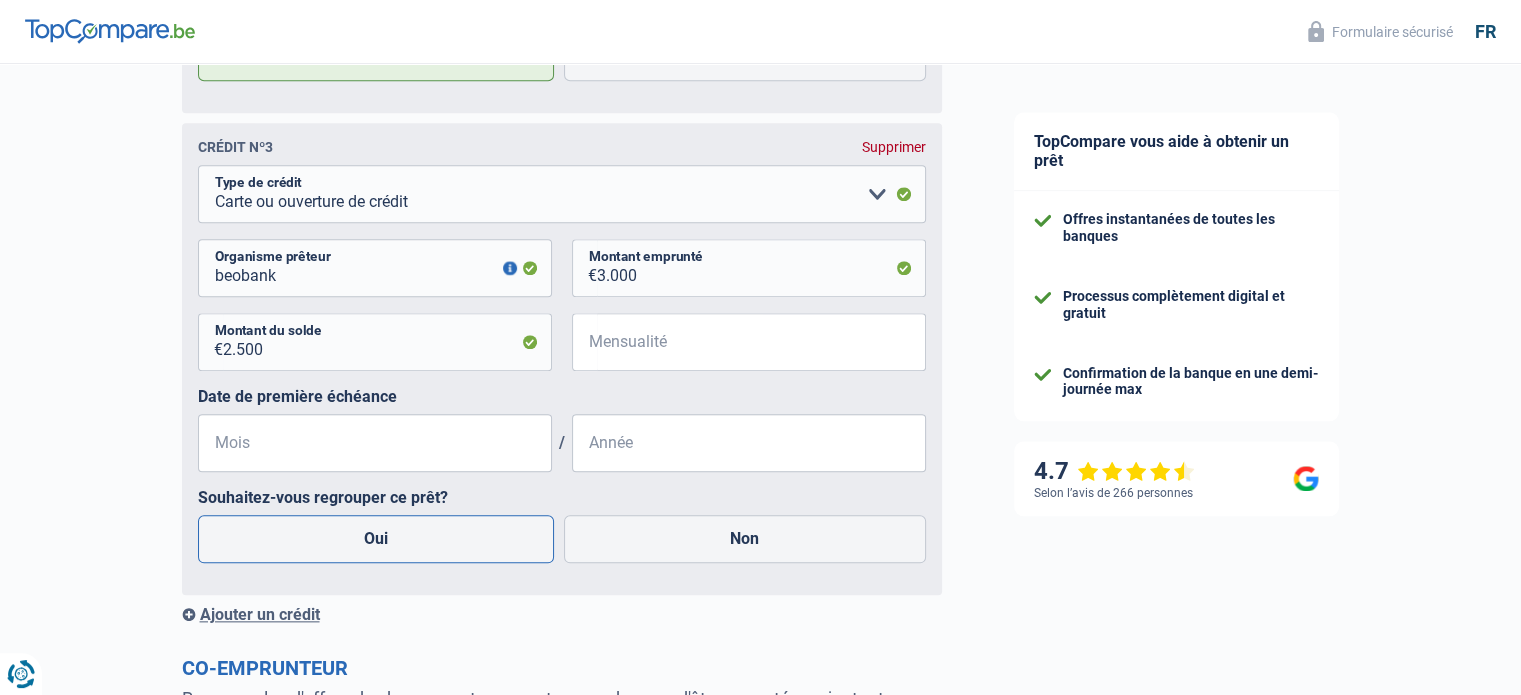 click on "Oui" at bounding box center (376, 539) 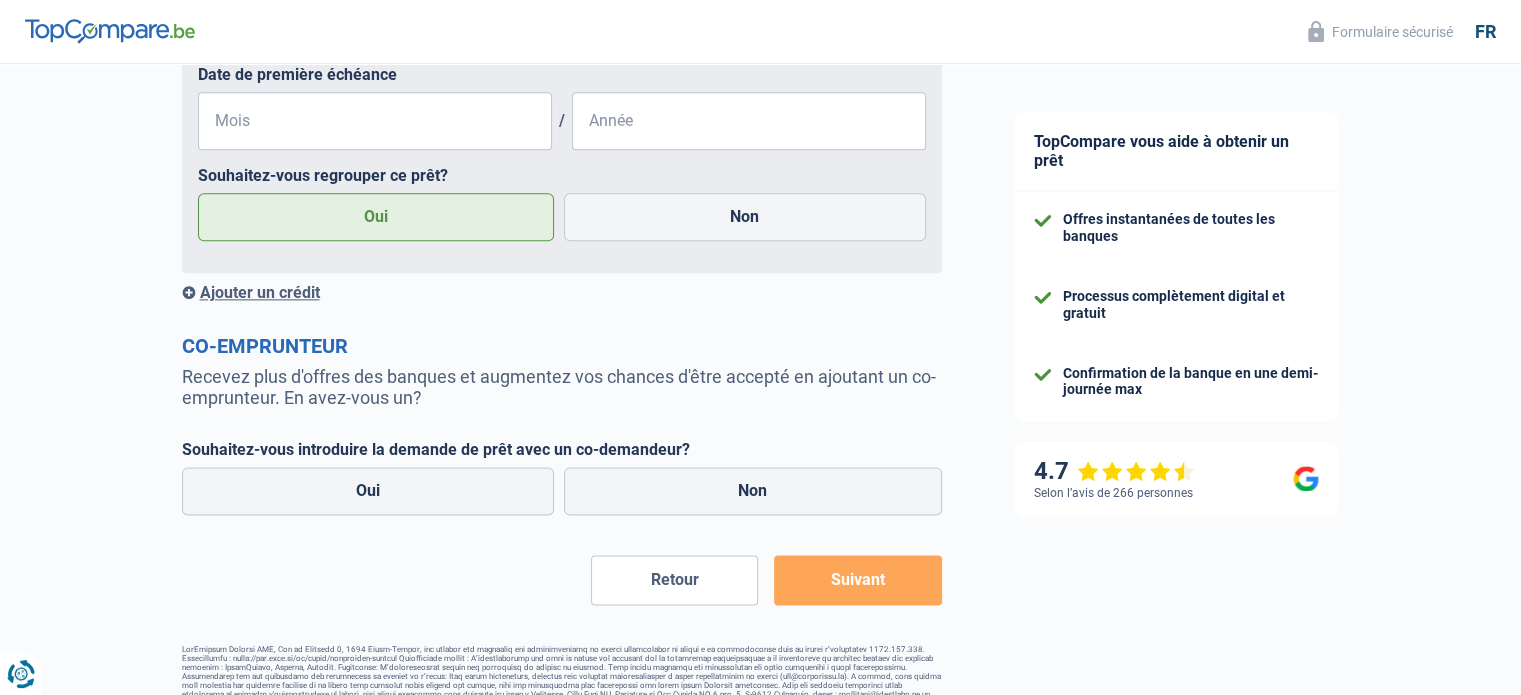 scroll, scrollTop: 2452, scrollLeft: 0, axis: vertical 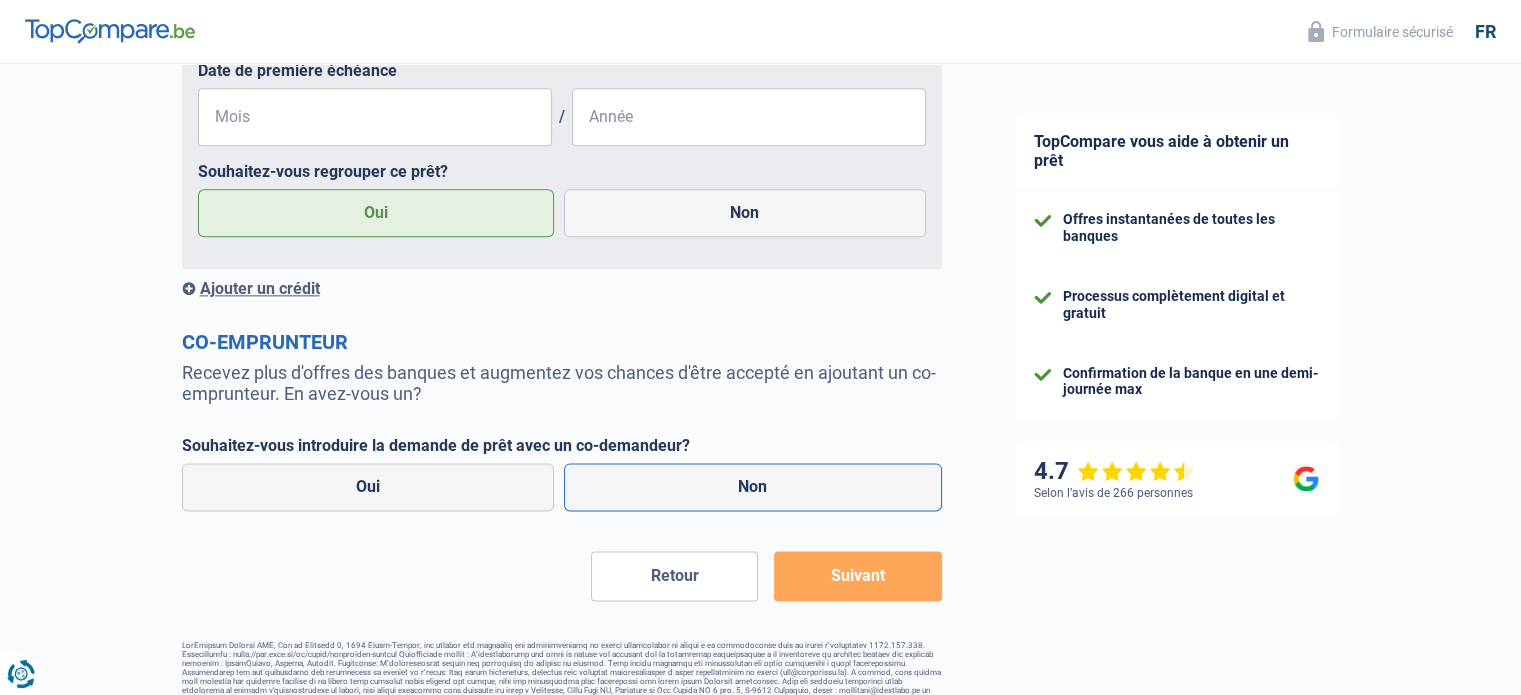 click on "Non" at bounding box center [753, 487] 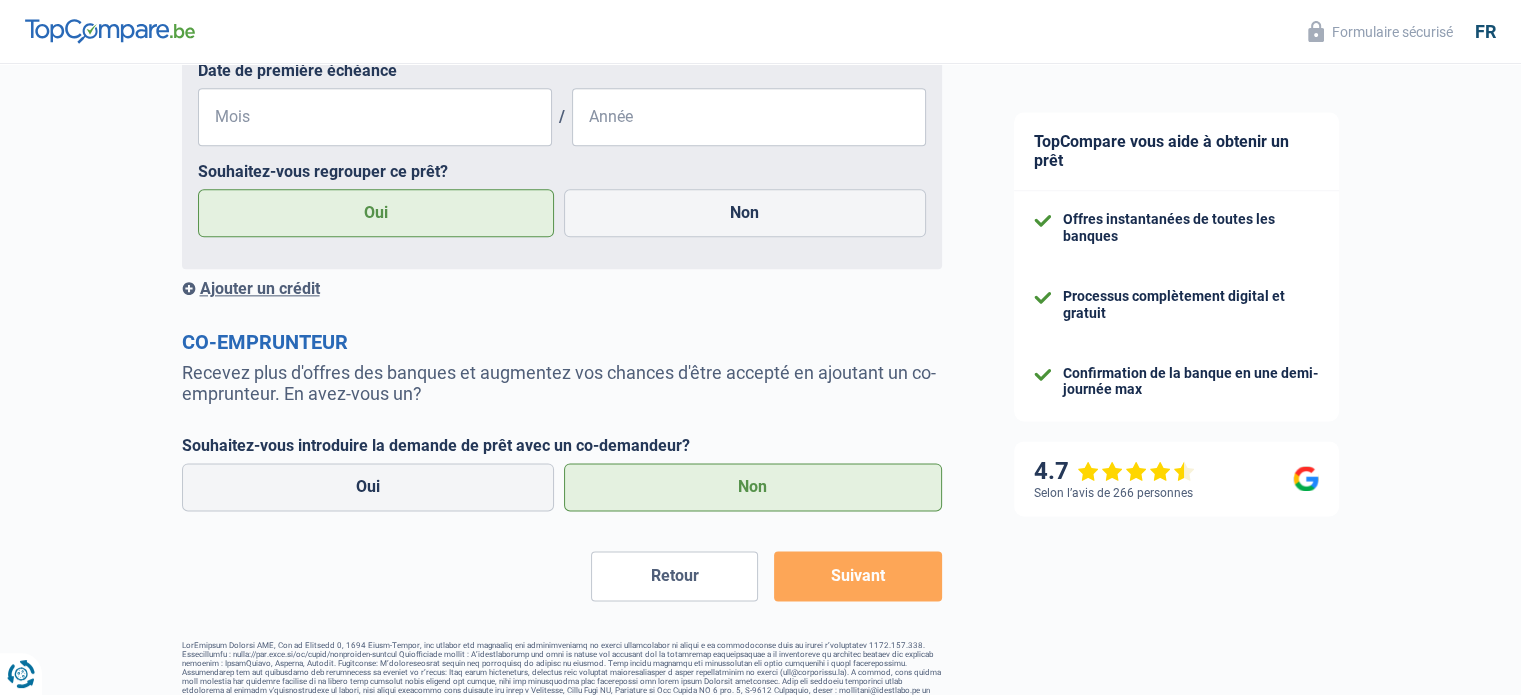click on "Suivant" at bounding box center (857, 576) 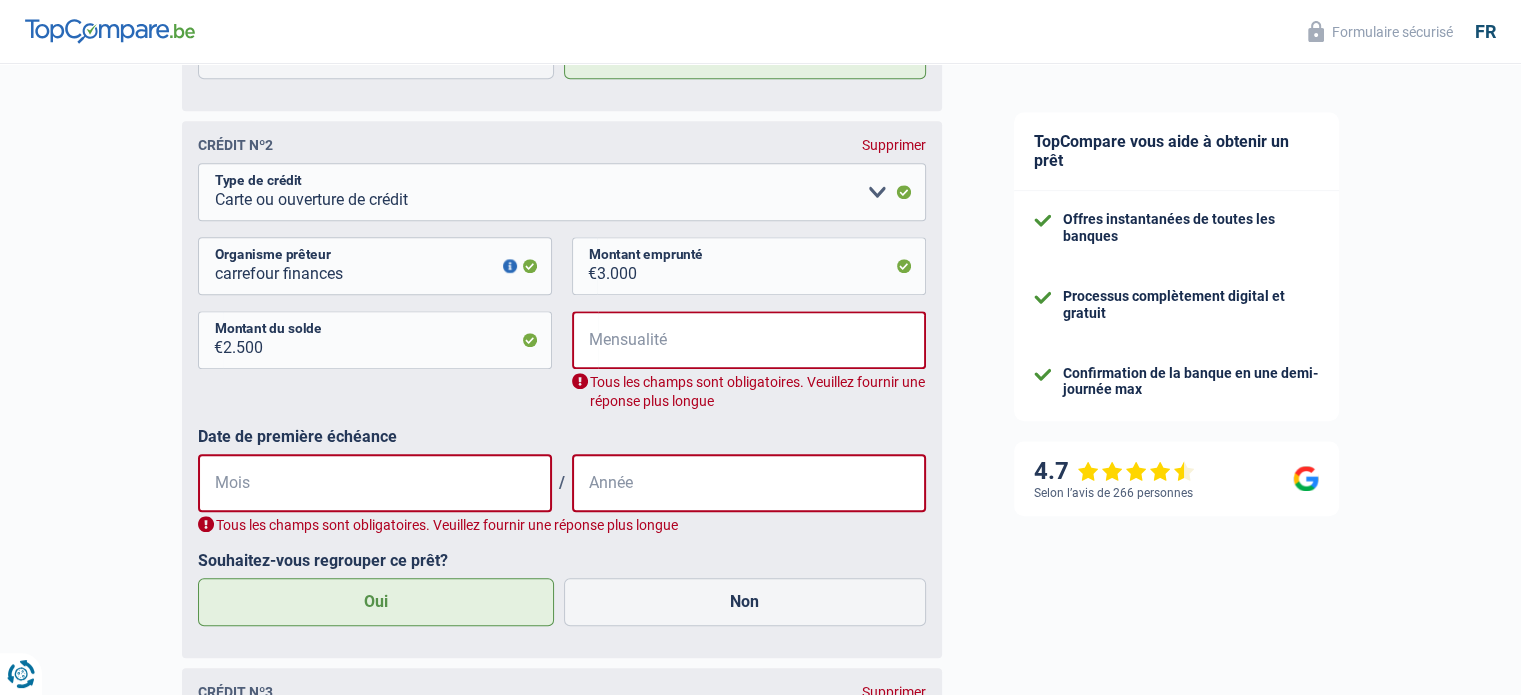 scroll, scrollTop: 1645, scrollLeft: 0, axis: vertical 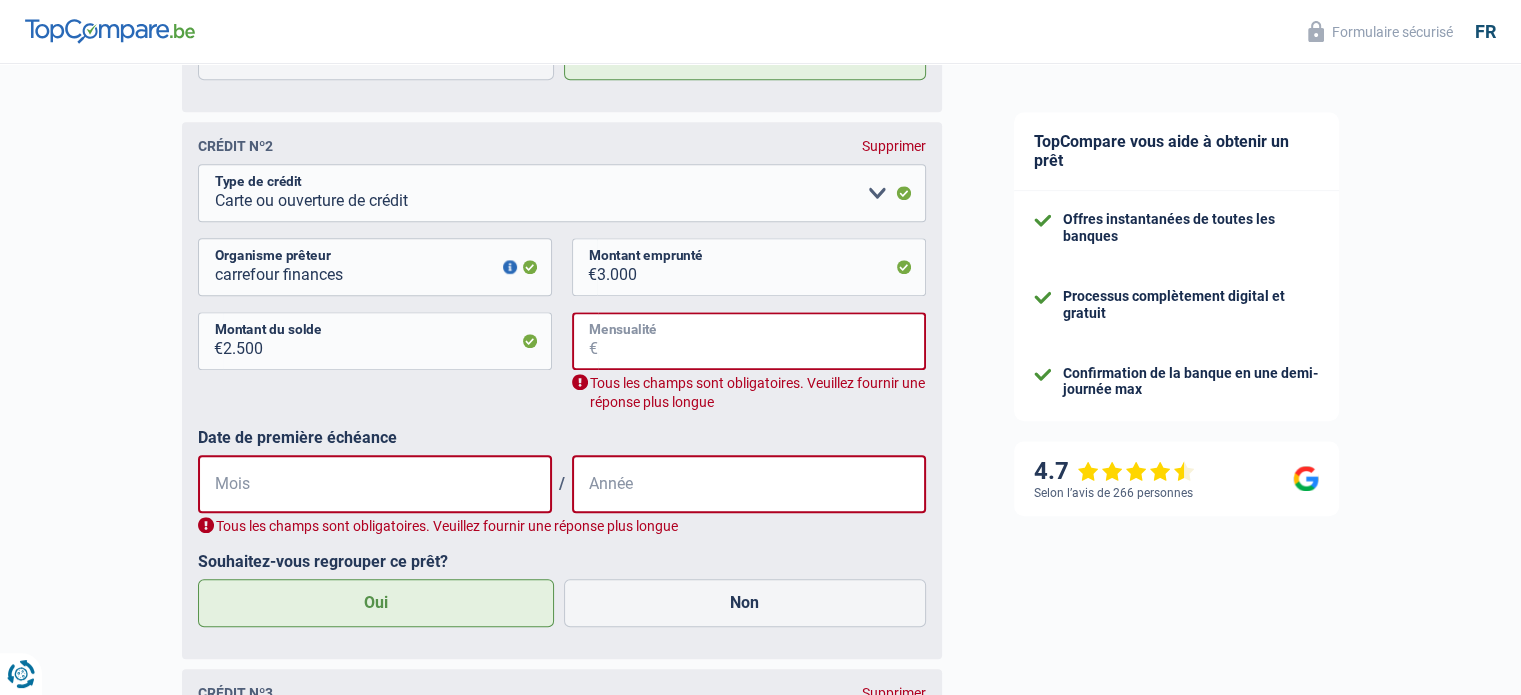 click on "Mensualité" at bounding box center (762, 341) 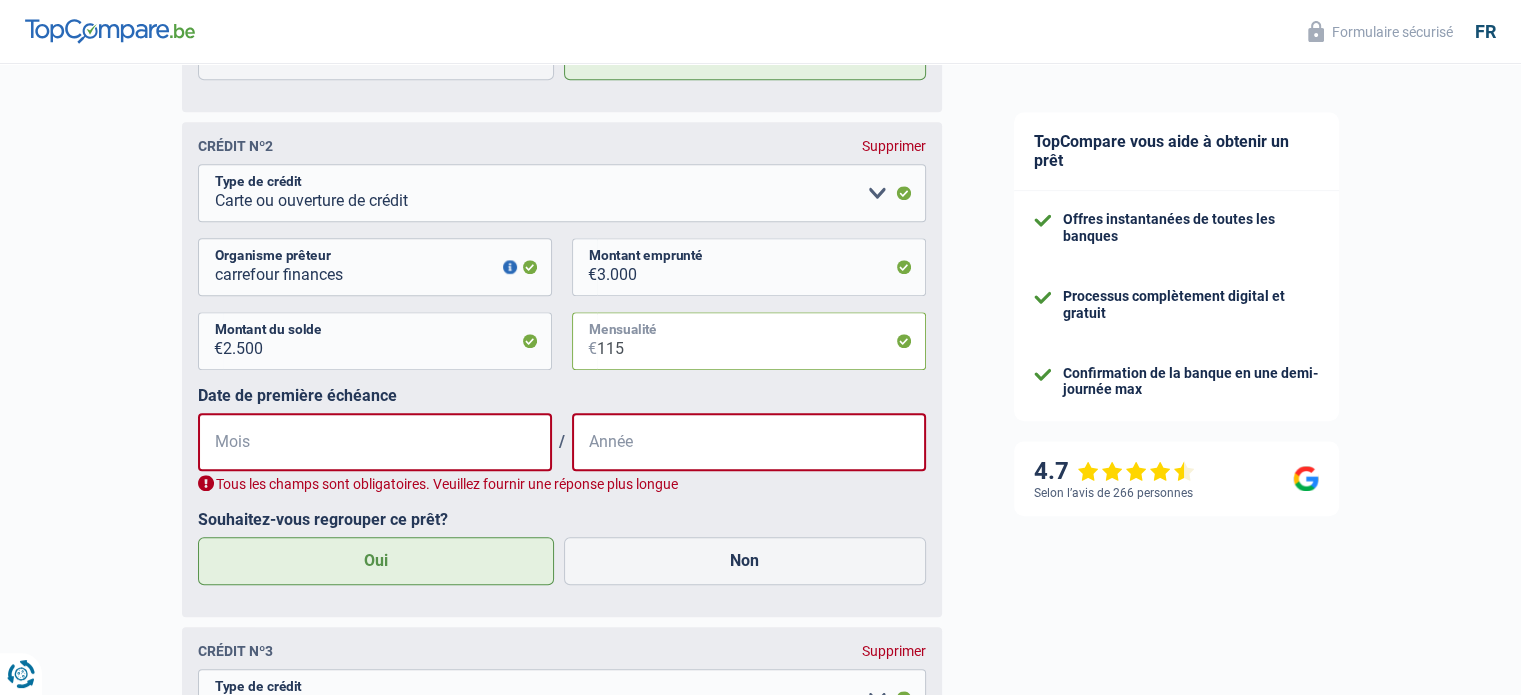 type on "115" 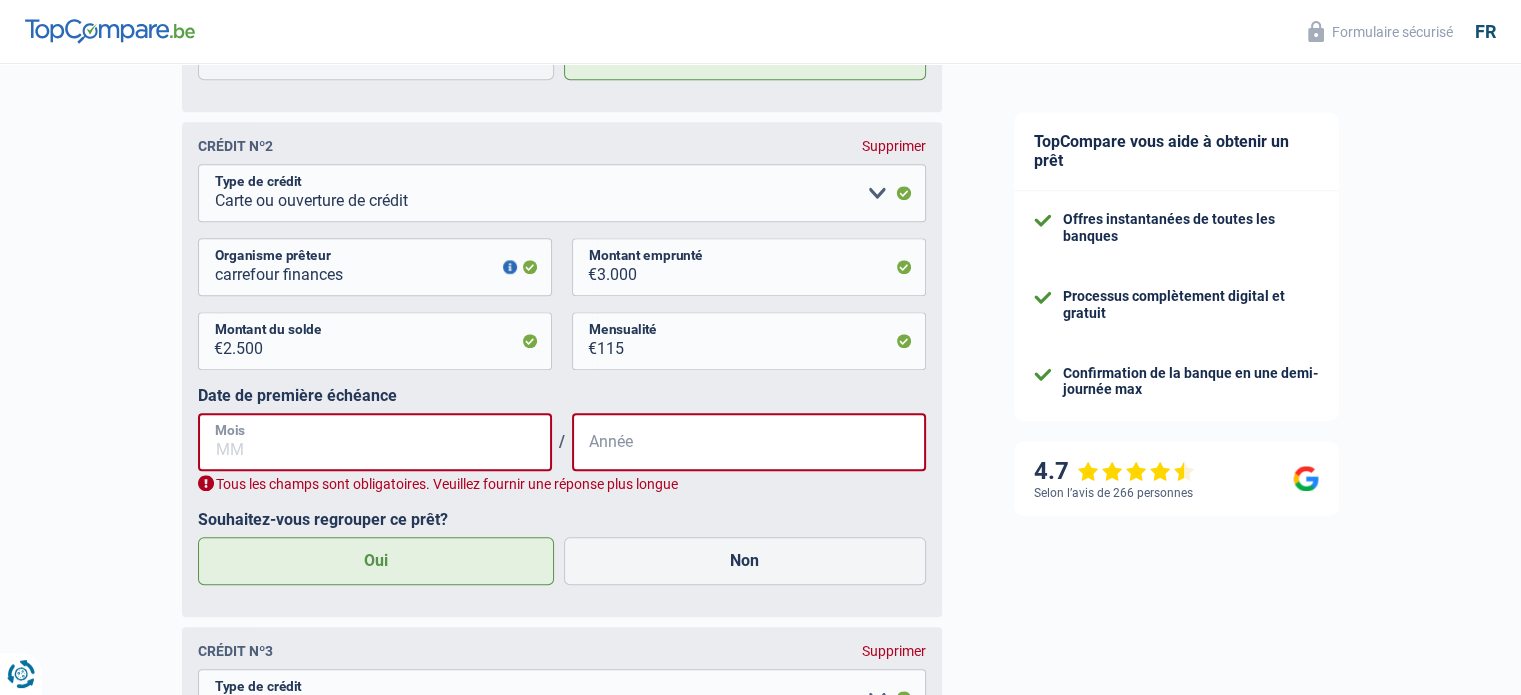 click on "Mois" at bounding box center (375, 442) 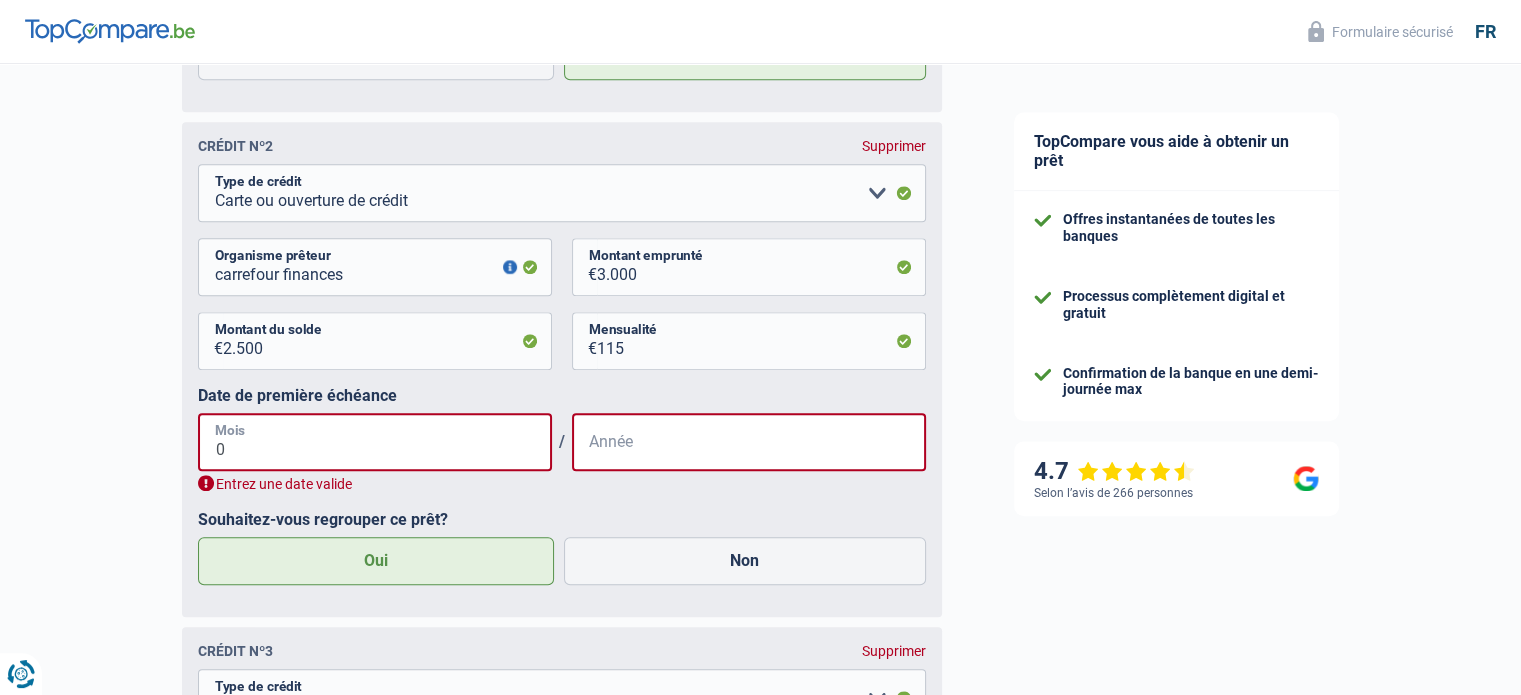 type on "09" 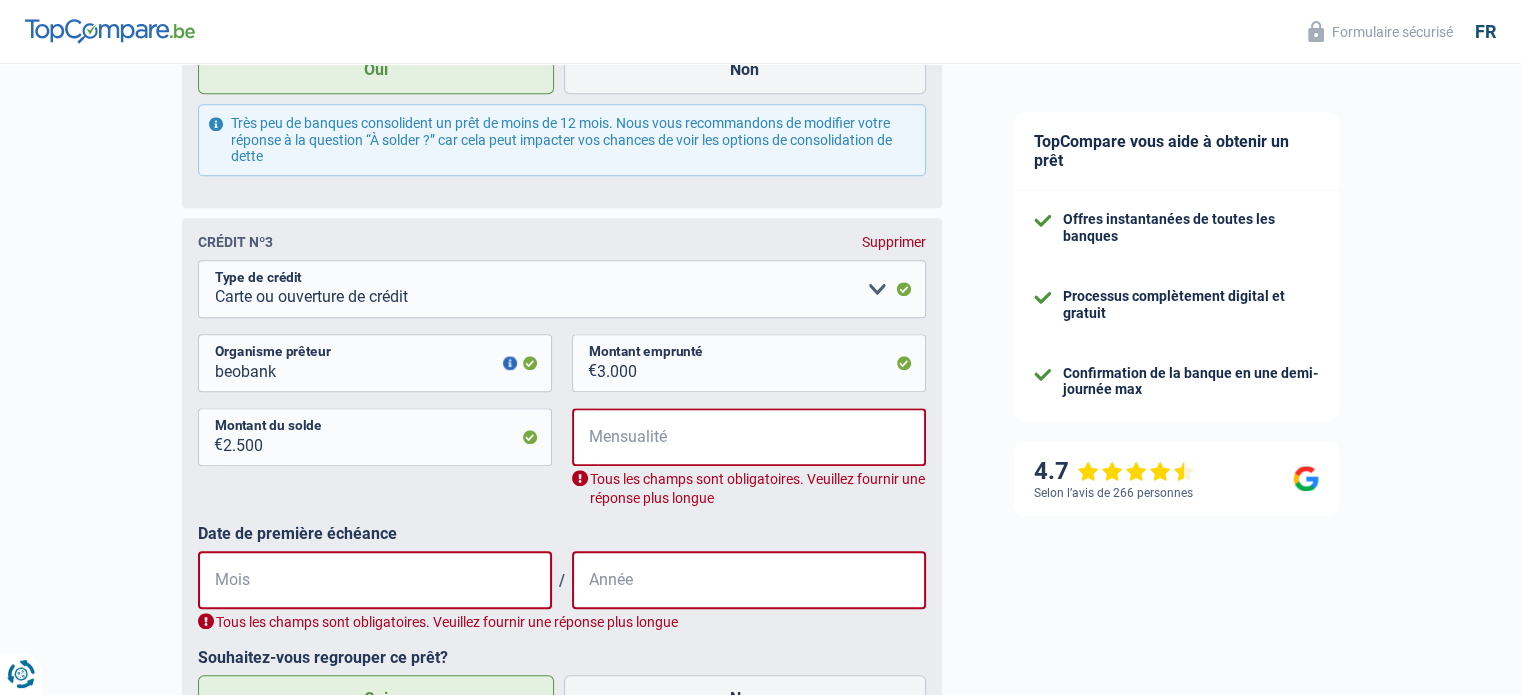 scroll, scrollTop: 2138, scrollLeft: 0, axis: vertical 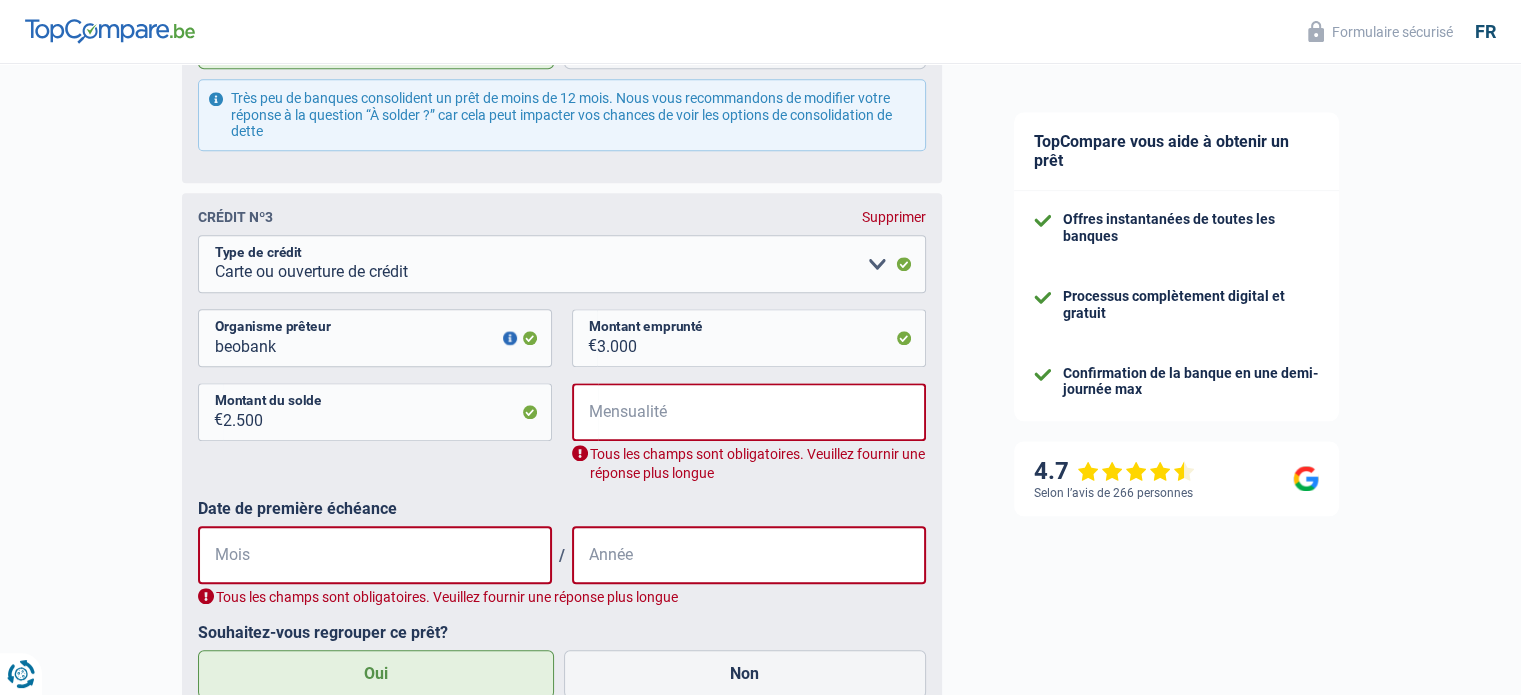 type on "2024" 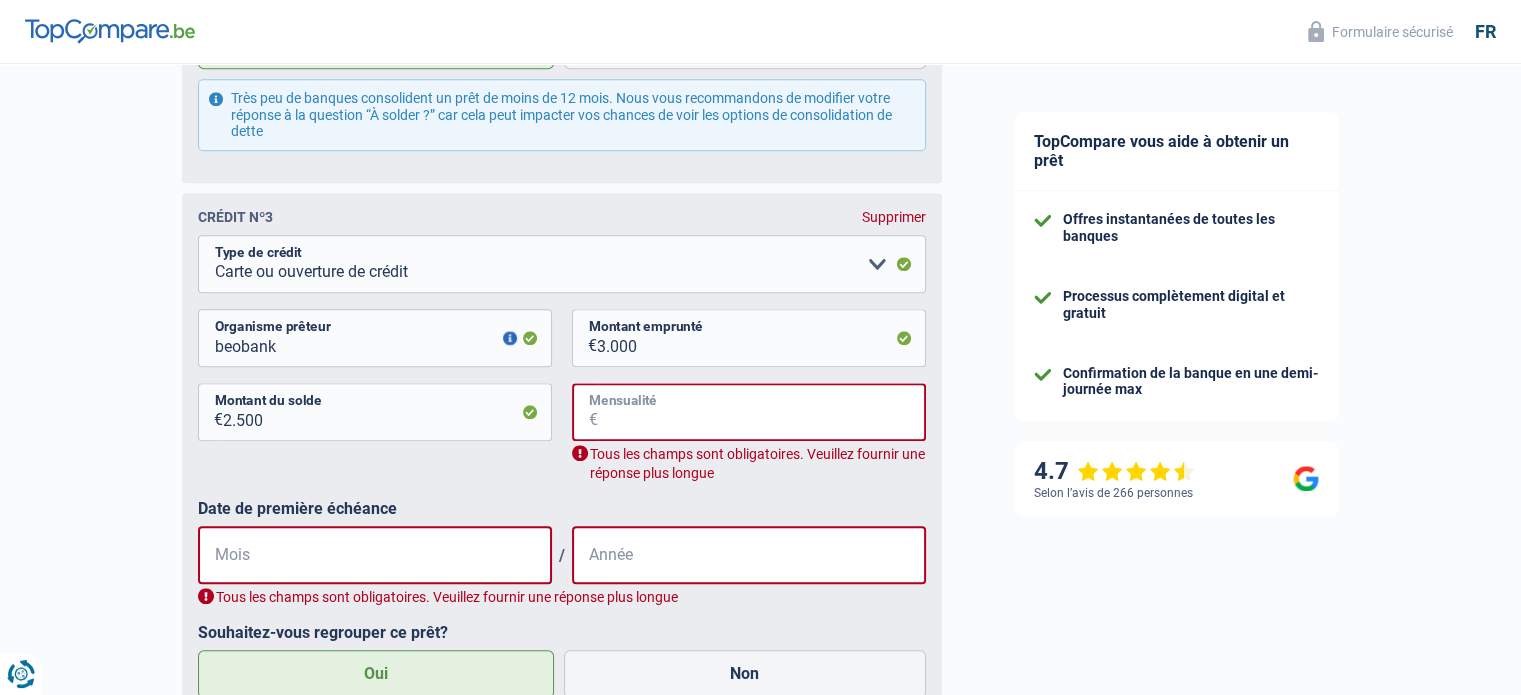 click on "Mensualité" at bounding box center [762, 412] 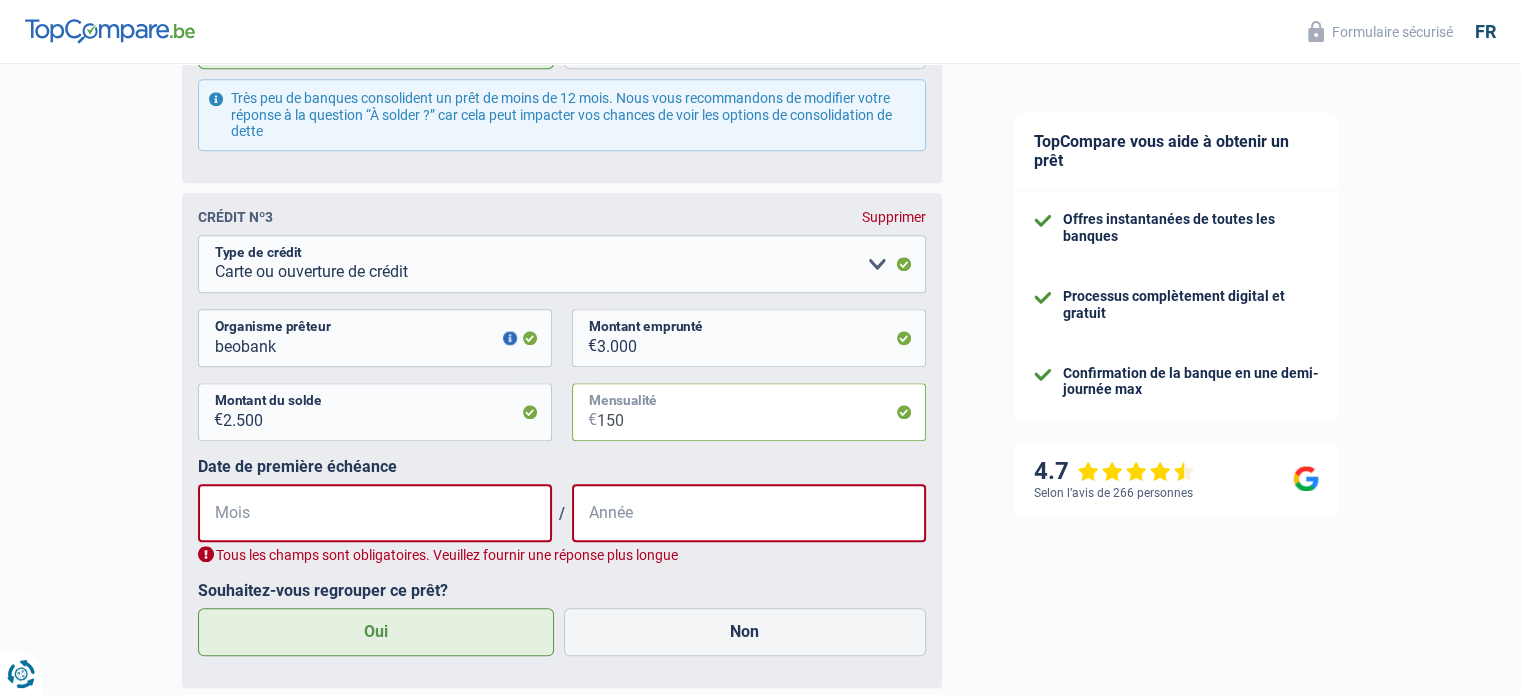 type on "150" 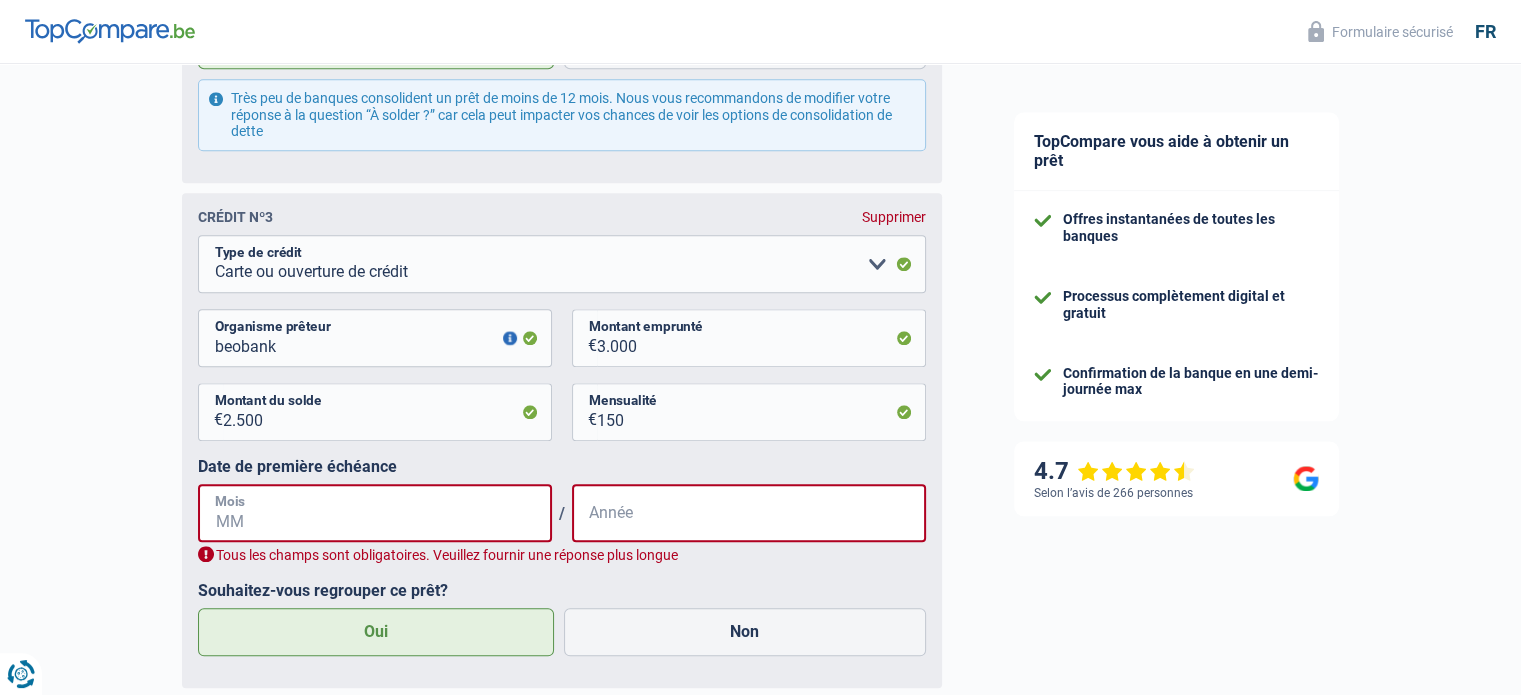 click on "Mois" at bounding box center [375, 513] 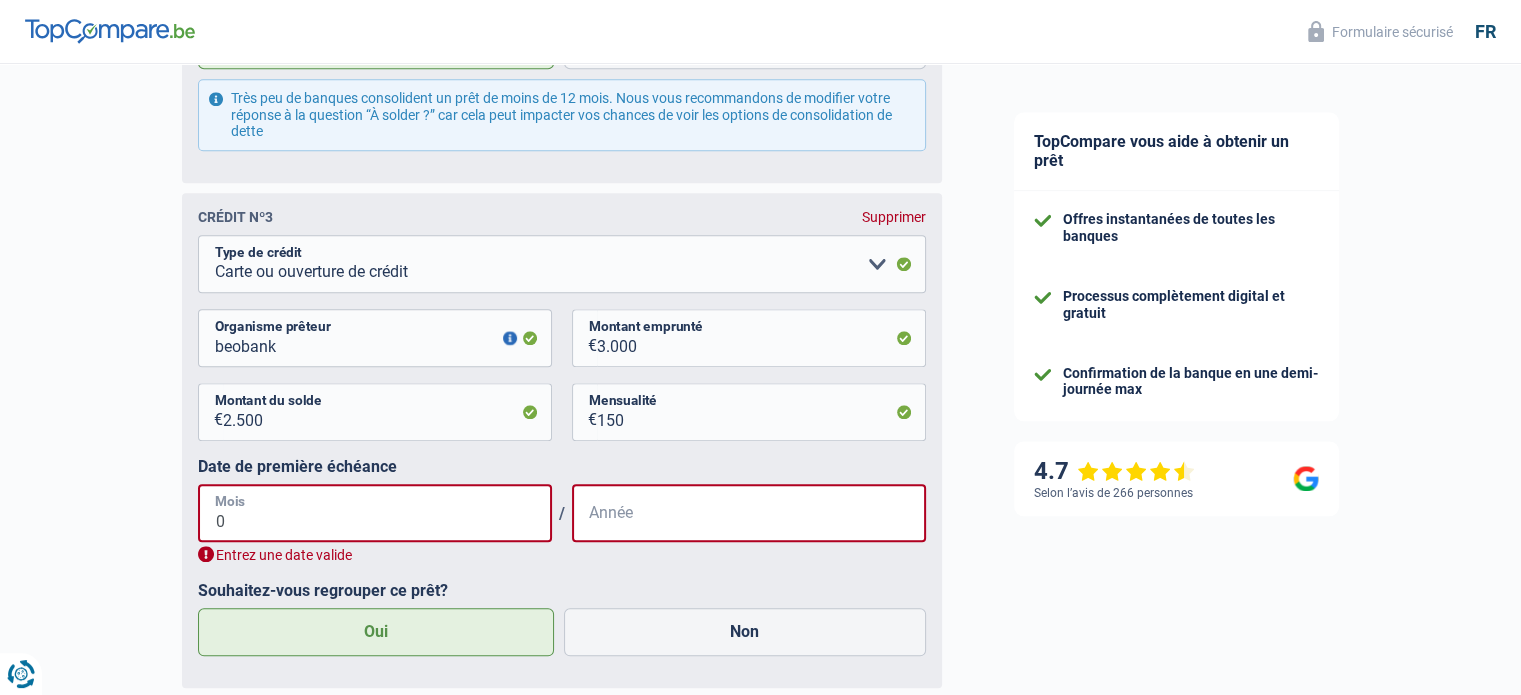 type on "09" 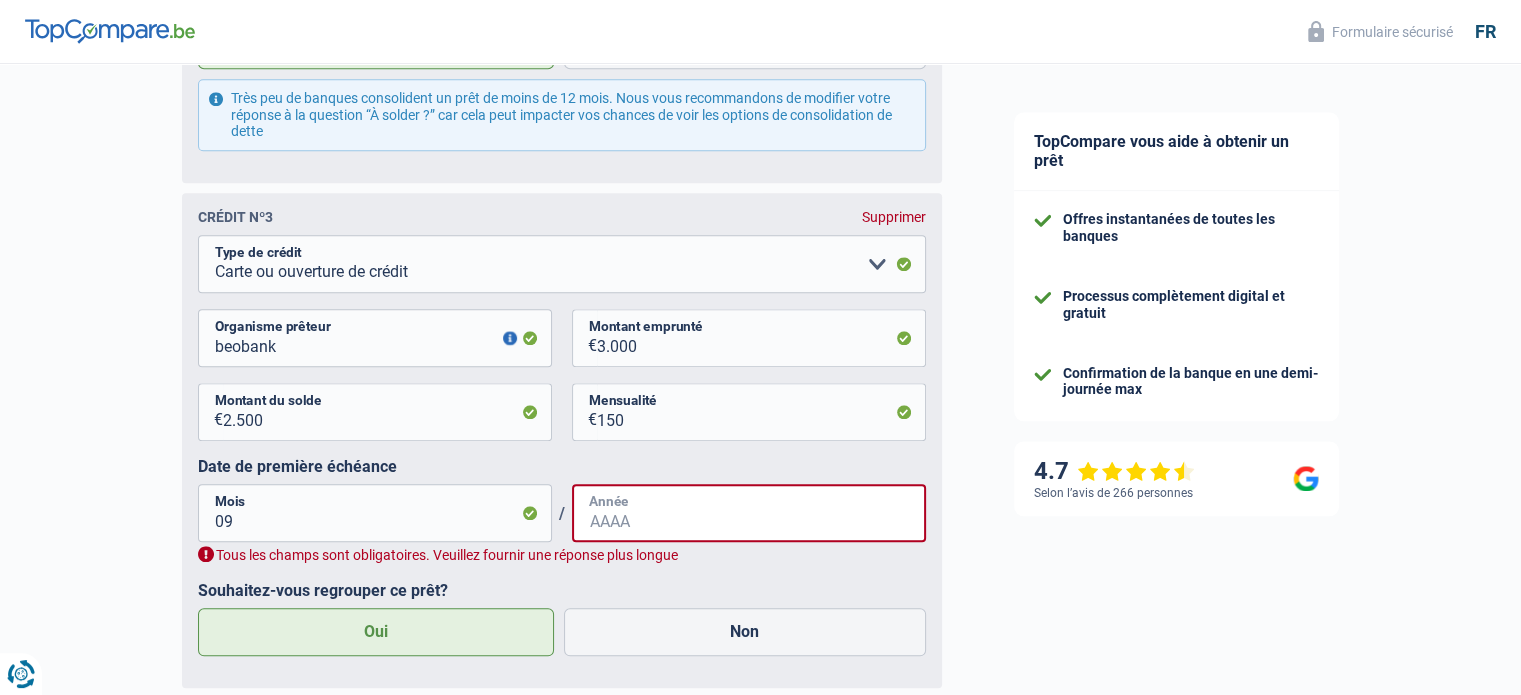 click on "Année" at bounding box center [749, 513] 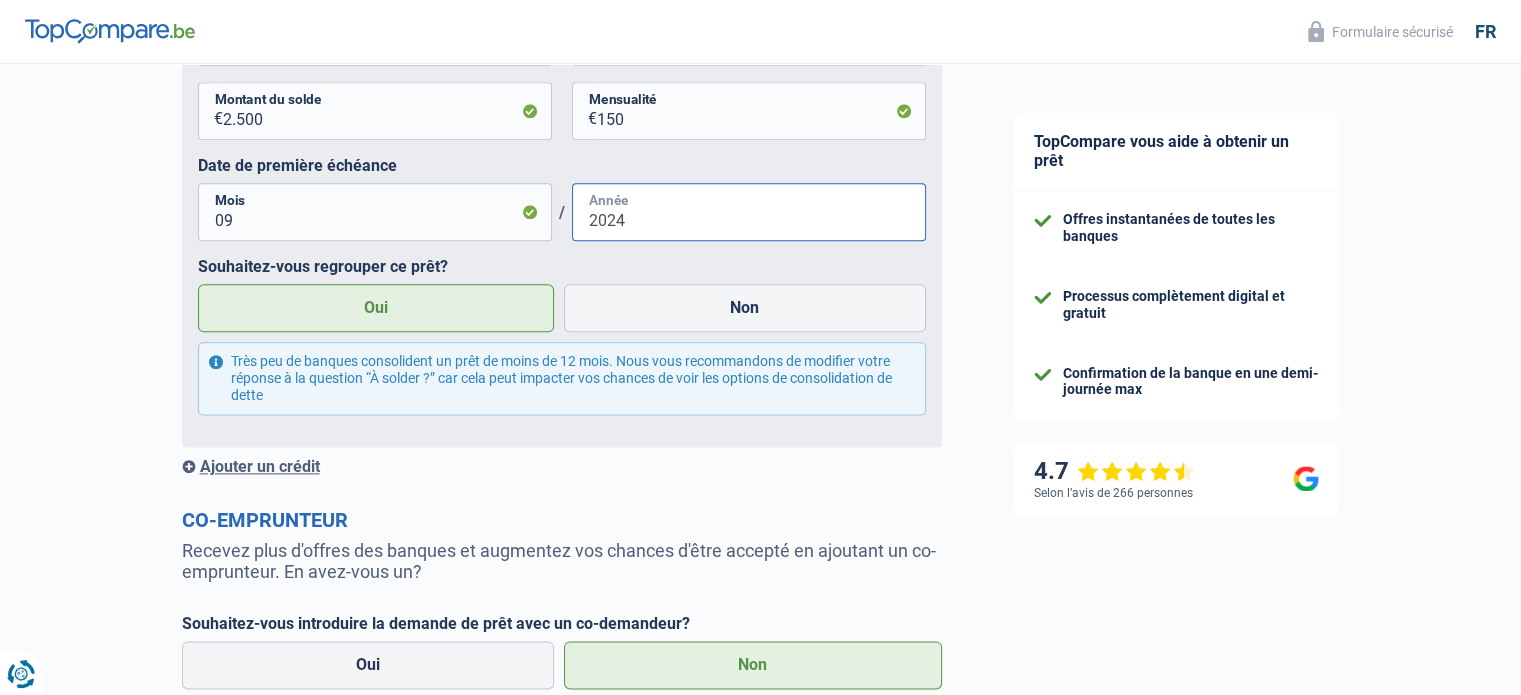 scroll, scrollTop: 2648, scrollLeft: 0, axis: vertical 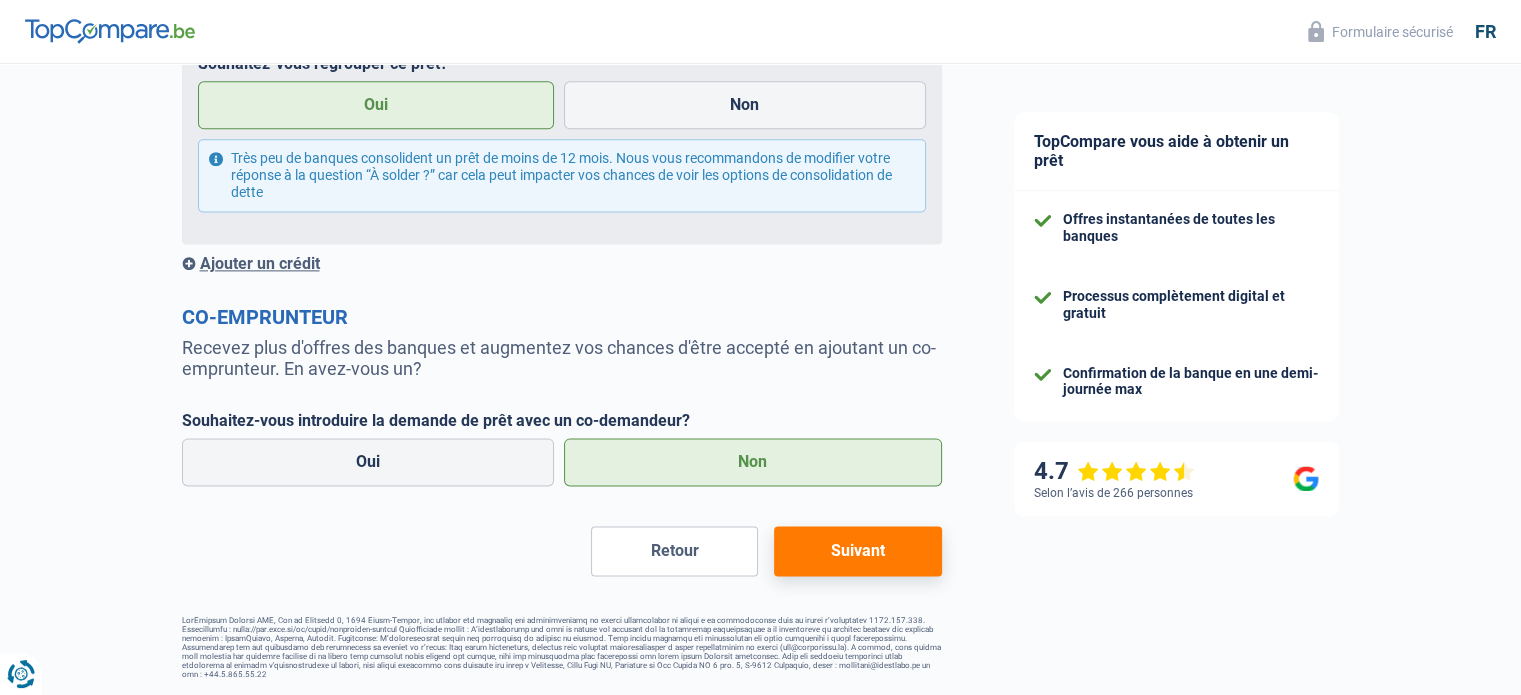 type on "2024" 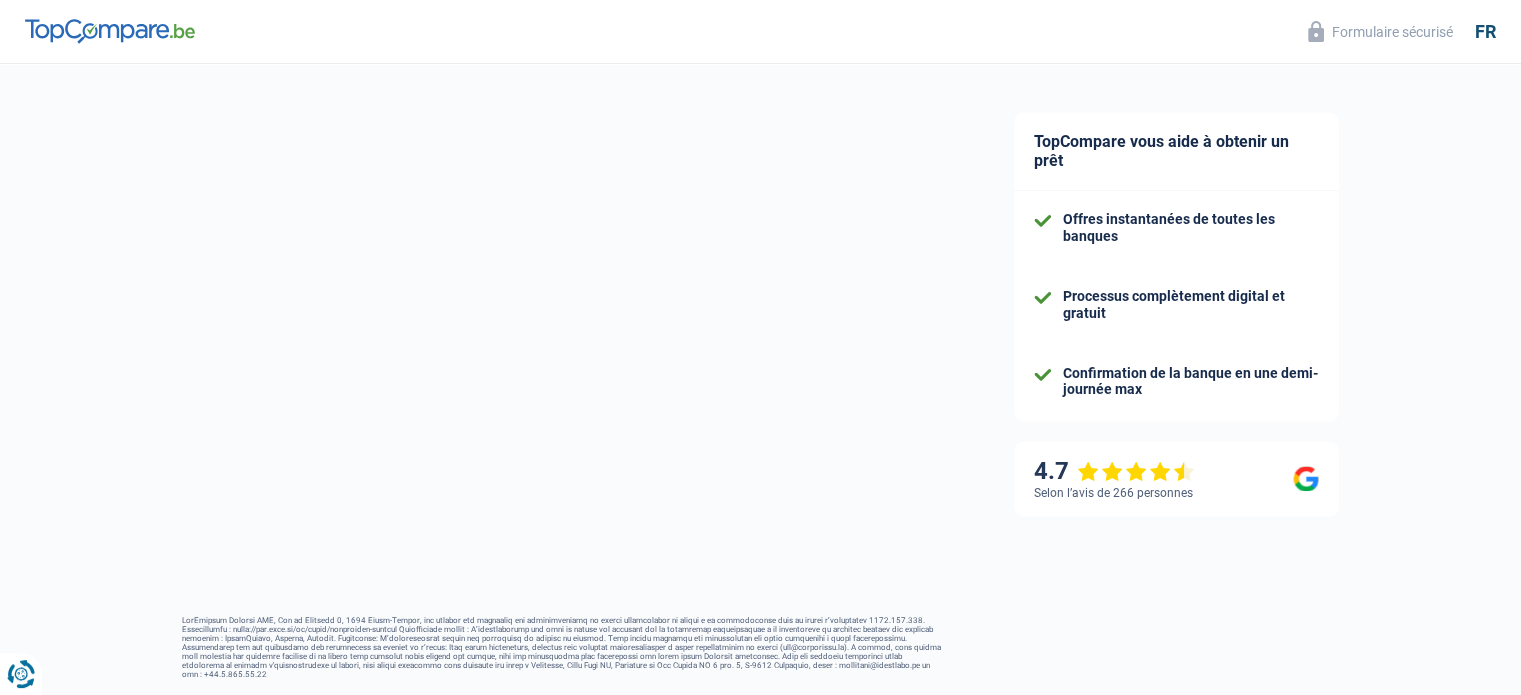 select on "refinancing" 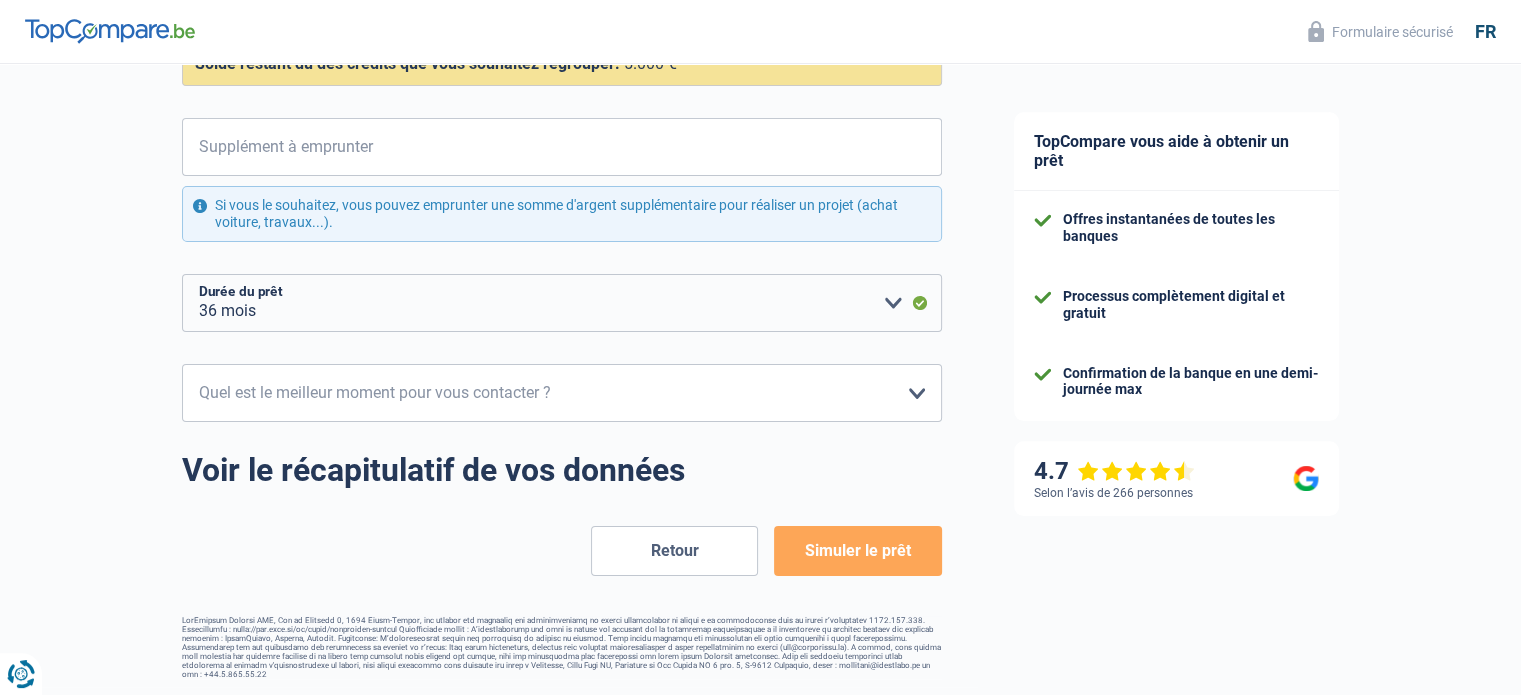 scroll, scrollTop: 0, scrollLeft: 0, axis: both 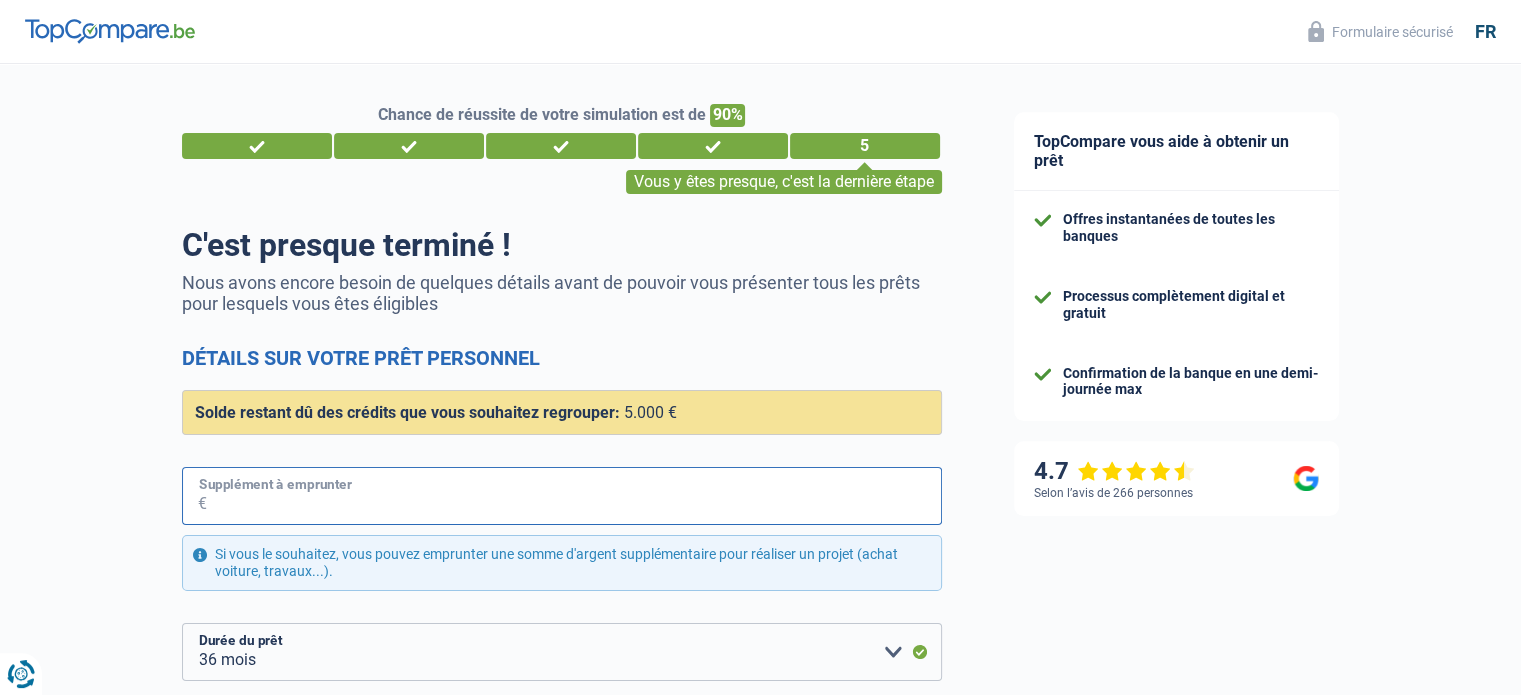 click on "Supplément à emprunter" at bounding box center (574, 496) 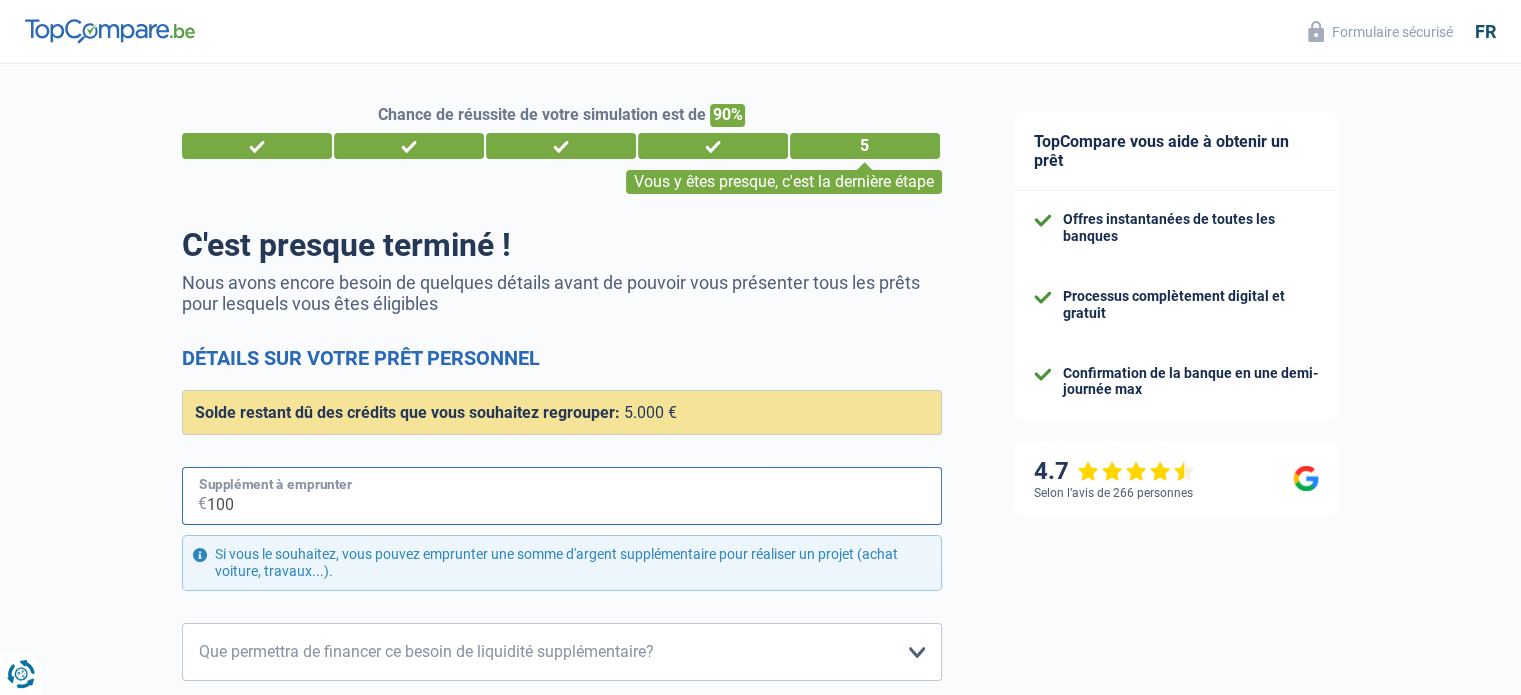 type on "1.000" 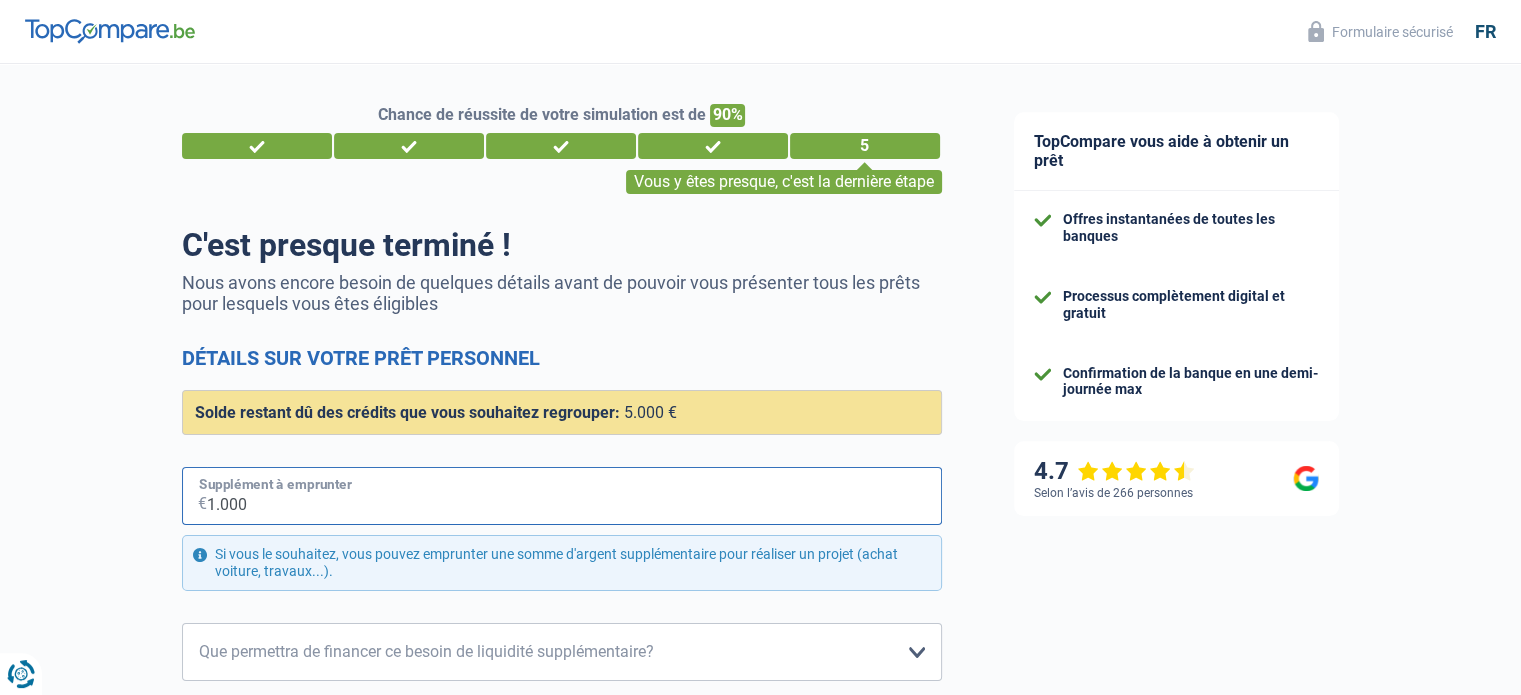select on "42" 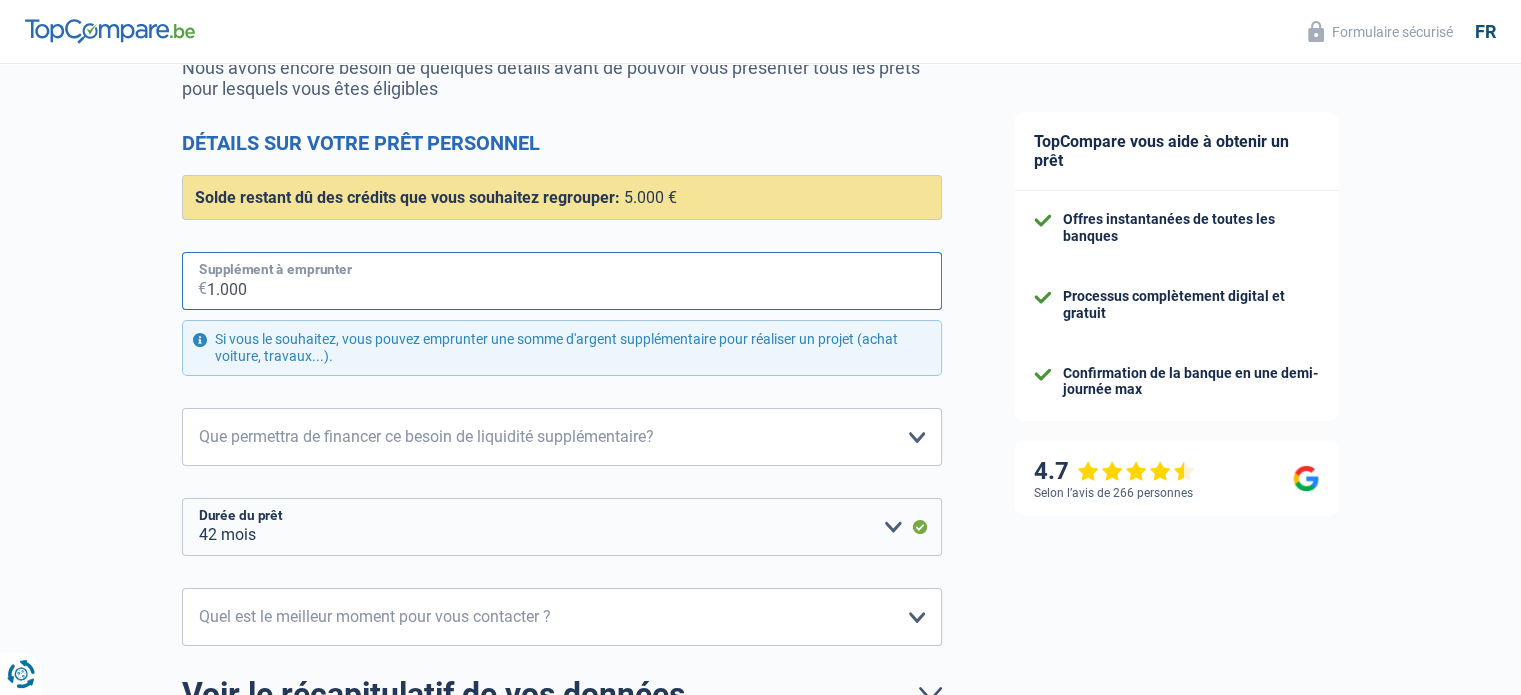 scroll, scrollTop: 239, scrollLeft: 0, axis: vertical 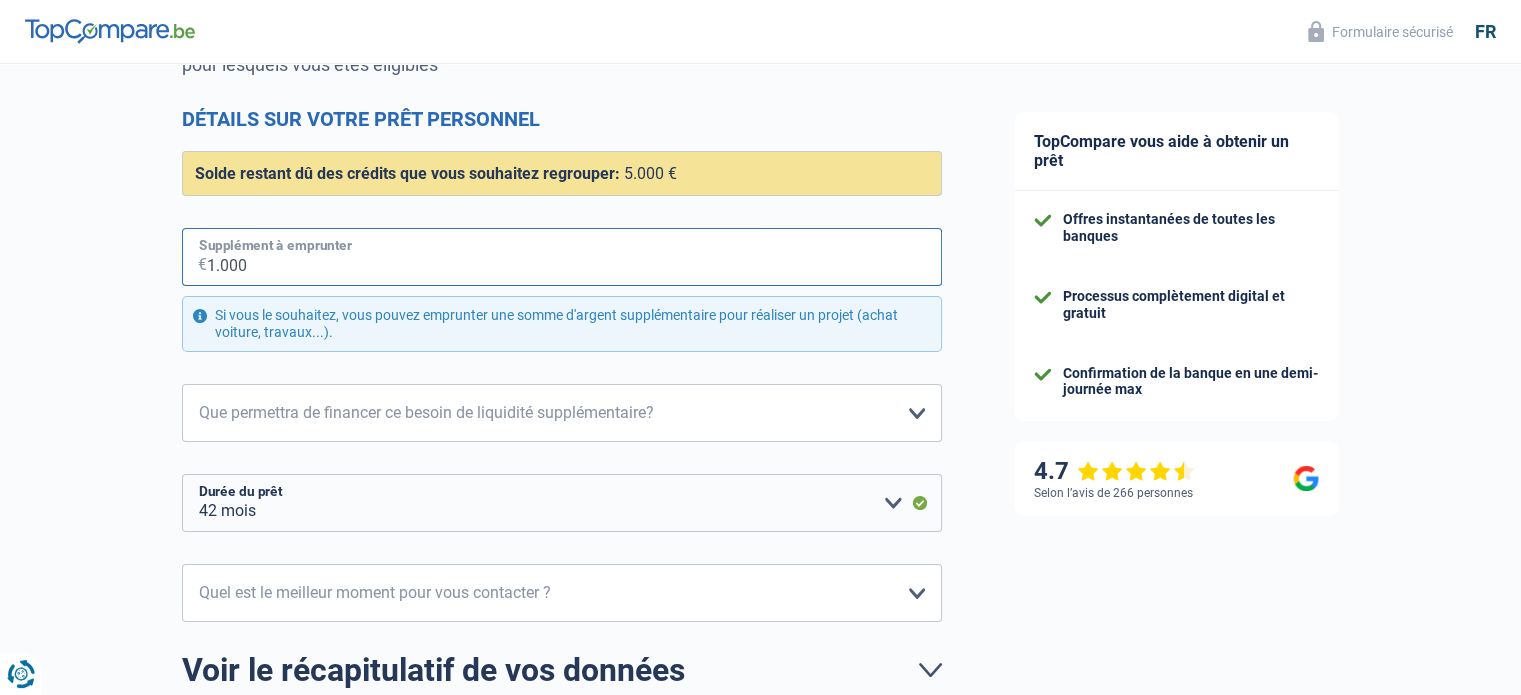 type on "1.000" 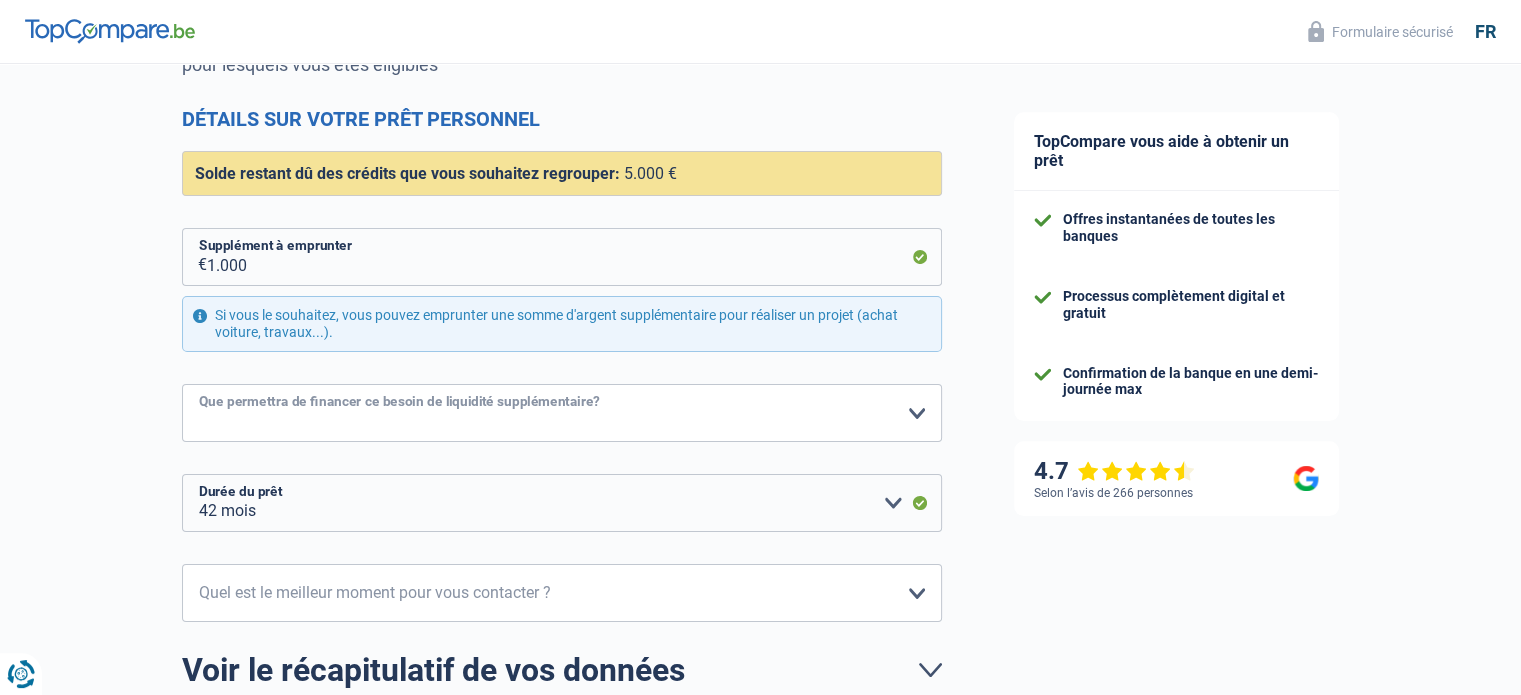 click on "Confort maison: meubles, textile, peinture, électroménager, outillage non-professionnel Hifi, multimédia, gsm, ordinateur Aménagement: frais d'installation, déménagement Evénement familial: naissance, mariage, divorce, communion, décès Frais médicaux Frais d'études Frais permis de conduire Loisirs: voyage, sport, musique Rafraîchissement: petits travaux maison et jardin Frais judiciaires Réparation voiture Prêt rénovation Prêt énergie Prêt voiture Autre
[PERSON_NAME] sélectionner une option" at bounding box center (562, 413) 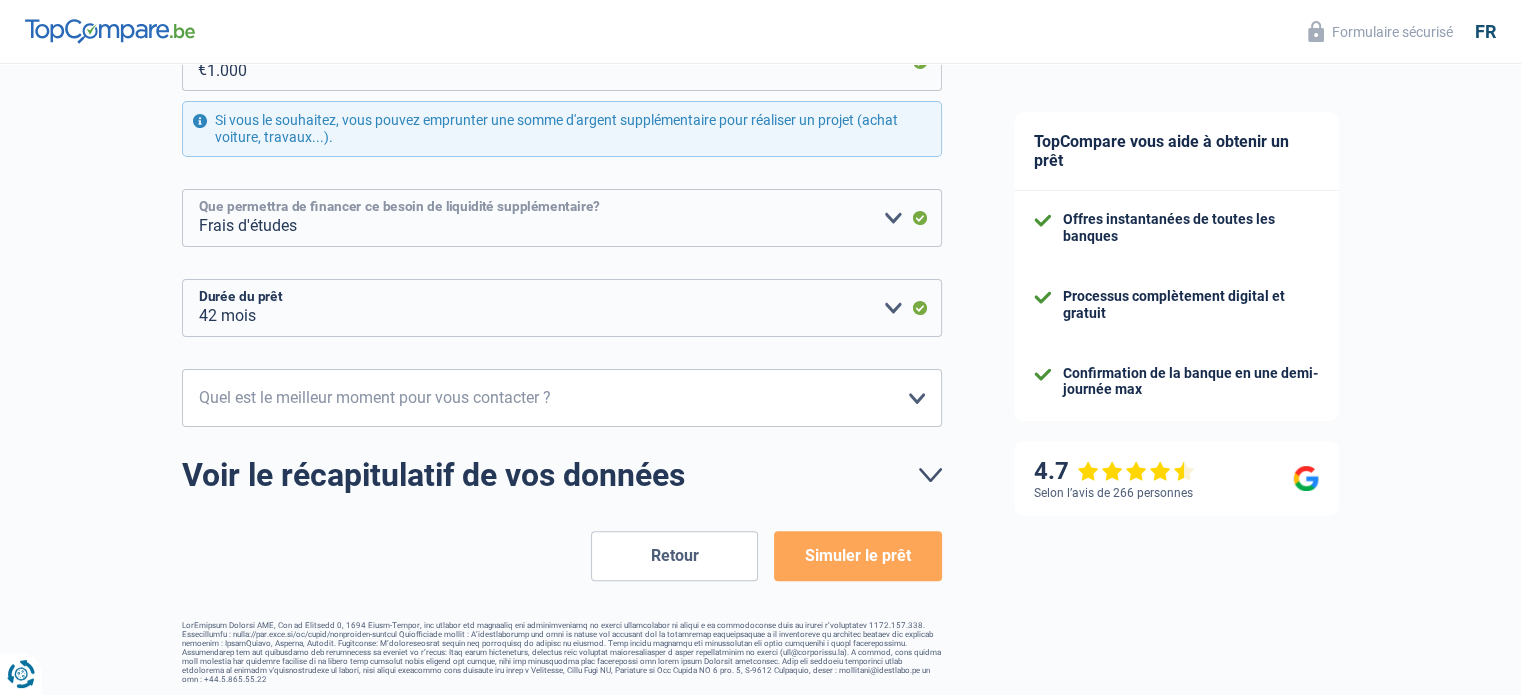 scroll, scrollTop: 438, scrollLeft: 0, axis: vertical 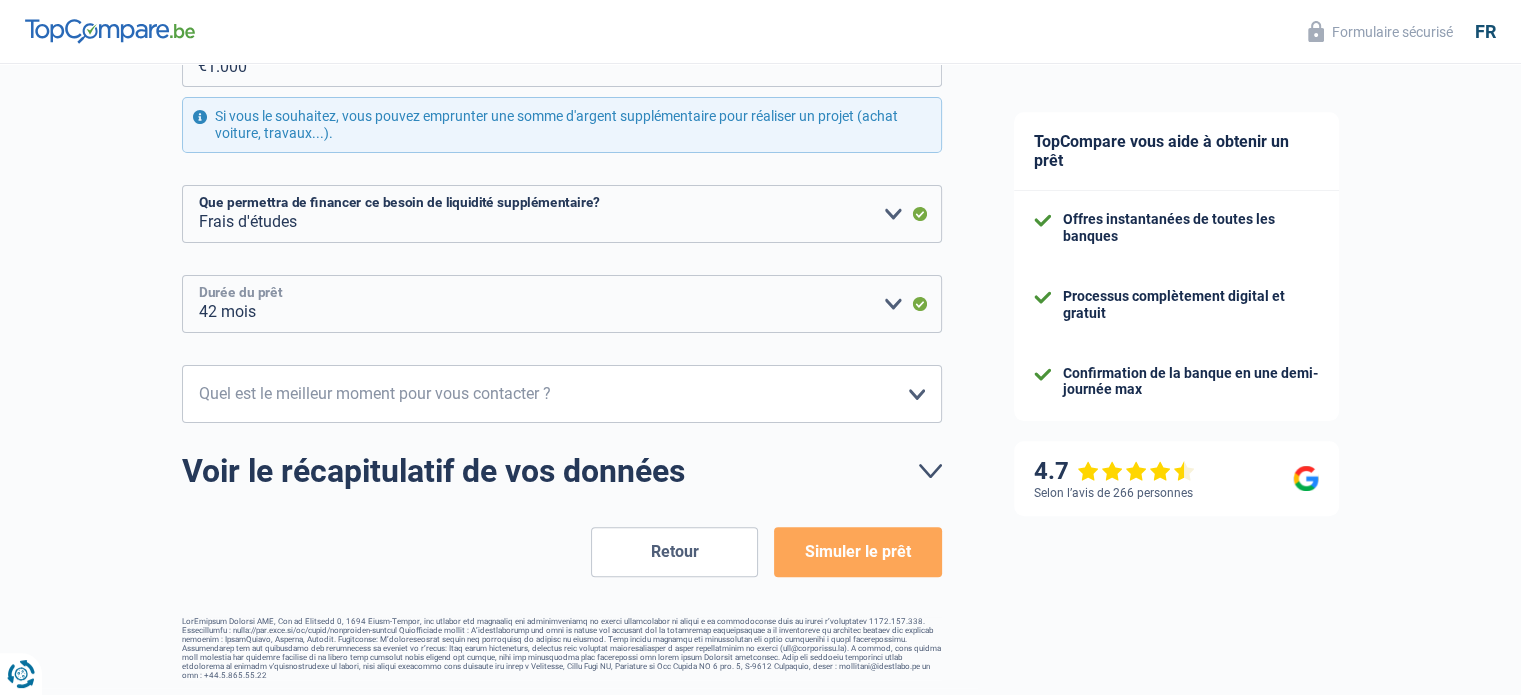 click on "12 mois 18 mois 24 mois 30 mois 36 mois 42 mois
Veuillez sélectionner une option" at bounding box center [562, 304] 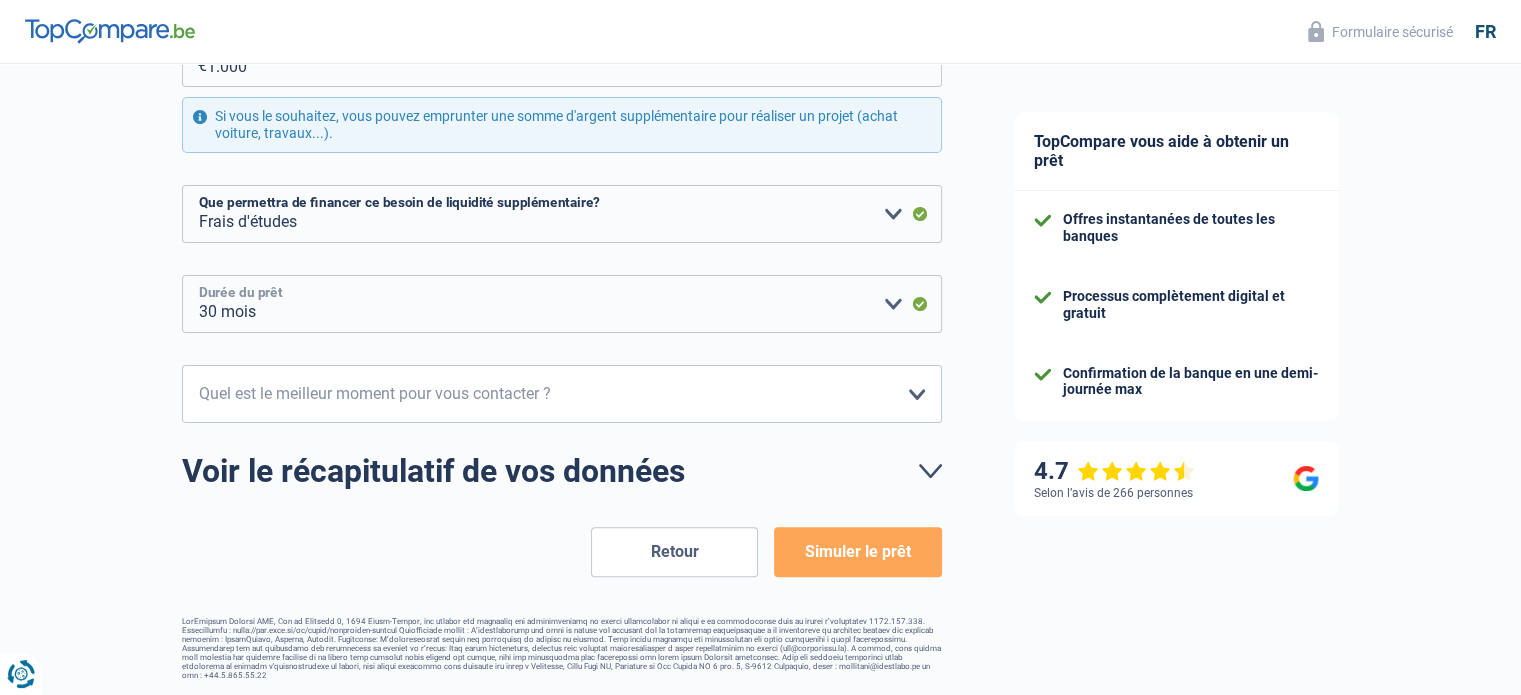 click on "12 mois 18 mois 24 mois 30 mois 36 mois 42 mois
Veuillez sélectionner une option" at bounding box center (562, 304) 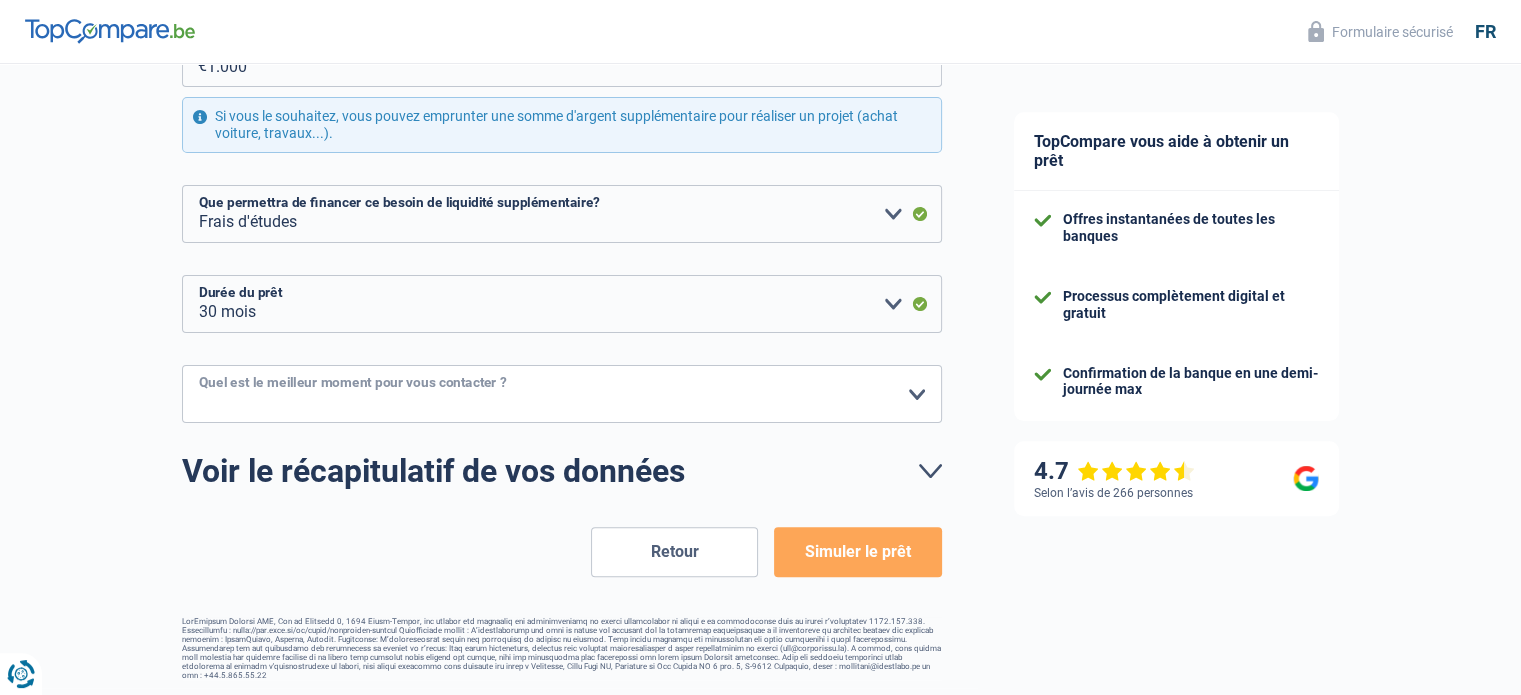 click on "10h-12h 12h-14h 14h-16h 16h-18h
Veuillez sélectionner une option" at bounding box center [562, 394] 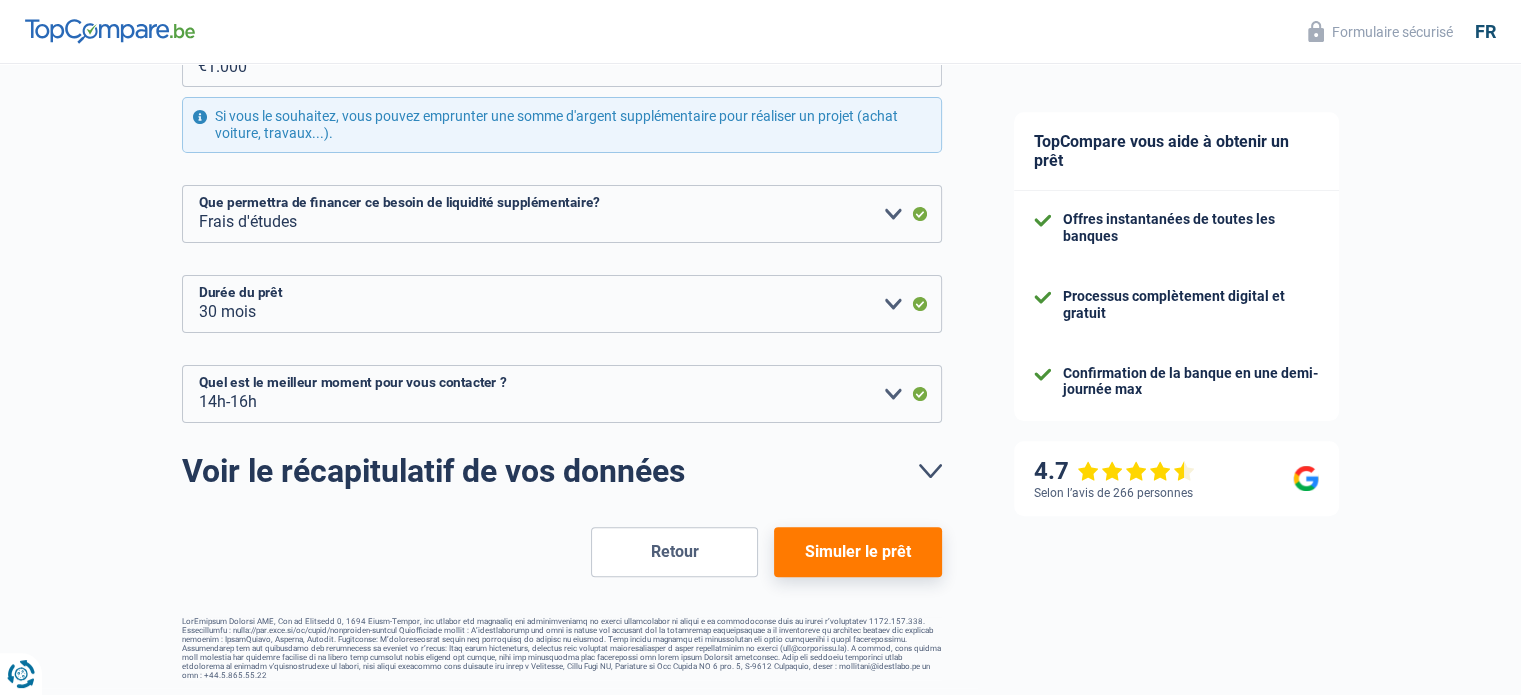 click on "Simuler le prêt" at bounding box center [857, 552] 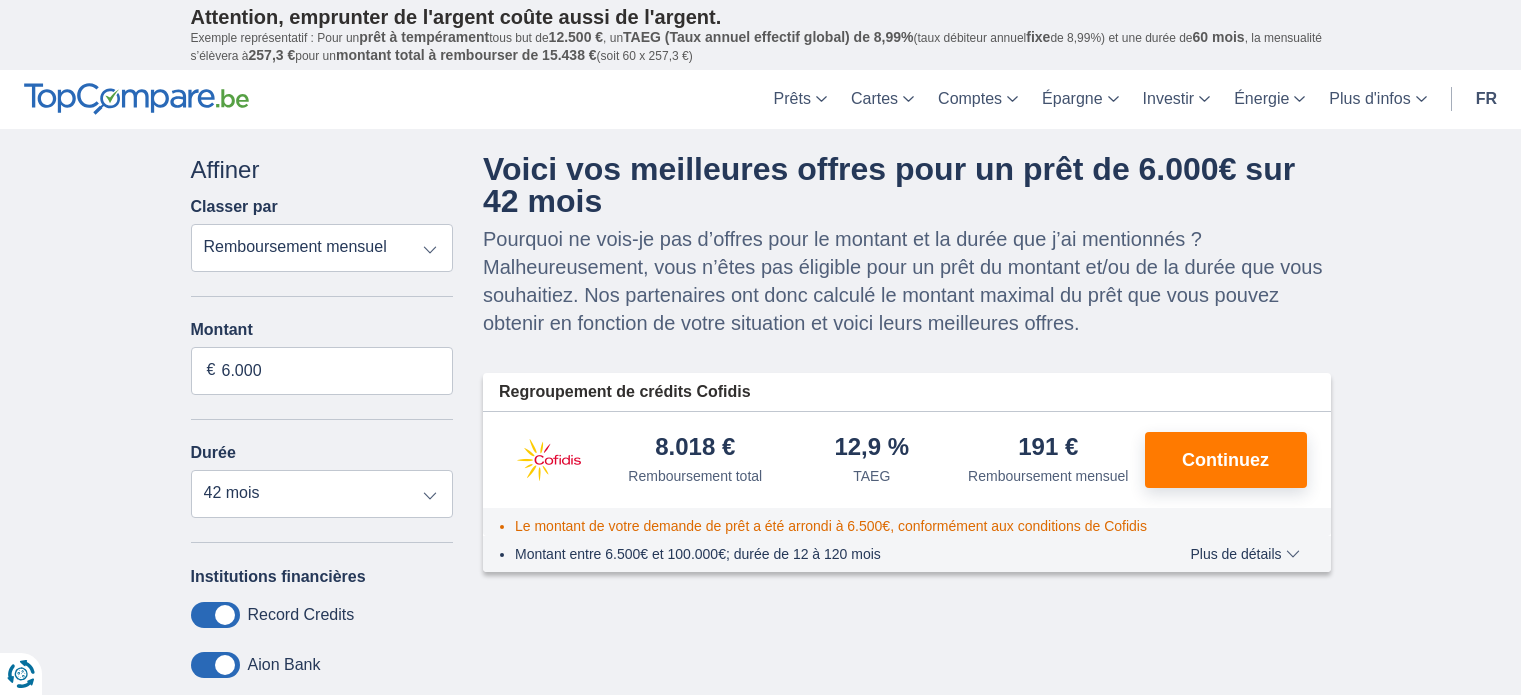 scroll, scrollTop: 0, scrollLeft: 0, axis: both 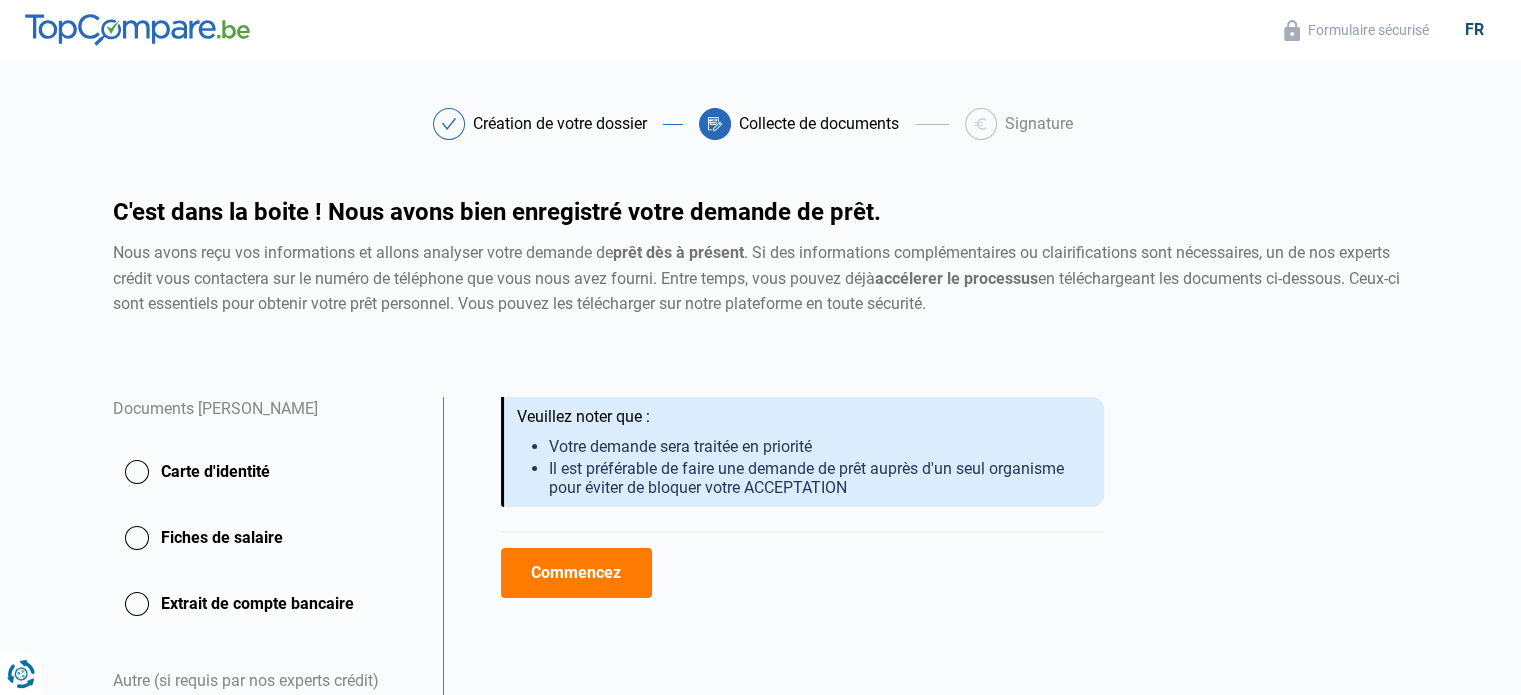 click on "Carte d'identité" 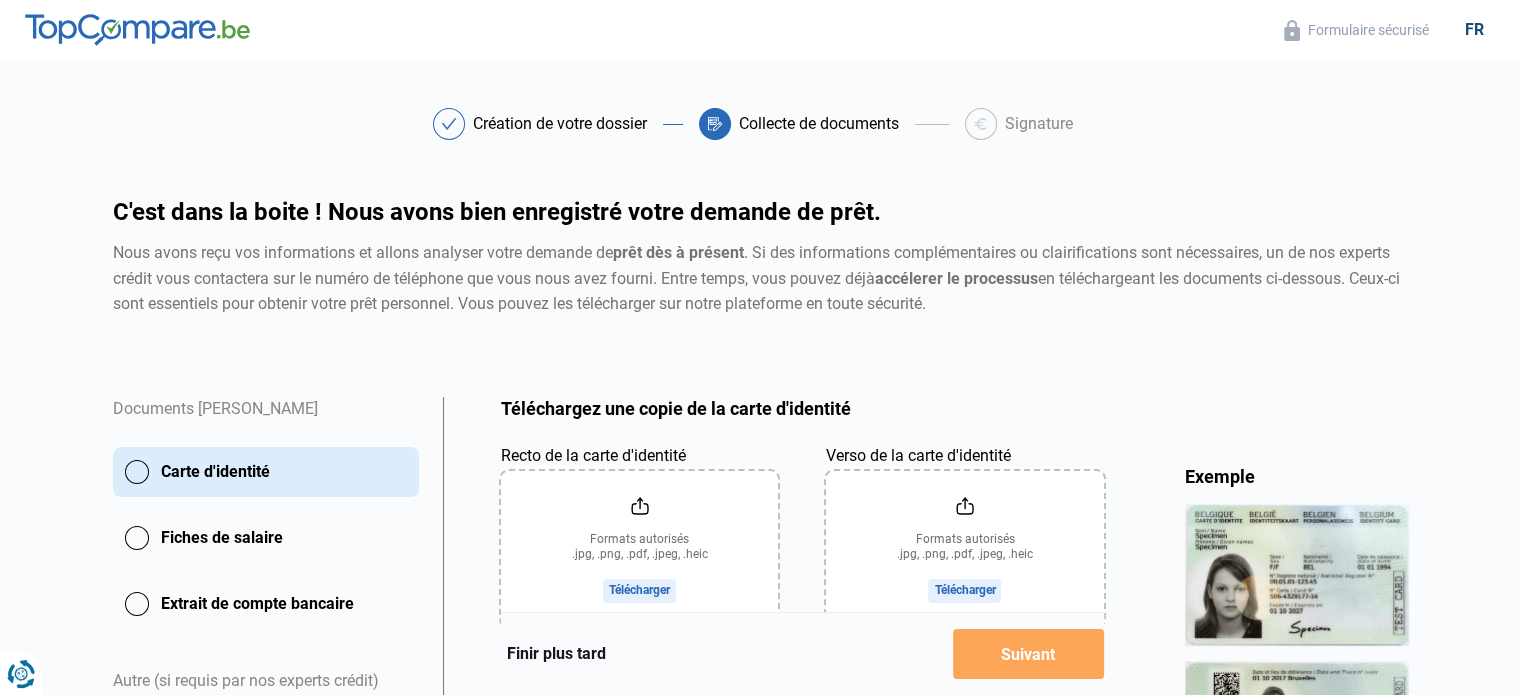 click on "Recto de la carte d'identité" 